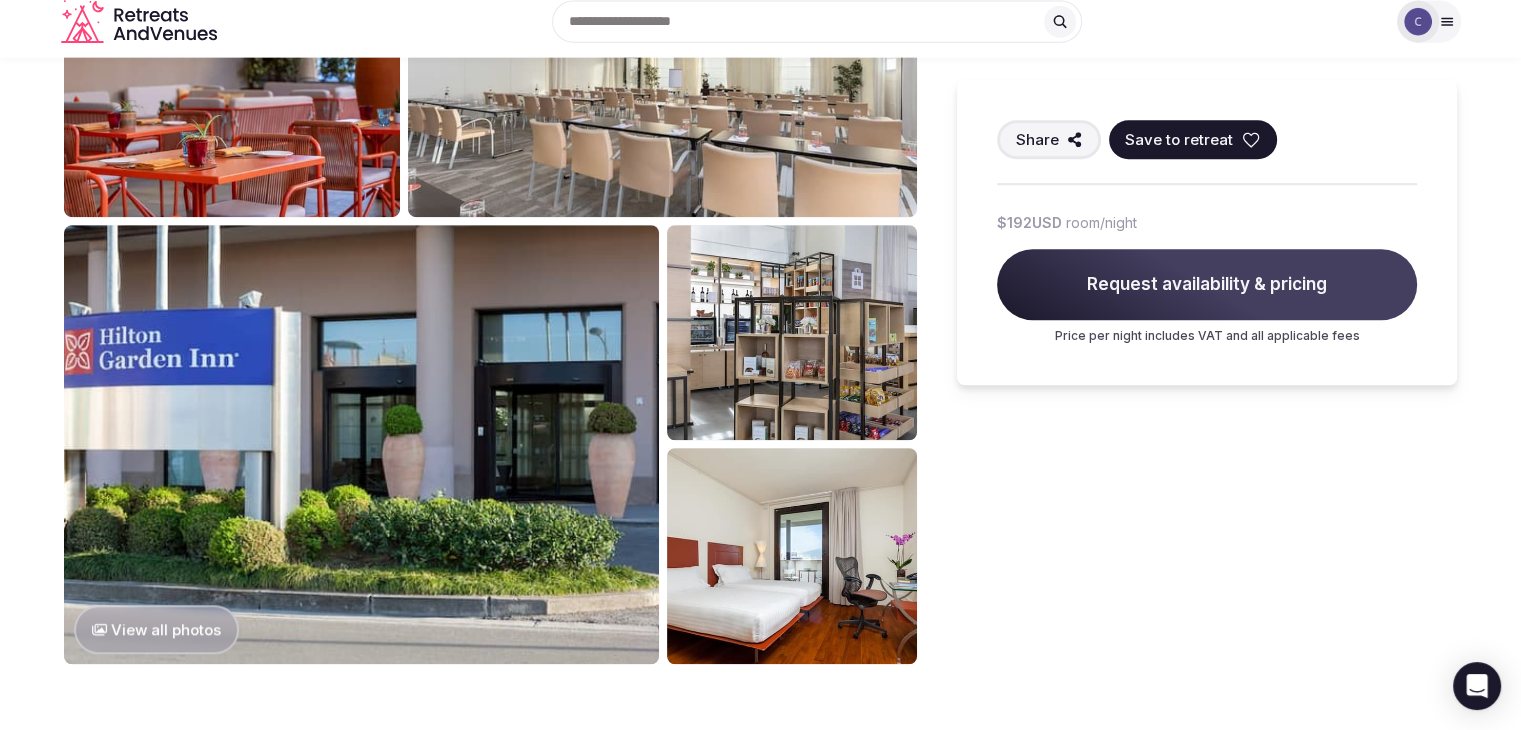 scroll, scrollTop: 1100, scrollLeft: 0, axis: vertical 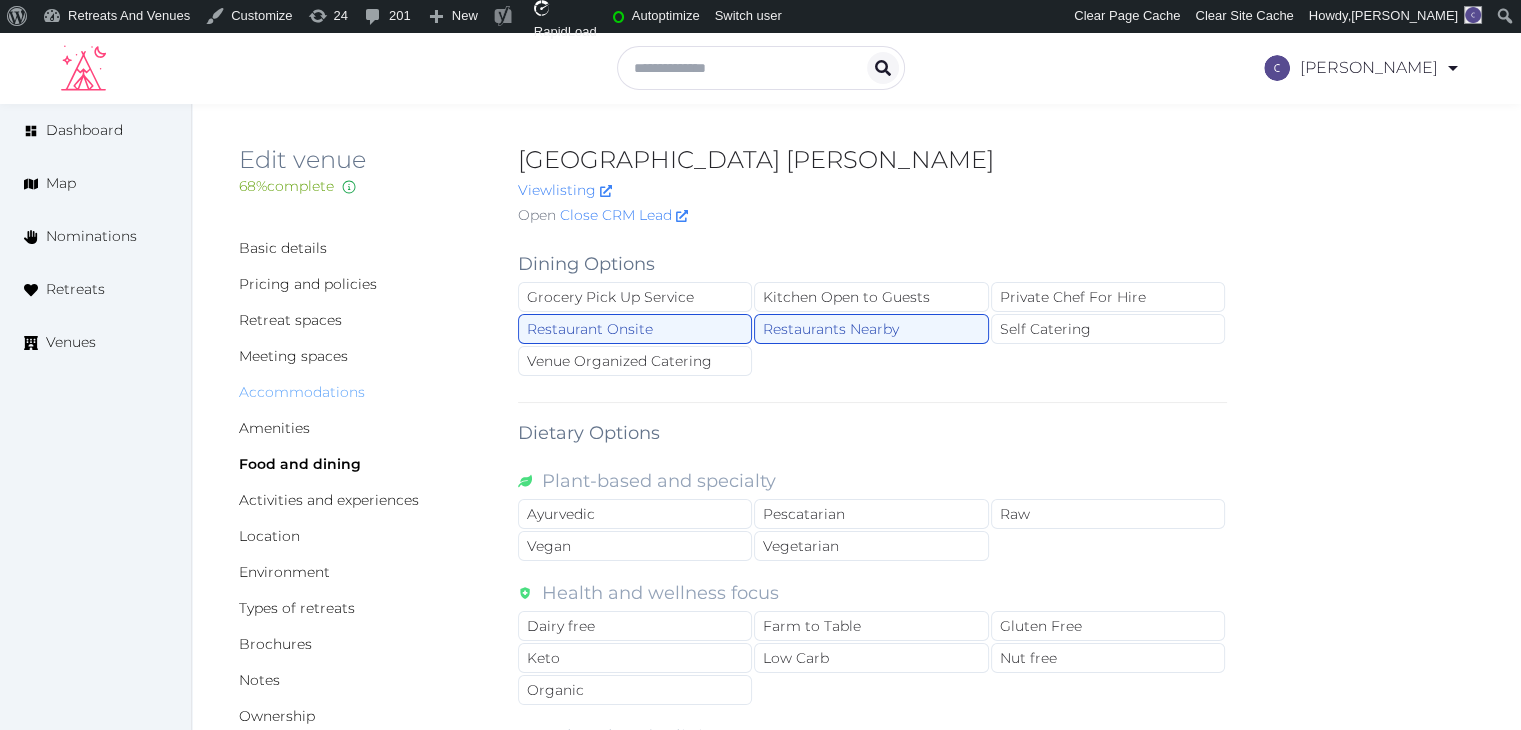 click on "Accommodations" at bounding box center (302, 392) 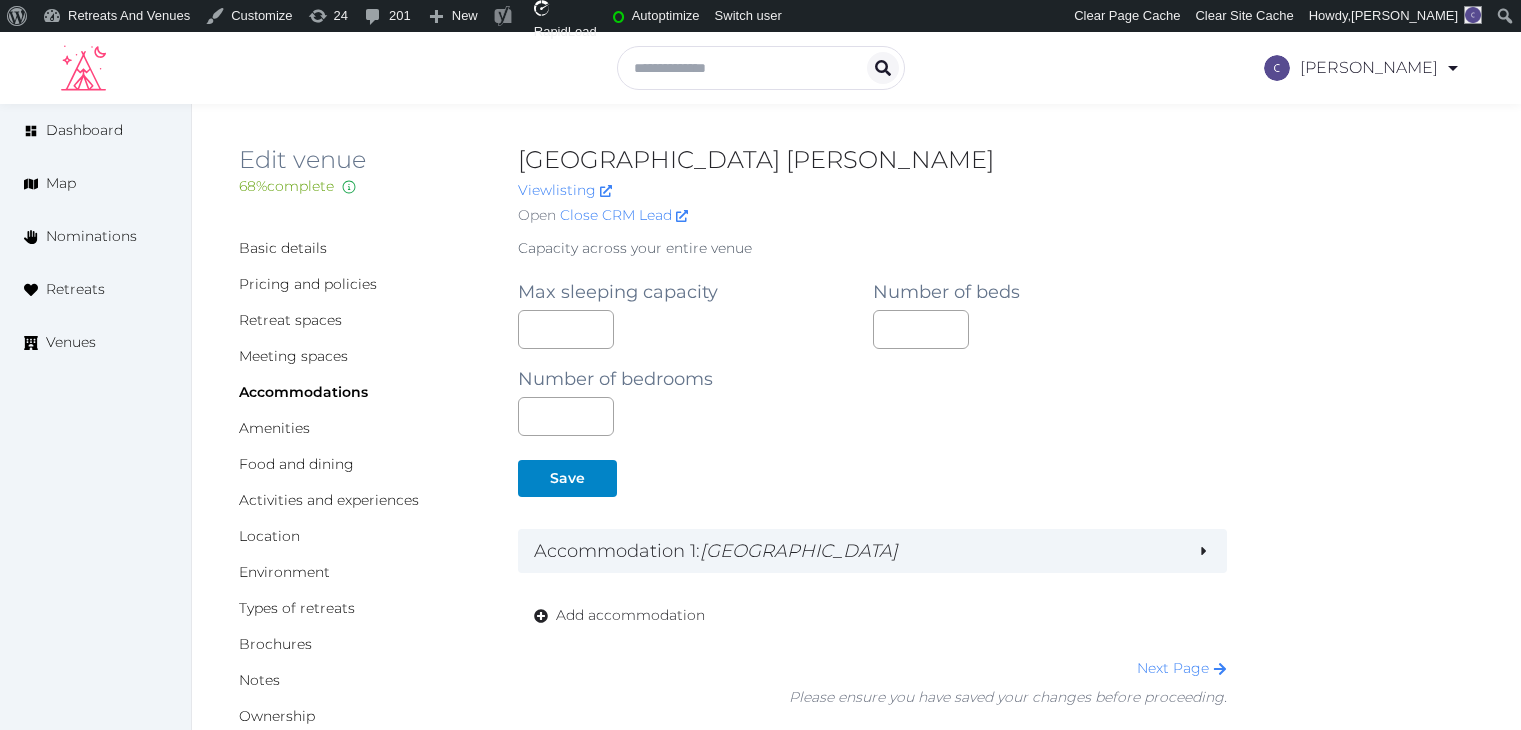 scroll, scrollTop: 0, scrollLeft: 0, axis: both 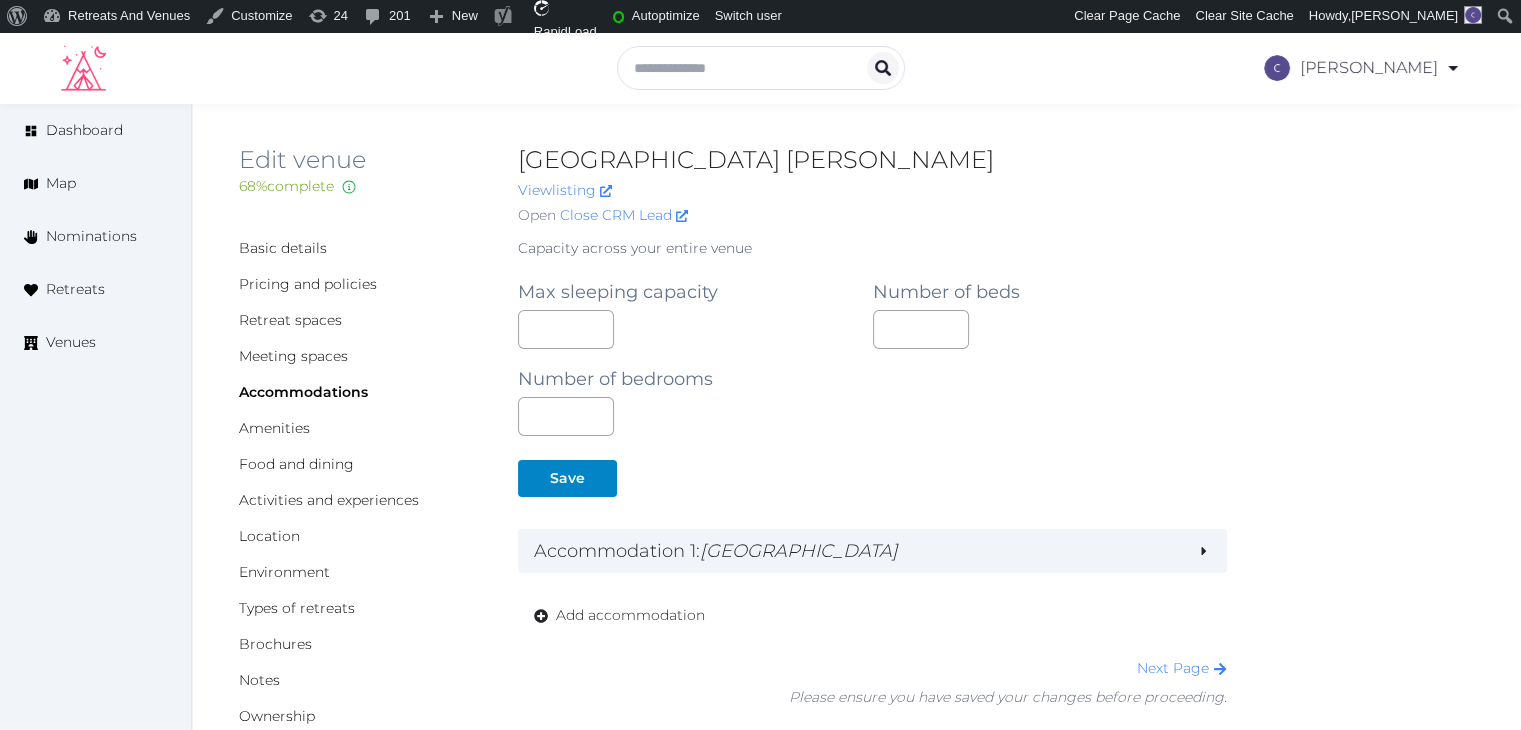 click on "**********" at bounding box center [872, 473] 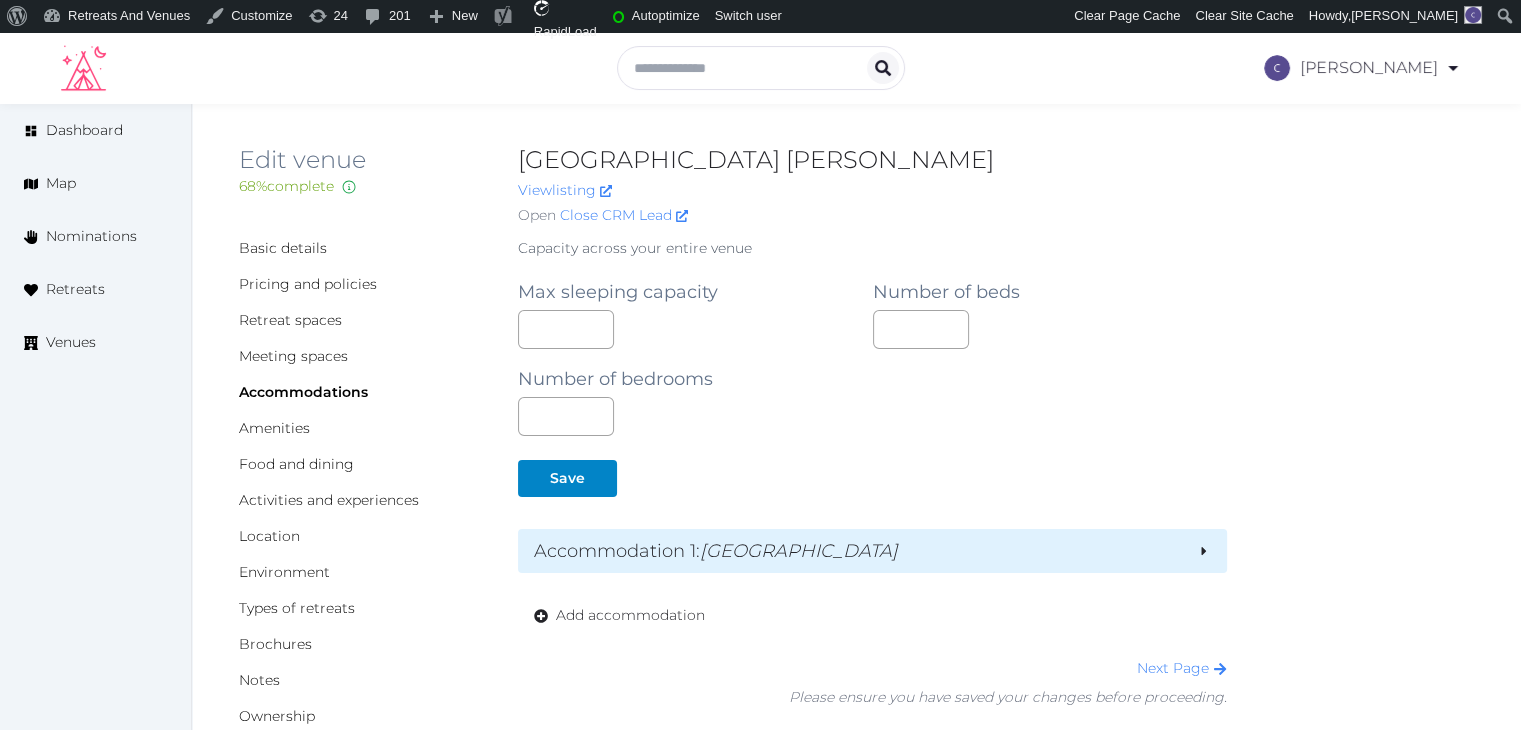 click on "Accommodation 1 :  [GEOGRAPHIC_DATA]" at bounding box center [857, 551] 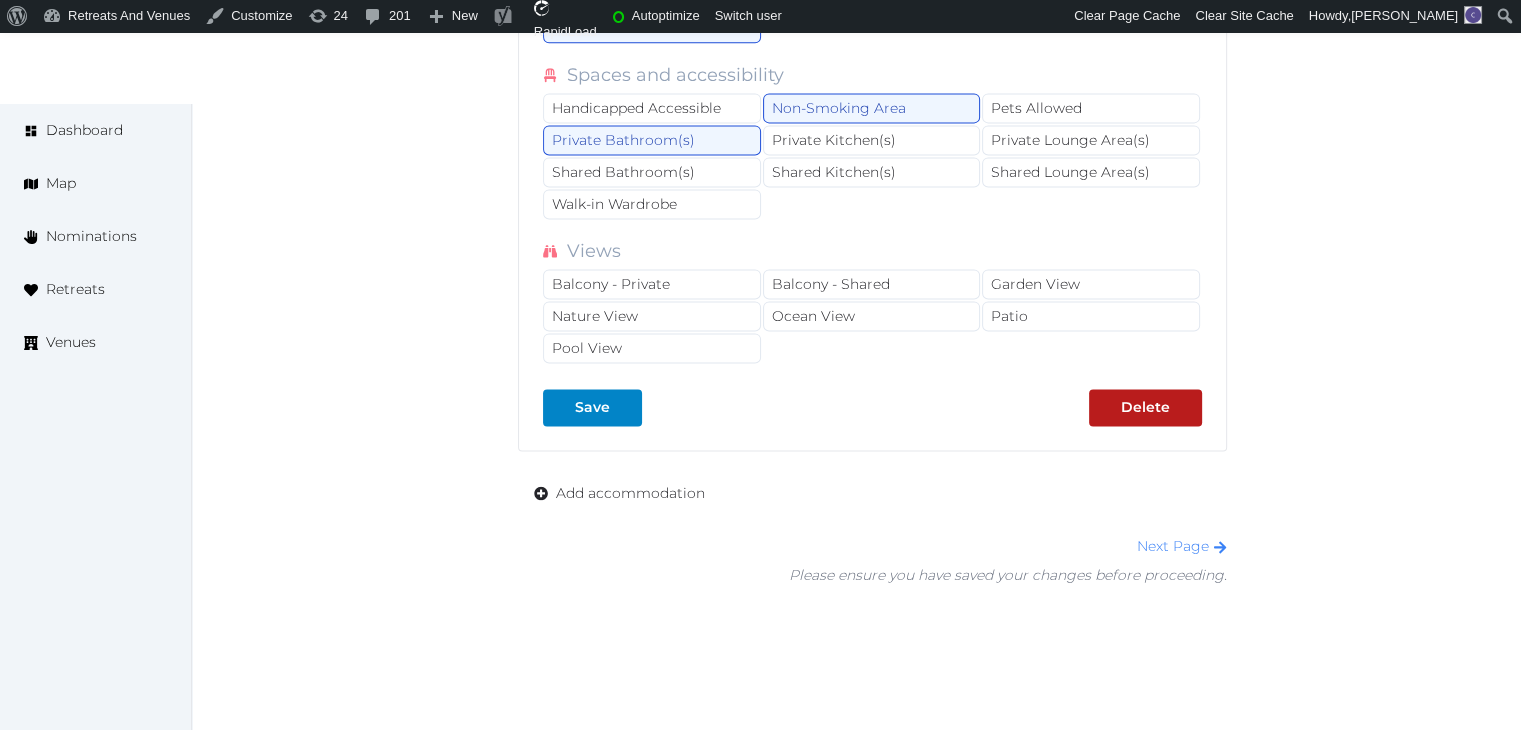 scroll, scrollTop: 2842, scrollLeft: 0, axis: vertical 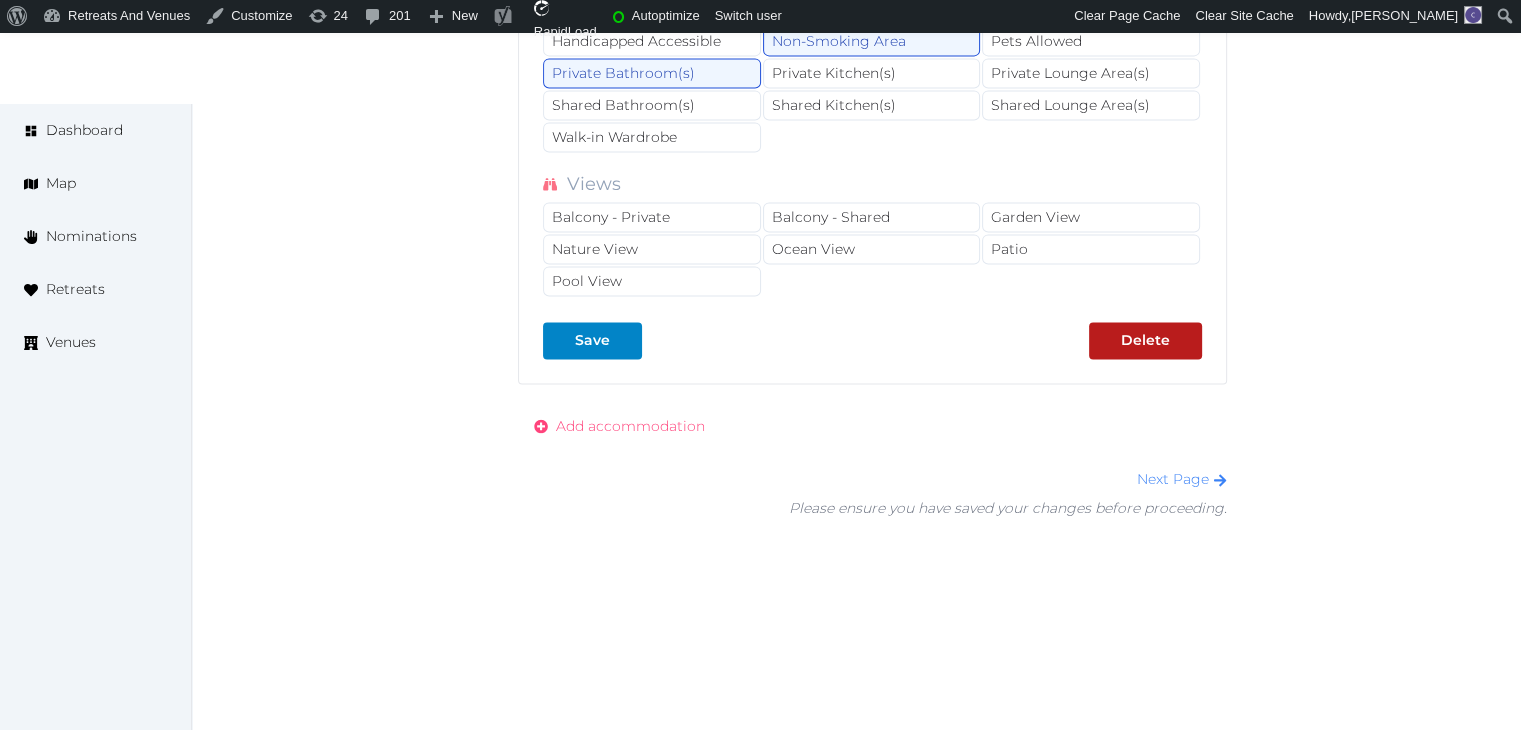 click on "Add accommodation" at bounding box center [630, 426] 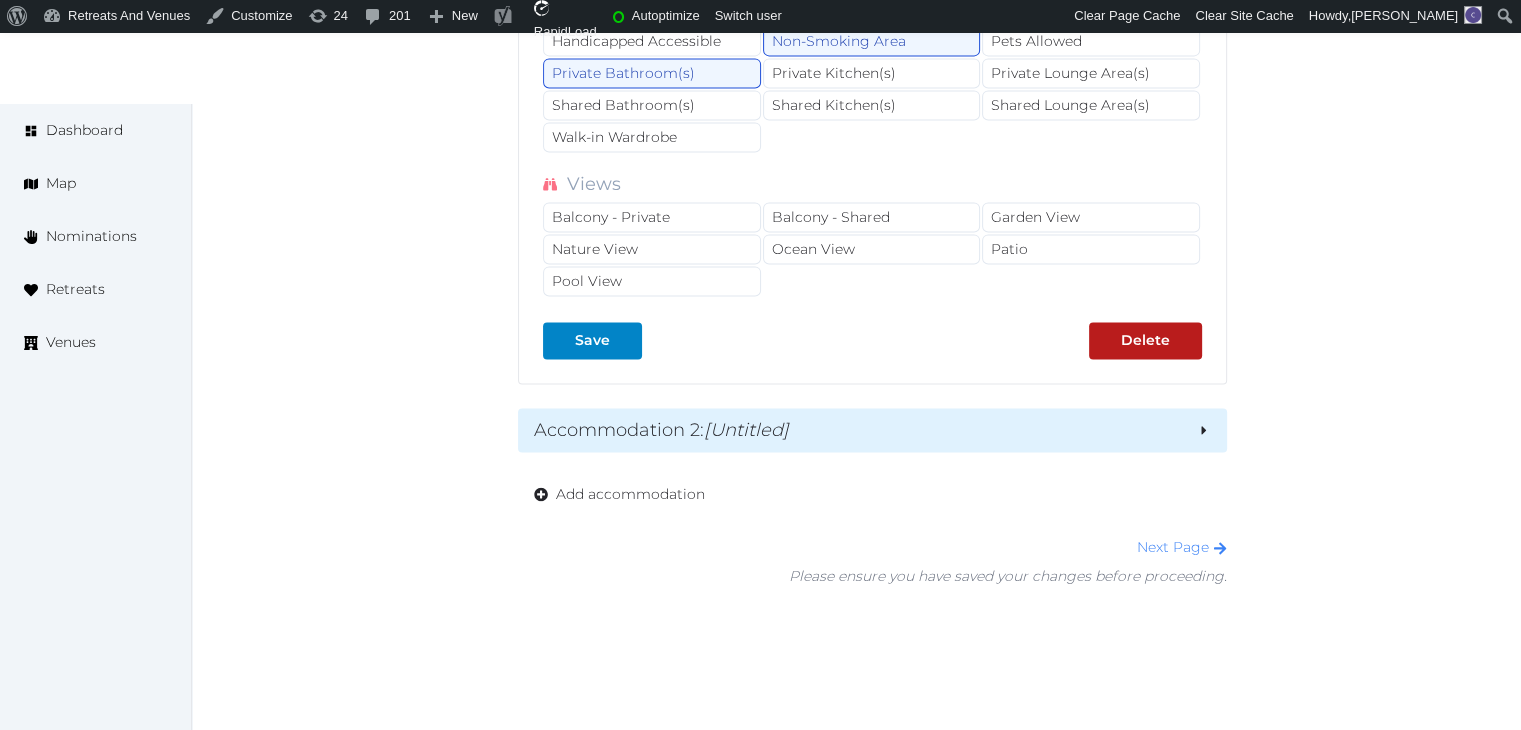 click on "Accommodation 2 :  [Untitled]" at bounding box center (857, 430) 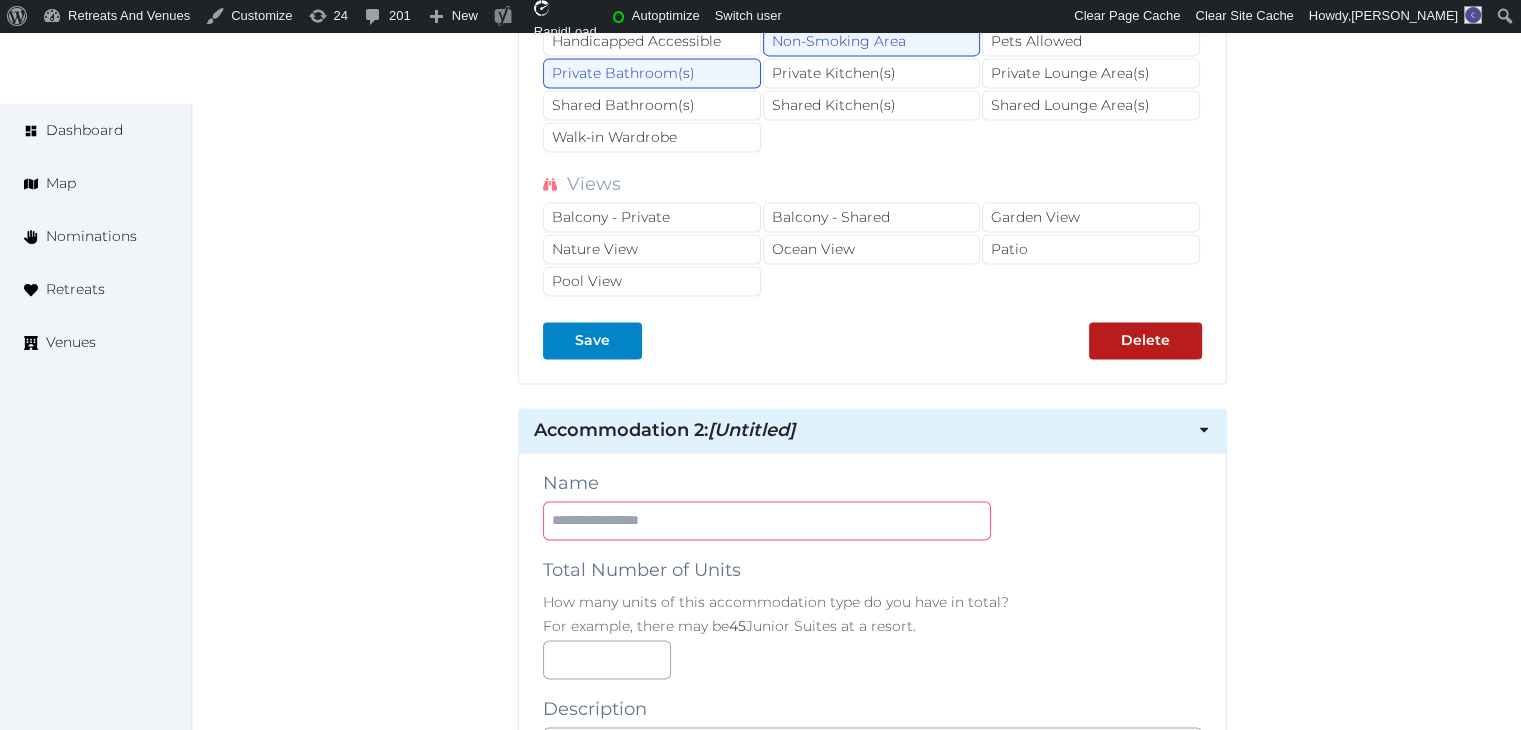 click at bounding box center (767, 520) 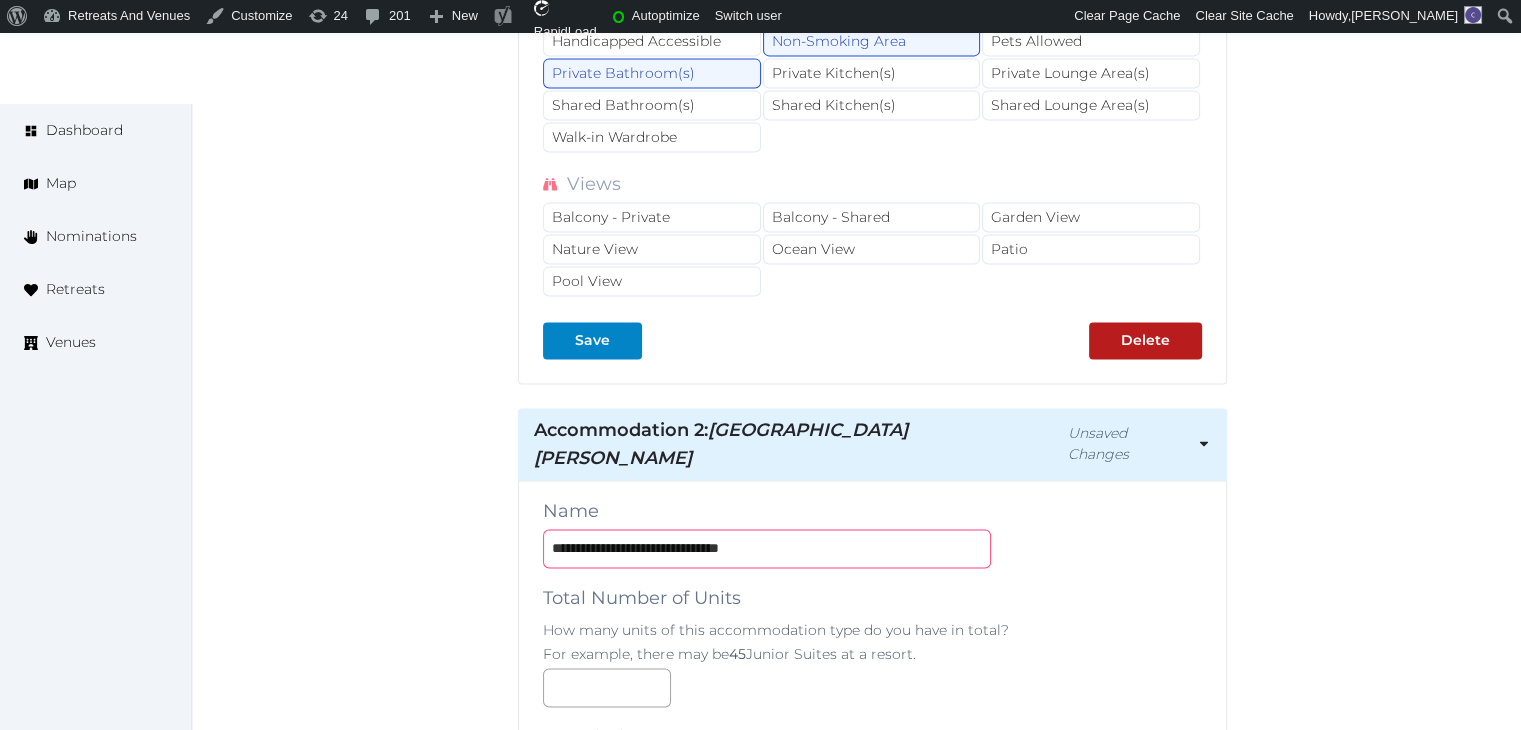 type on "**********" 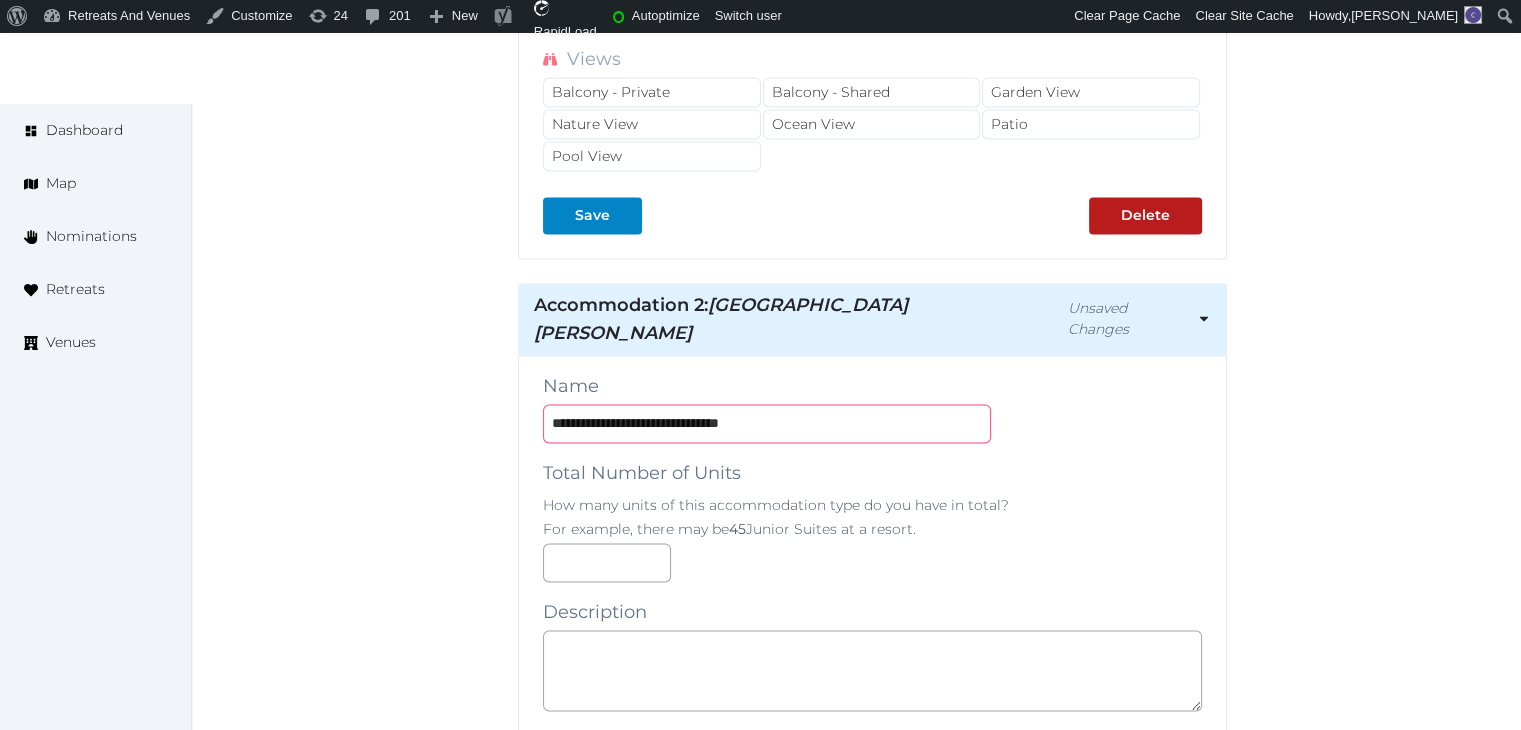 scroll, scrollTop: 3042, scrollLeft: 0, axis: vertical 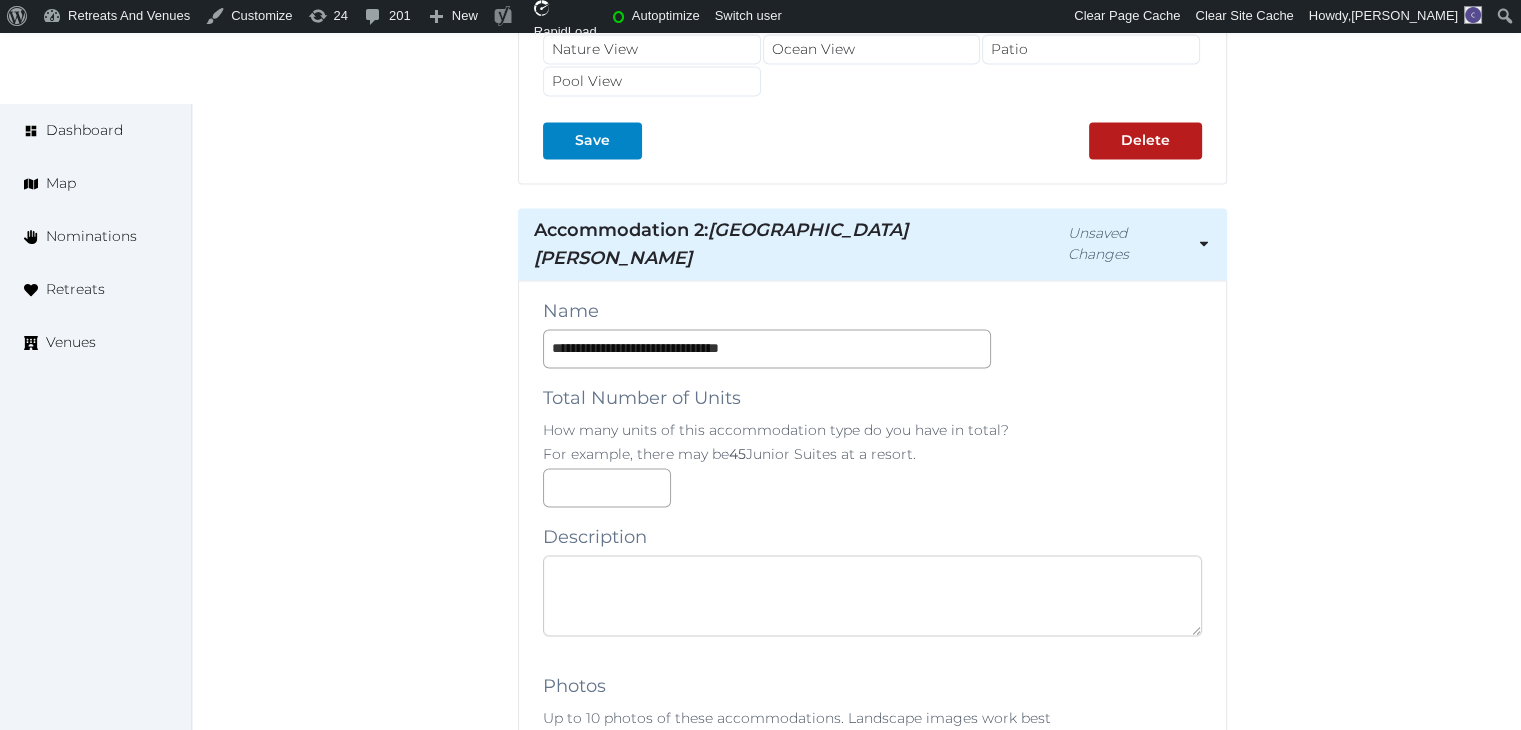 click at bounding box center (872, 595) 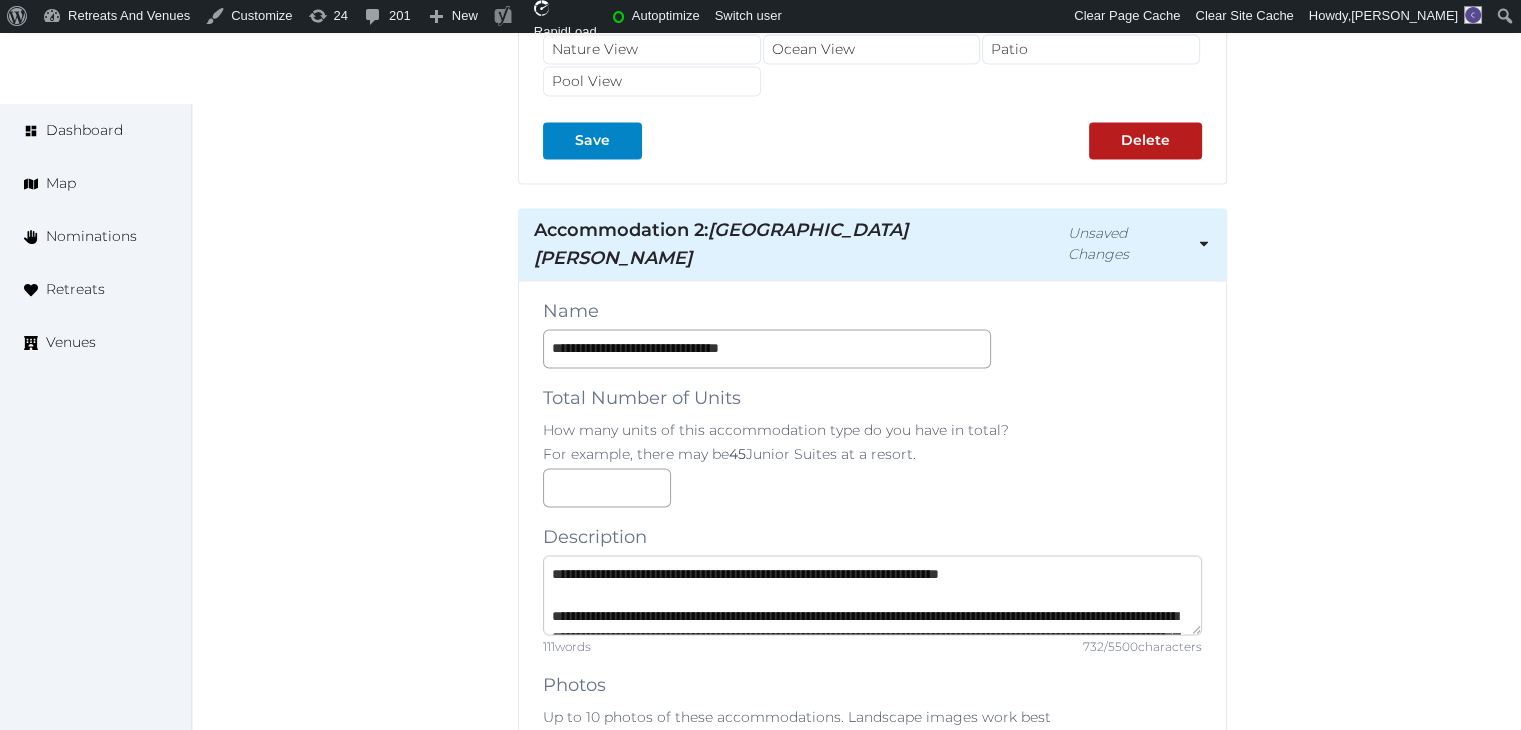 scroll, scrollTop: 220, scrollLeft: 0, axis: vertical 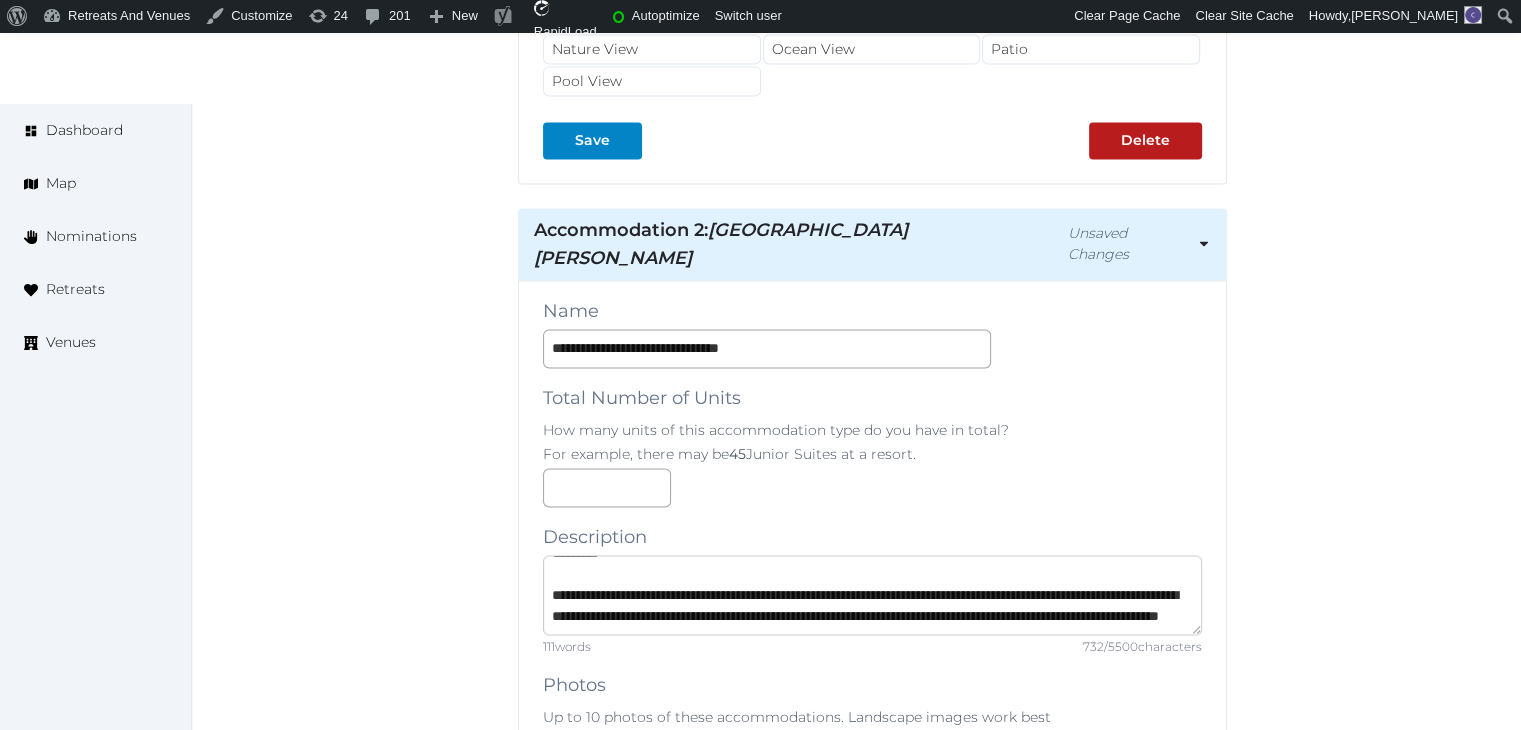 type on "**********" 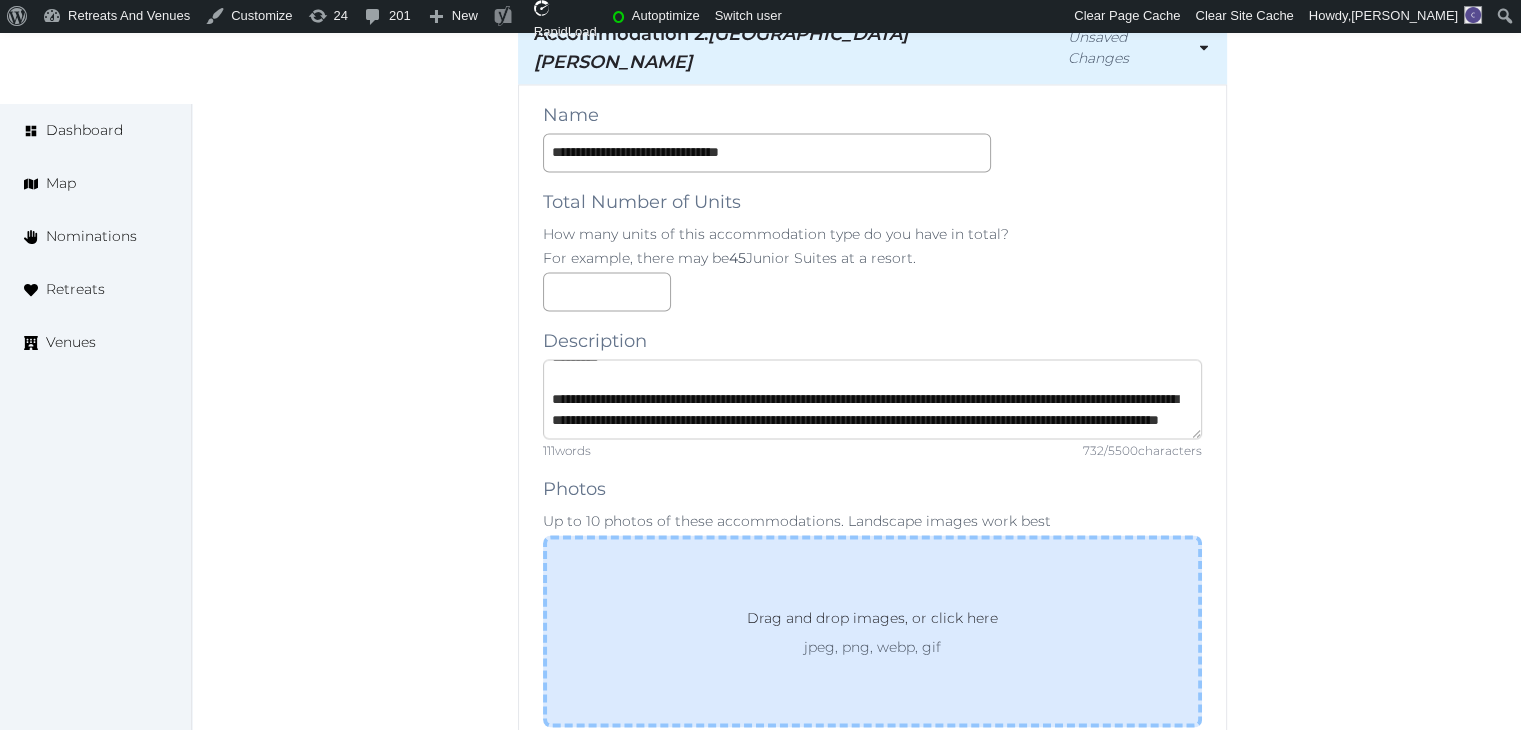 scroll, scrollTop: 3242, scrollLeft: 0, axis: vertical 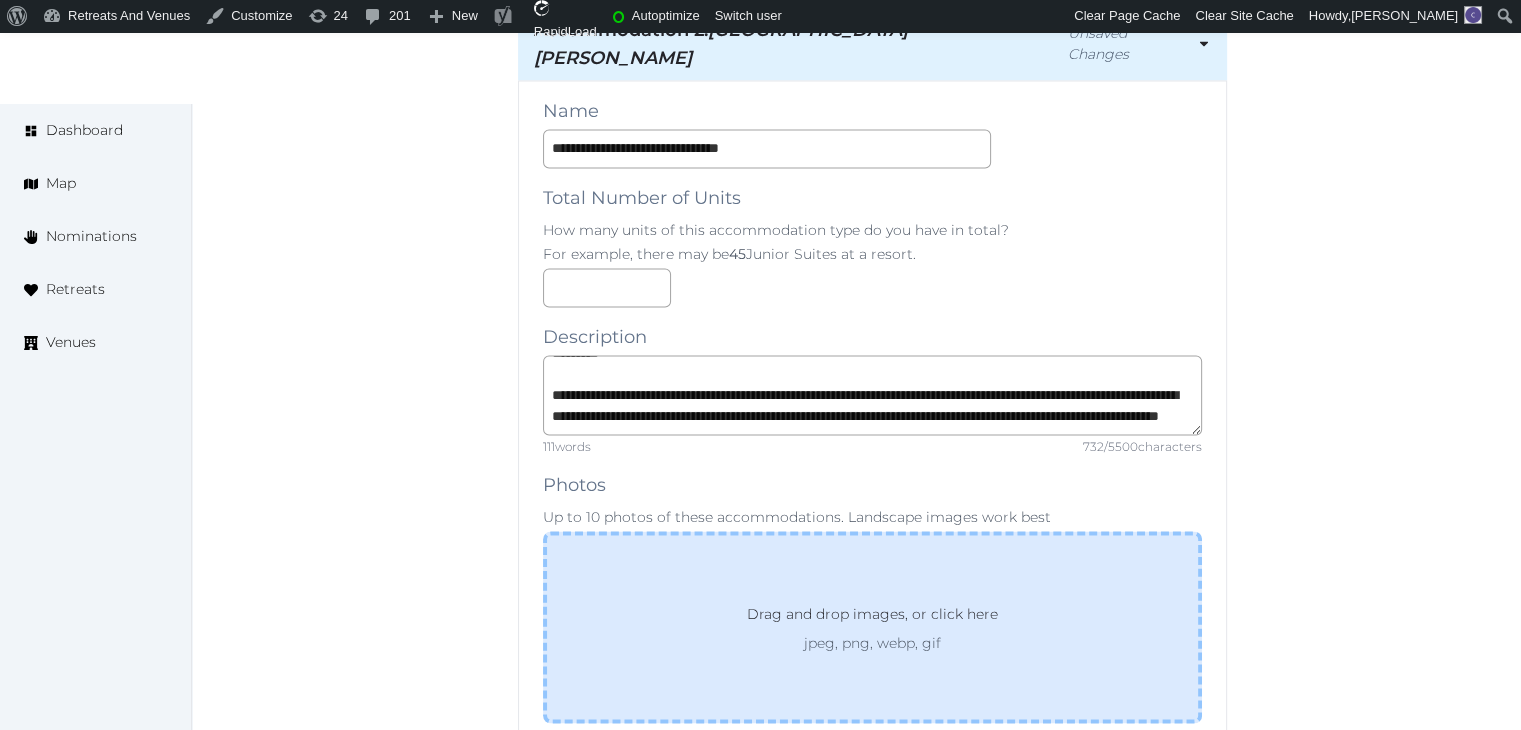 click on "Drag and drop images, or click here jpeg, png, webp, gif" at bounding box center [872, 627] 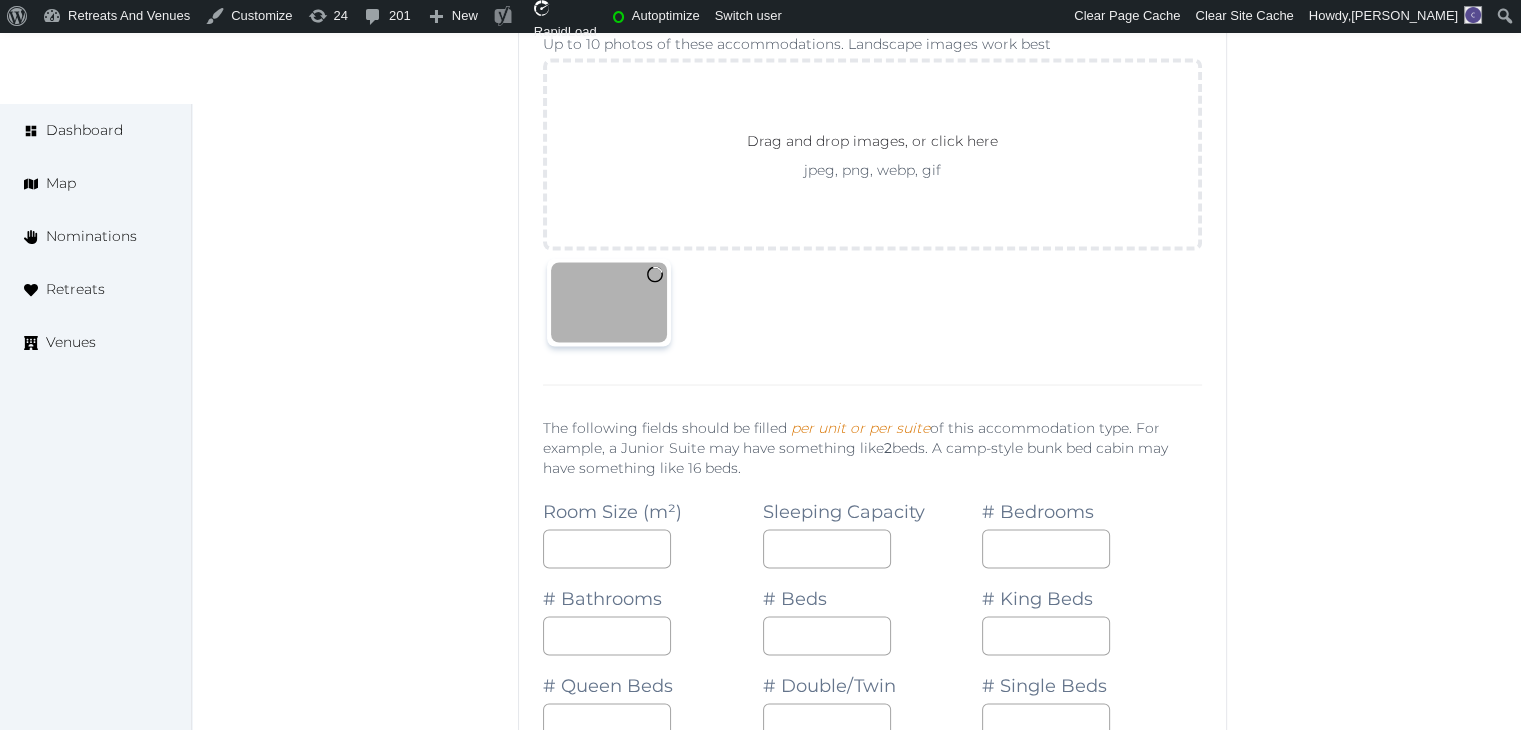 scroll, scrollTop: 3942, scrollLeft: 0, axis: vertical 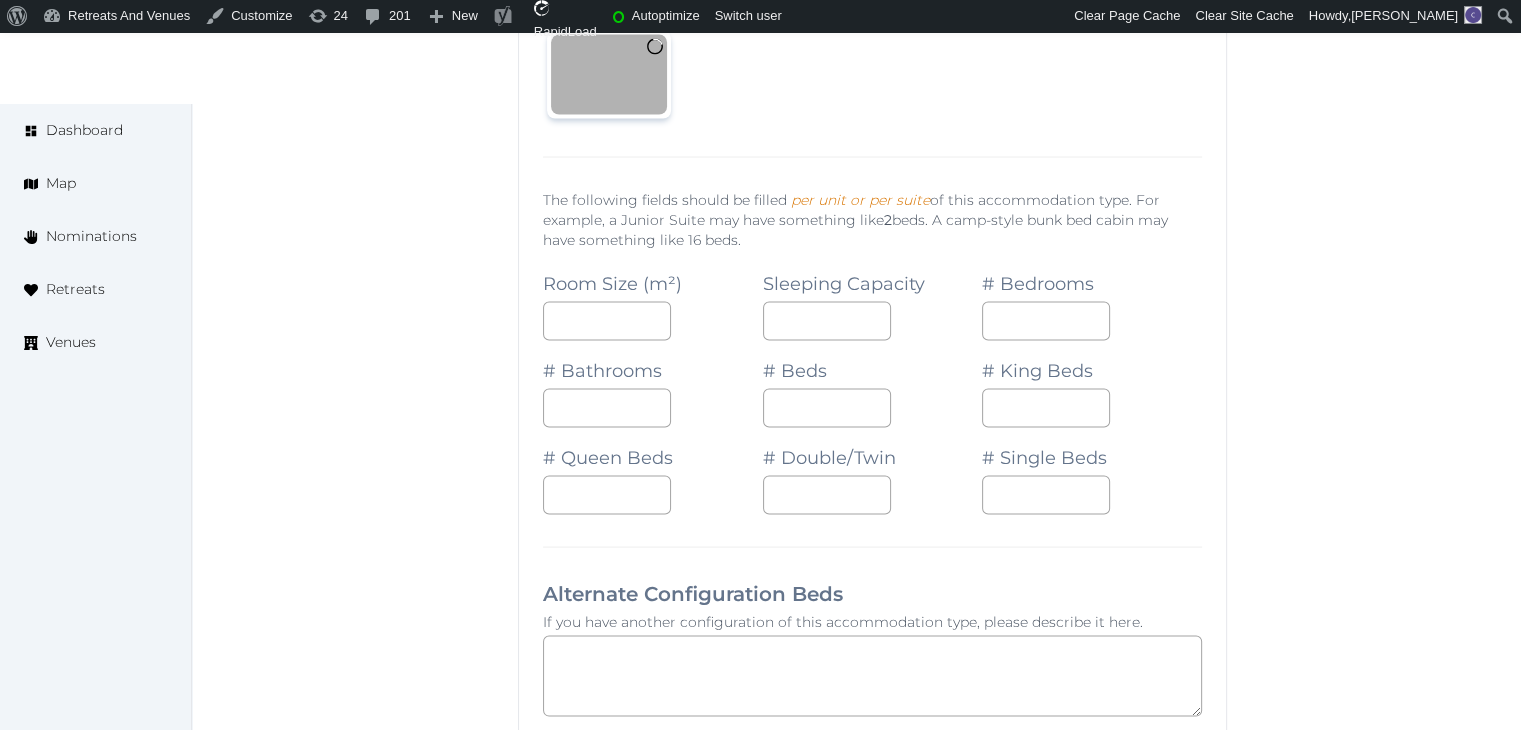 click on "Sleeping Capacity" at bounding box center [844, 284] 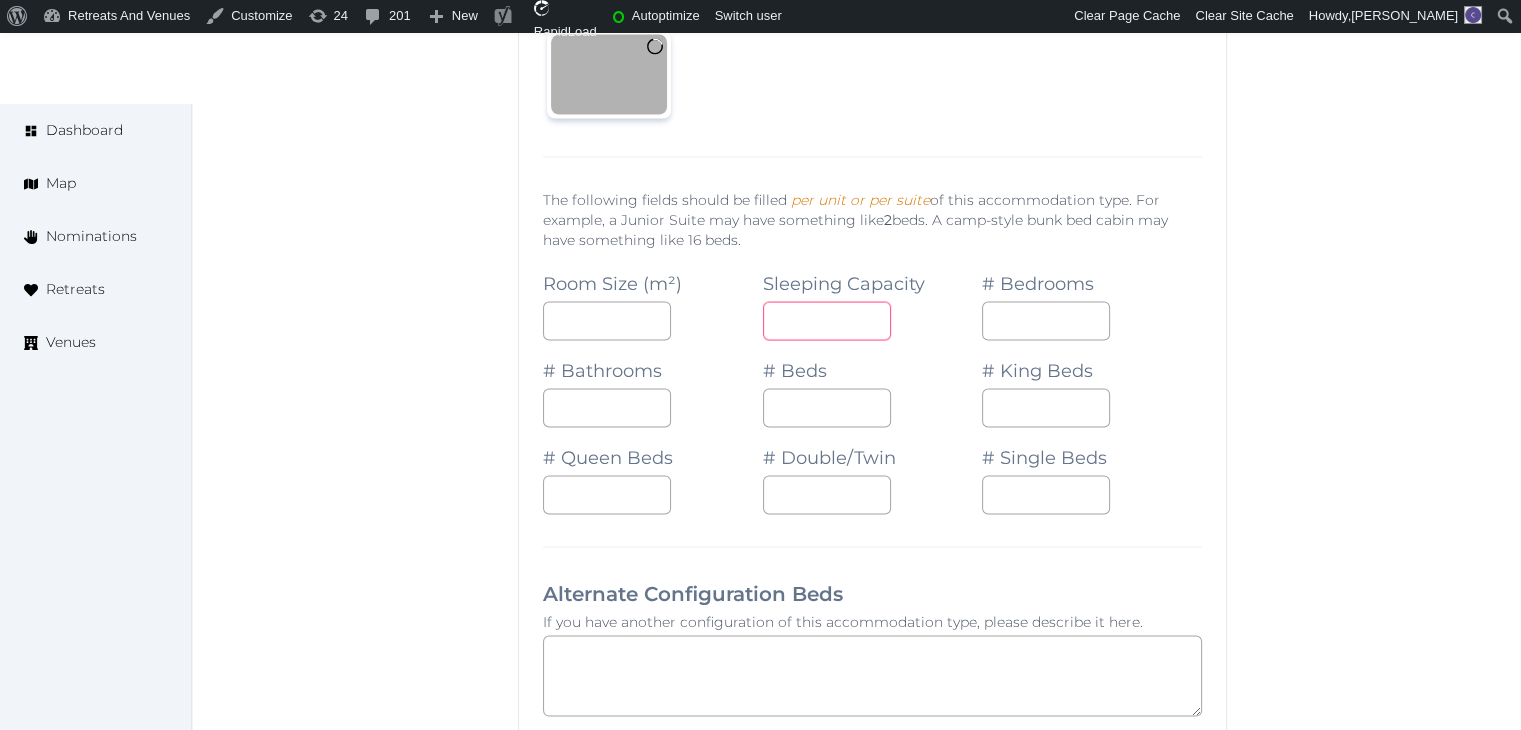 click at bounding box center [827, 321] 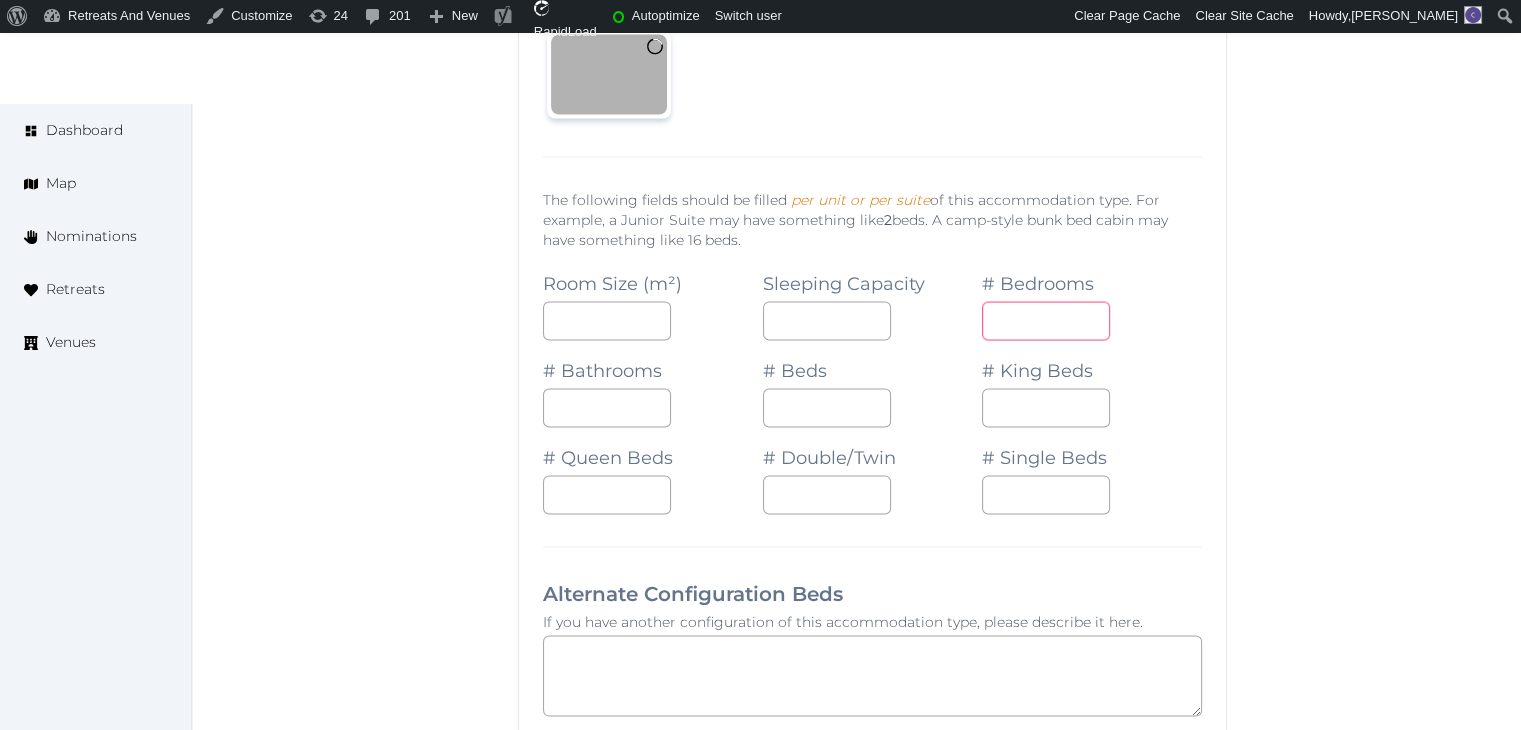 click at bounding box center (1046, 321) 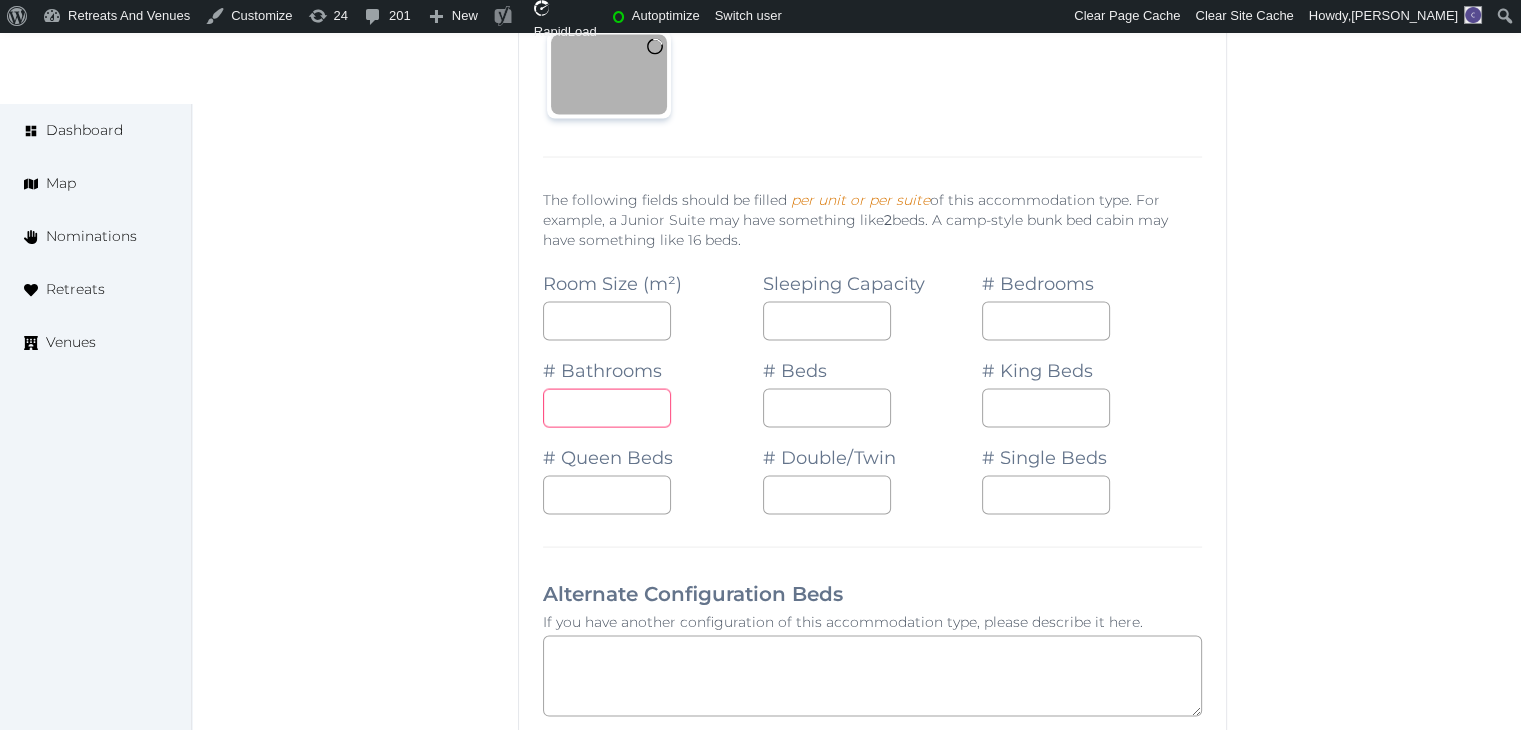 click at bounding box center (607, 408) 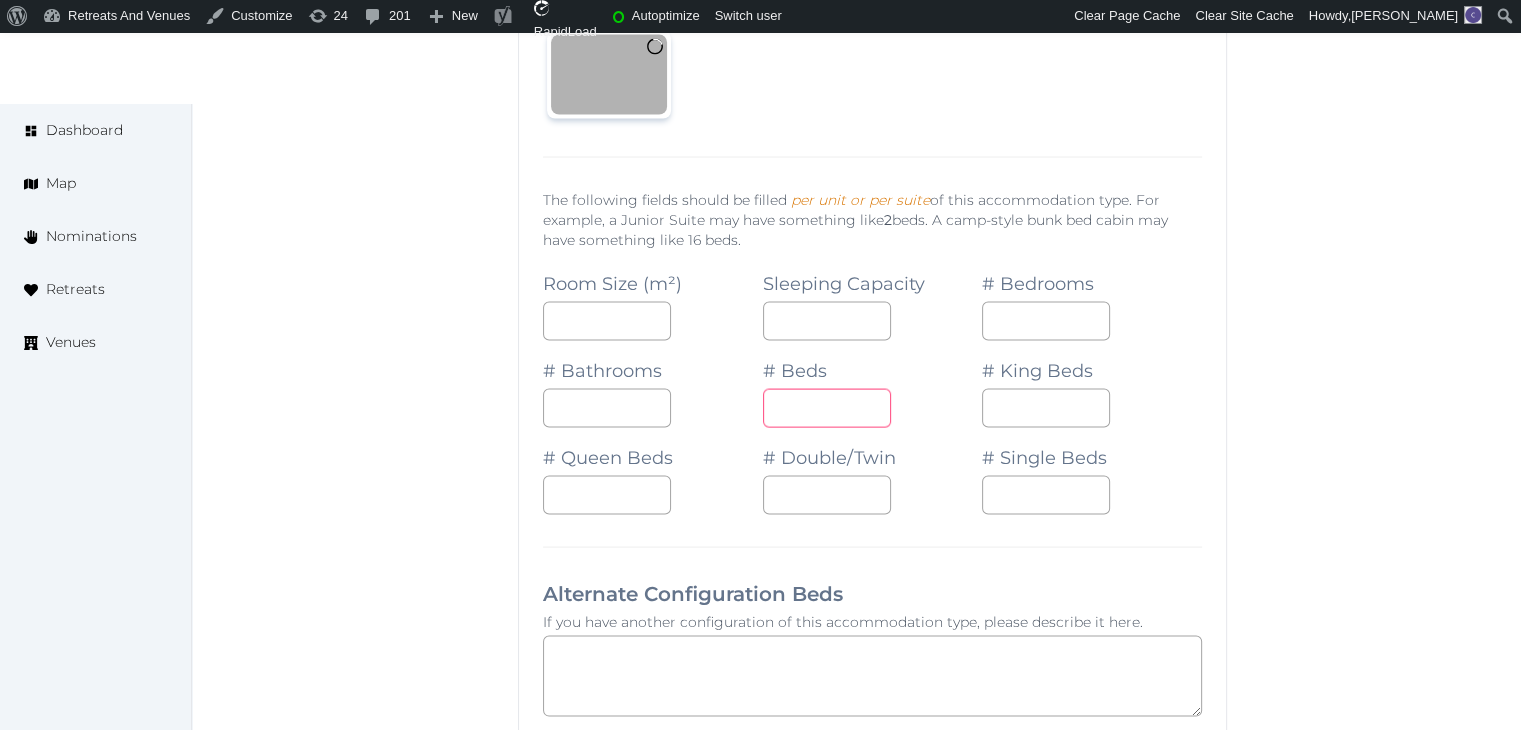 click at bounding box center [827, 408] 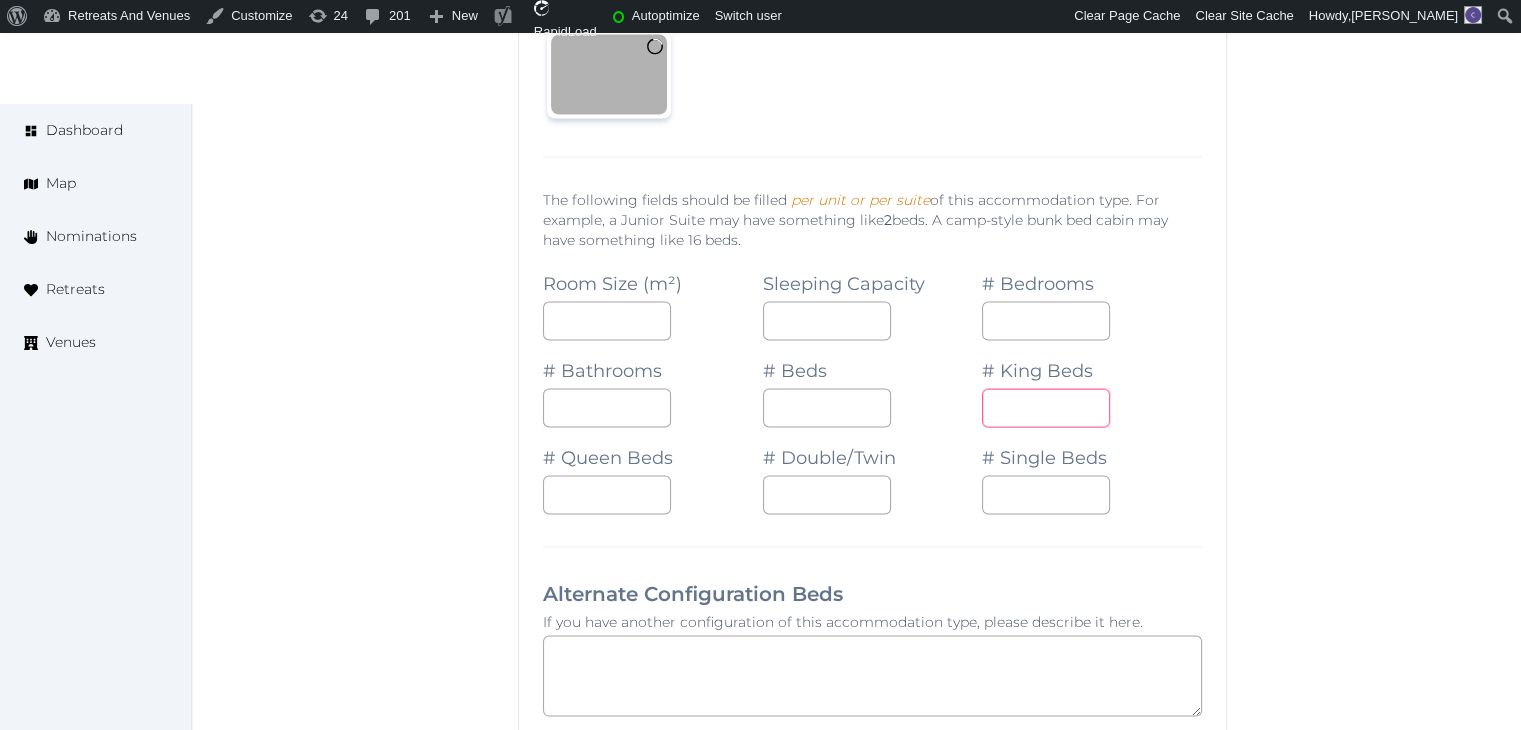 click at bounding box center [1046, 408] 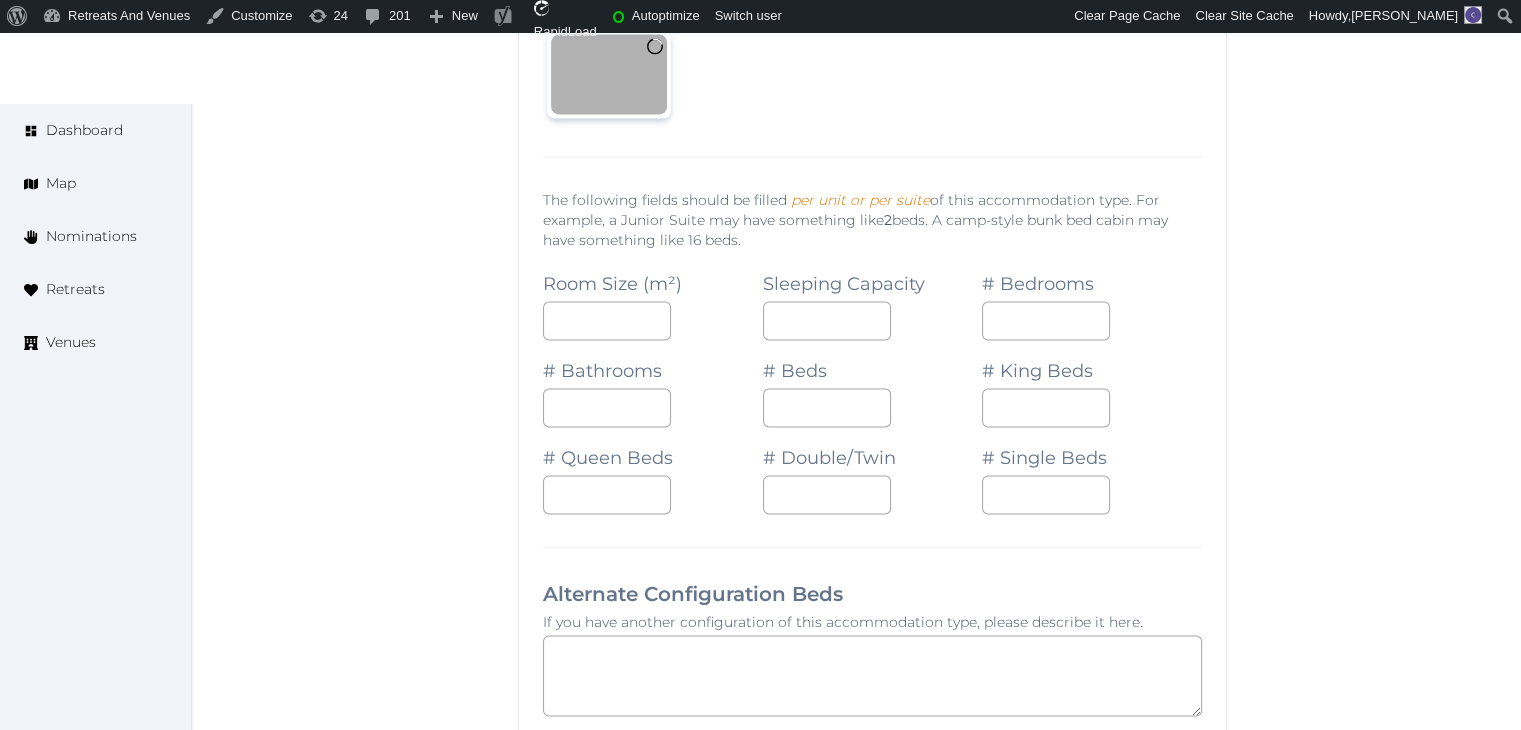 click on "If you have another configuration of this accommodation type, please describe it here." at bounding box center [872, 622] 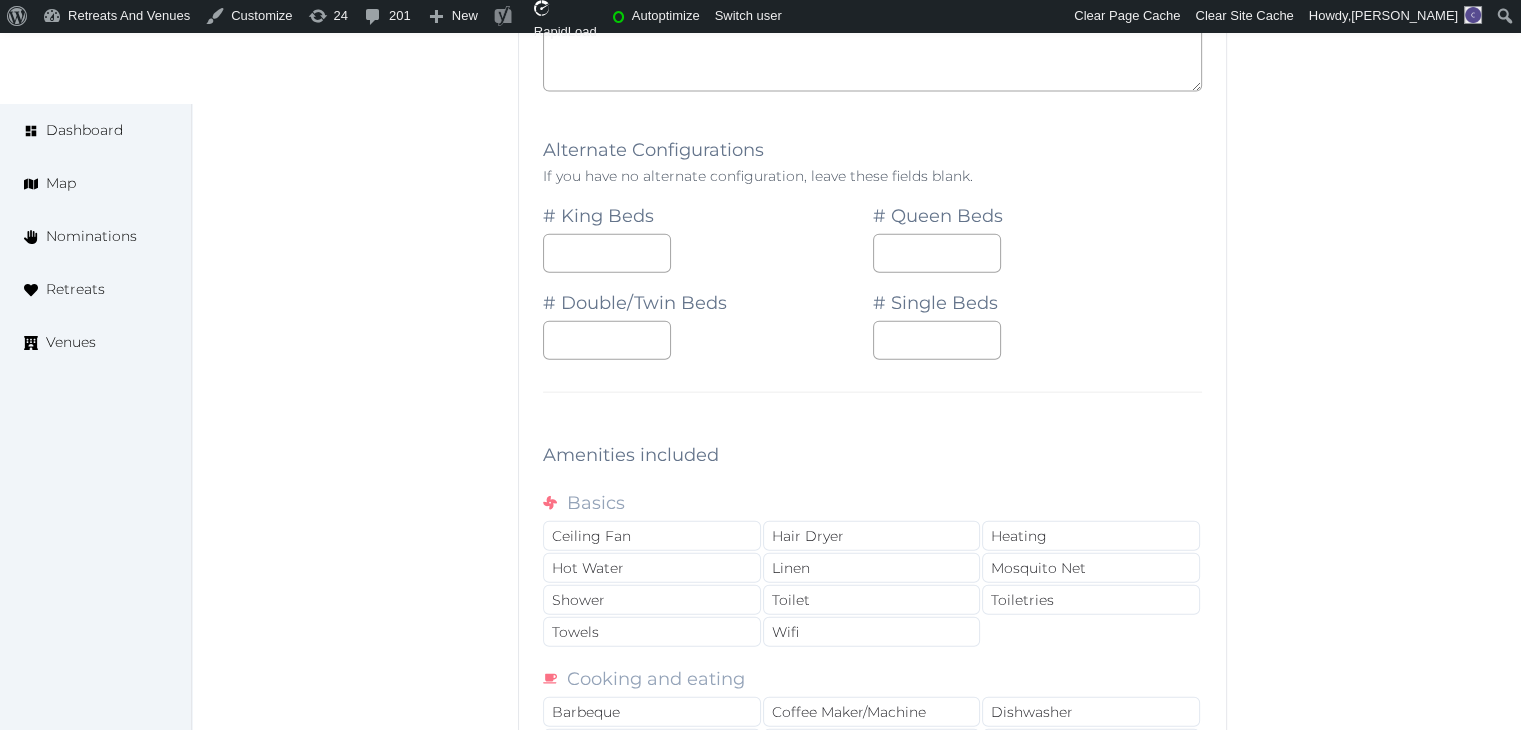 scroll, scrollTop: 4642, scrollLeft: 0, axis: vertical 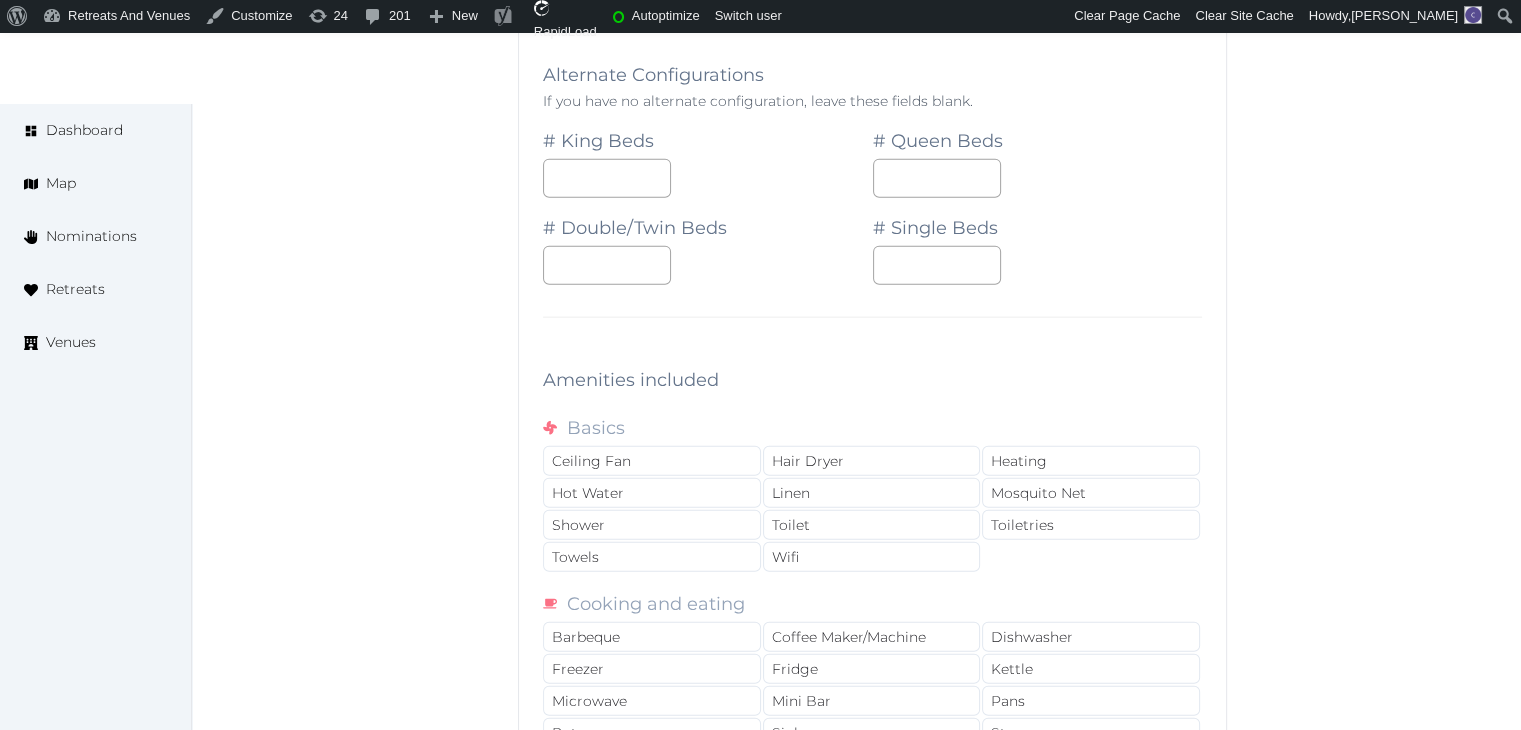 click on "Ceiling Fan Hair Dryer Heating Hot Water Linen Mosquito Net Shower Toilet Toiletries Towels Wifi" at bounding box center (872, 510) 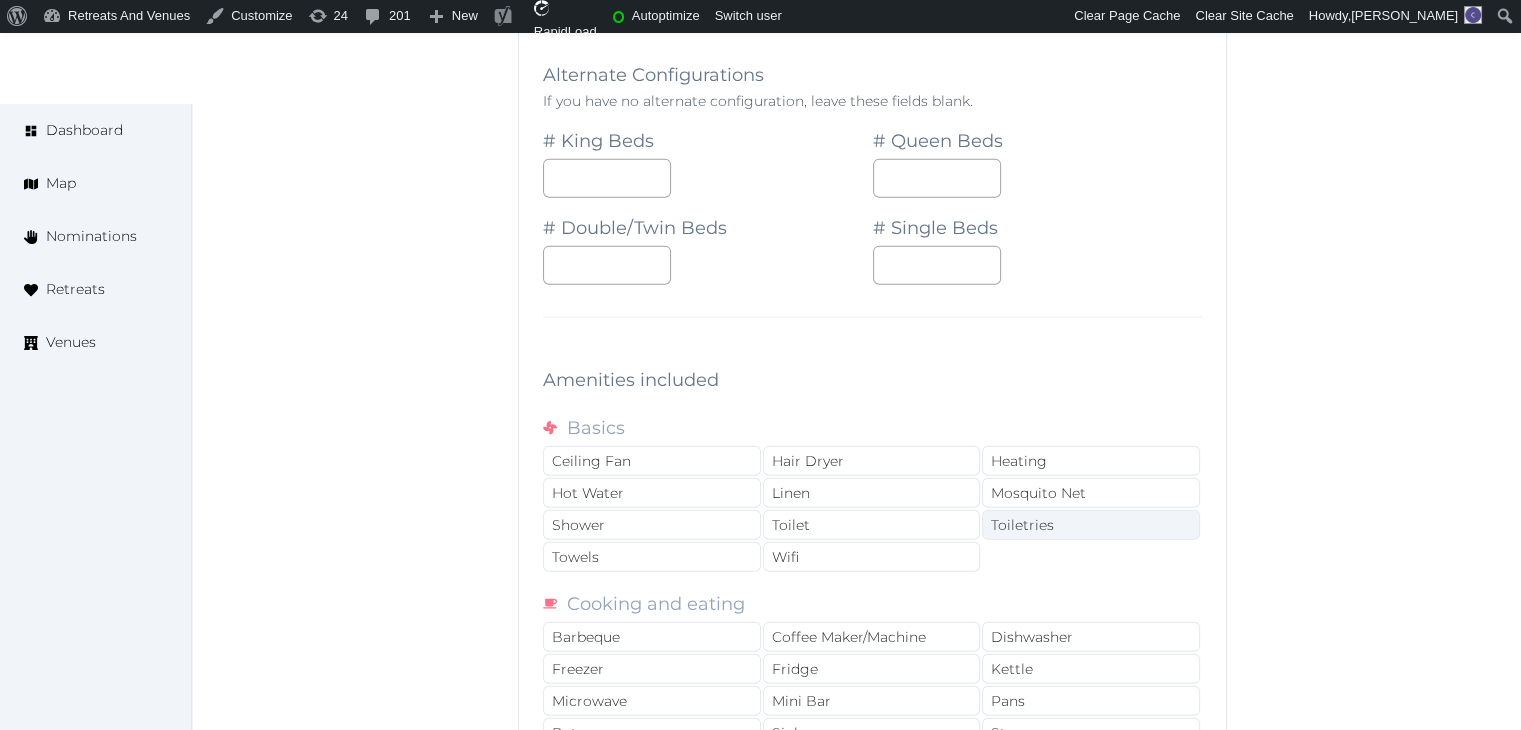 click on "Toiletries" at bounding box center [1091, 525] 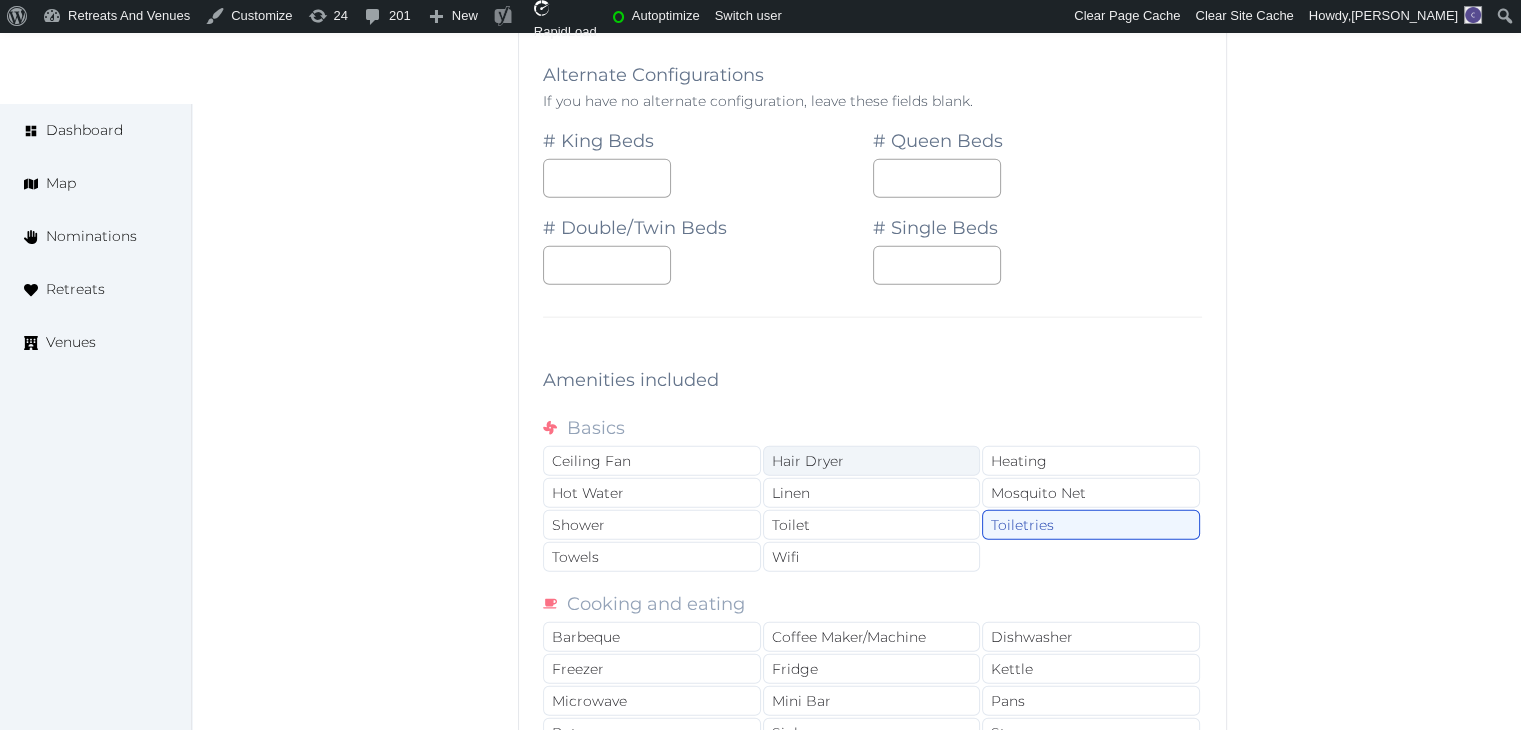 click on "Hair Dryer" at bounding box center [872, 461] 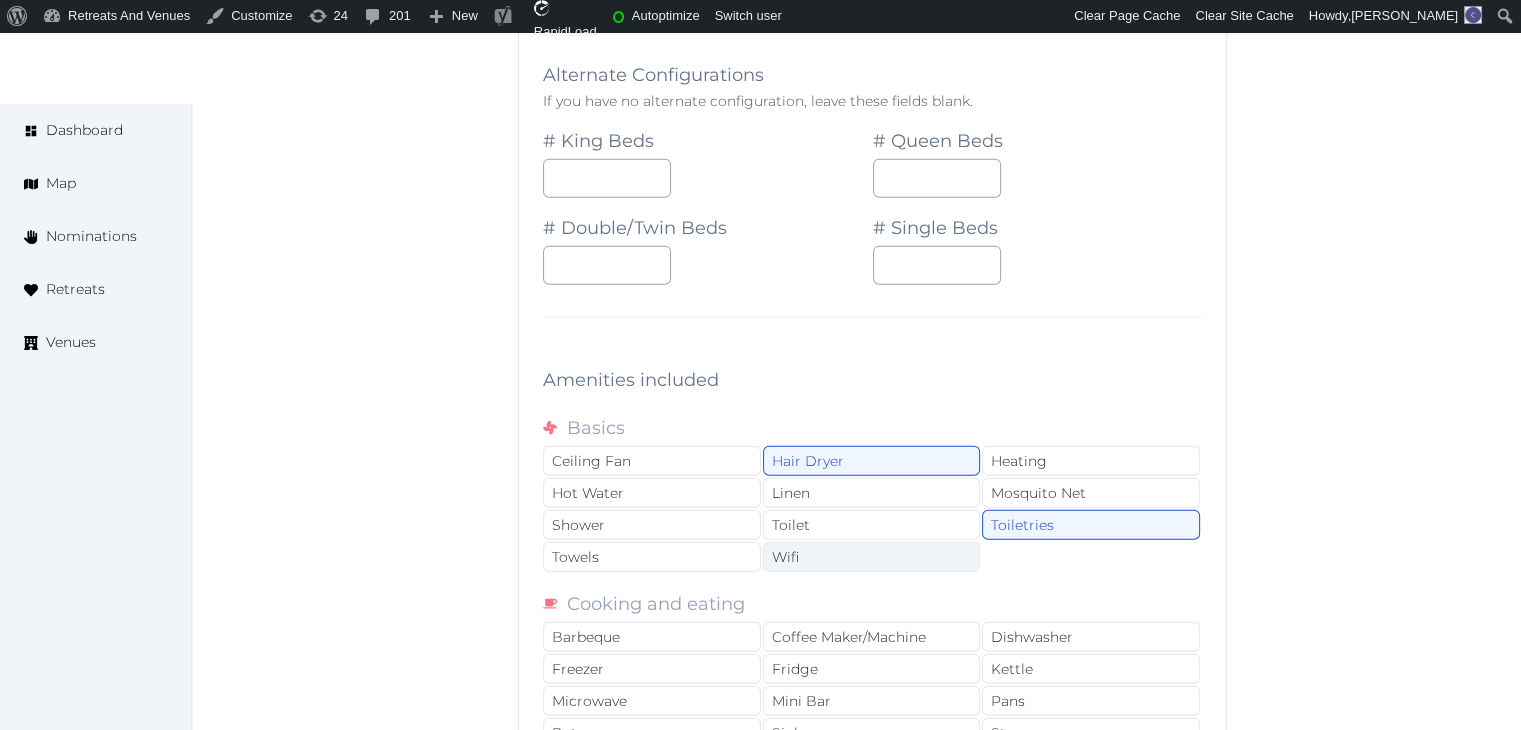 click on "Wifi" at bounding box center [872, 557] 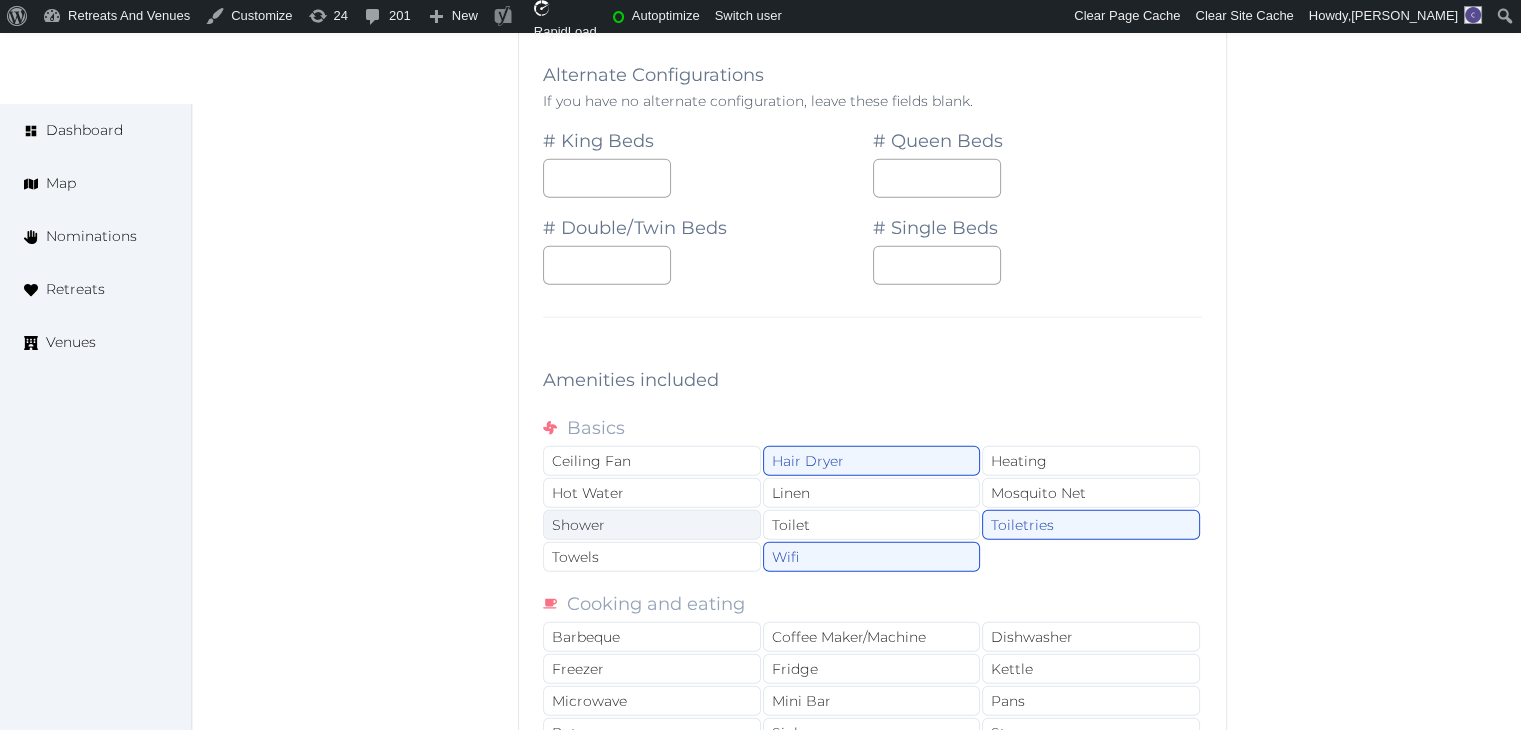 click on "Shower" at bounding box center (652, 525) 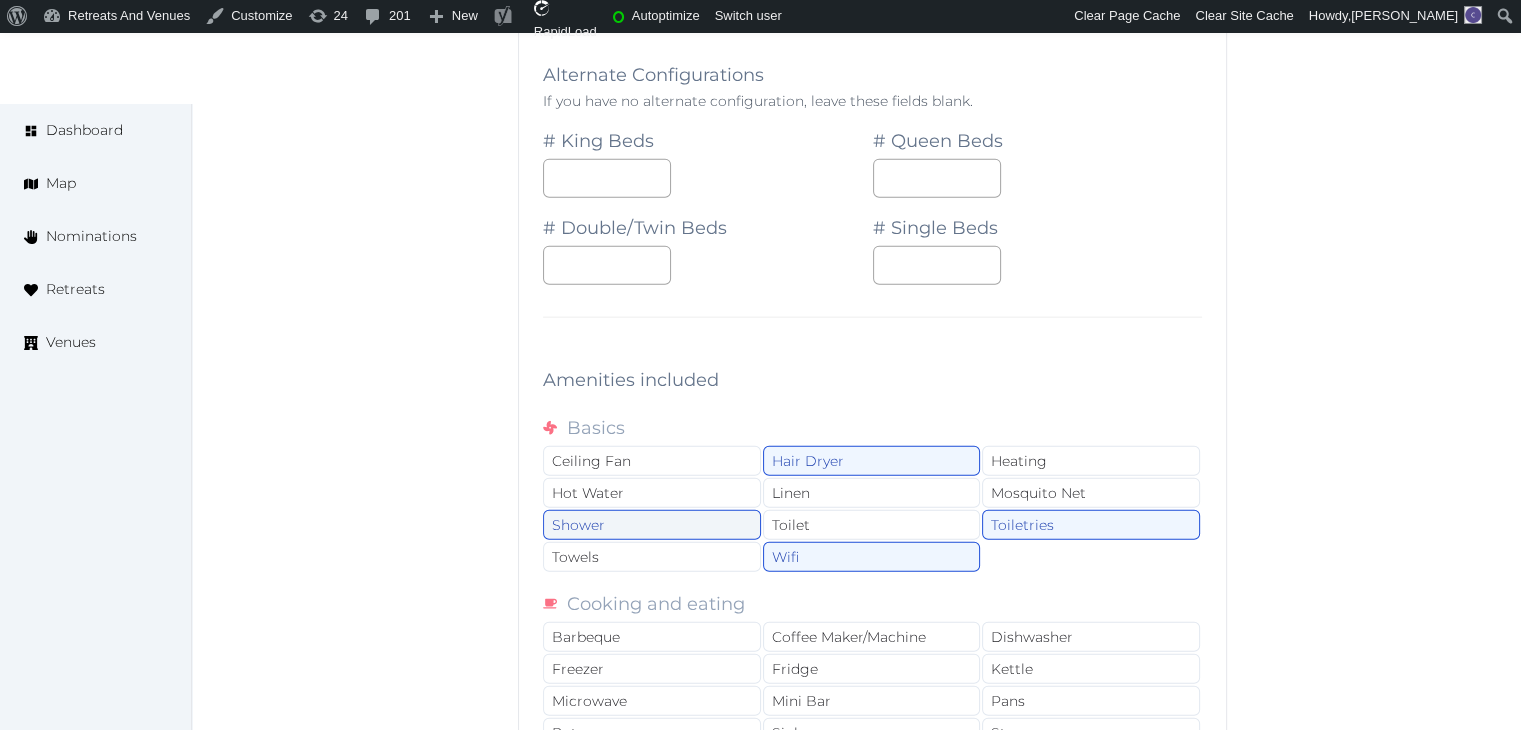 scroll, scrollTop: 5042, scrollLeft: 0, axis: vertical 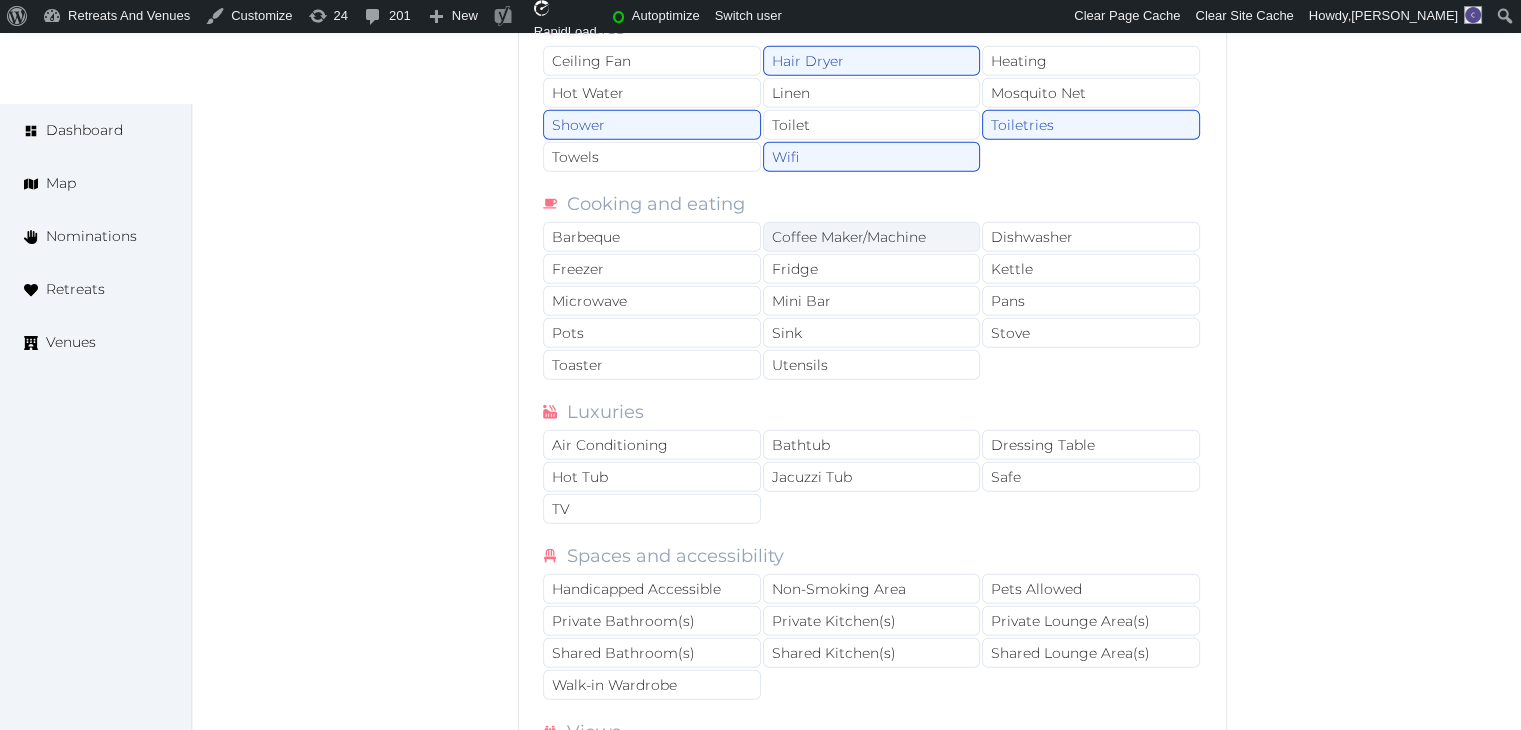 click on "Coffee Maker/Machine" at bounding box center [872, 237] 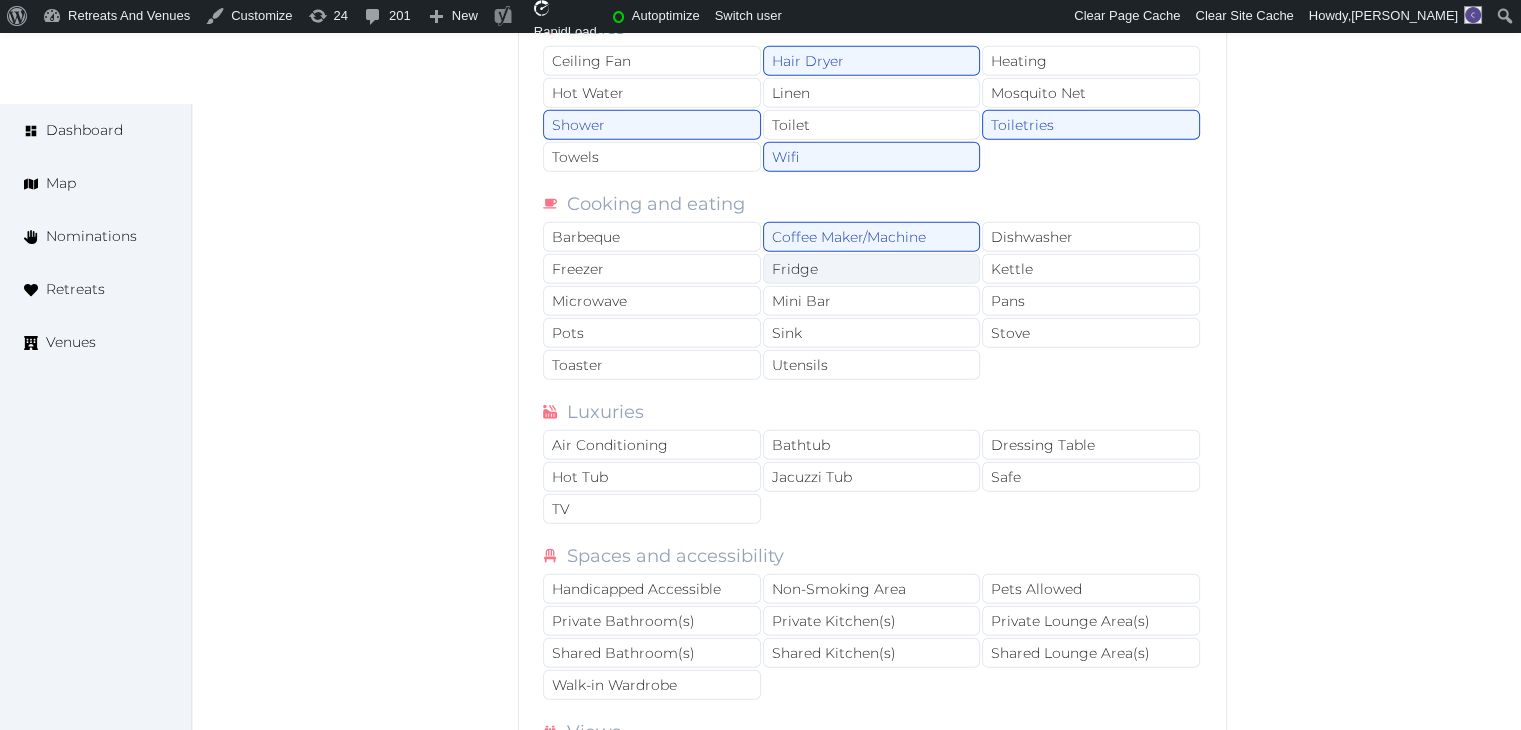 click on "Fridge" at bounding box center [872, 269] 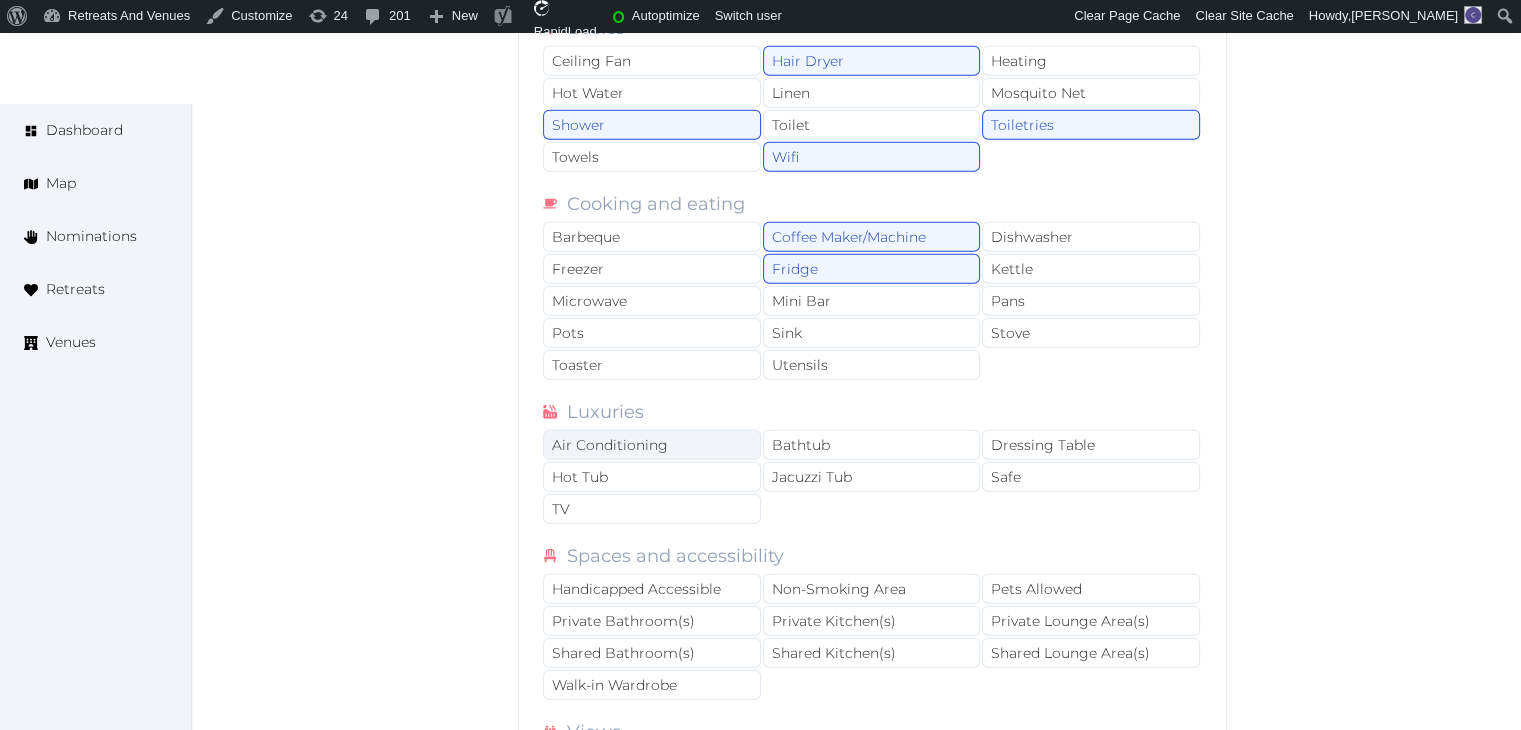 click on "Air Conditioning" at bounding box center [652, 445] 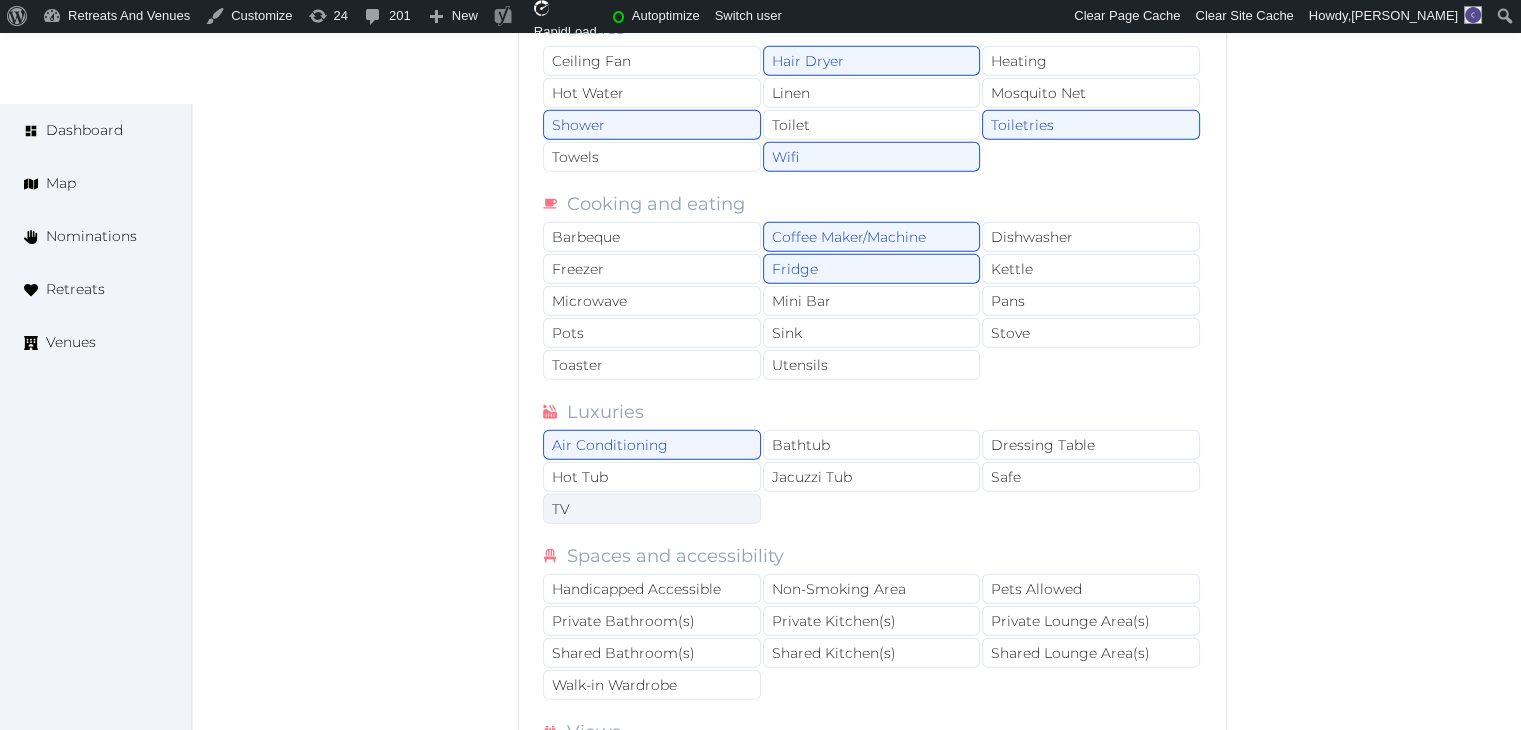 click on "TV" at bounding box center [652, 509] 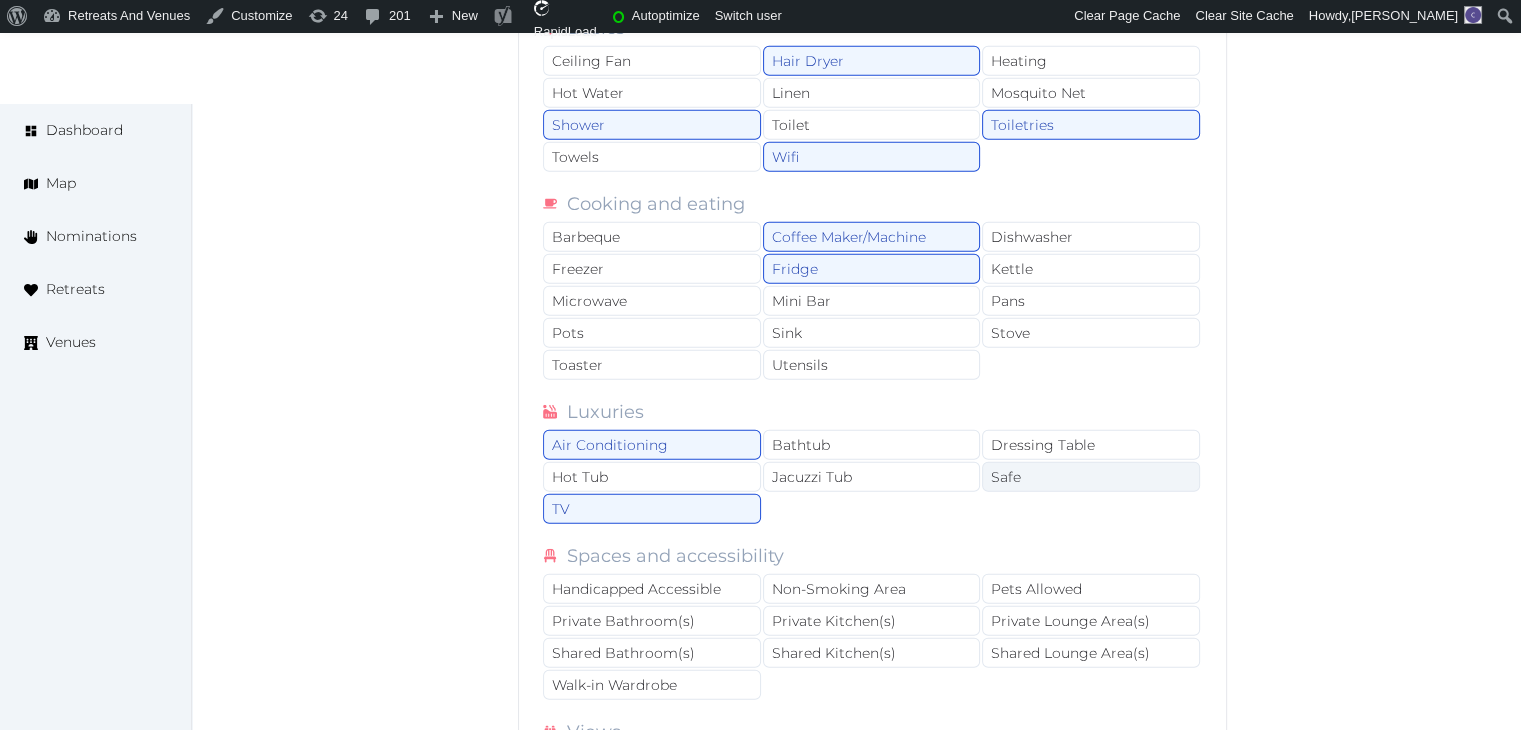 click on "Safe" at bounding box center [1091, 477] 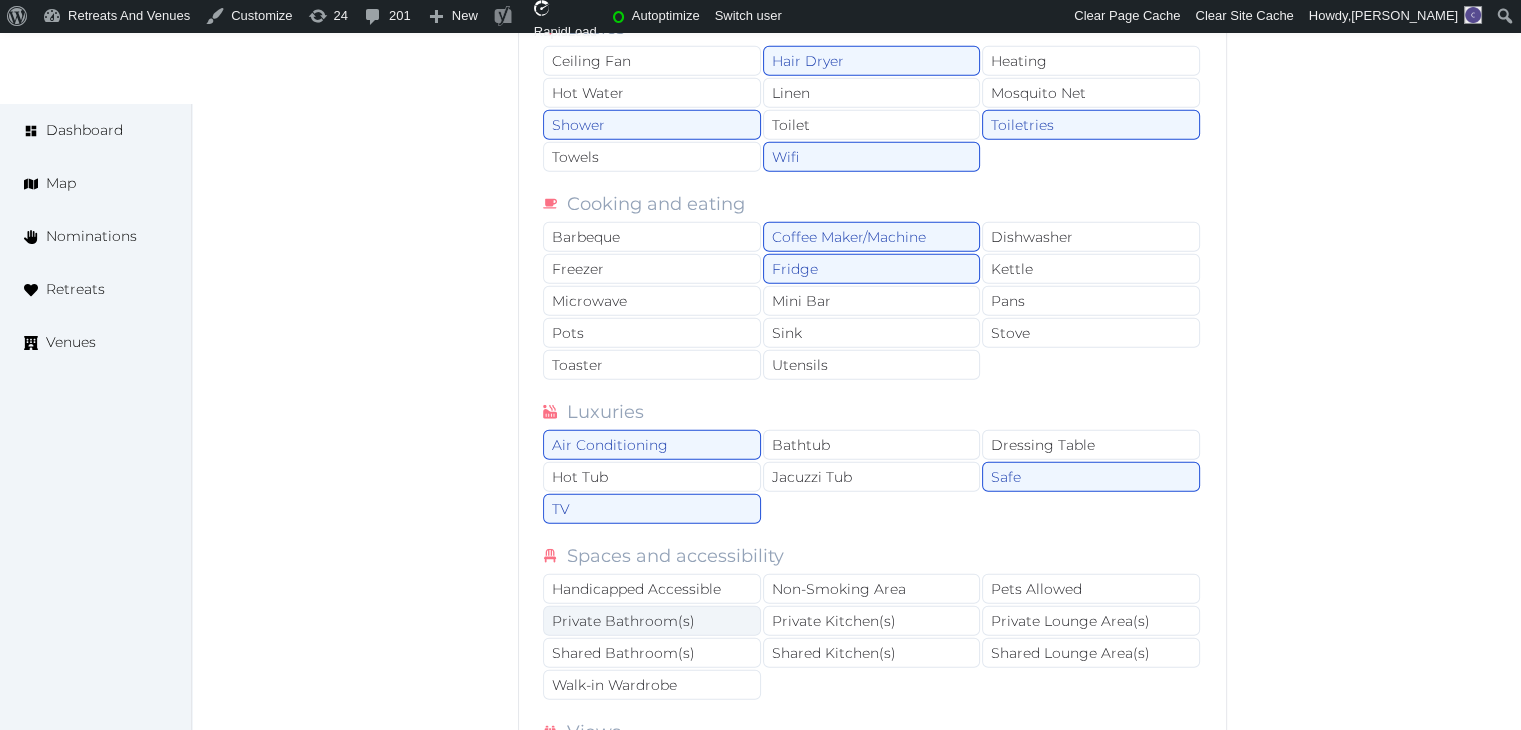 click on "Private Bathroom(s)" at bounding box center (652, 621) 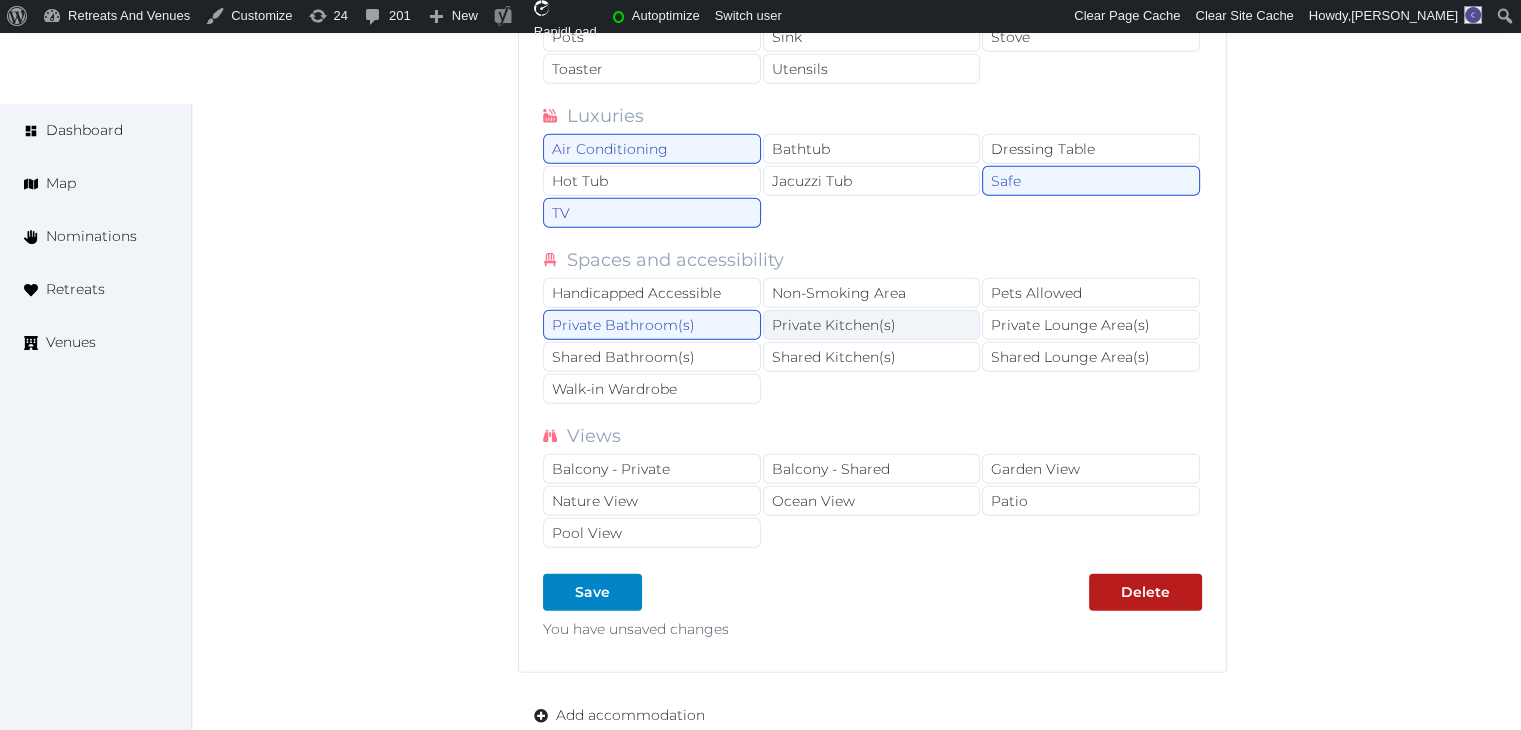 scroll, scrollTop: 5342, scrollLeft: 0, axis: vertical 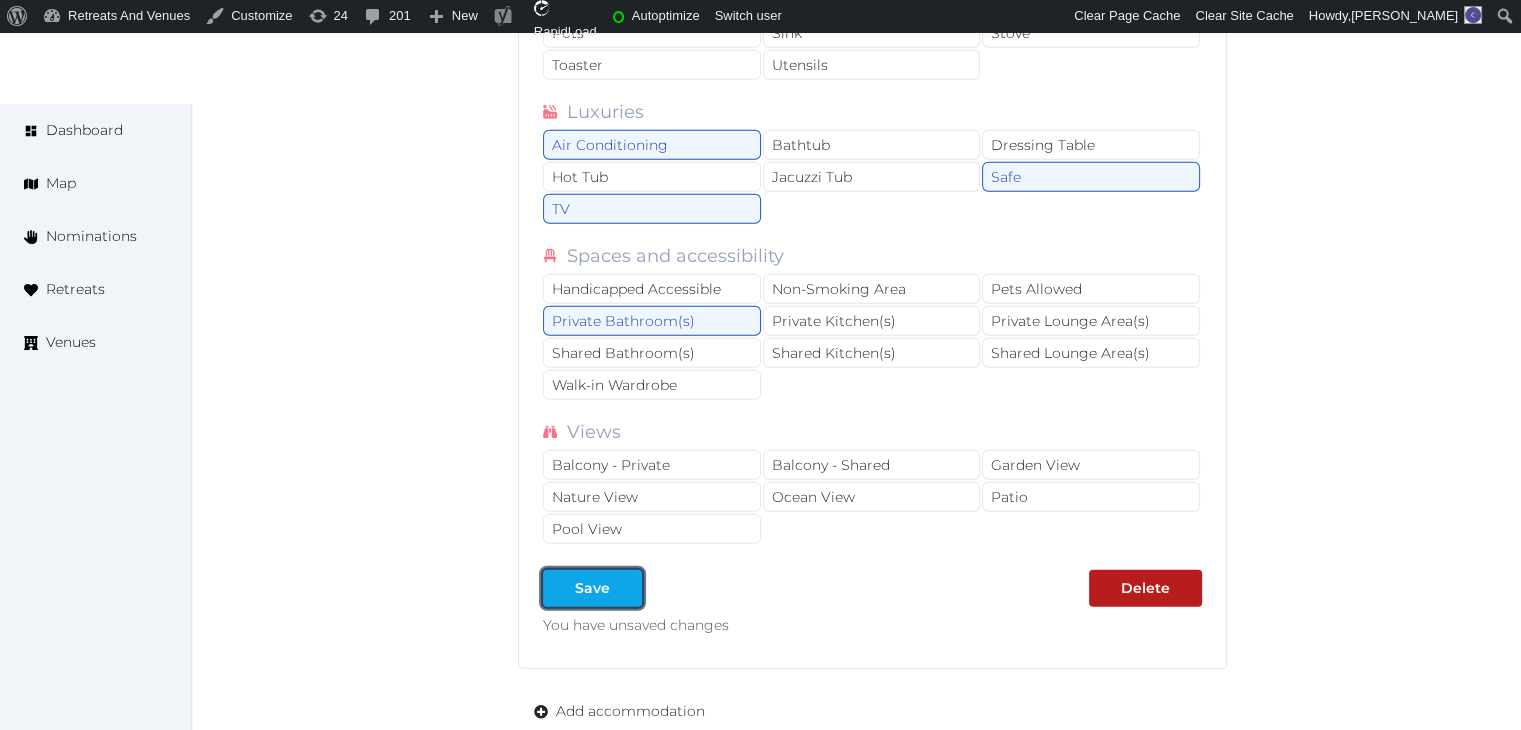 click on "Save" at bounding box center [592, 588] 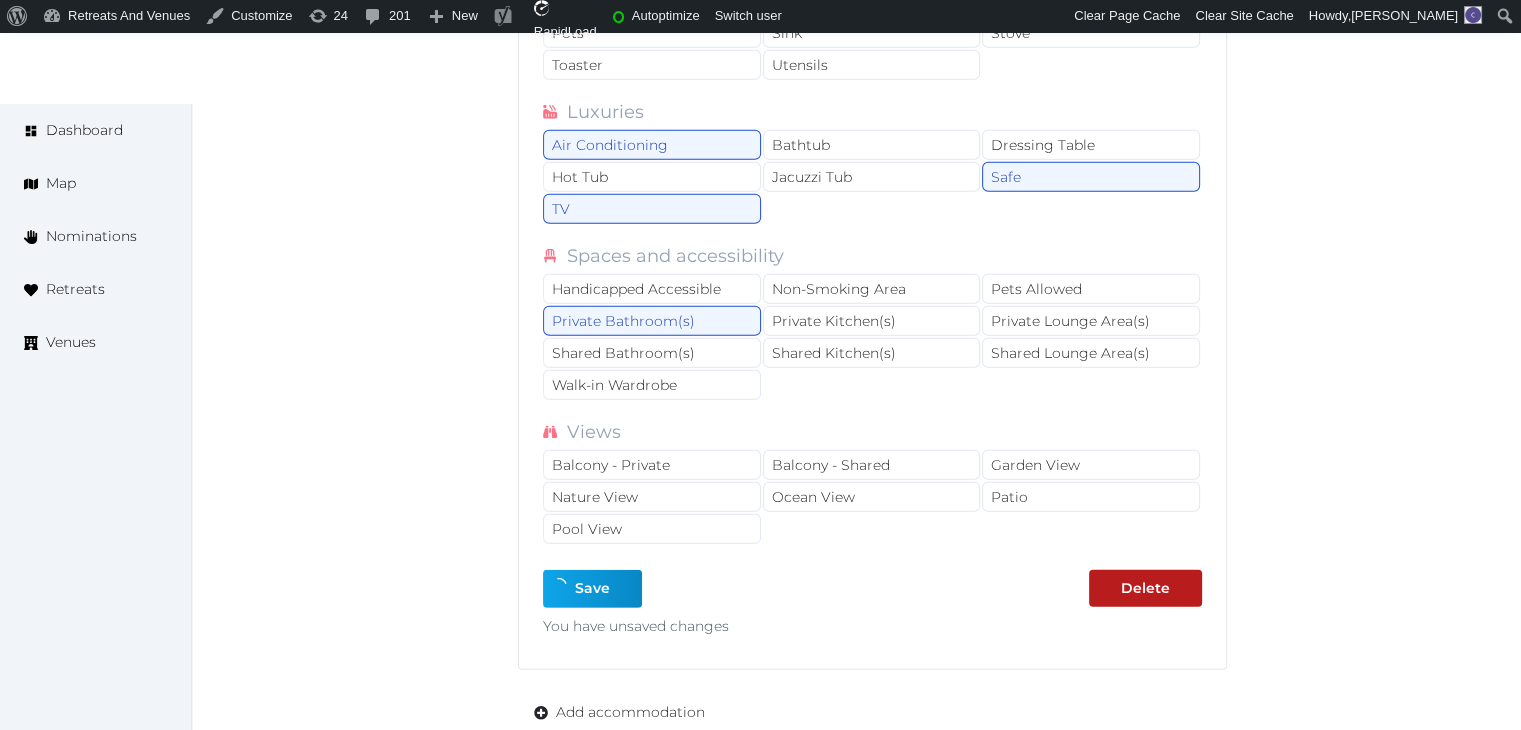 type on "*" 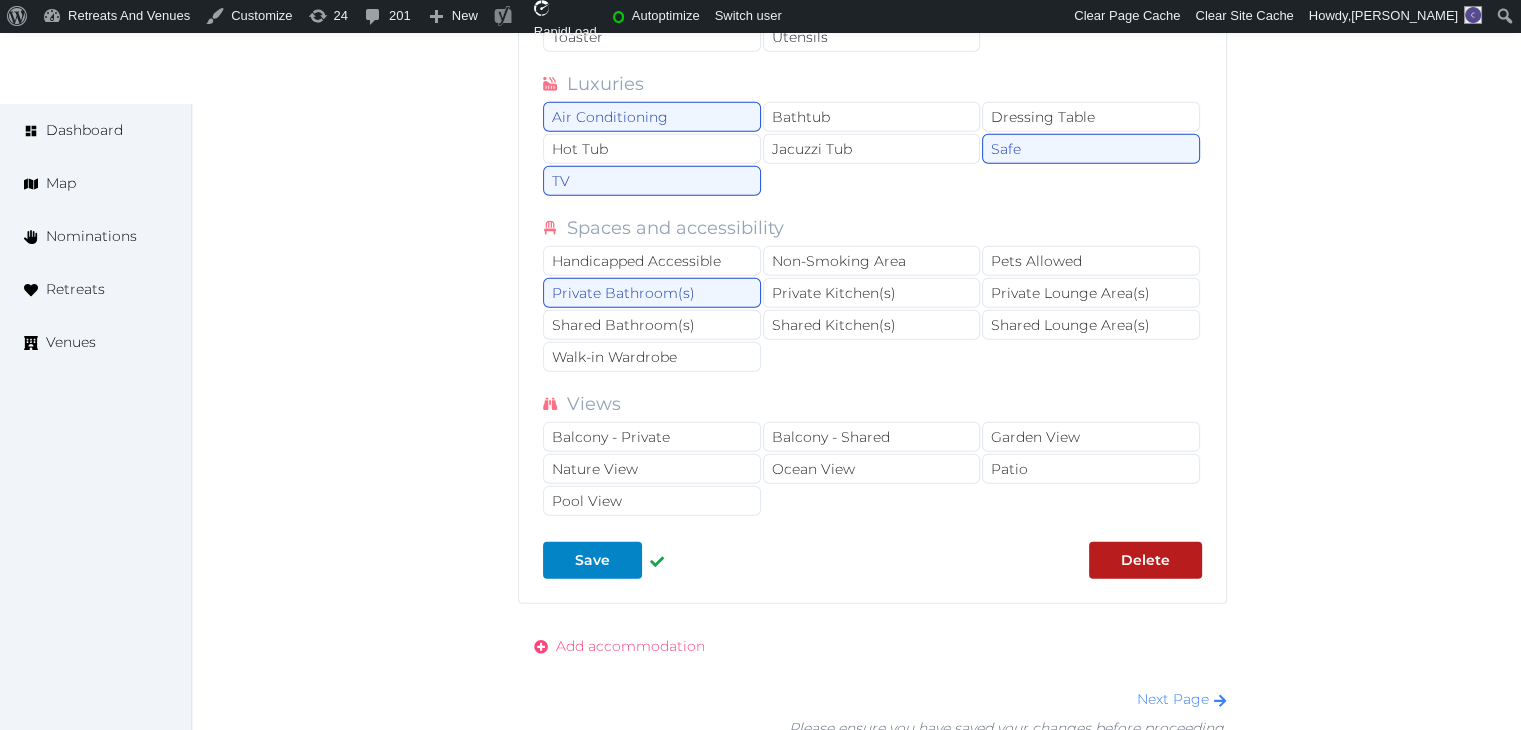 click on "Add accommodation" at bounding box center [630, 646] 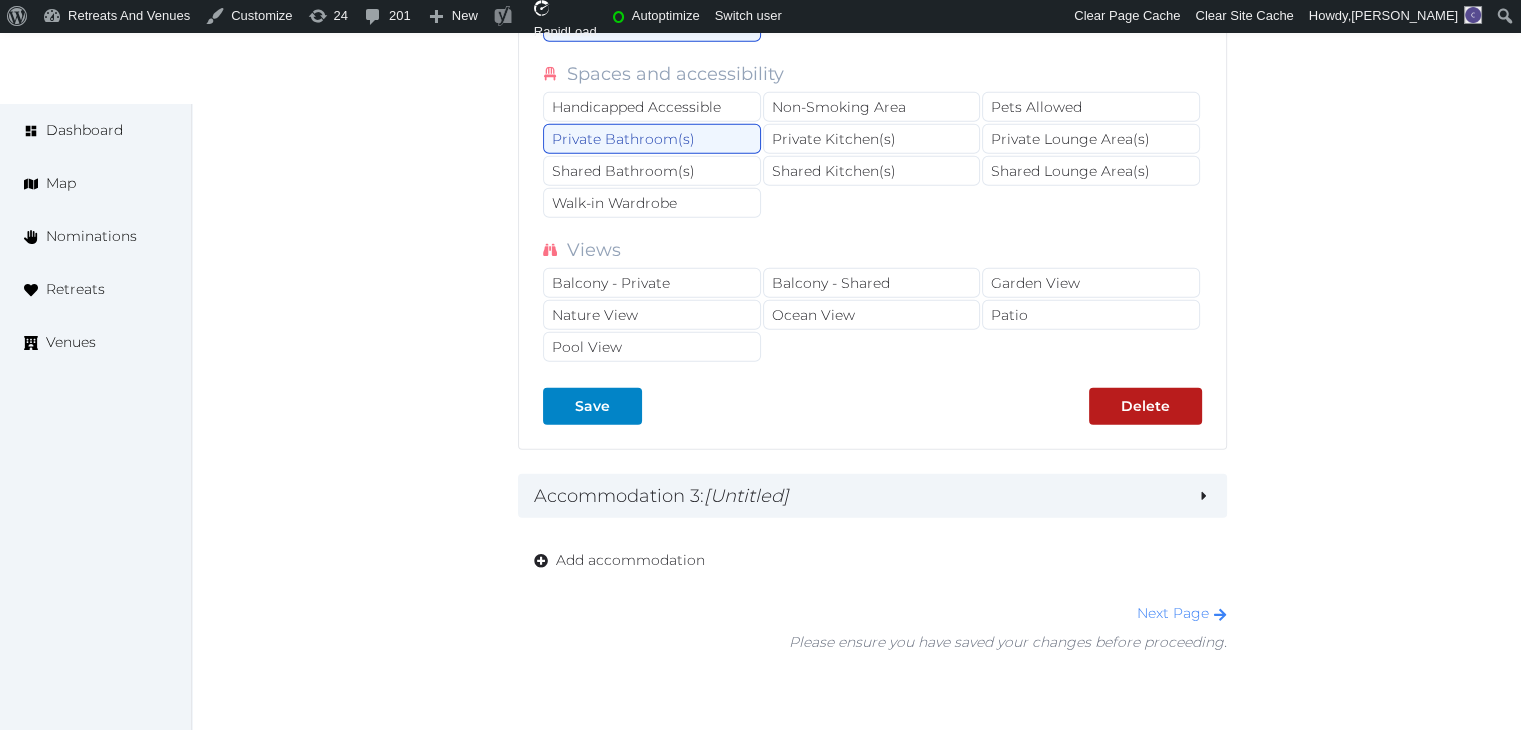 scroll, scrollTop: 5618, scrollLeft: 0, axis: vertical 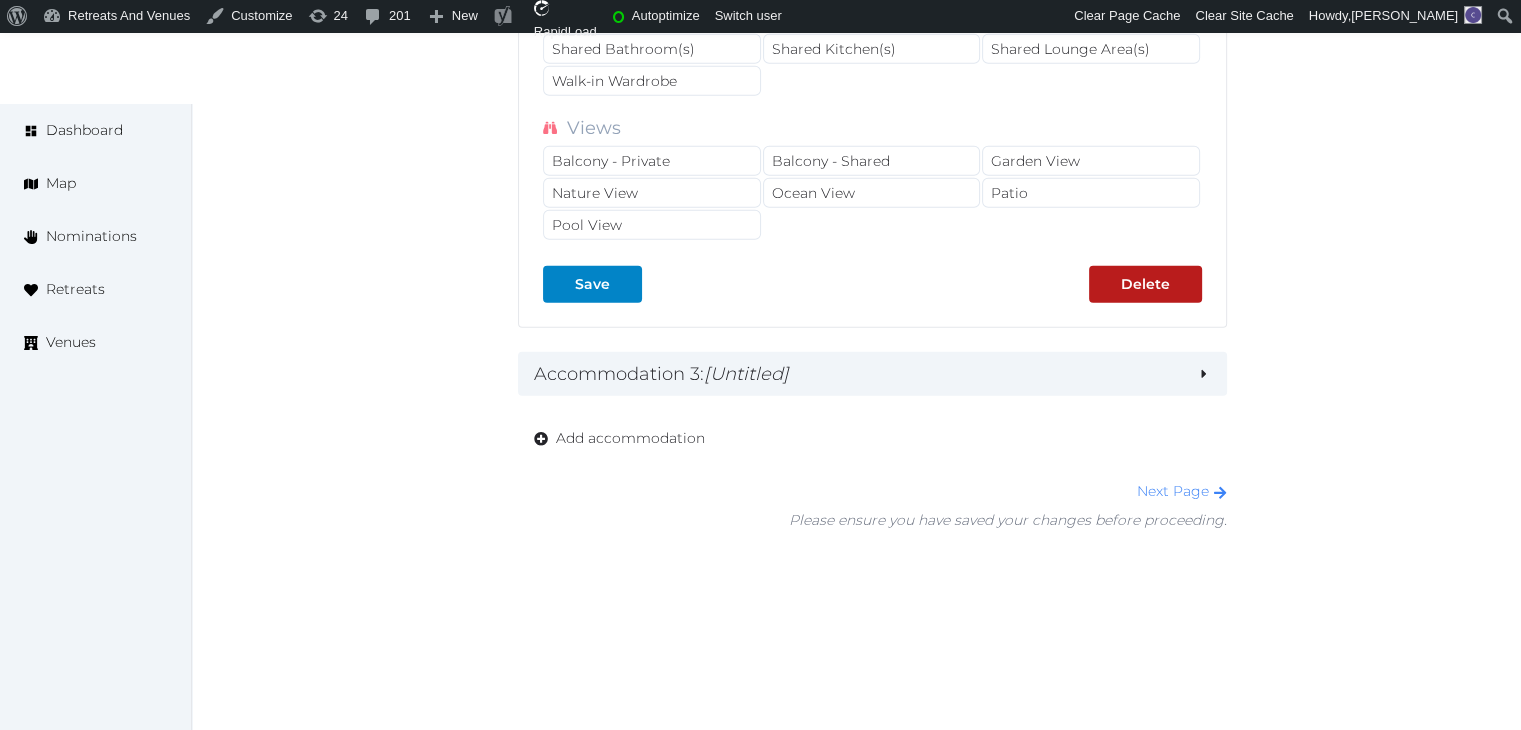 click on "**********" at bounding box center (872, -2425) 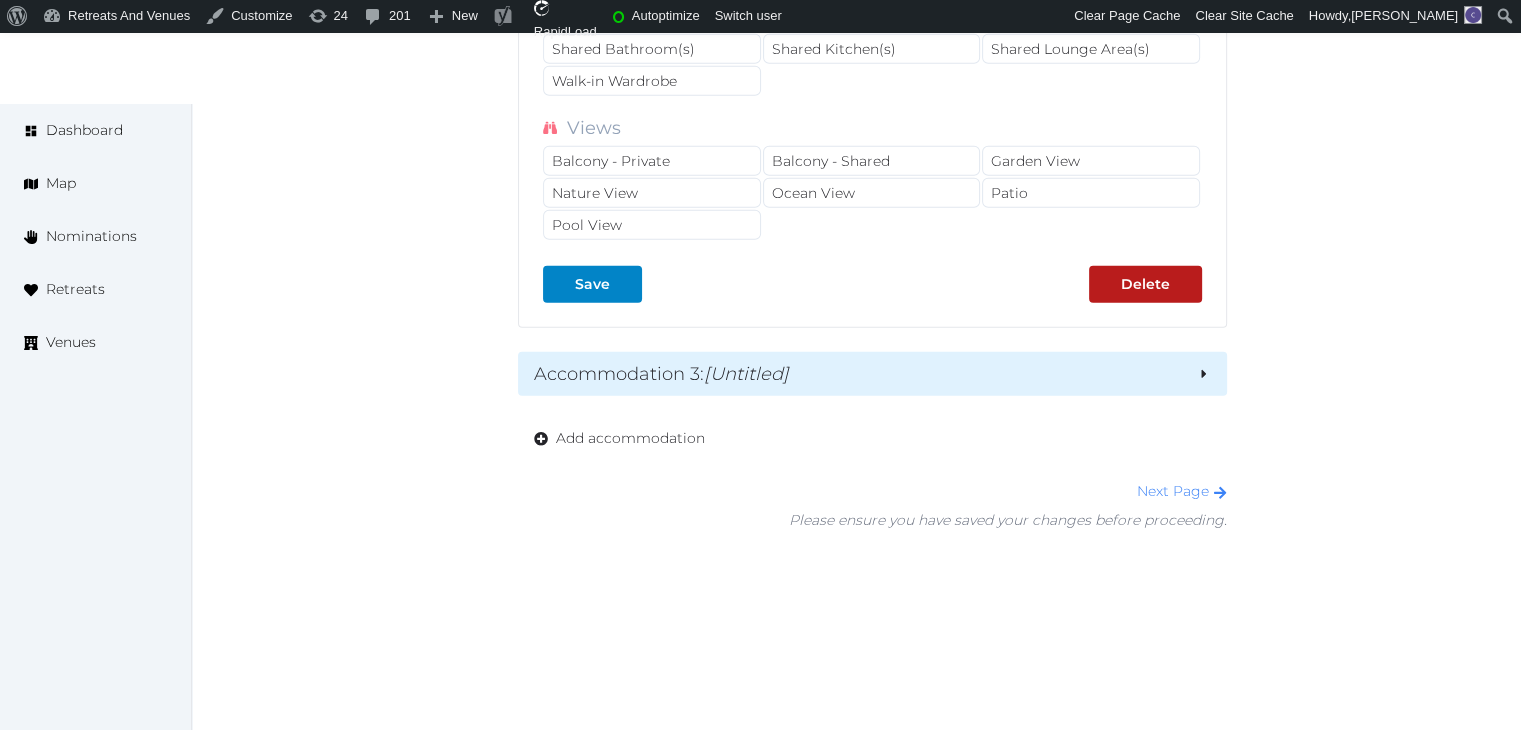 click on "[Untitled]" at bounding box center [746, 374] 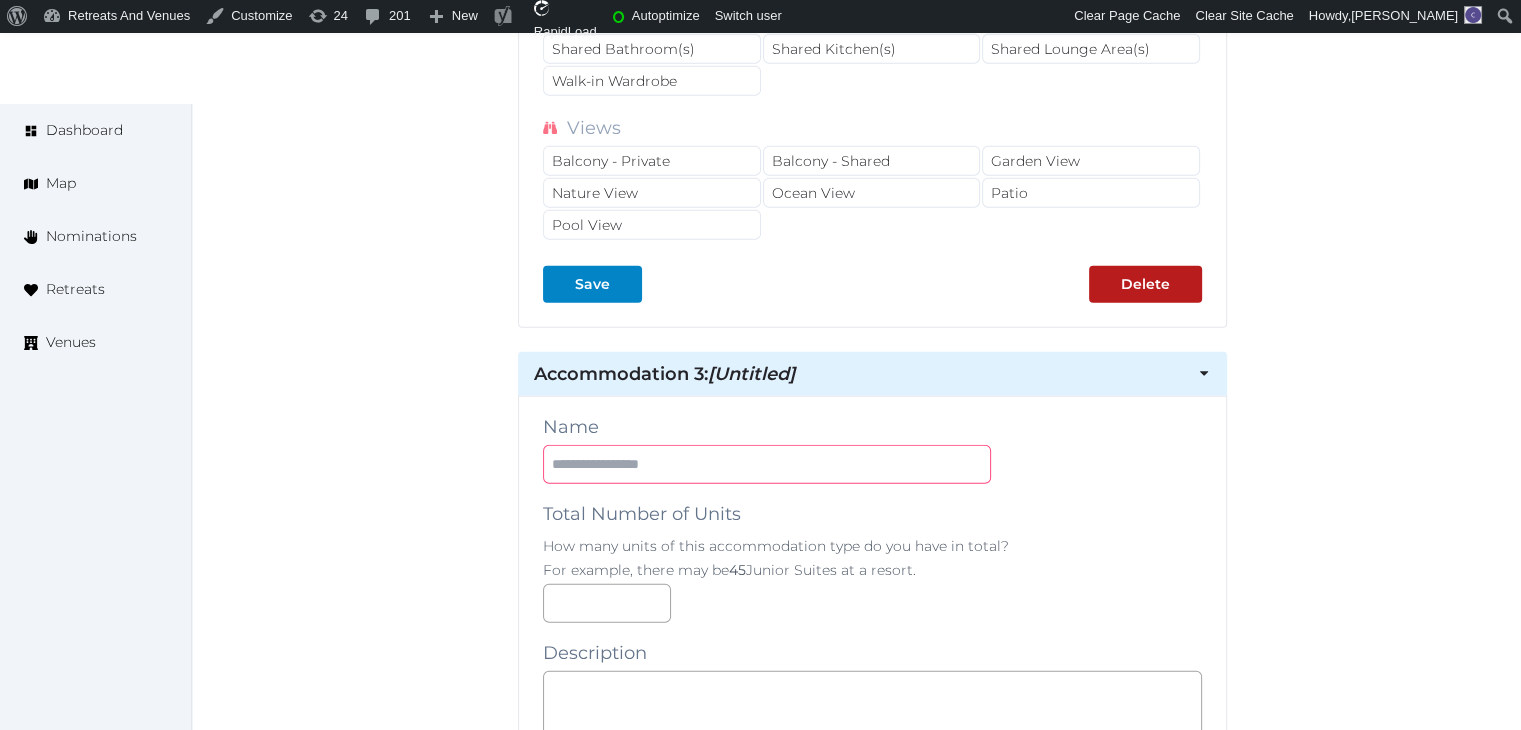 click at bounding box center (767, 464) 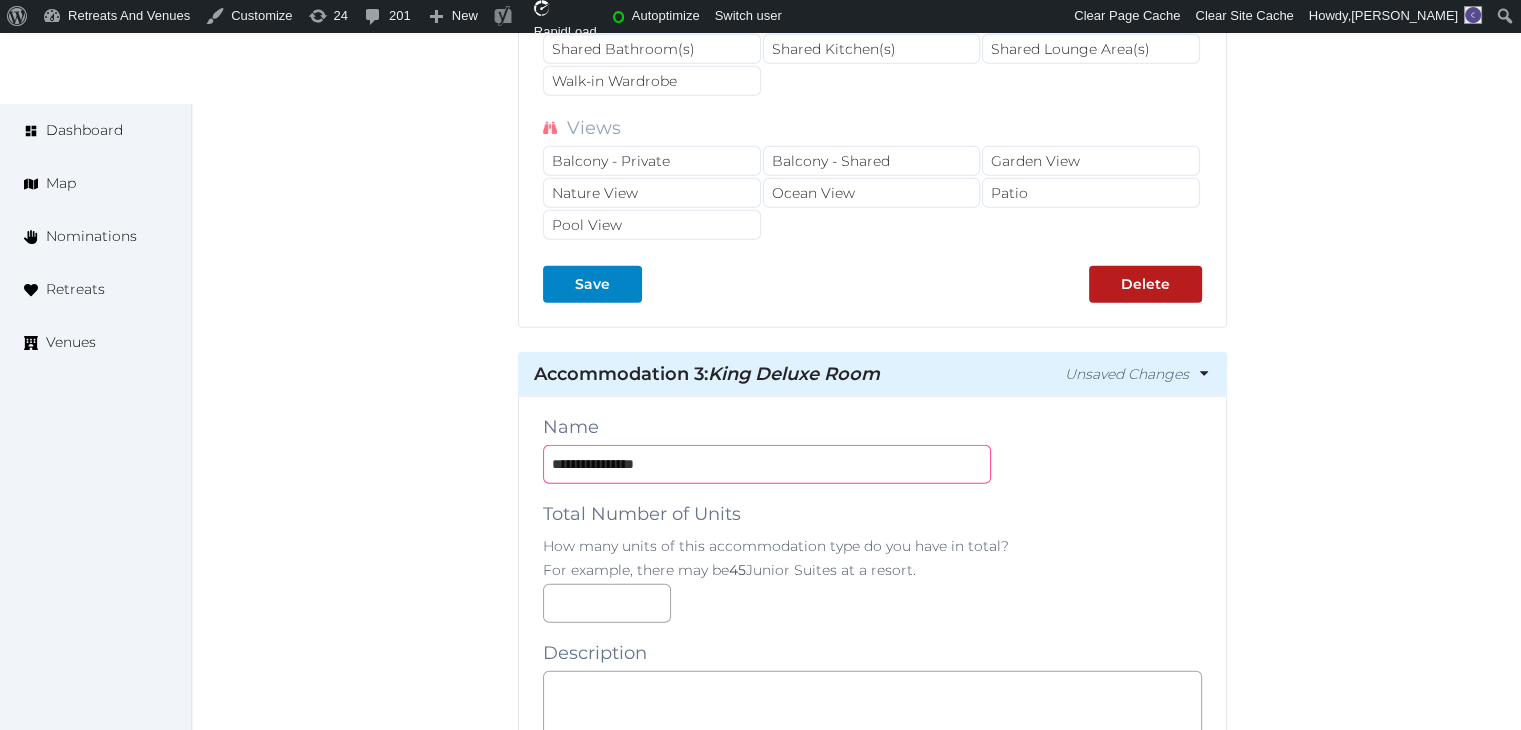 type on "**********" 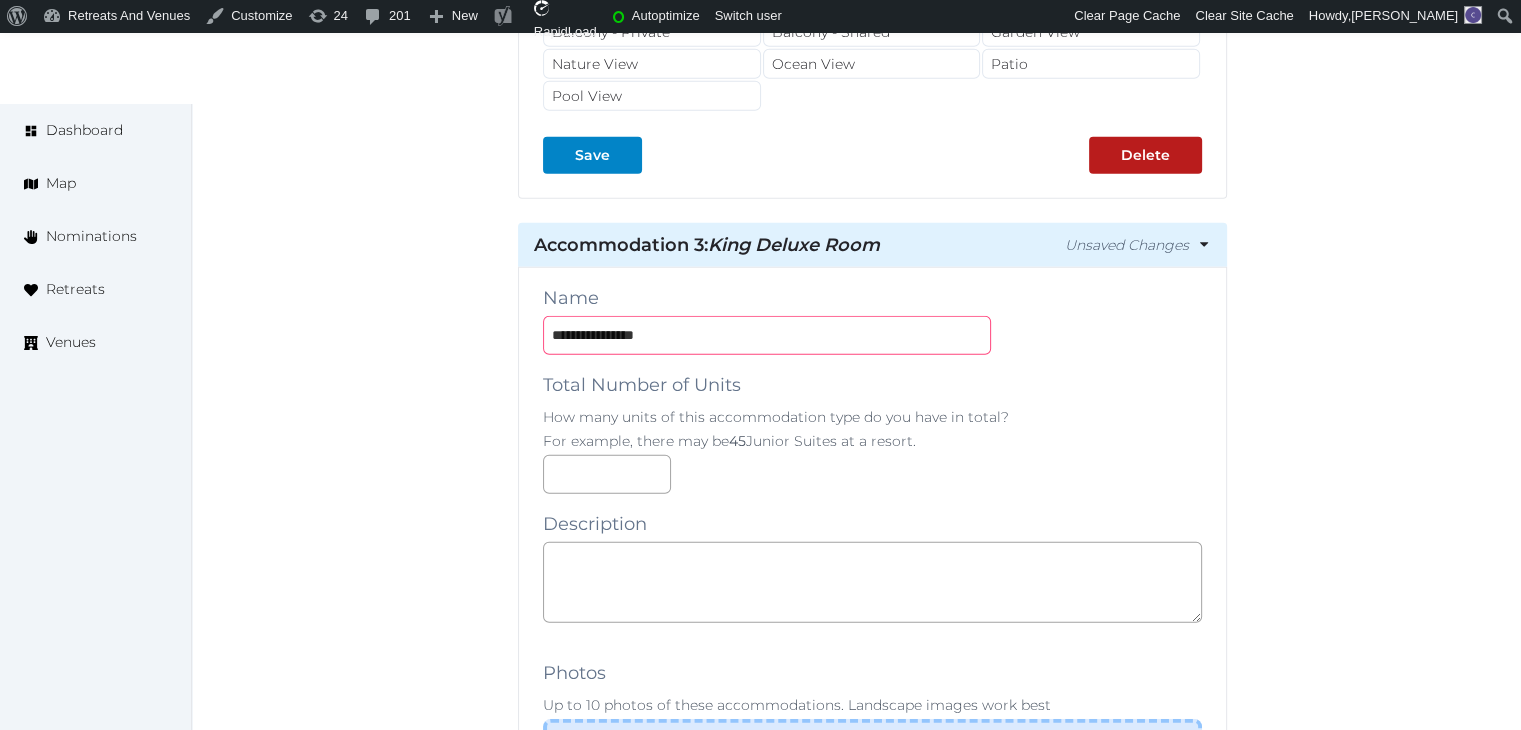 scroll, scrollTop: 5918, scrollLeft: 0, axis: vertical 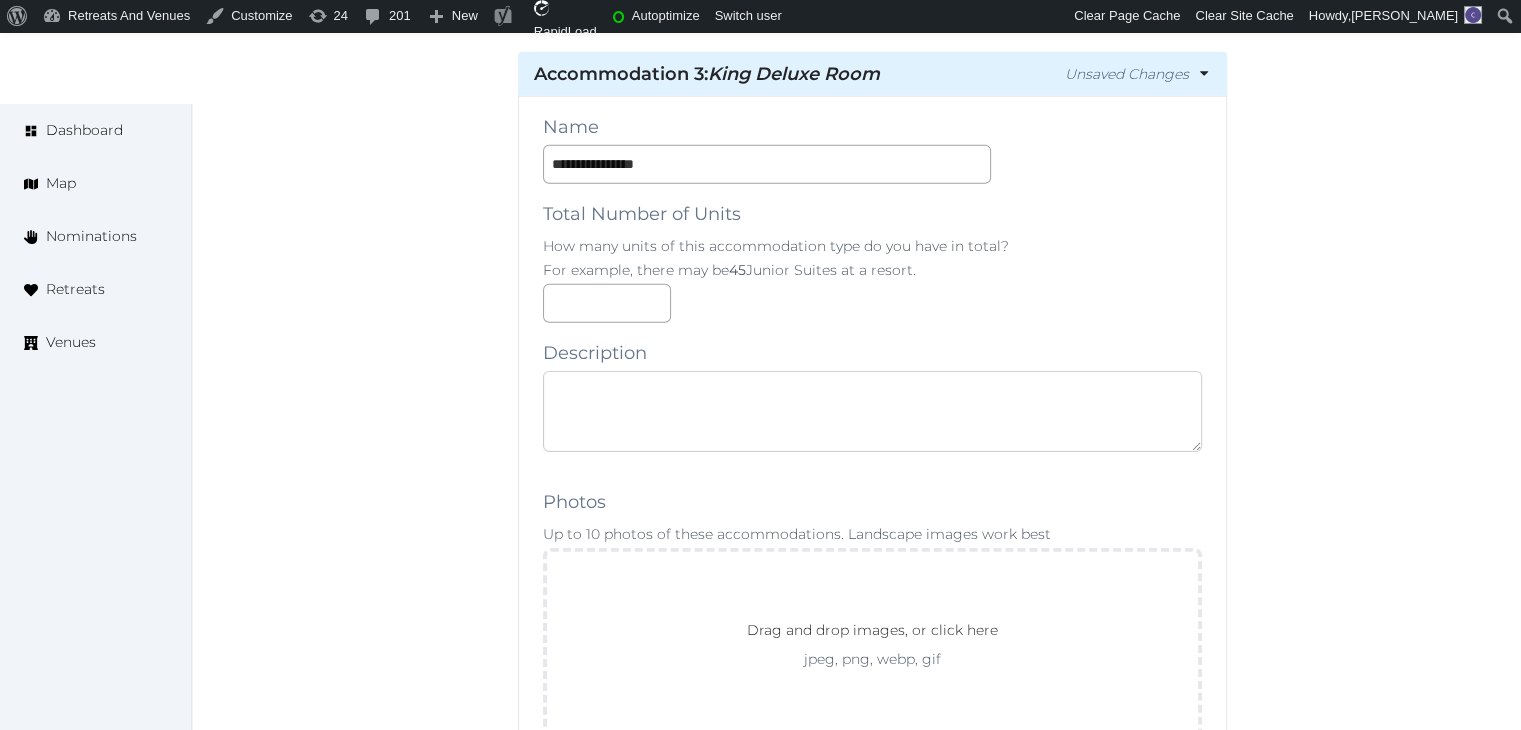 click at bounding box center (872, 411) 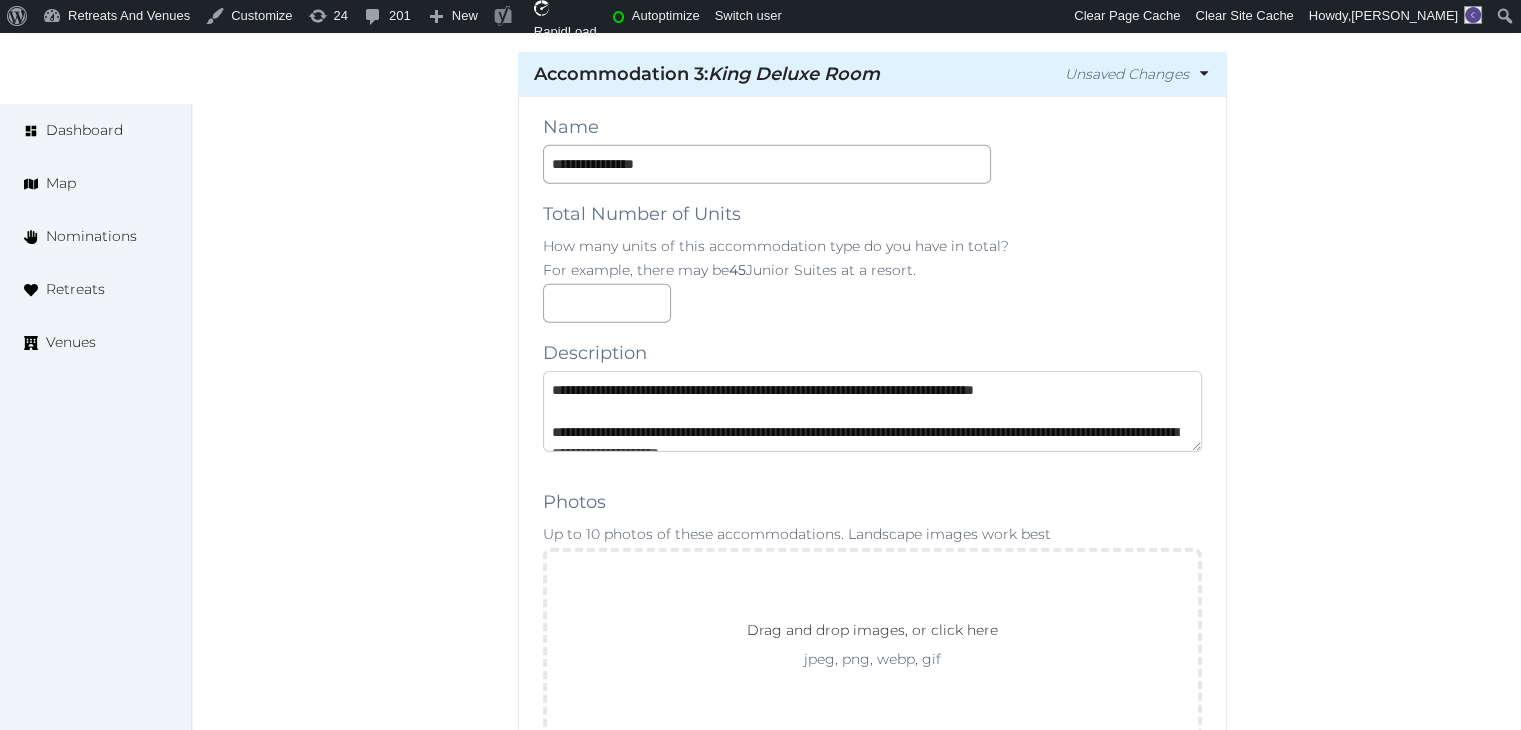 scroll, scrollTop: 158, scrollLeft: 0, axis: vertical 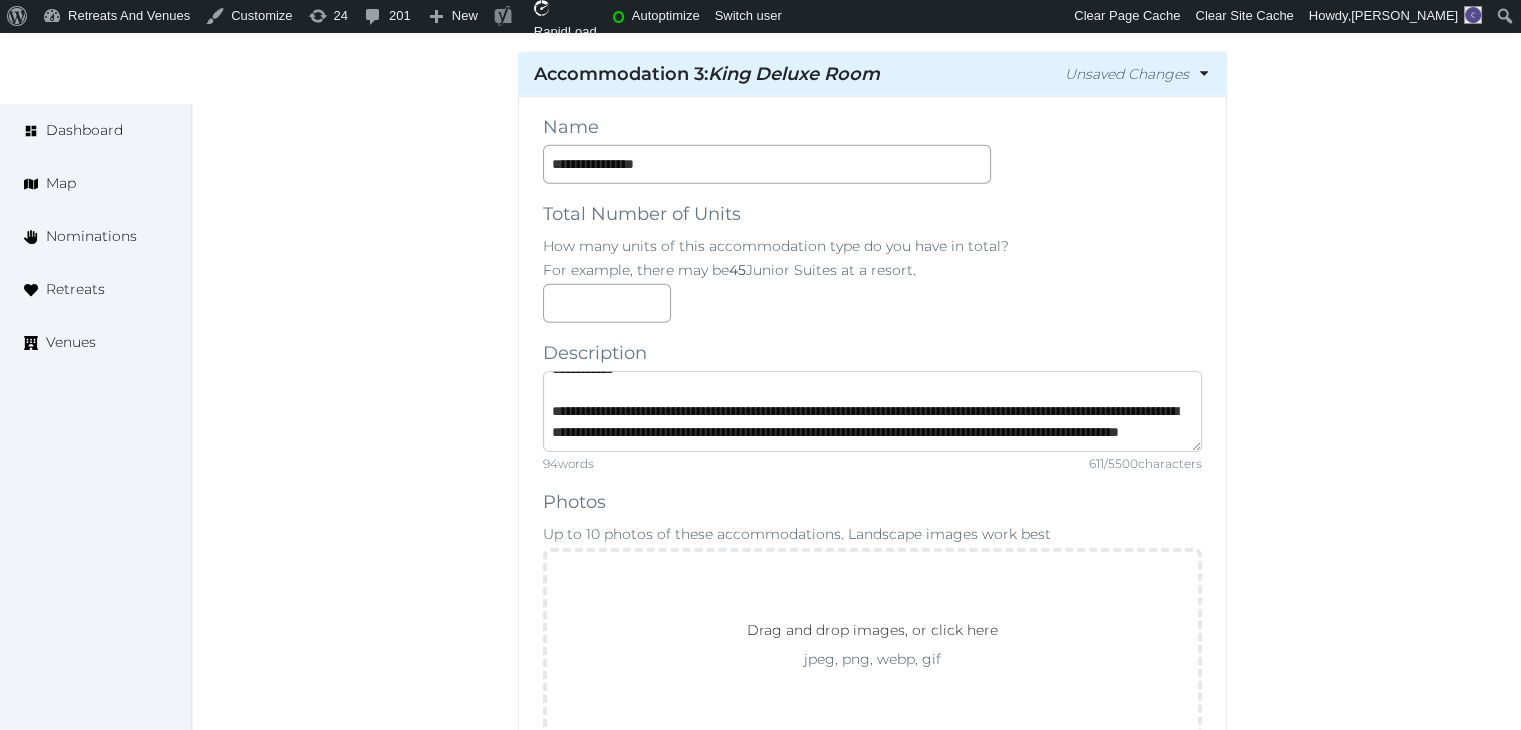 type on "**********" 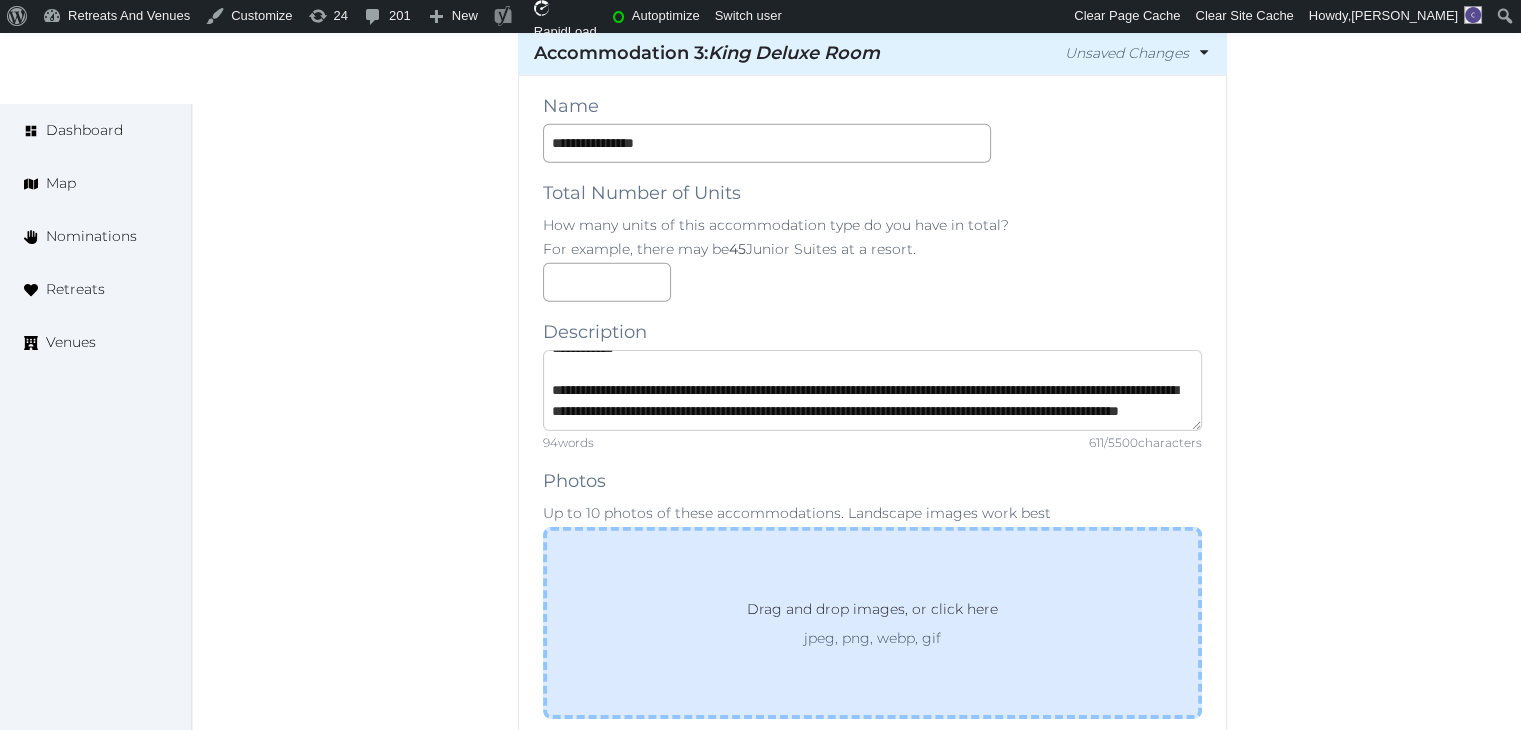scroll, scrollTop: 6218, scrollLeft: 0, axis: vertical 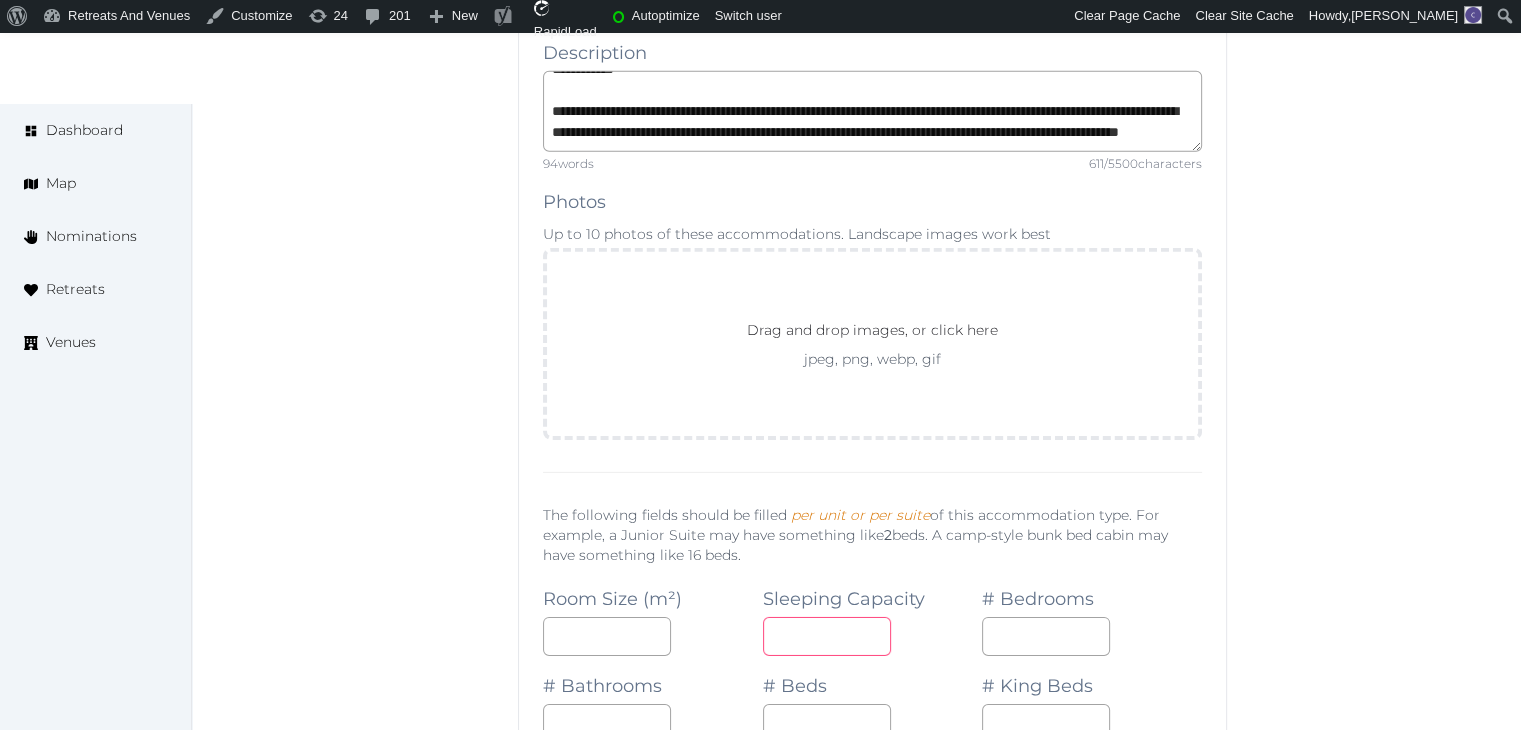 click at bounding box center (827, 636) 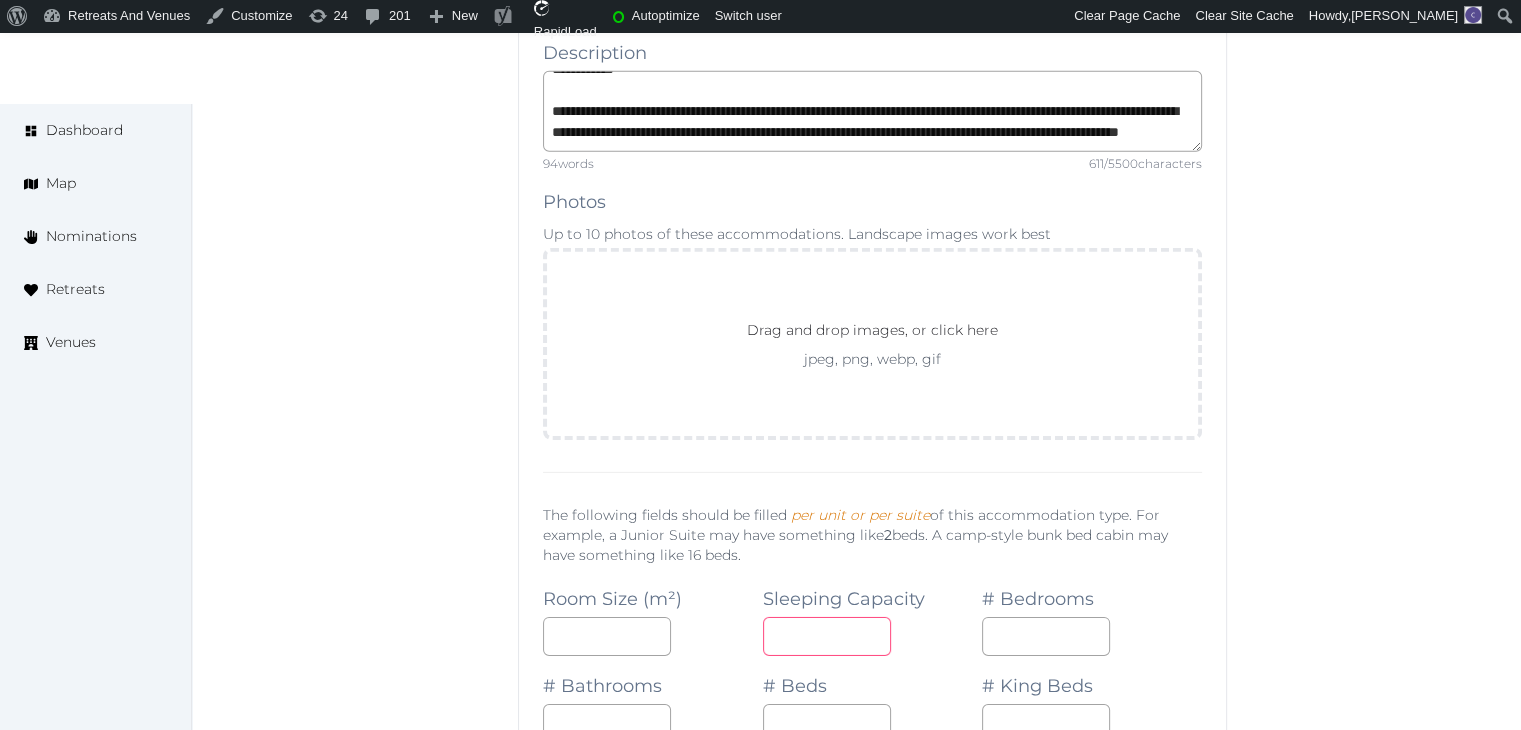 type on "*" 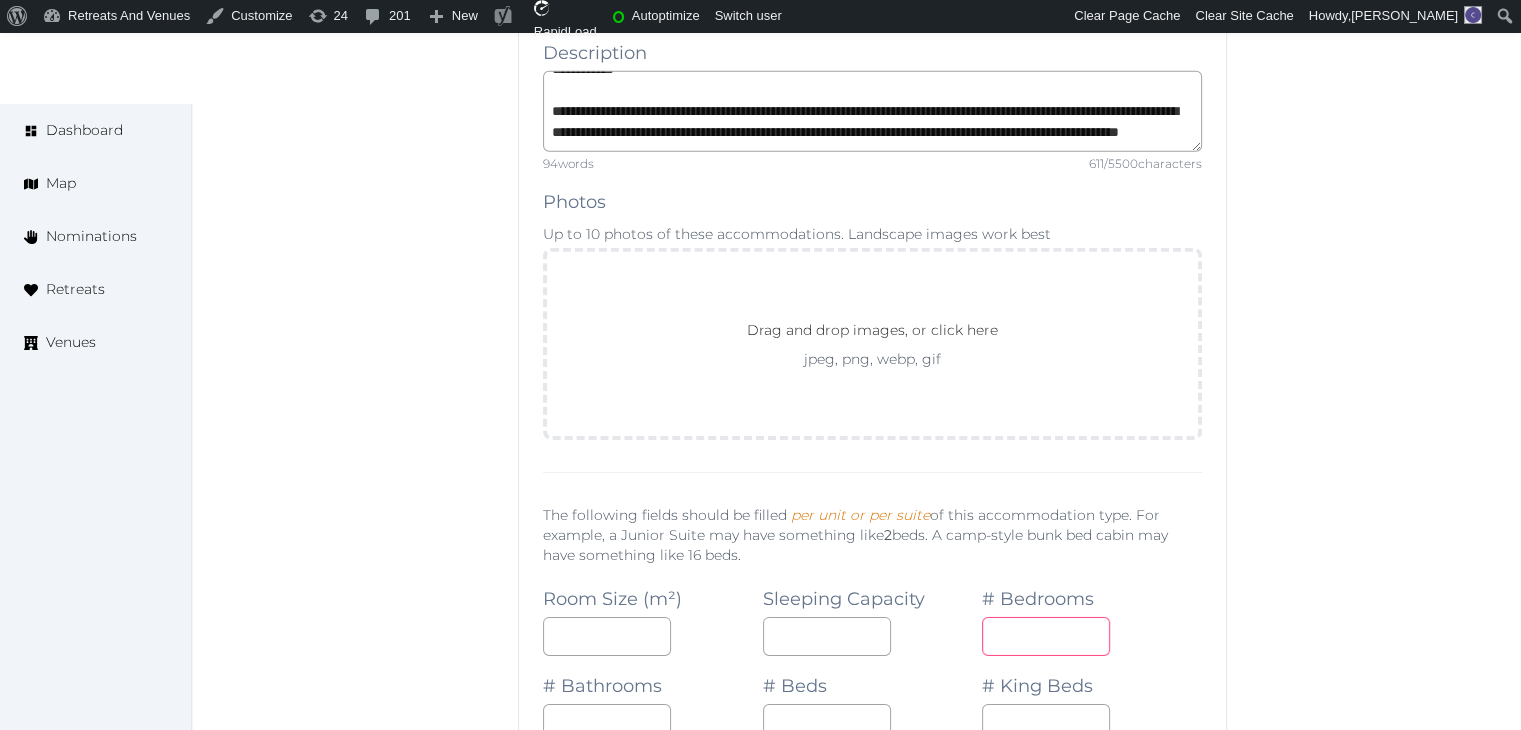 click at bounding box center [1046, 636] 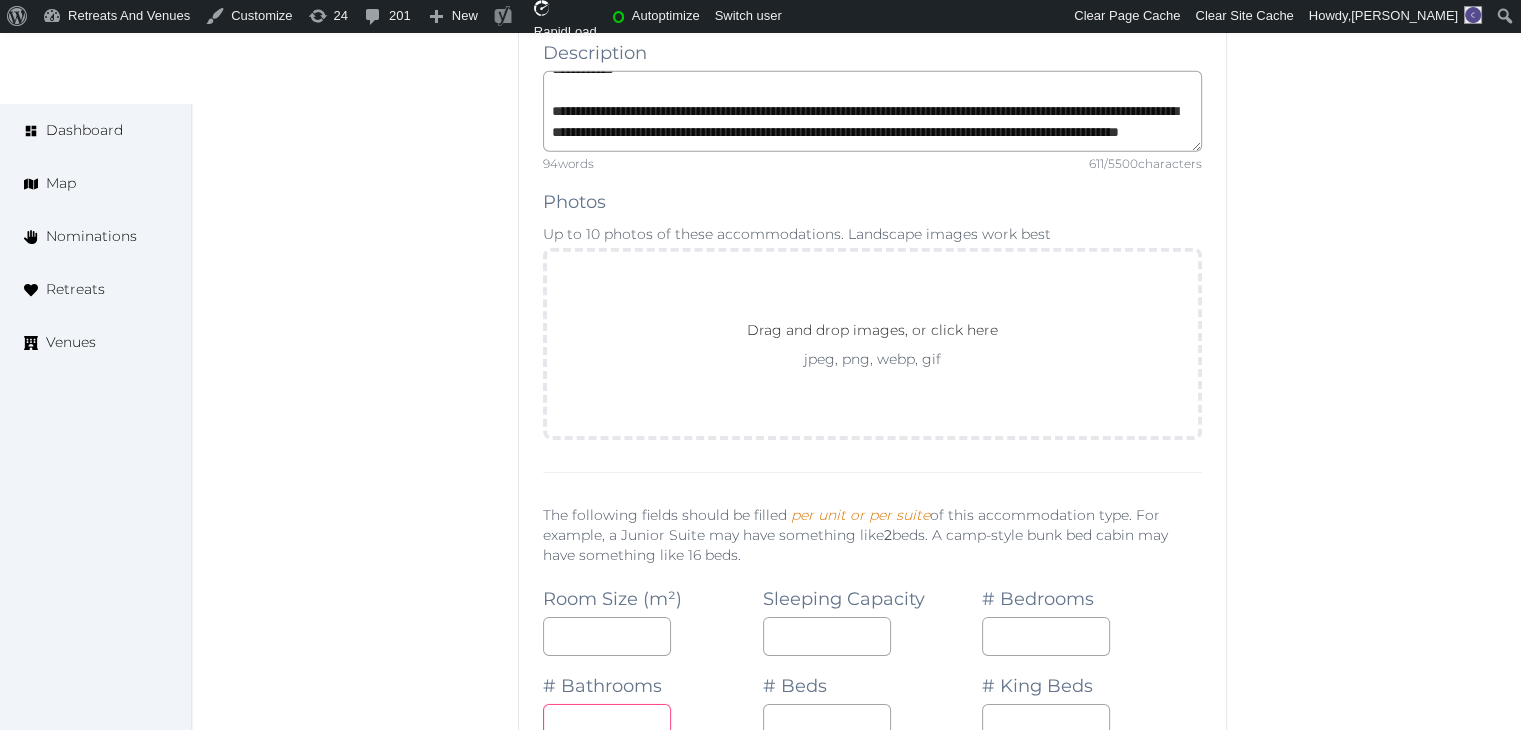 click at bounding box center [607, 723] 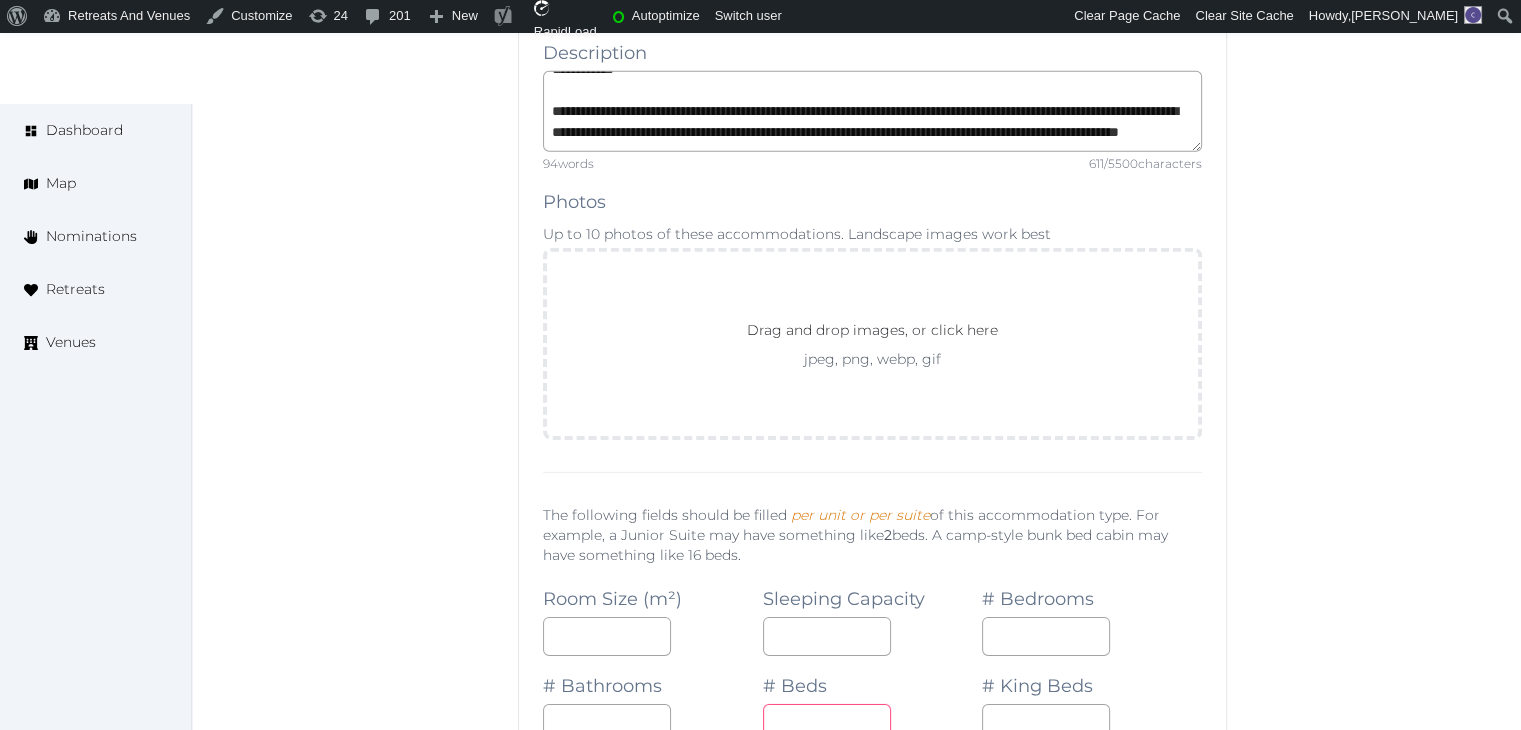 click at bounding box center (827, 723) 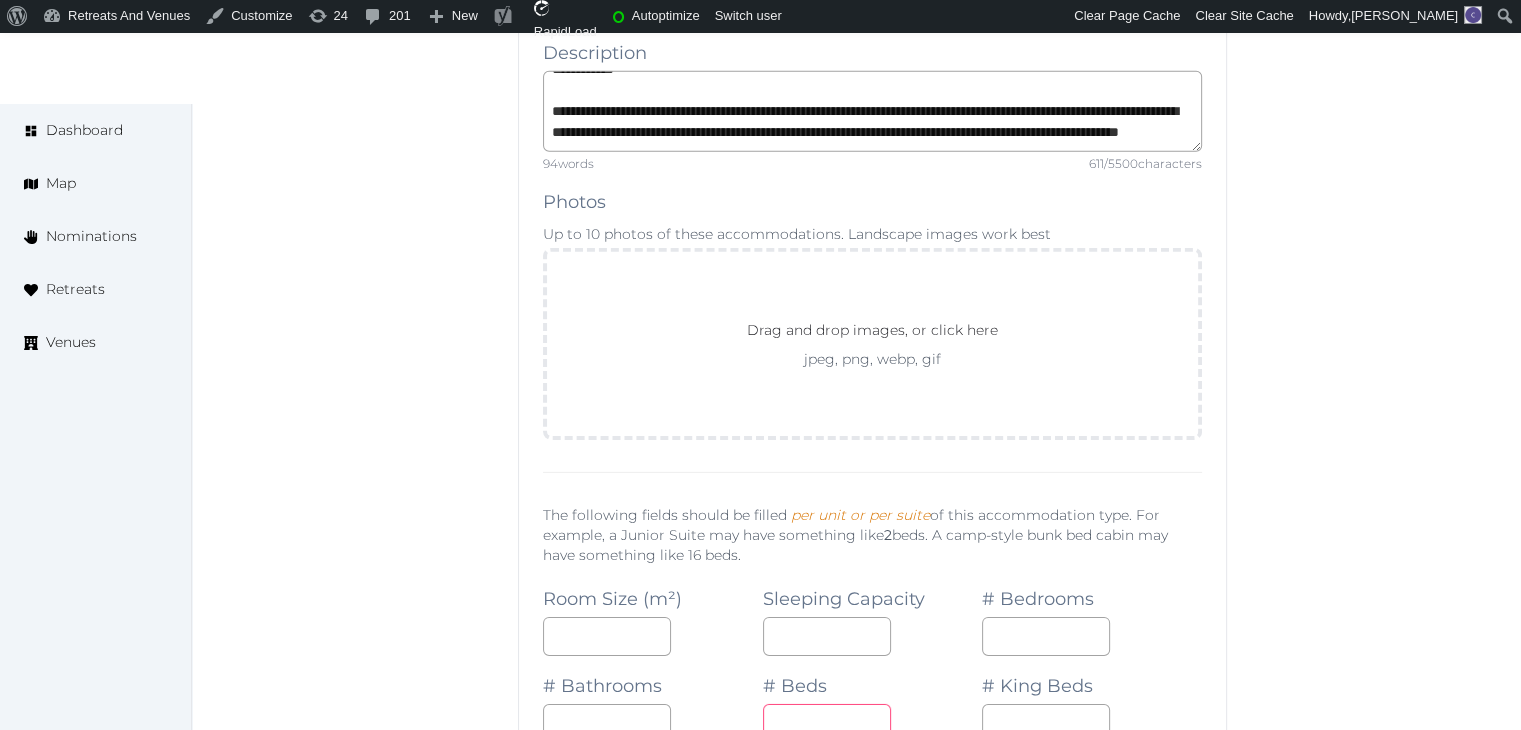 click on "*" at bounding box center [873, 723] 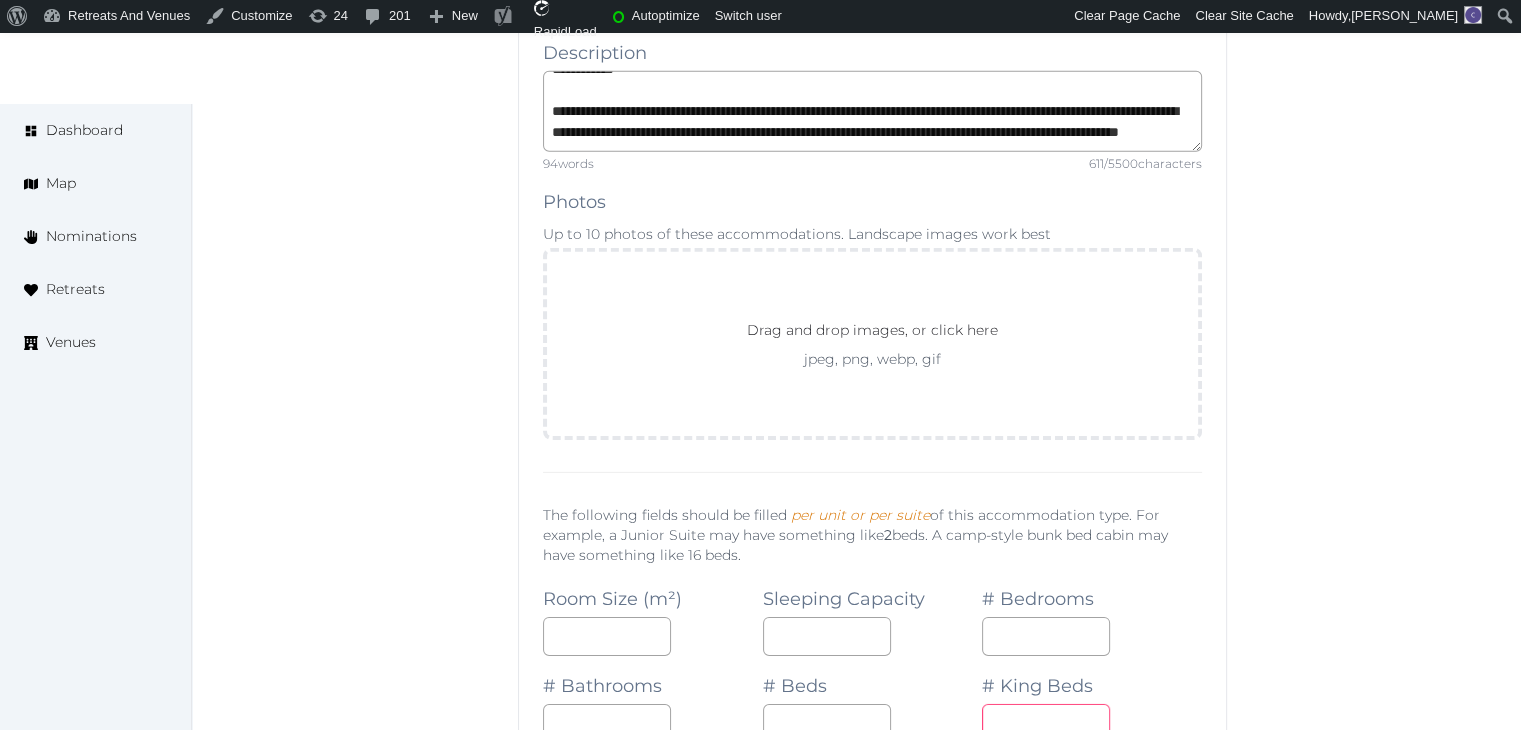 click at bounding box center [1046, 723] 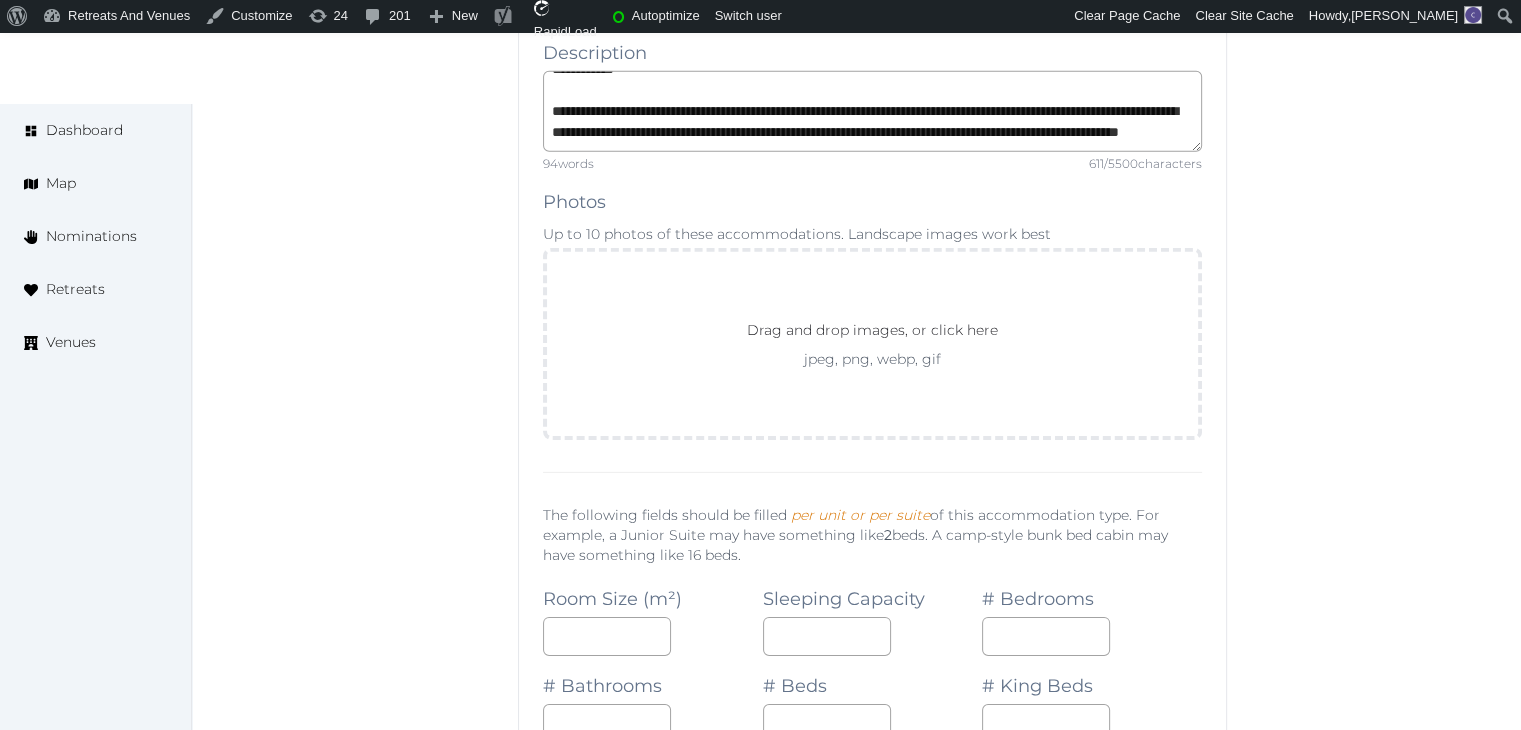 click on "*" at bounding box center [1092, 723] 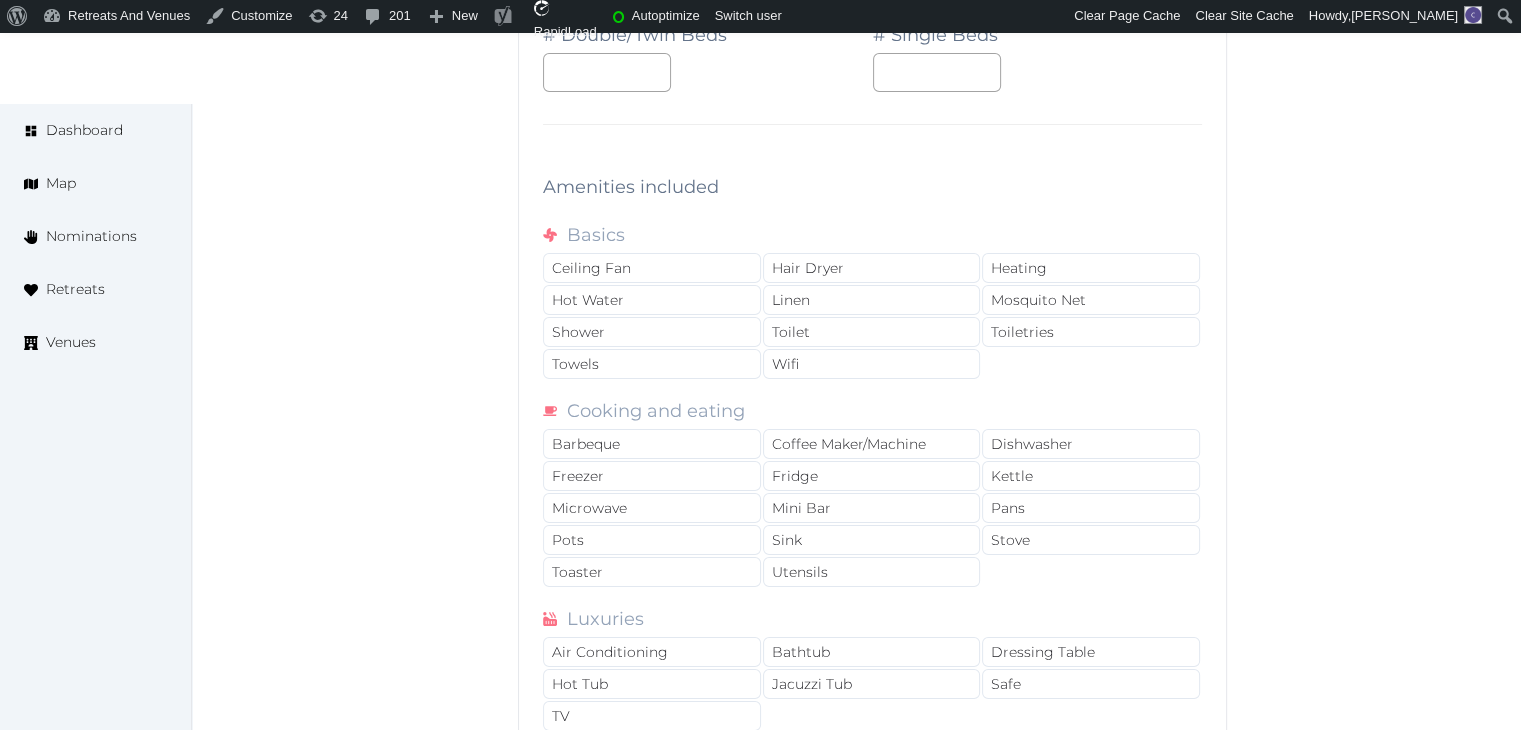 scroll, scrollTop: 7518, scrollLeft: 0, axis: vertical 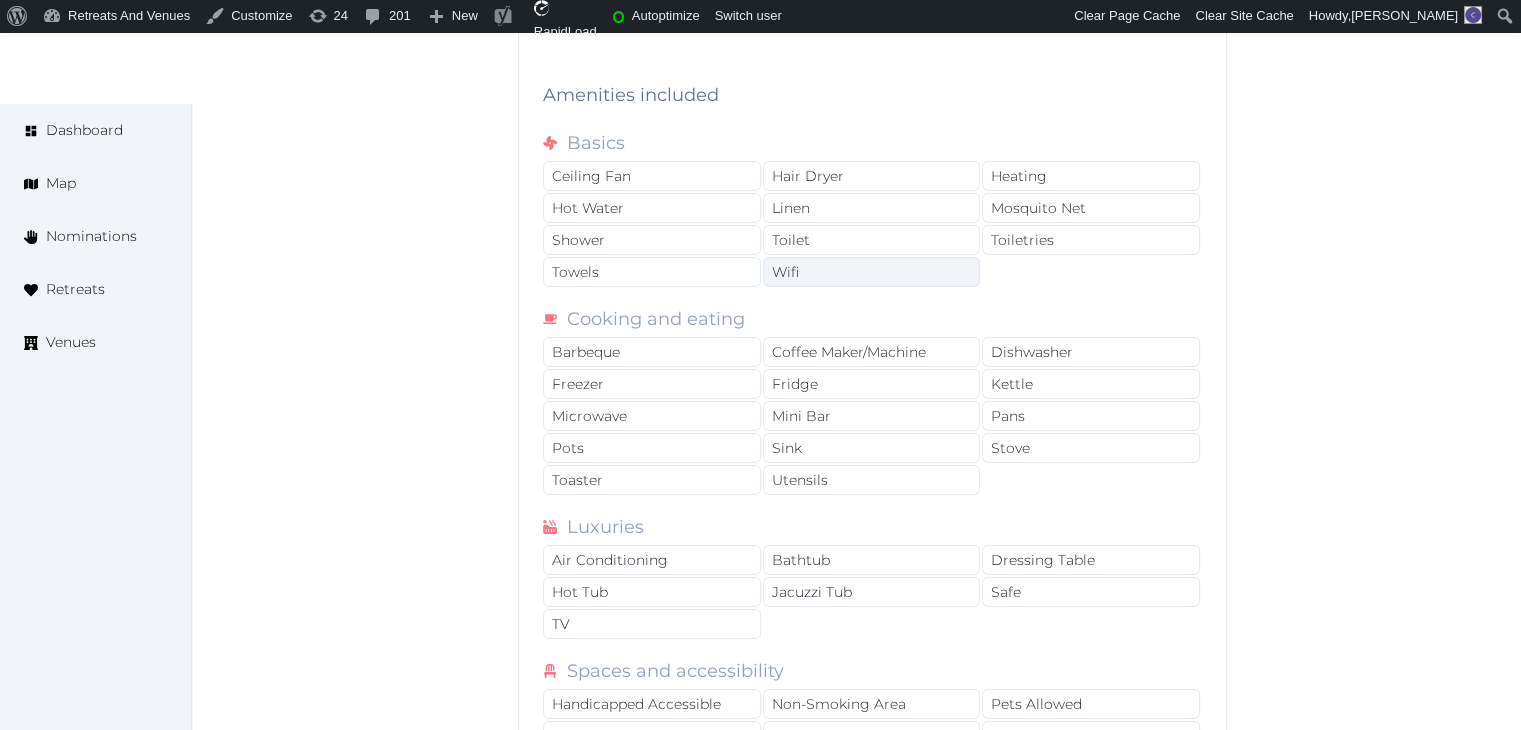 click on "Wifi" at bounding box center (872, 272) 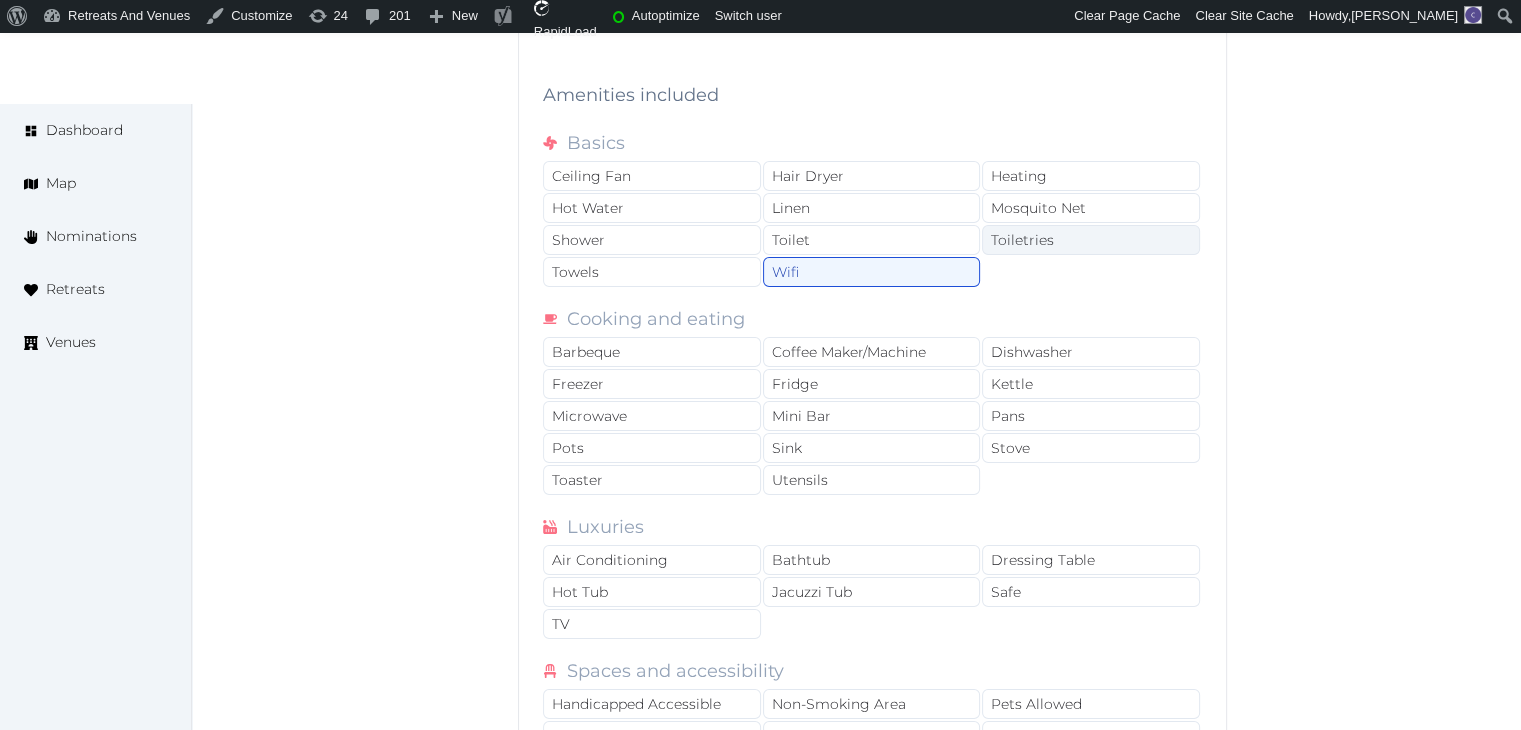 click on "Toiletries" at bounding box center (1091, 240) 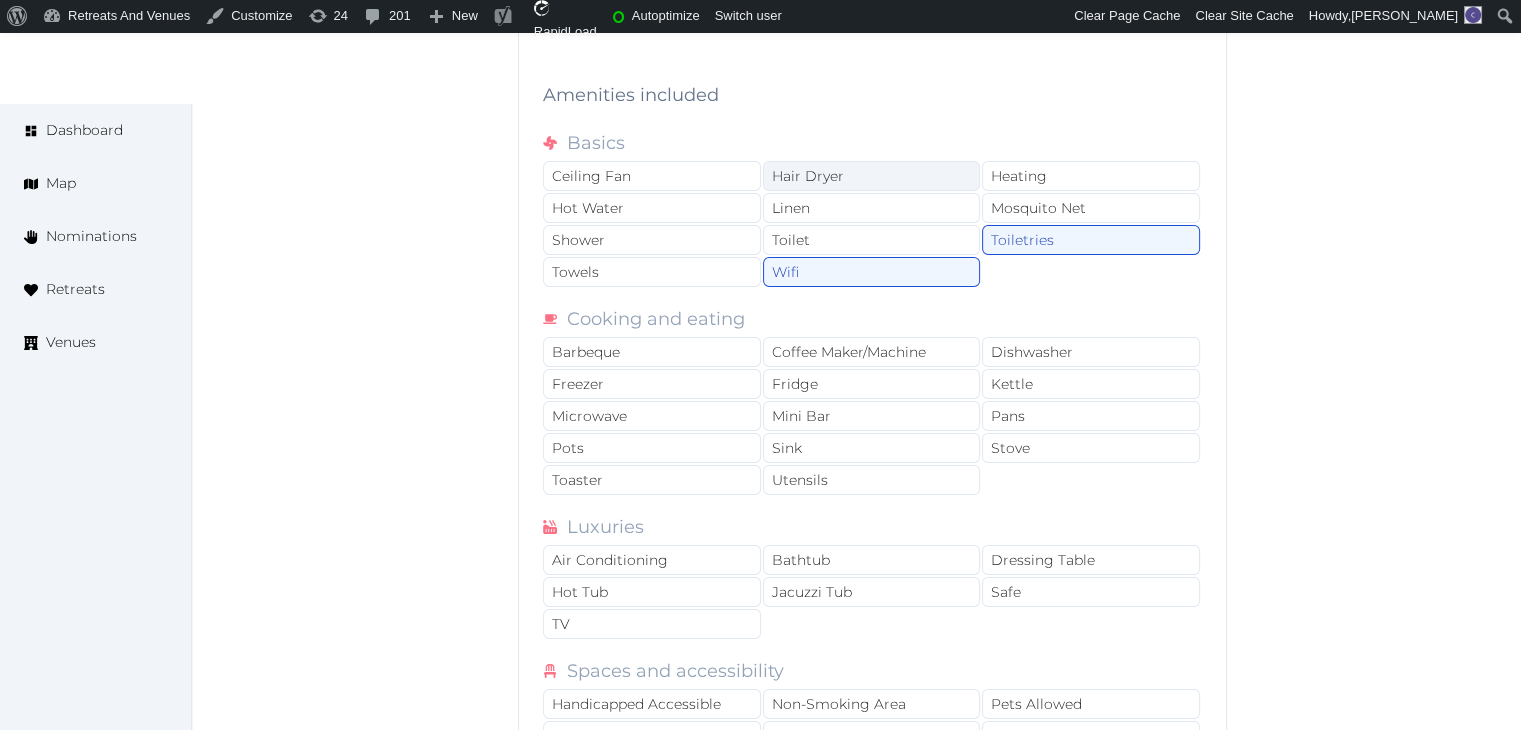 click on "Hair Dryer" at bounding box center (872, 176) 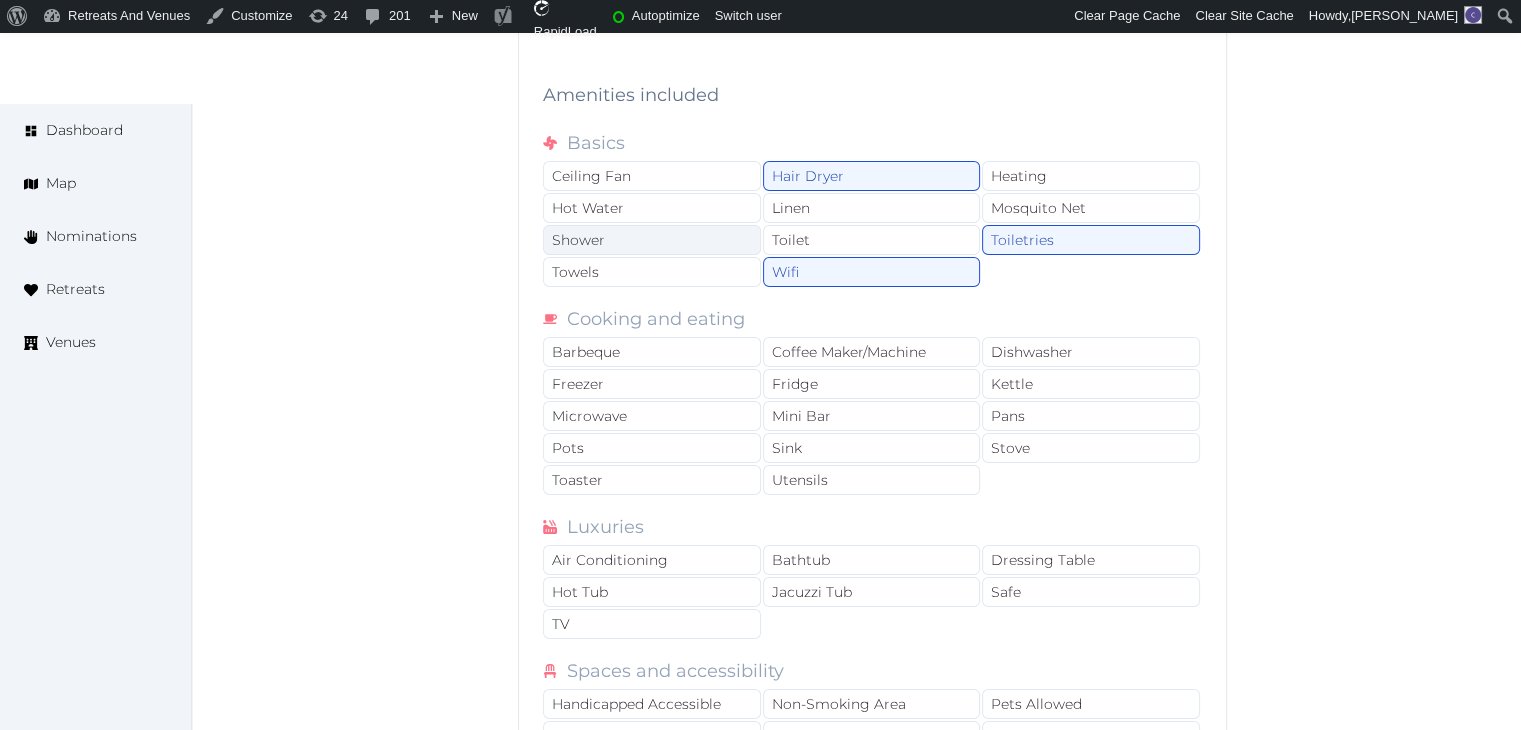 click on "Shower" at bounding box center [652, 240] 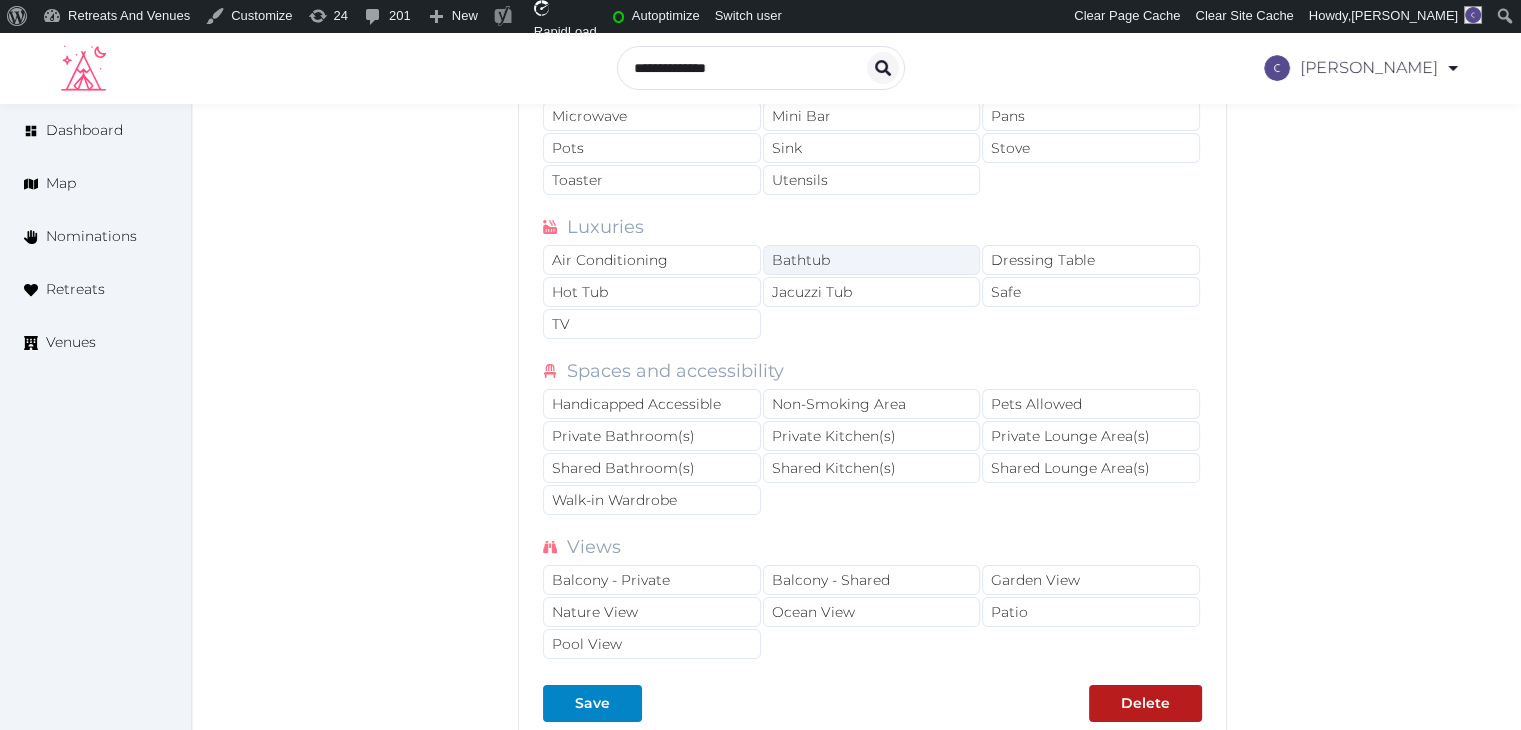 scroll, scrollTop: 7618, scrollLeft: 0, axis: vertical 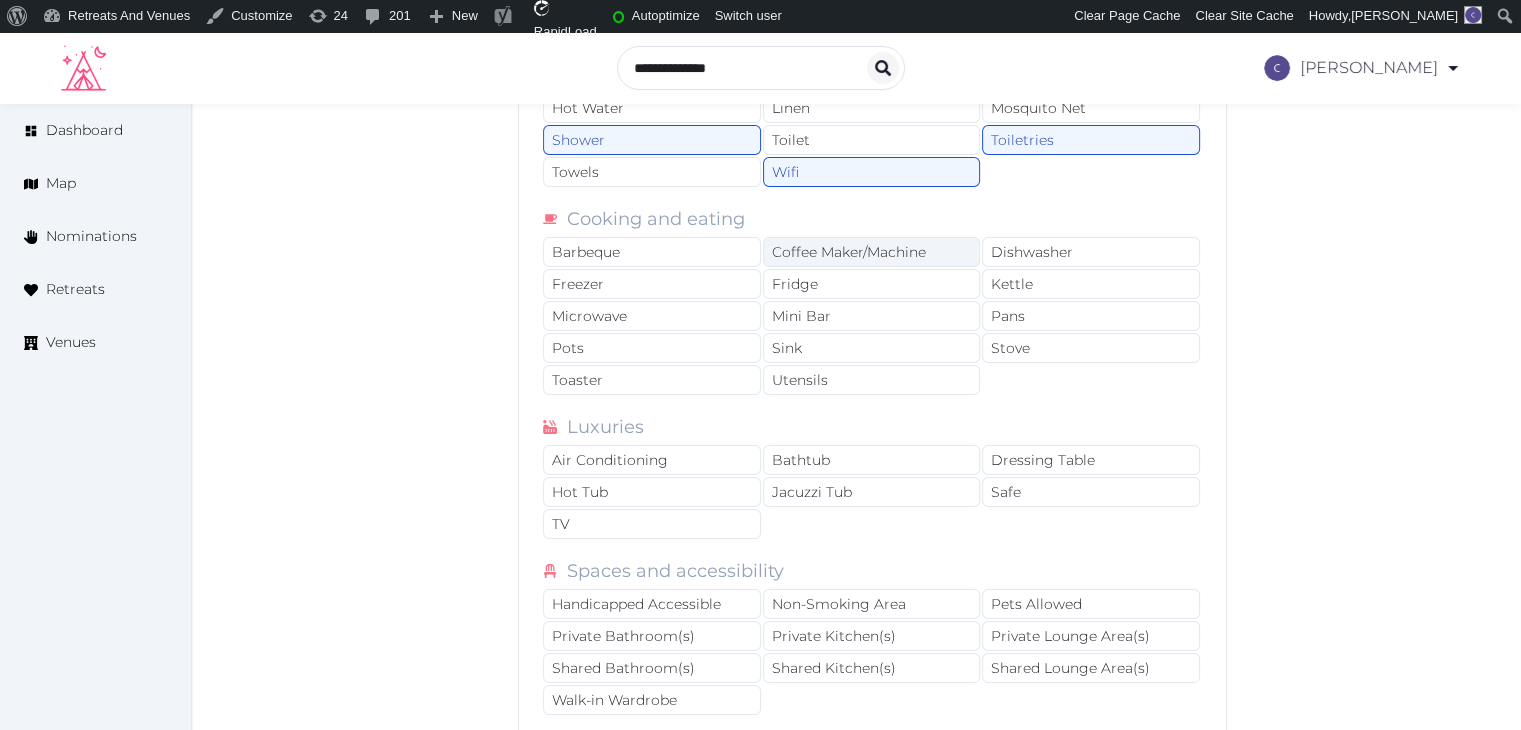 click on "Coffee Maker/Machine" at bounding box center (872, 252) 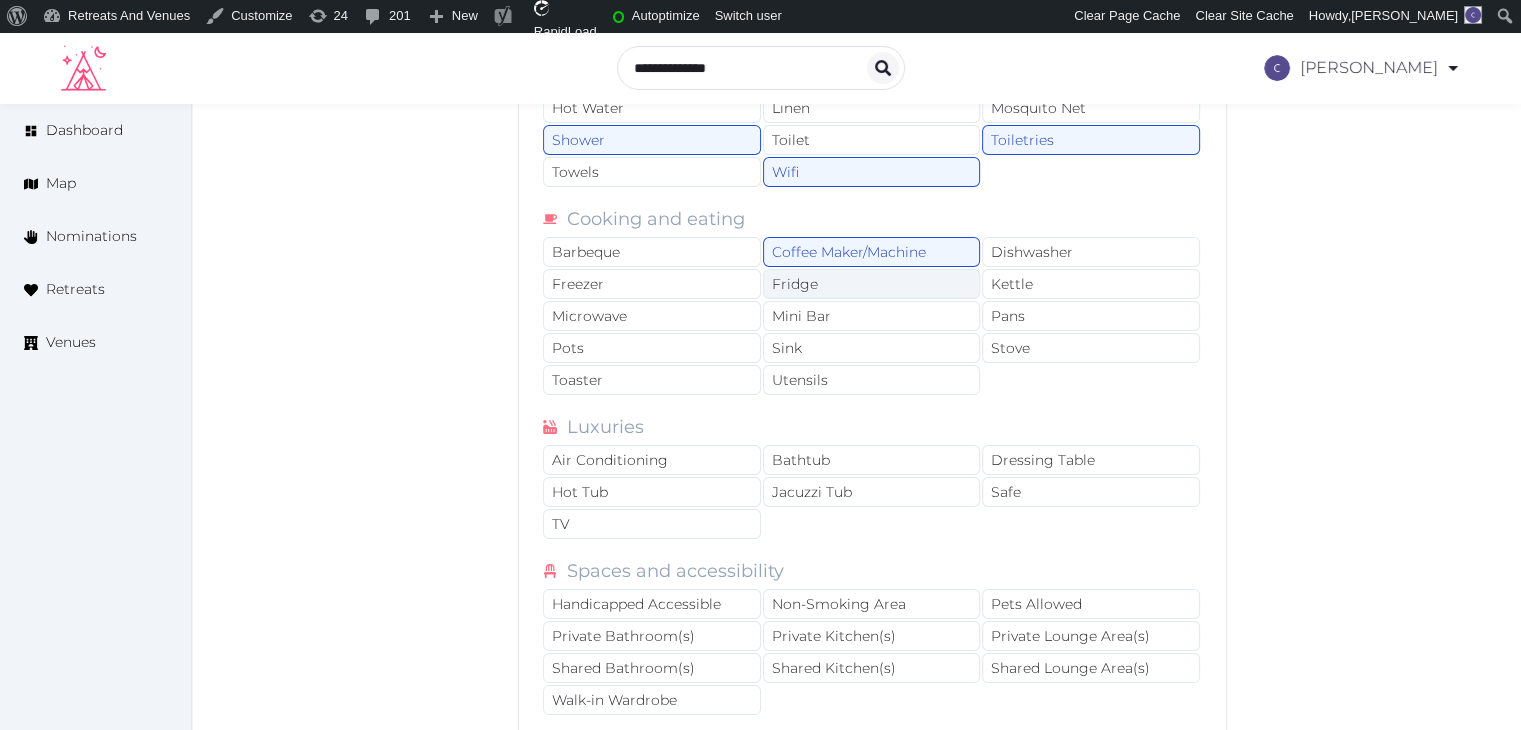 click on "Fridge" at bounding box center [872, 284] 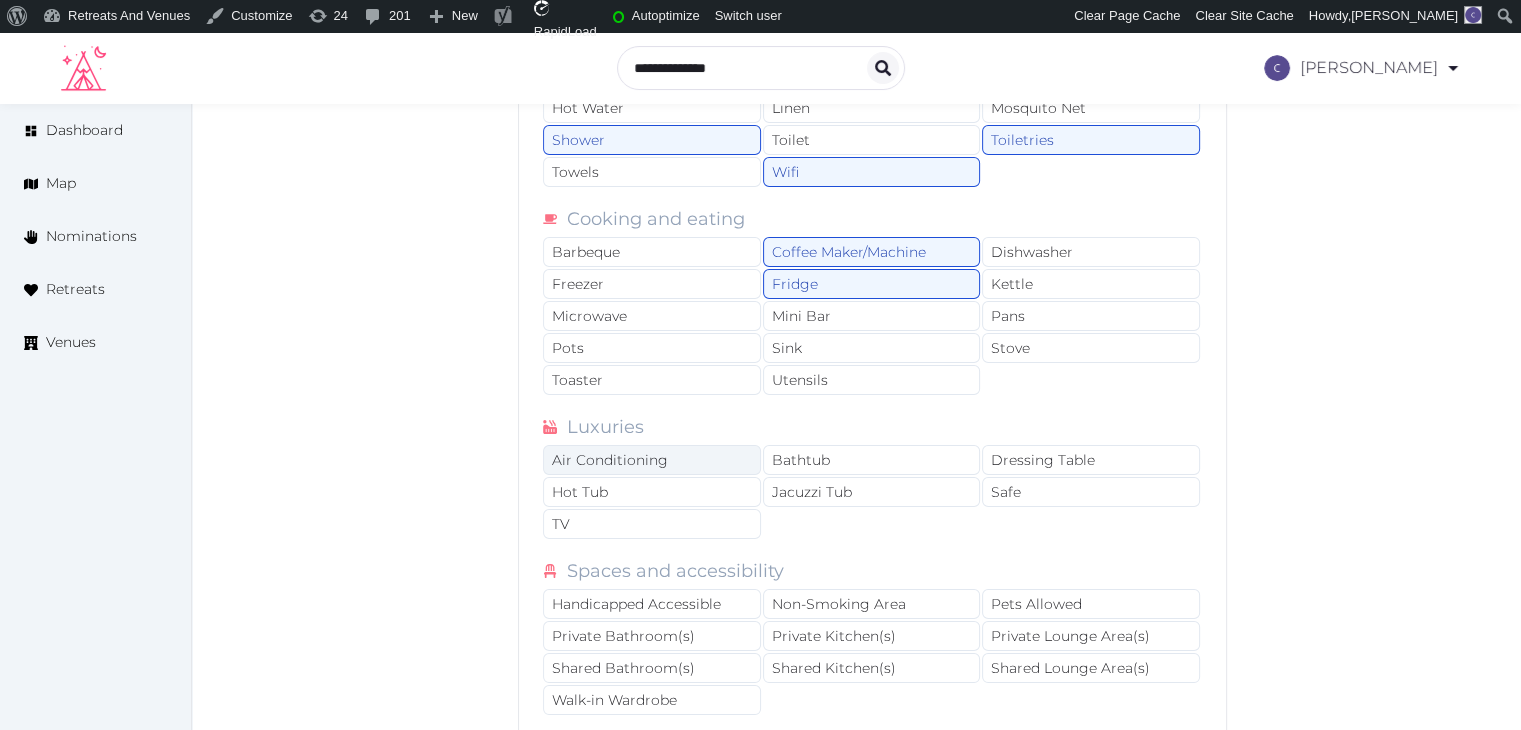 click on "Air Conditioning" at bounding box center [652, 460] 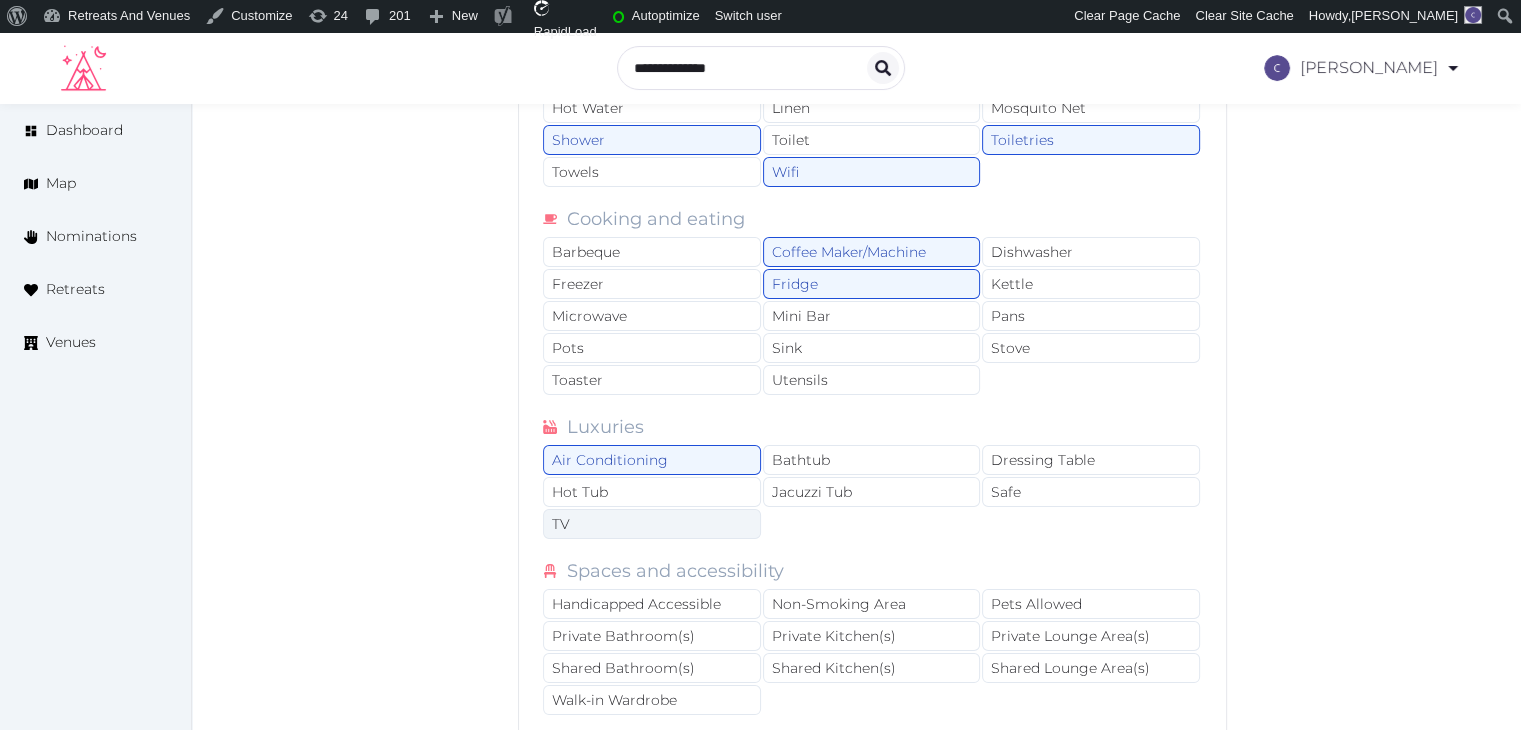 click on "TV" at bounding box center (652, 524) 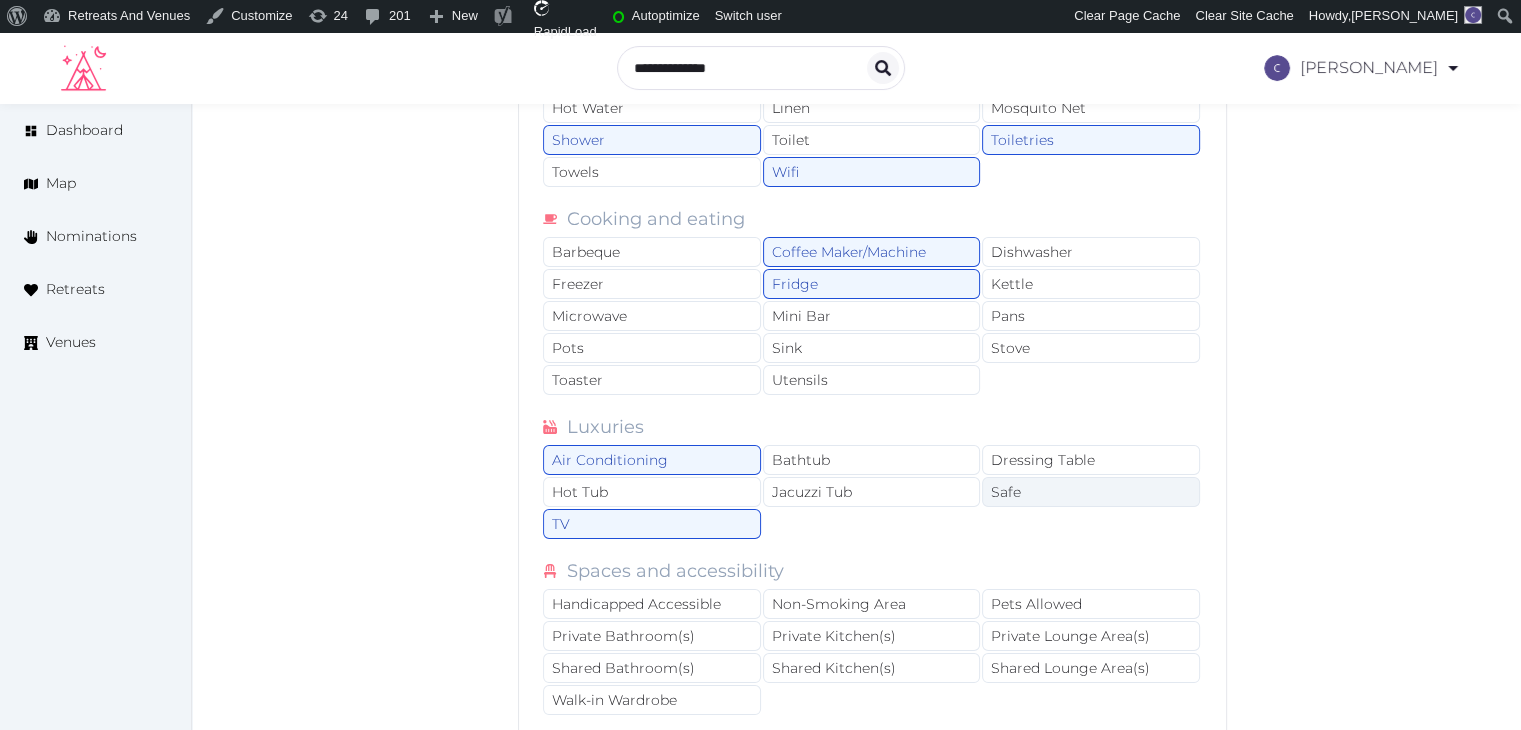 click on "Safe" at bounding box center [1091, 492] 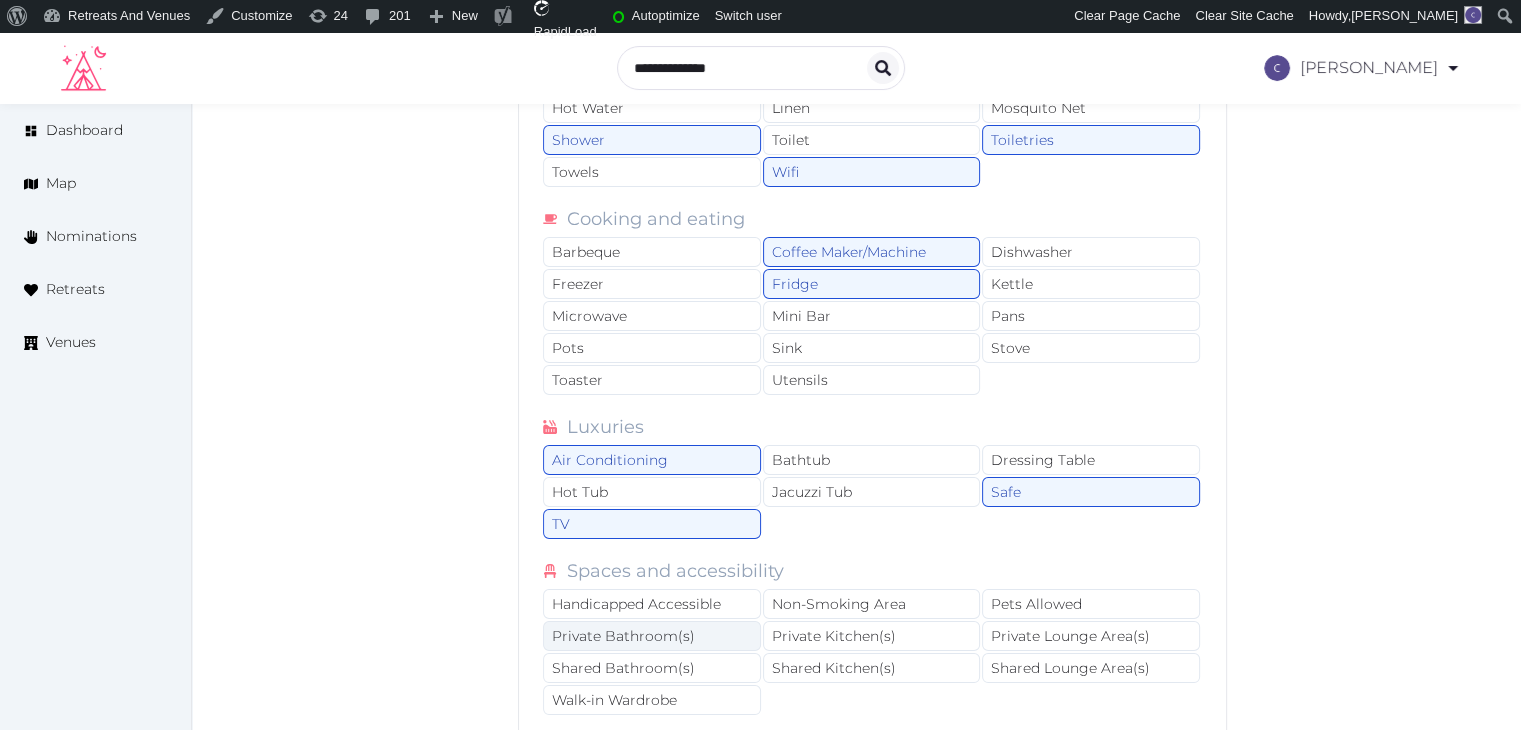 click on "Private Bathroom(s)" at bounding box center (652, 636) 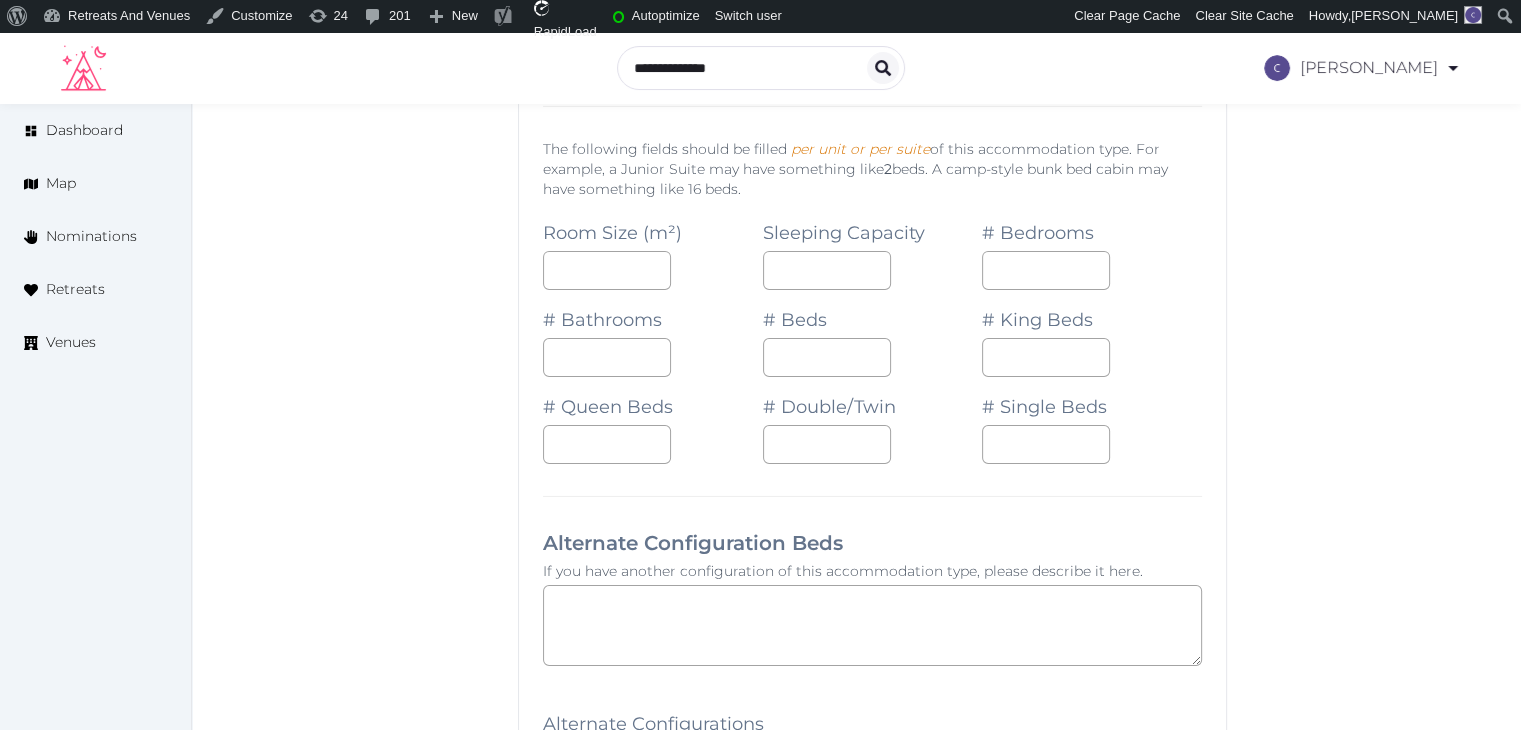 scroll, scrollTop: 6118, scrollLeft: 0, axis: vertical 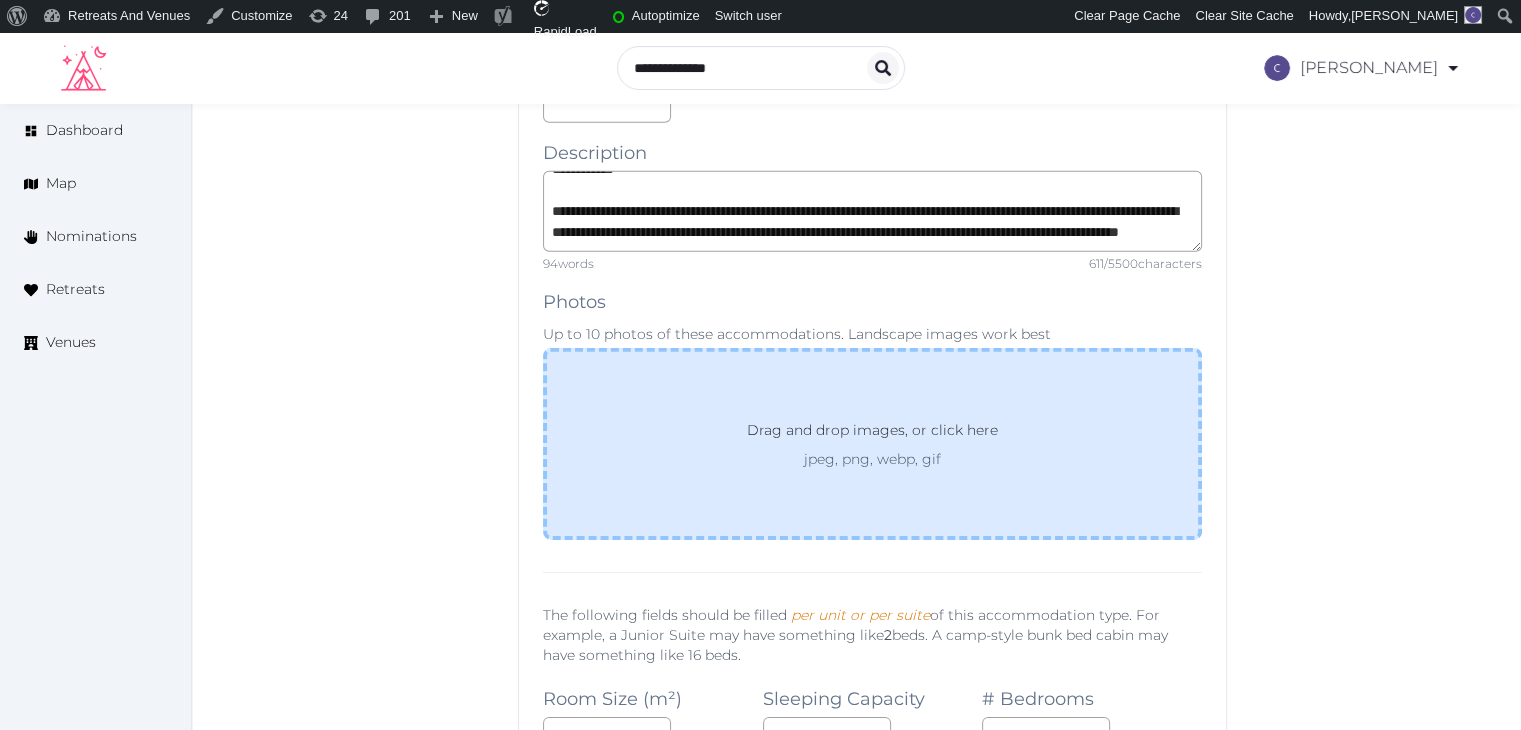 click on "jpeg, png, webp, gif" at bounding box center [872, 459] 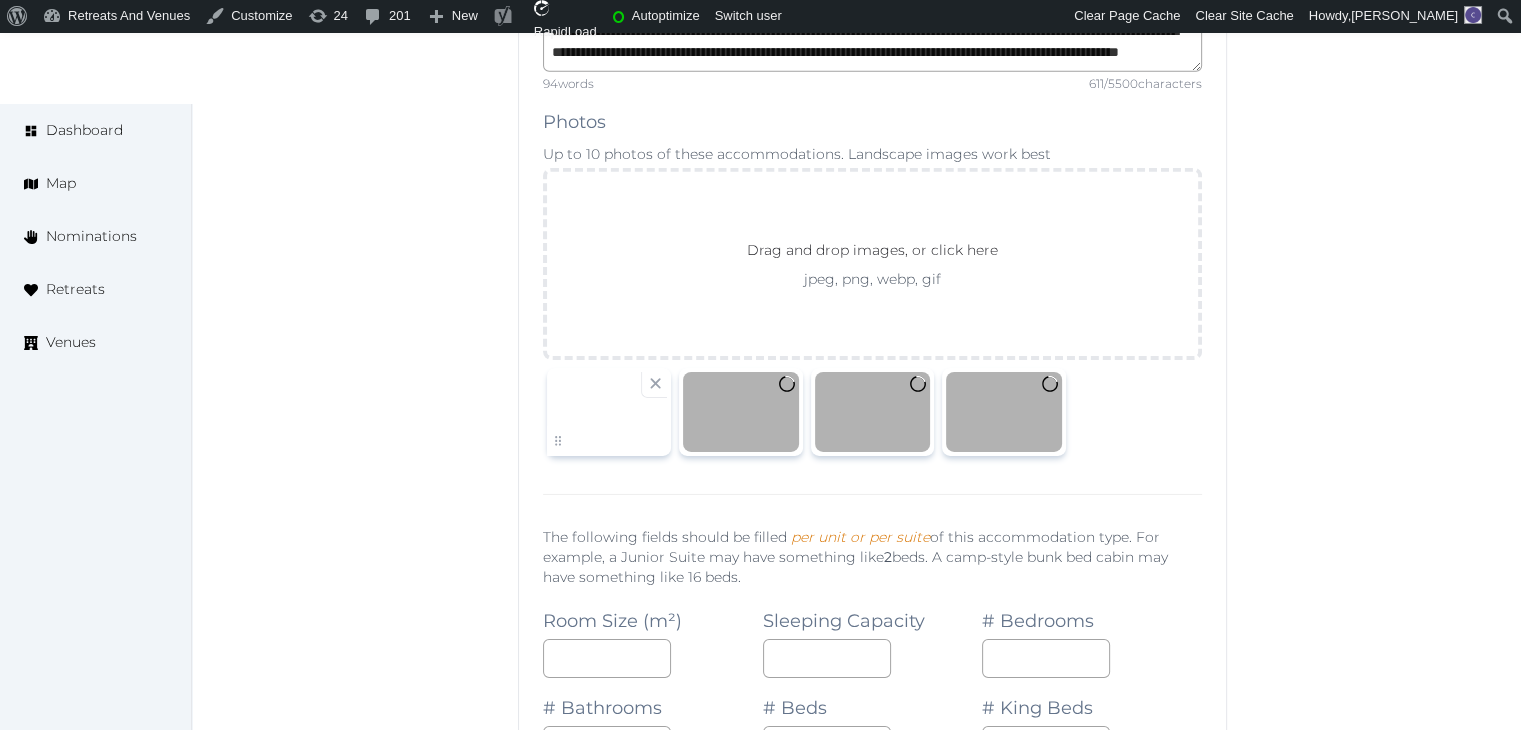 scroll, scrollTop: 6318, scrollLeft: 0, axis: vertical 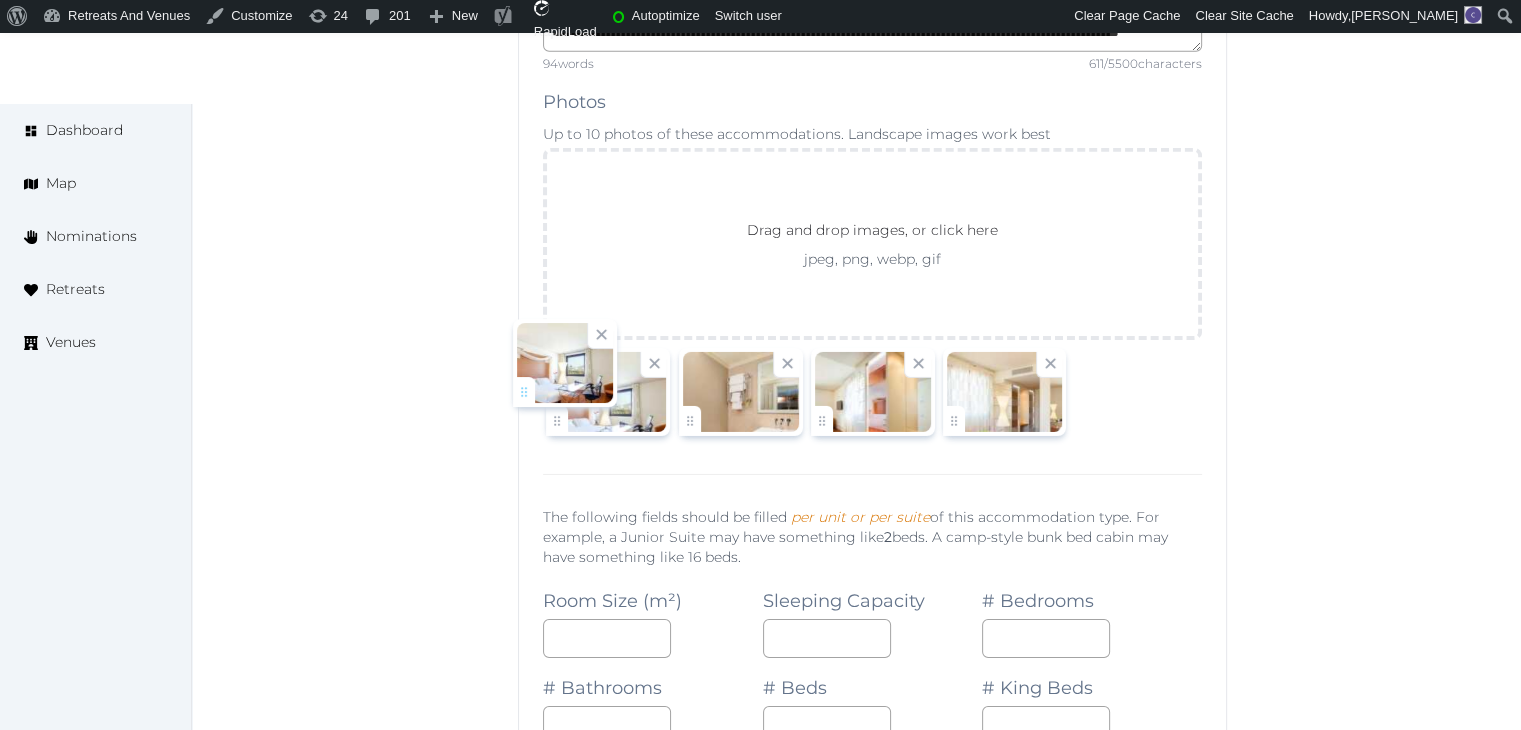 drag, startPoint x: 963, startPoint y: 397, endPoint x: 534, endPoint y: 396, distance: 429.00116 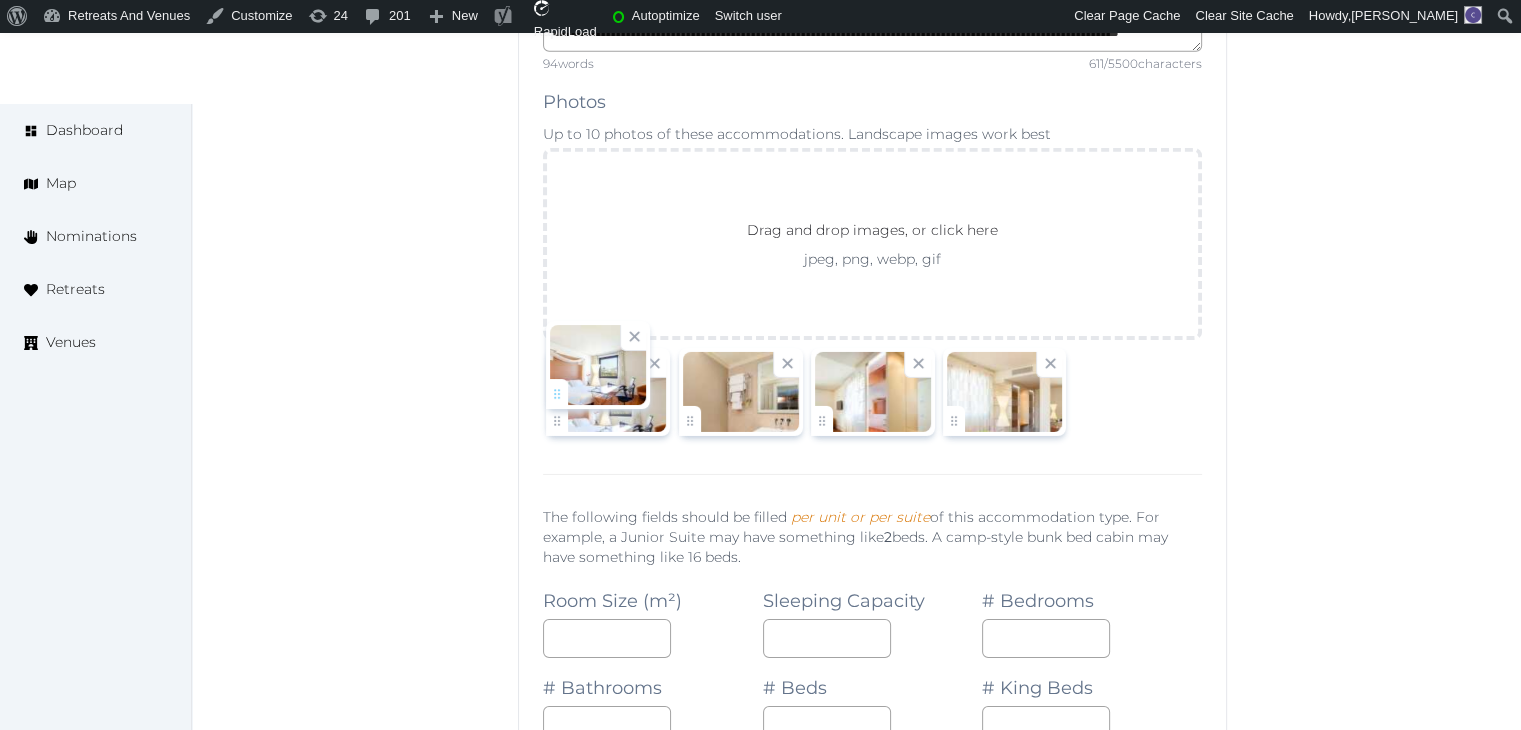 click on "Catherine Mesina   Account My Venue Listings My Retreats Logout      Dashboard Map Nominations Retreats Venues Edit venue 68 %  complete Fill out all the fields in your listing to increase its completion percentage.   A higher completion percentage will make your listing more attractive and result in better matches. Hilton Garden Inn Florence Novoli   View  listing   Open    Close CRM Lead Basic details Pricing and policies Retreat spaces Meeting spaces Accommodations Amenities Food and dining Activities and experiences Location Environment Types of retreats Brochures Notes Ownership Administration Activity This venue is live and visible to the public Mark draft Archive Venue owned by RetreatsAndVenues Manager c.o.r.e.y.sanford@retreatsandvenues.com Copy ownership transfer link Share this link with any user to transfer ownership of this venue. Users without accounts will be directed to register. Copy update link Copy recommended link *** :" at bounding box center (760, -1771) 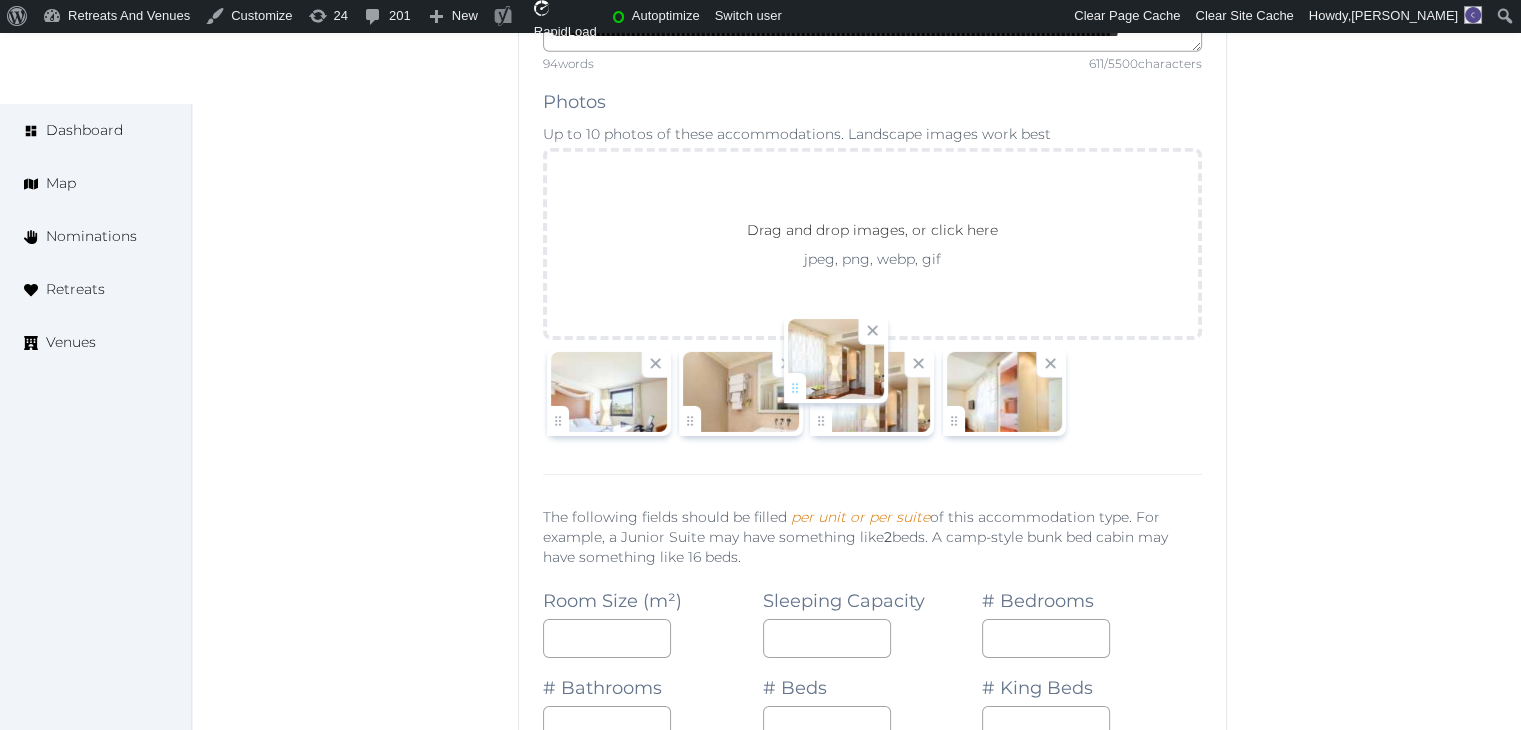 drag, startPoint x: 962, startPoint y: 395, endPoint x: 761, endPoint y: 389, distance: 201.08954 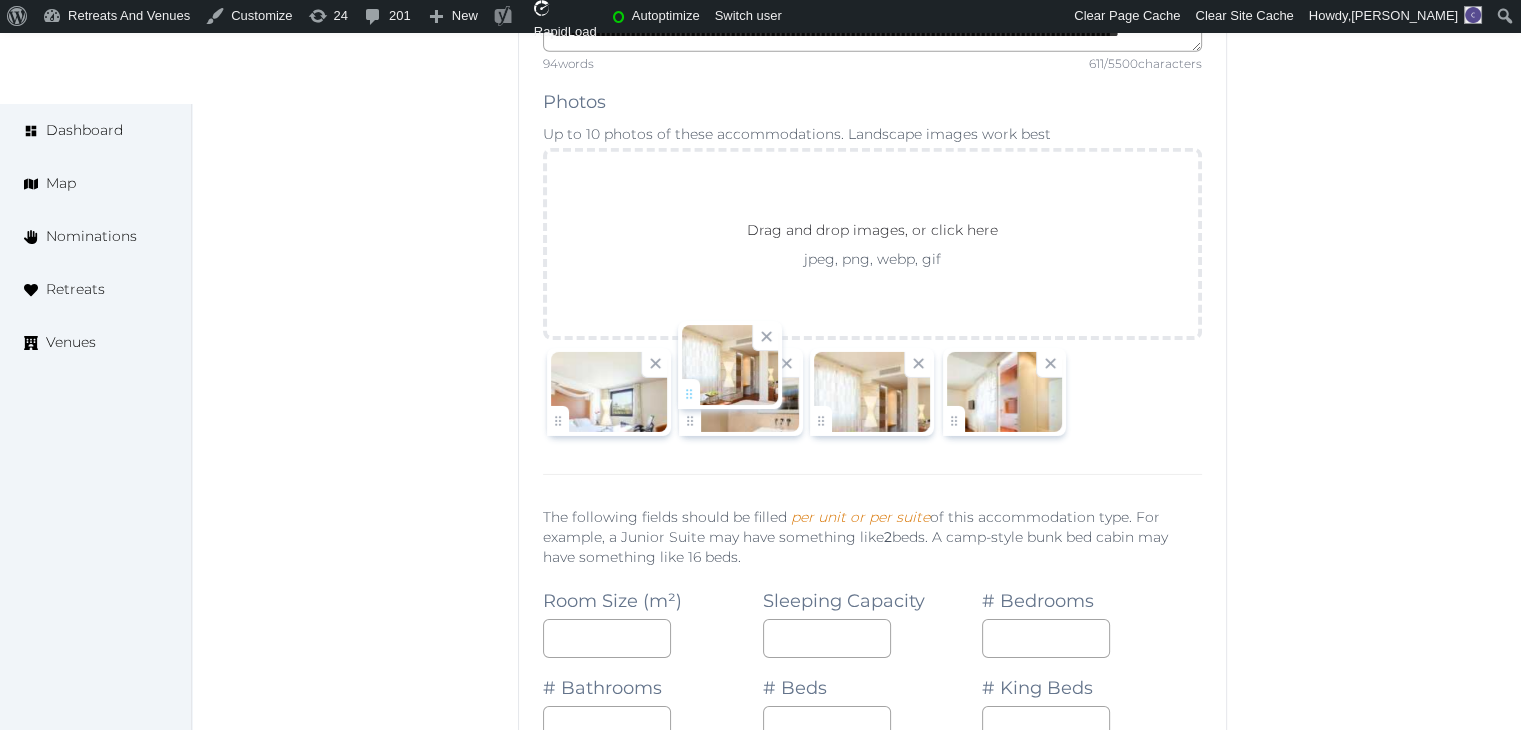 click on "Catherine Mesina   Account My Venue Listings My Retreats Logout      Dashboard Map Nominations Retreats Venues Edit venue 68 %  complete Fill out all the fields in your listing to increase its completion percentage.   A higher completion percentage will make your listing more attractive and result in better matches. Hilton Garden Inn Florence Novoli   View  listing   Open    Close CRM Lead Basic details Pricing and policies Retreat spaces Meeting spaces Accommodations Amenities Food and dining Activities and experiences Location Environment Types of retreats Brochures Notes Ownership Administration Activity This venue is live and visible to the public Mark draft Archive Venue owned by RetreatsAndVenues Manager c.o.r.e.y.sanford@retreatsandvenues.com Copy ownership transfer link Share this link with any user to transfer ownership of this venue. Users without accounts will be directed to register. Copy update link Copy recommended link *** :" at bounding box center (760, -1771) 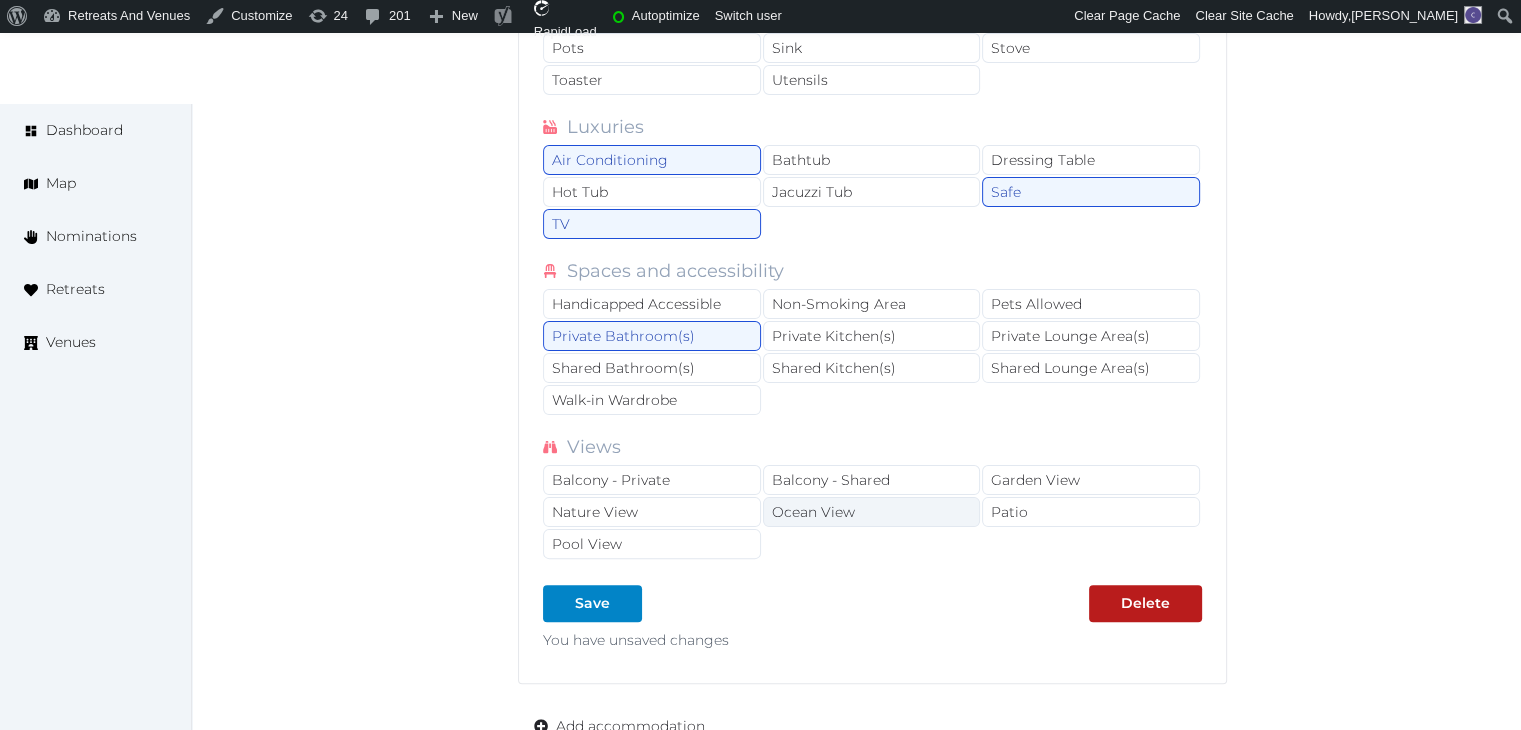 scroll, scrollTop: 8218, scrollLeft: 0, axis: vertical 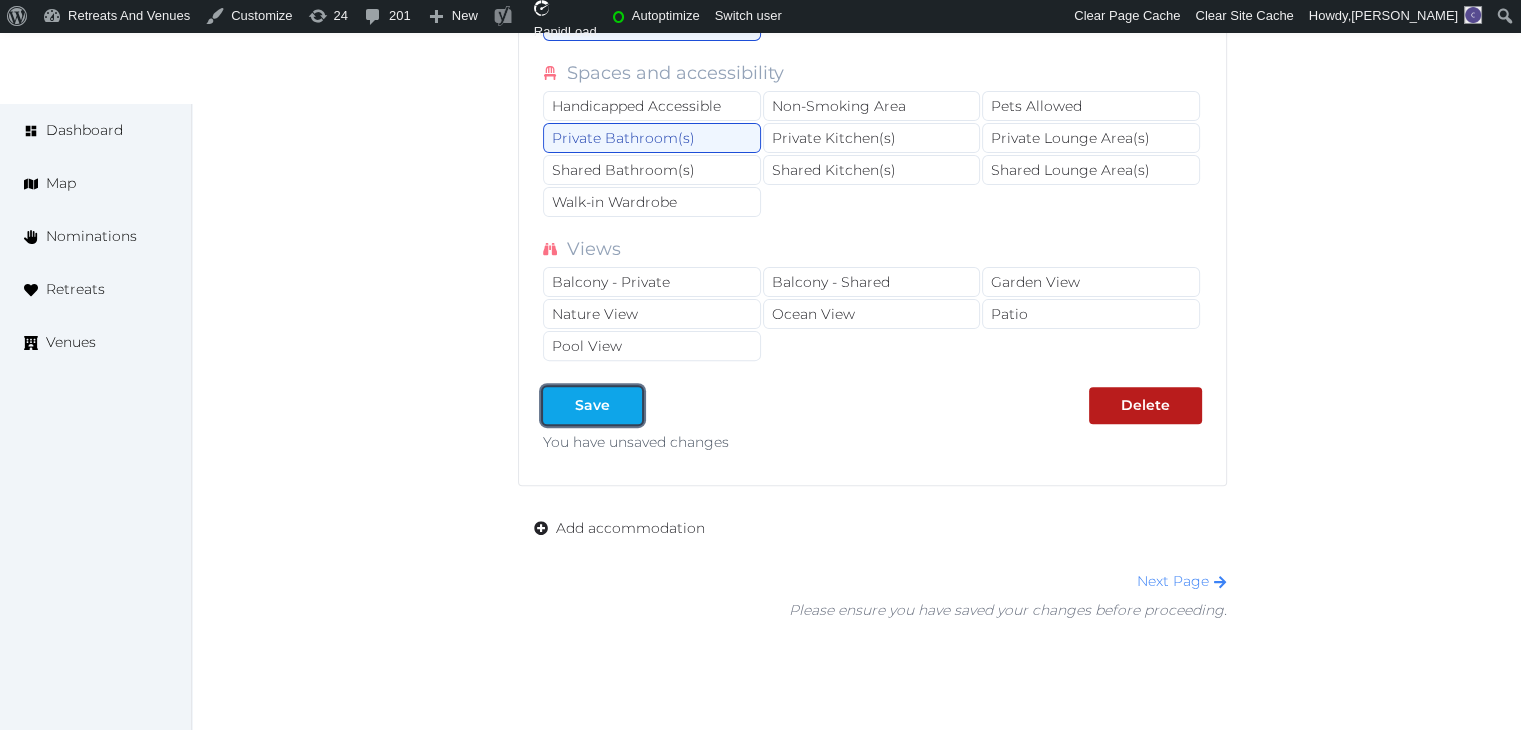 click on "Save" at bounding box center (592, 405) 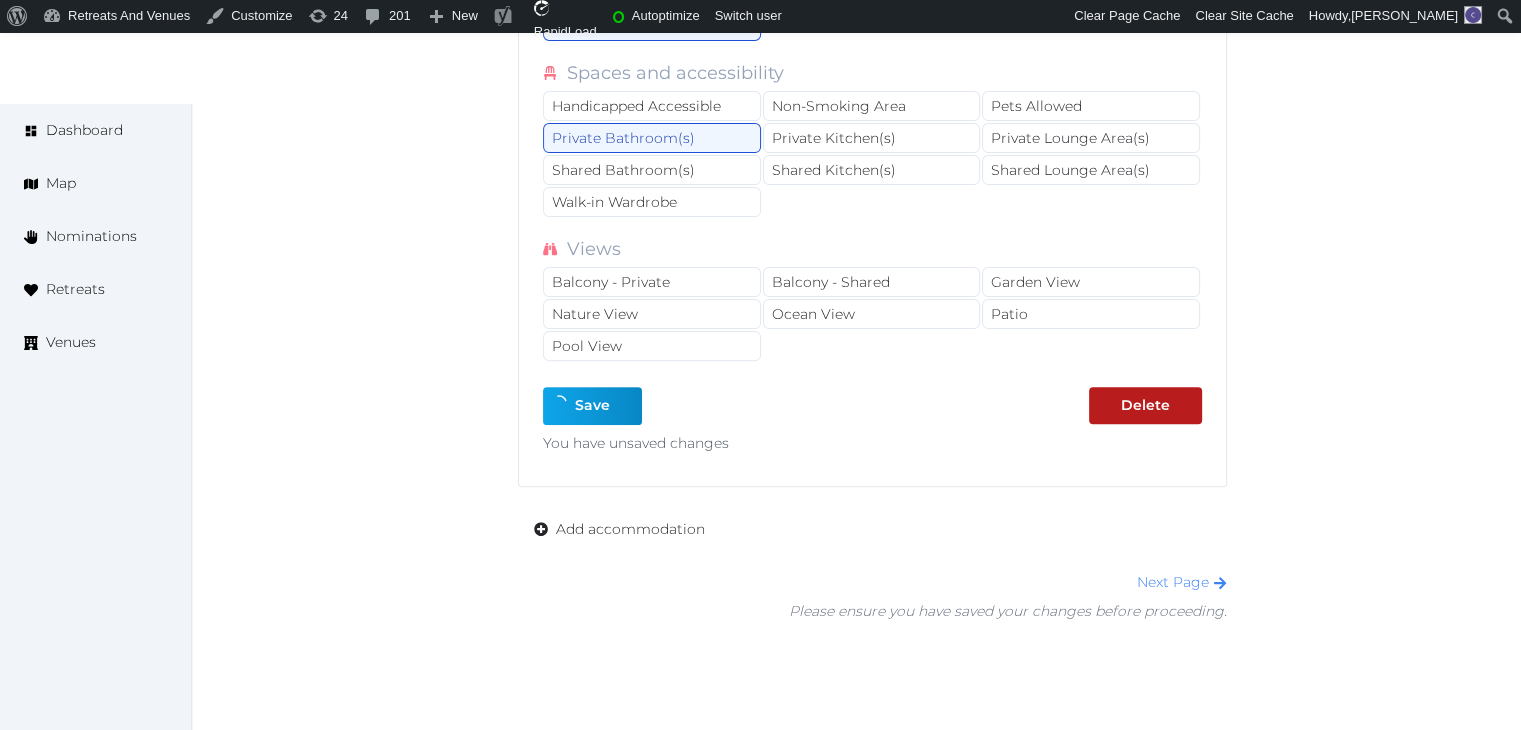 type on "*" 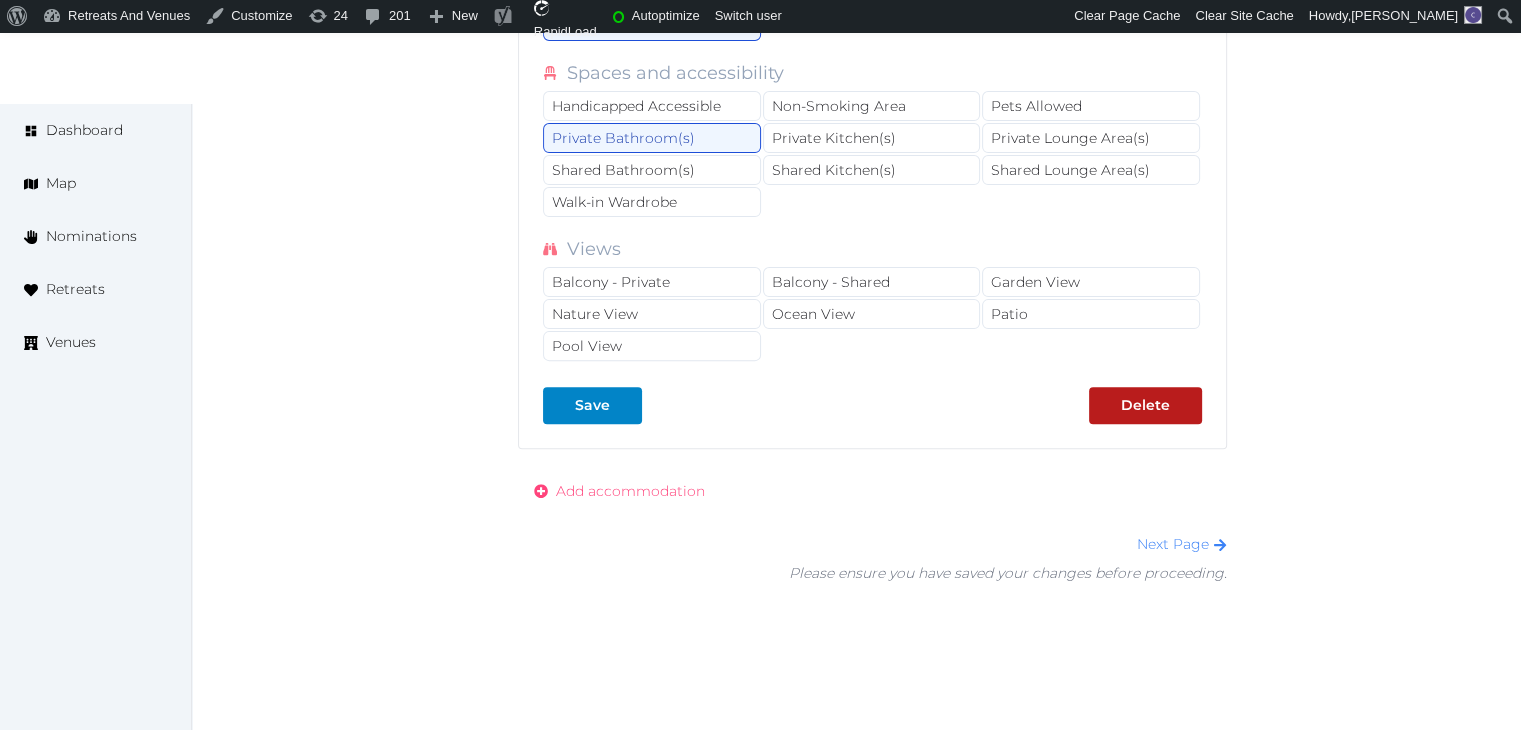 click on "Add accommodation" at bounding box center [630, 491] 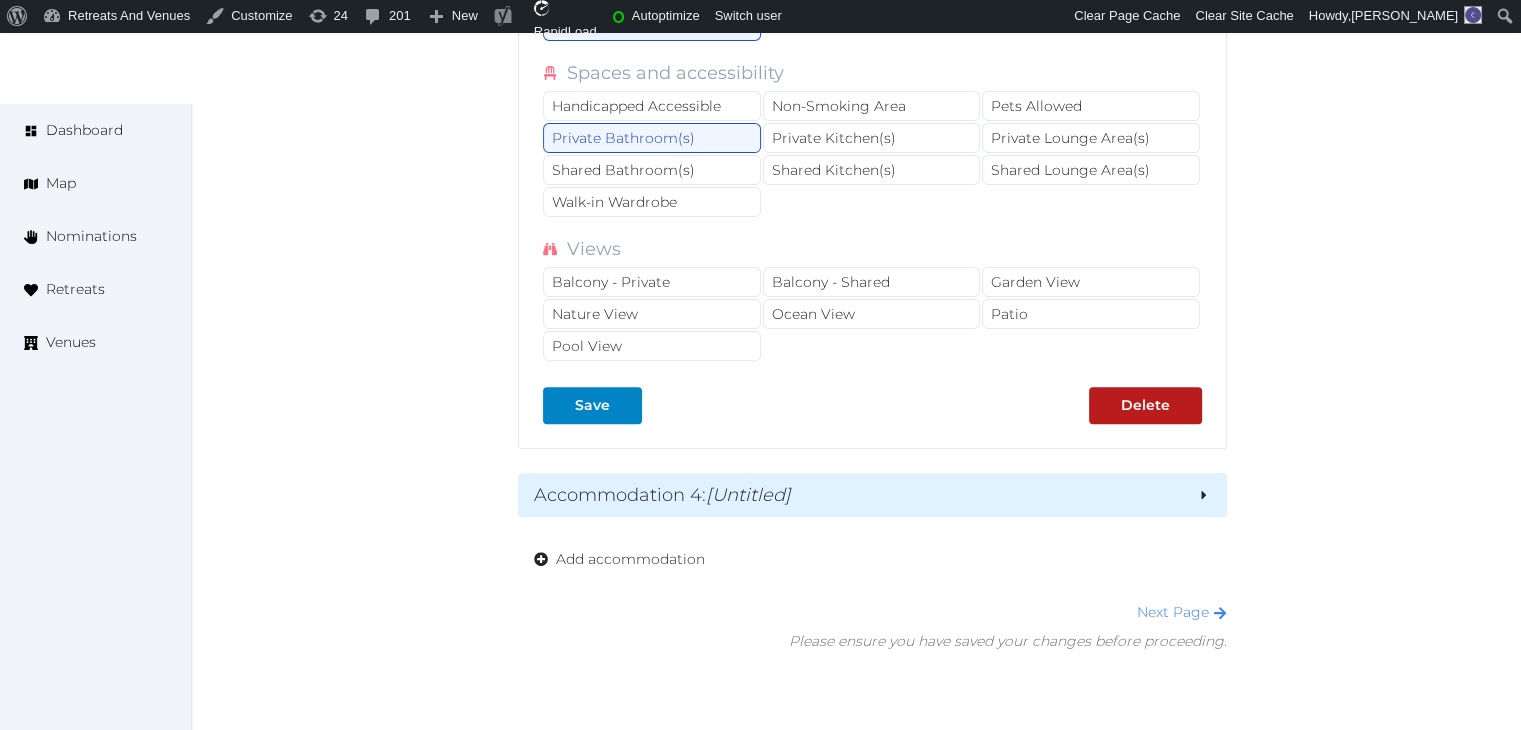 click on "Accommodation 4 :  [Untitled]" at bounding box center [857, 495] 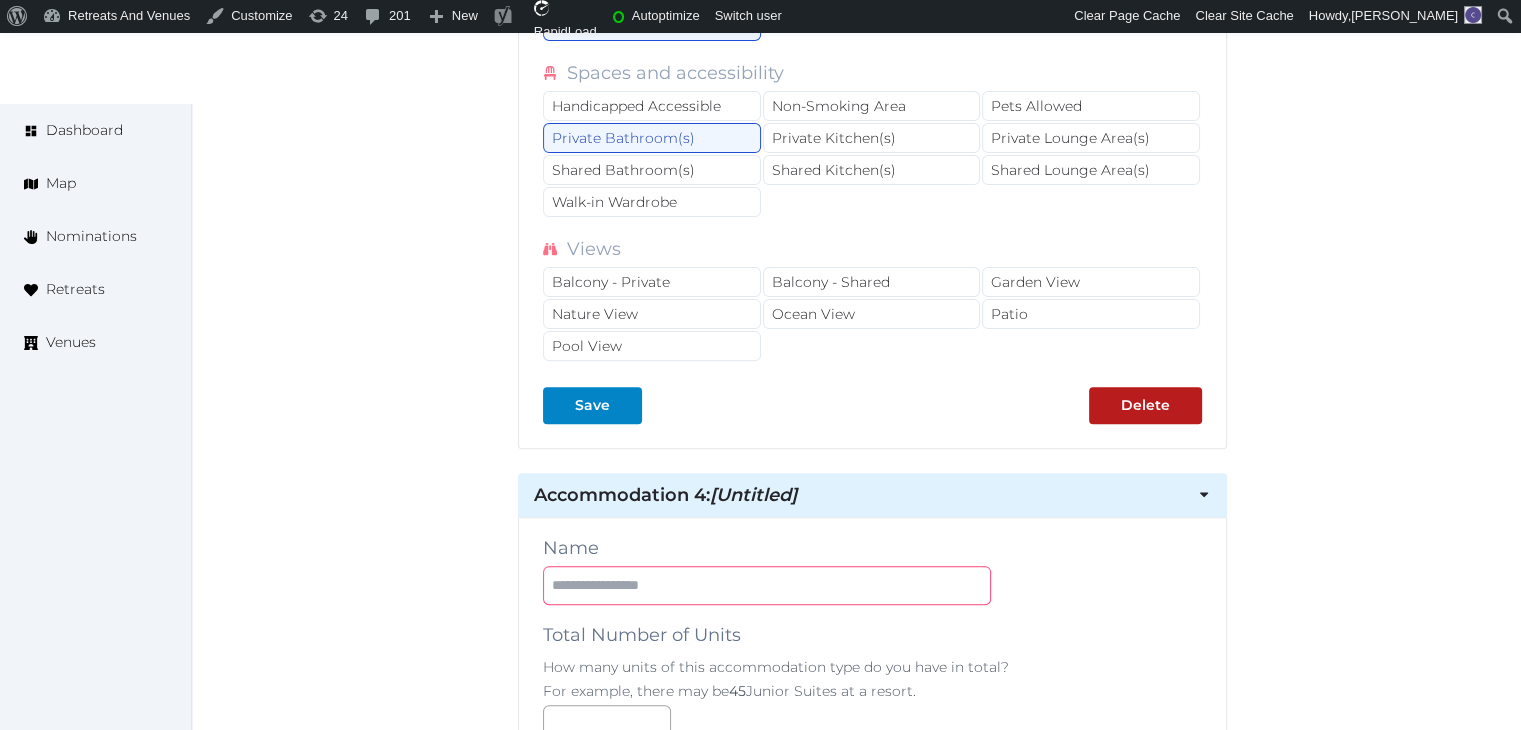 click at bounding box center (767, 585) 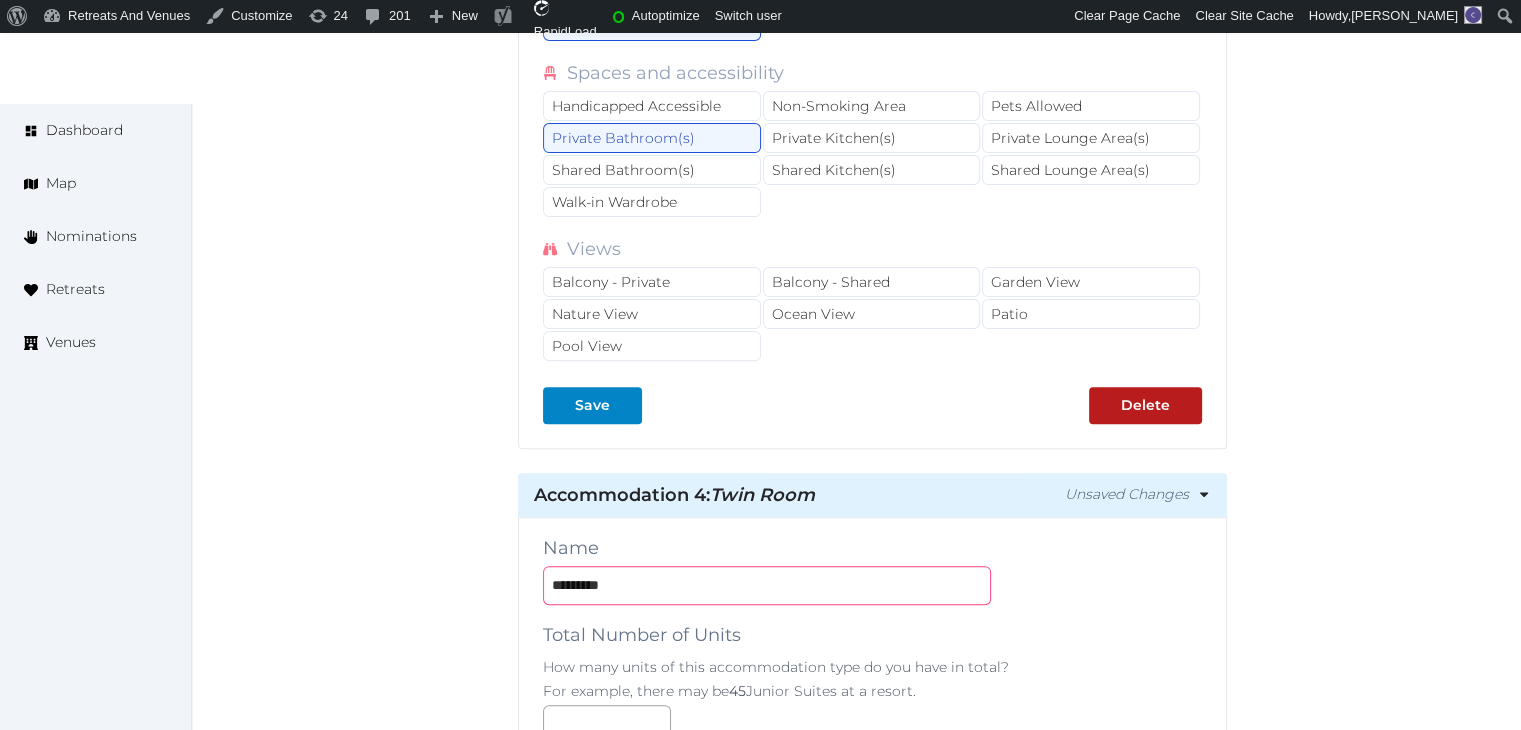 type on "*********" 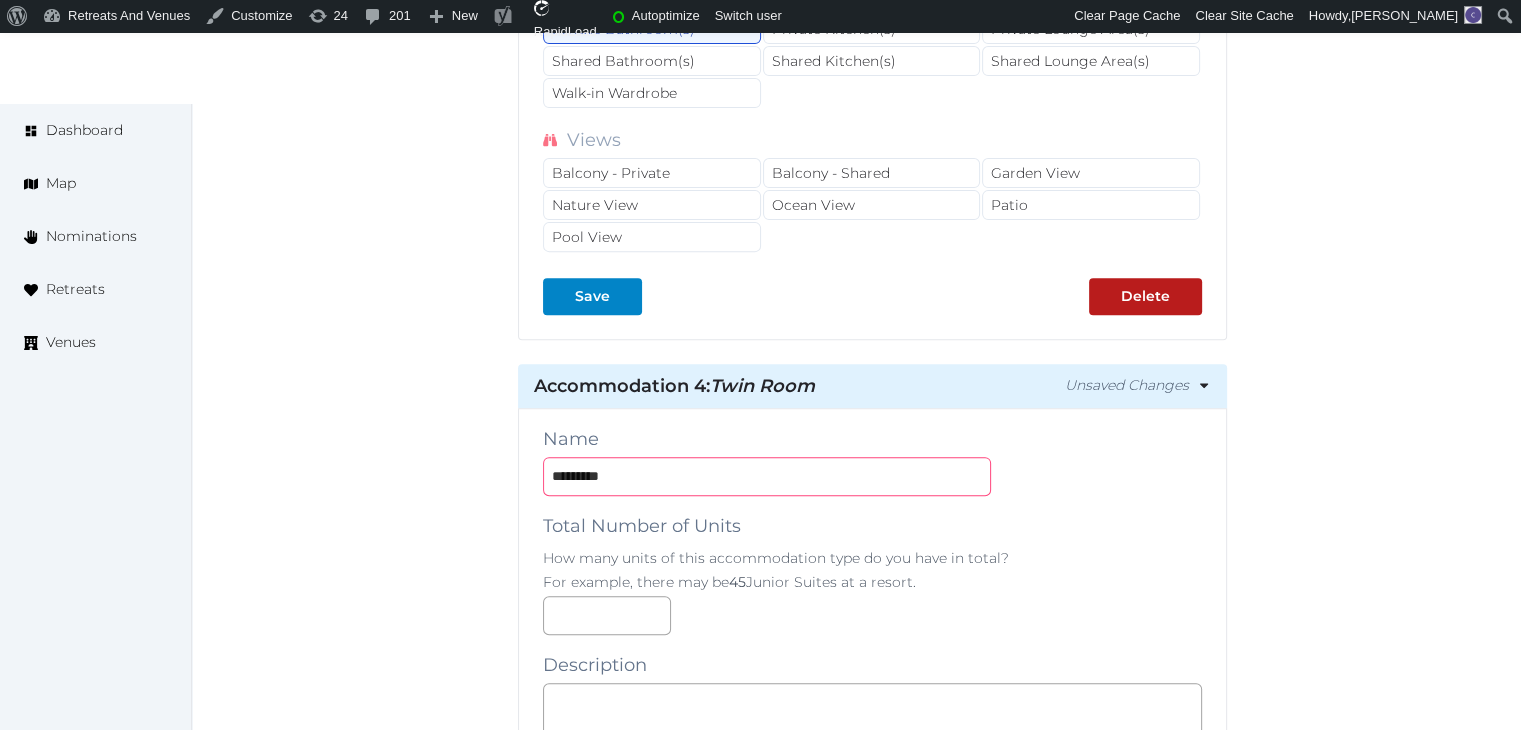 scroll, scrollTop: 8518, scrollLeft: 0, axis: vertical 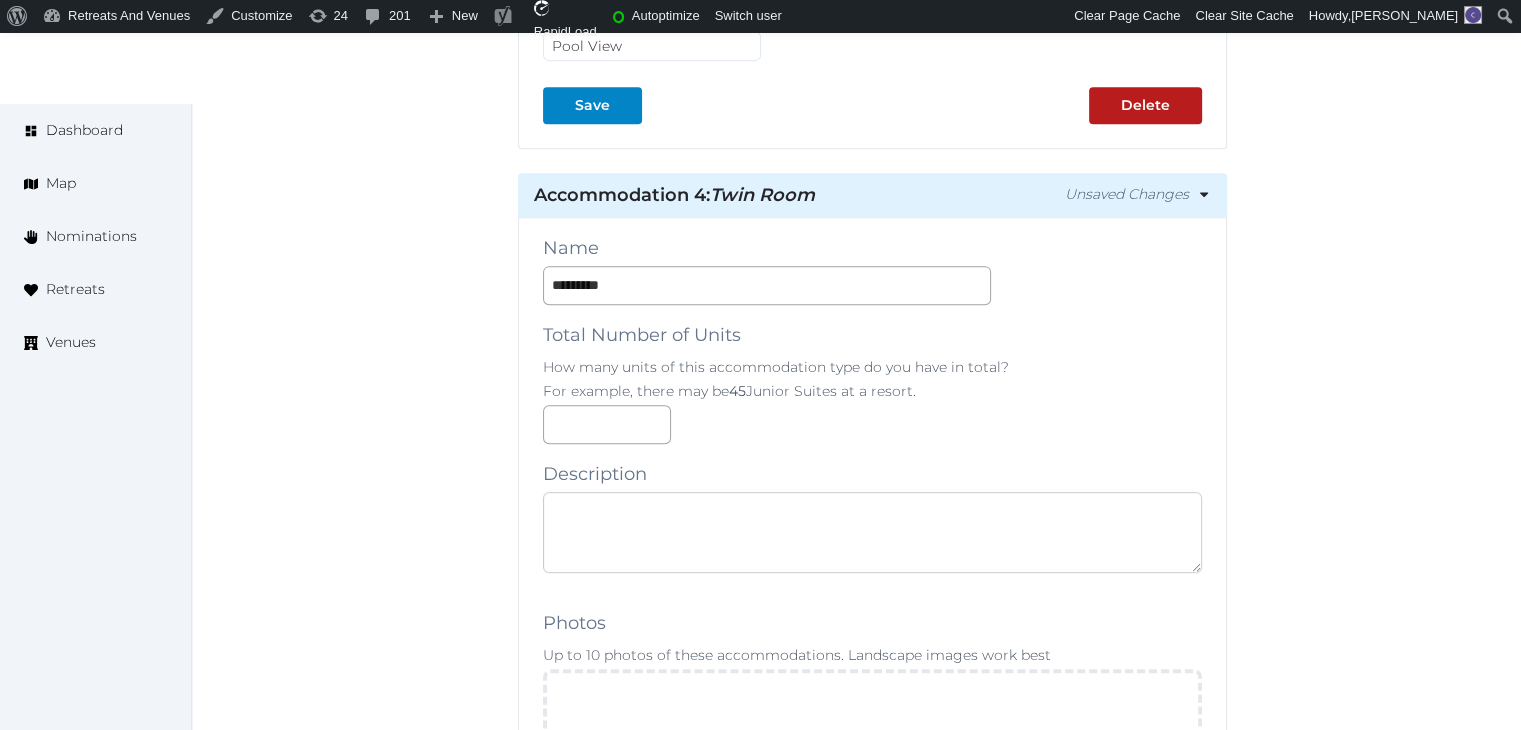 click at bounding box center [872, 532] 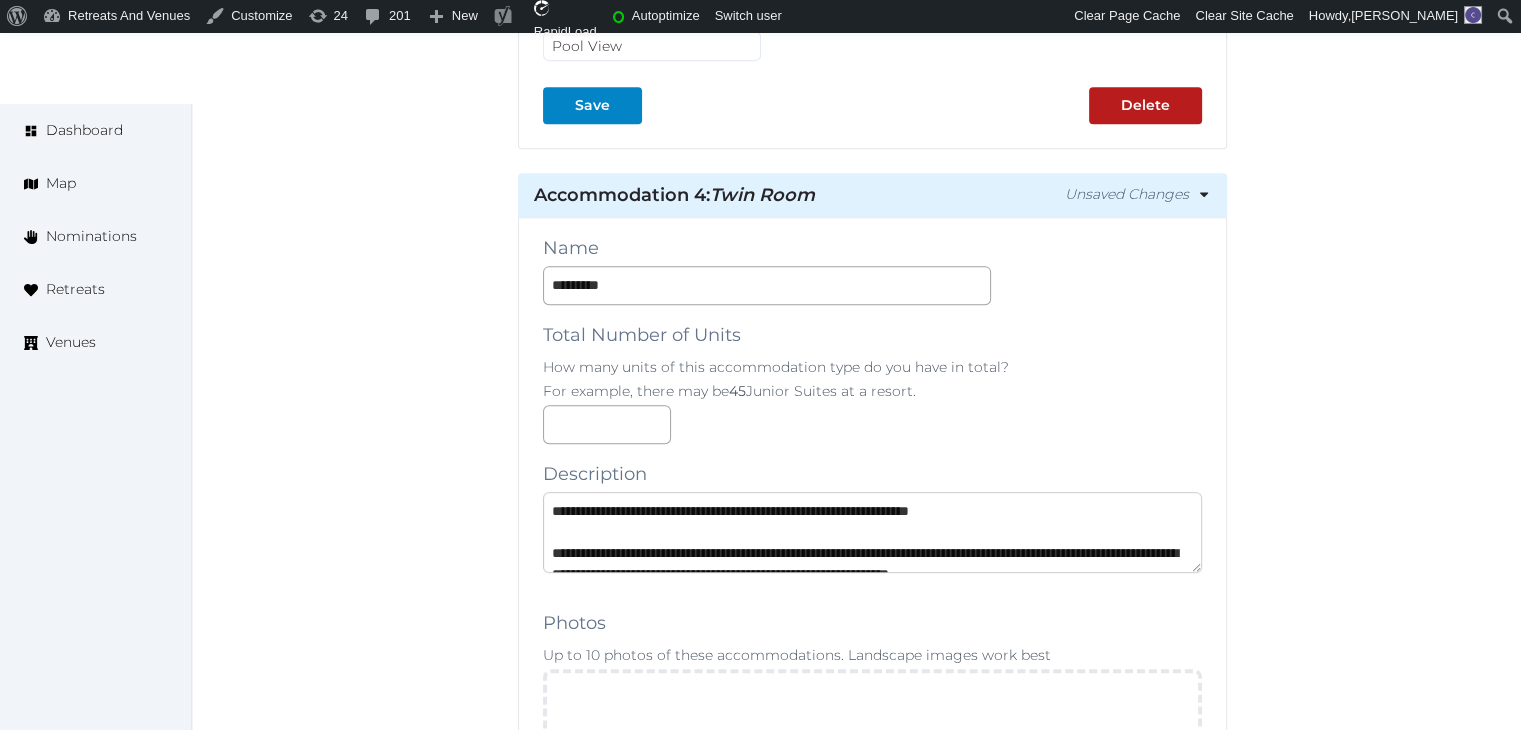 scroll, scrollTop: 178, scrollLeft: 0, axis: vertical 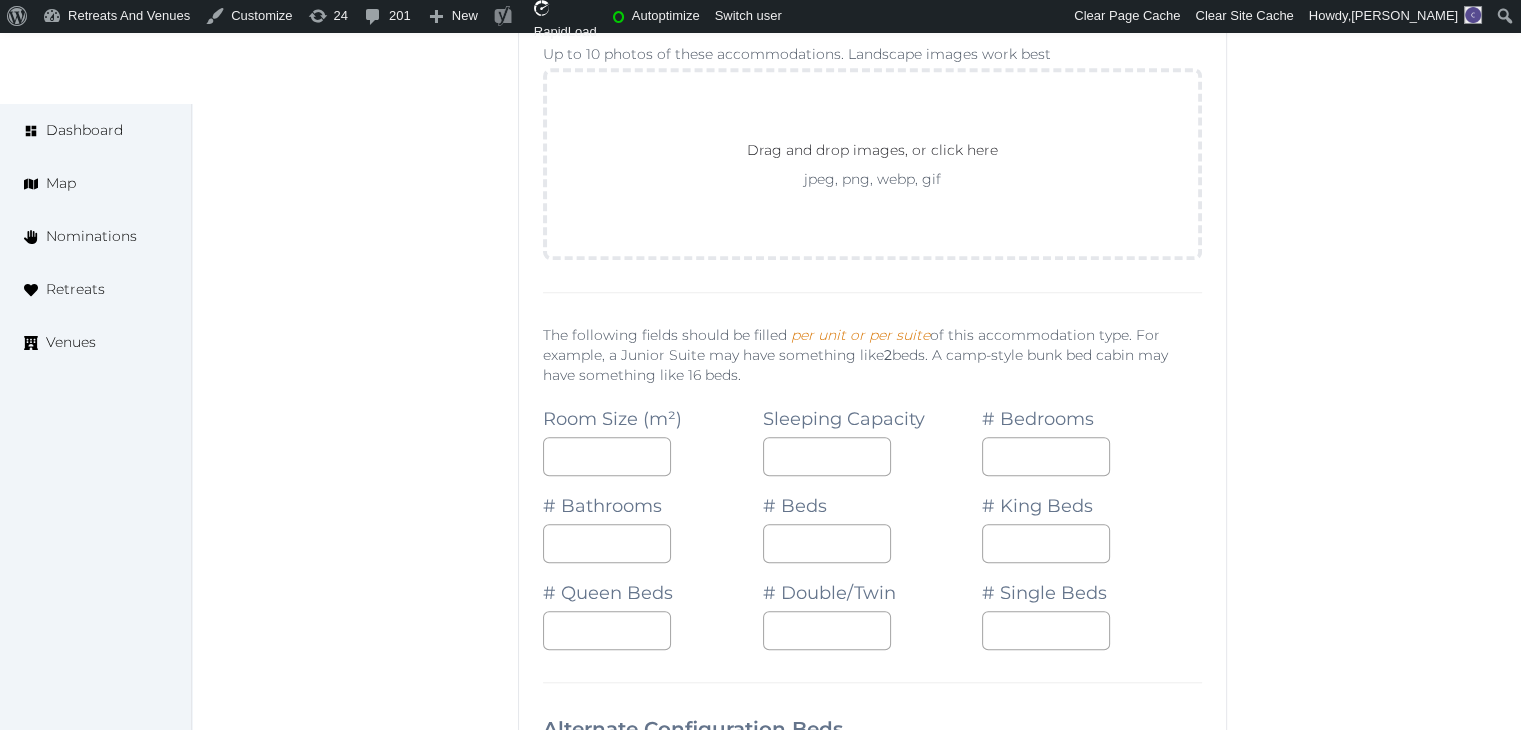 type on "**********" 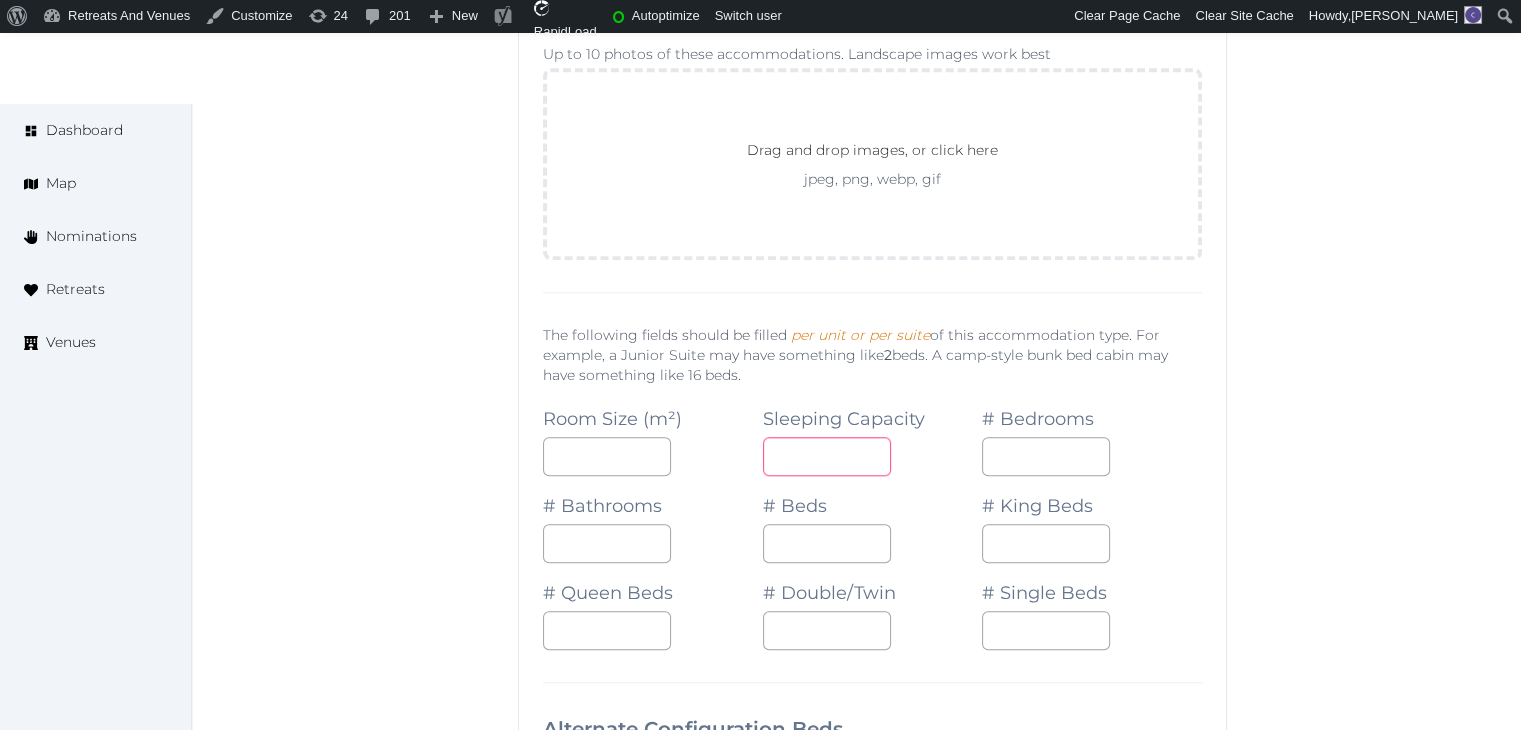click at bounding box center (827, 456) 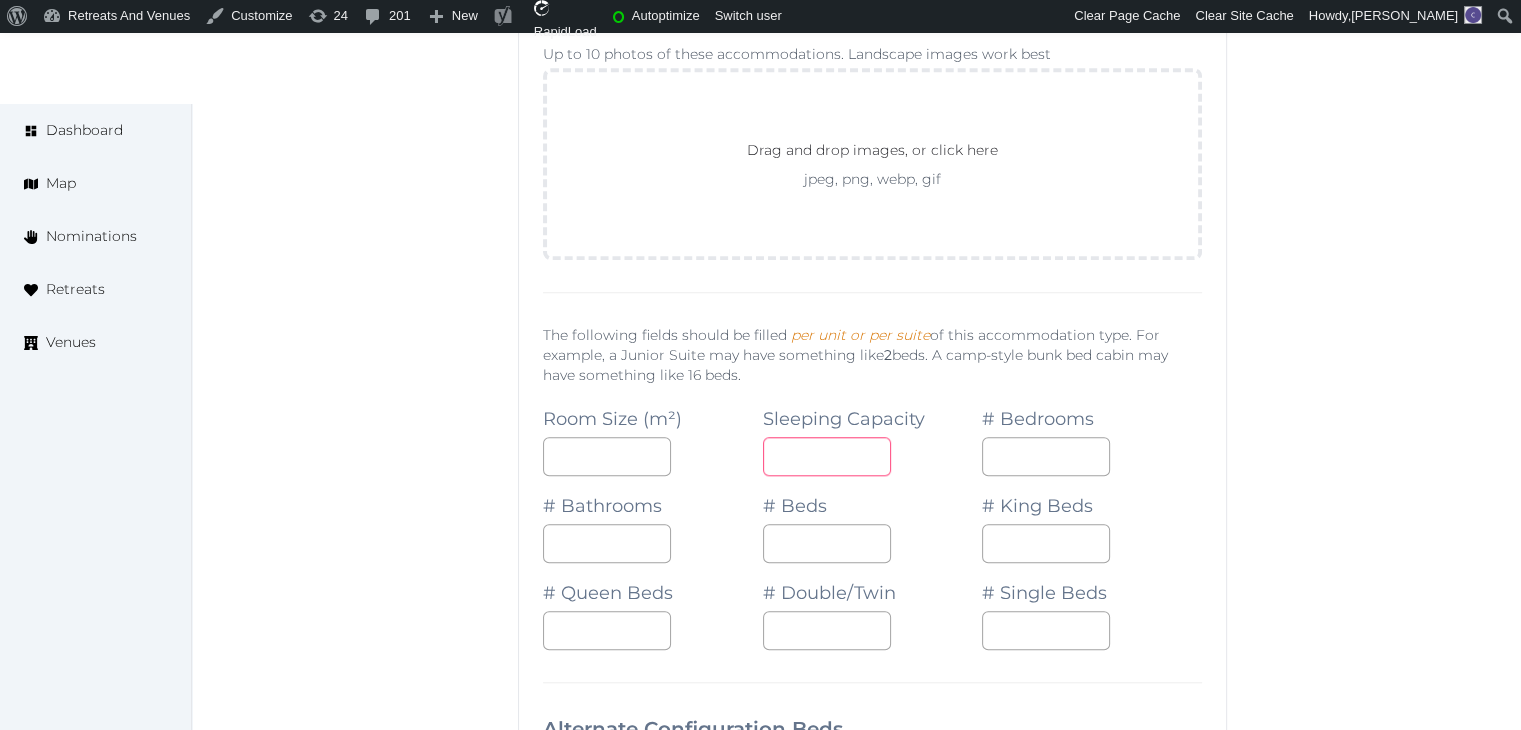 type on "*" 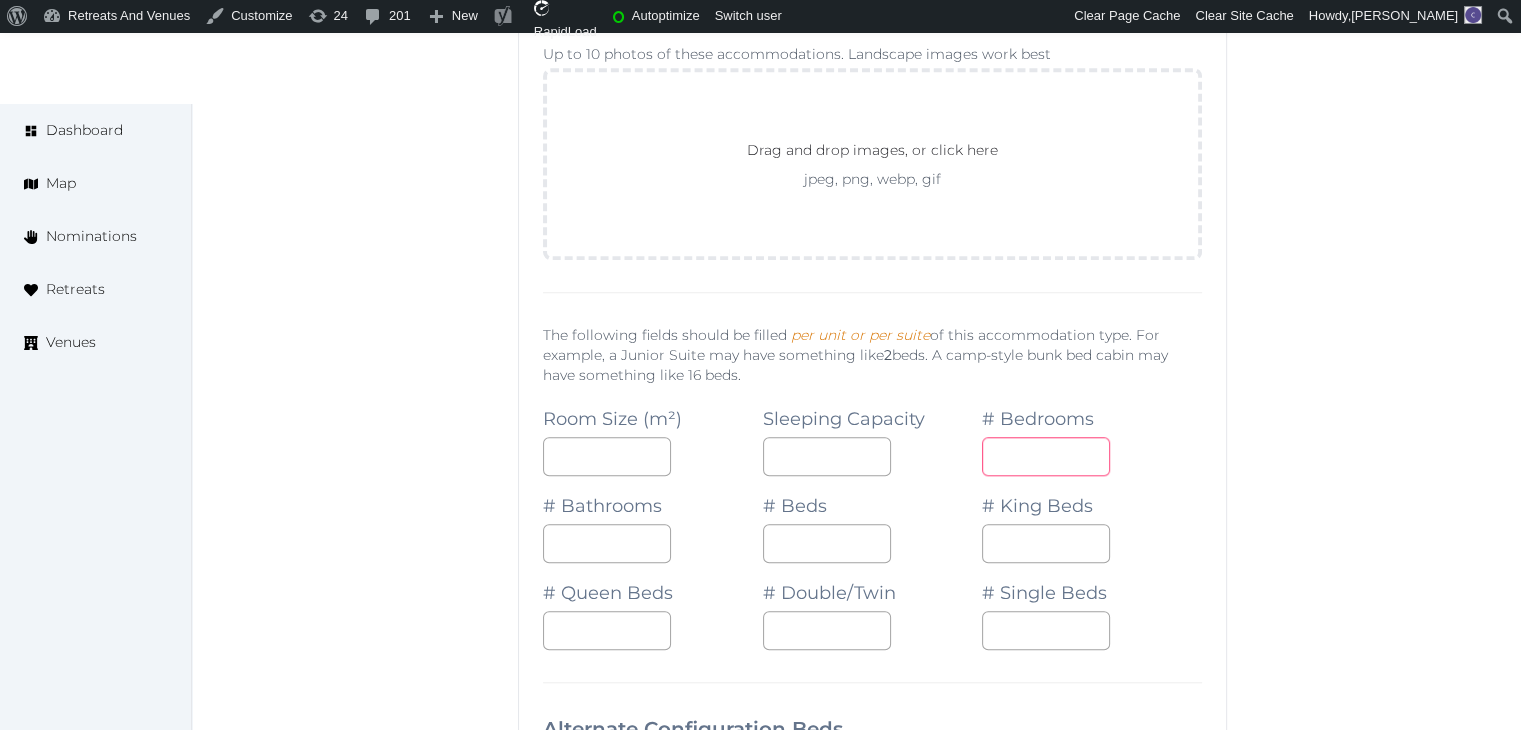 click at bounding box center (1046, 456) 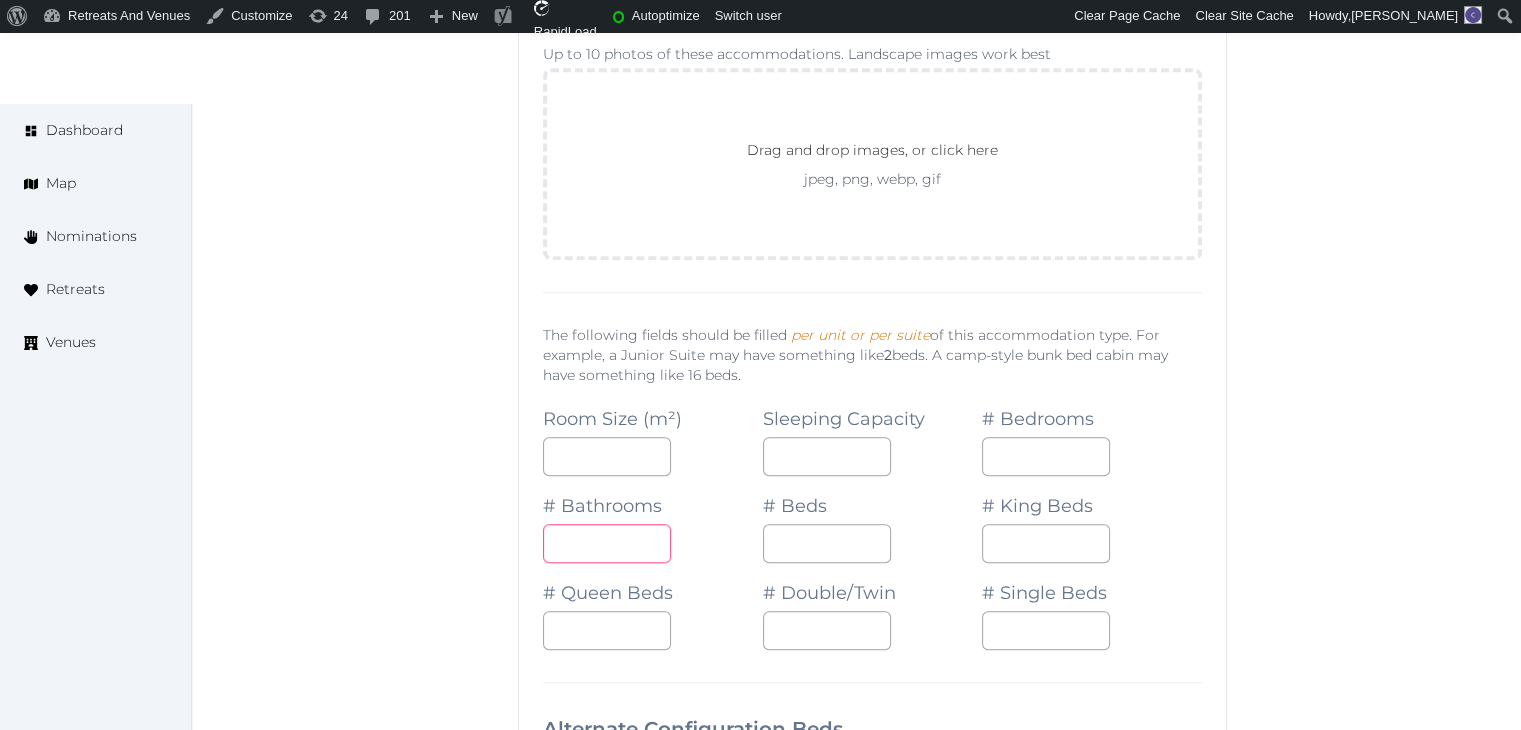 click at bounding box center [607, 543] 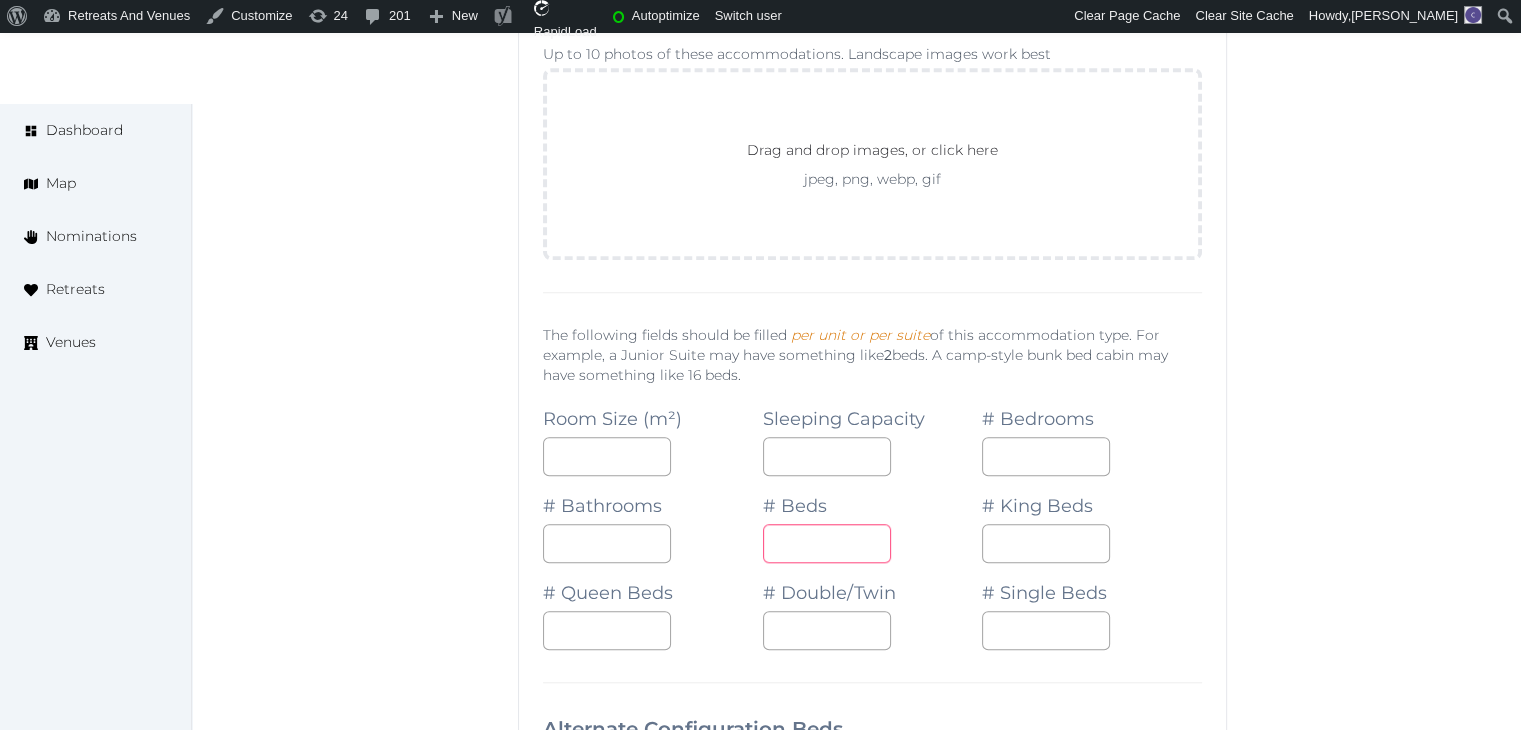 click at bounding box center (827, 543) 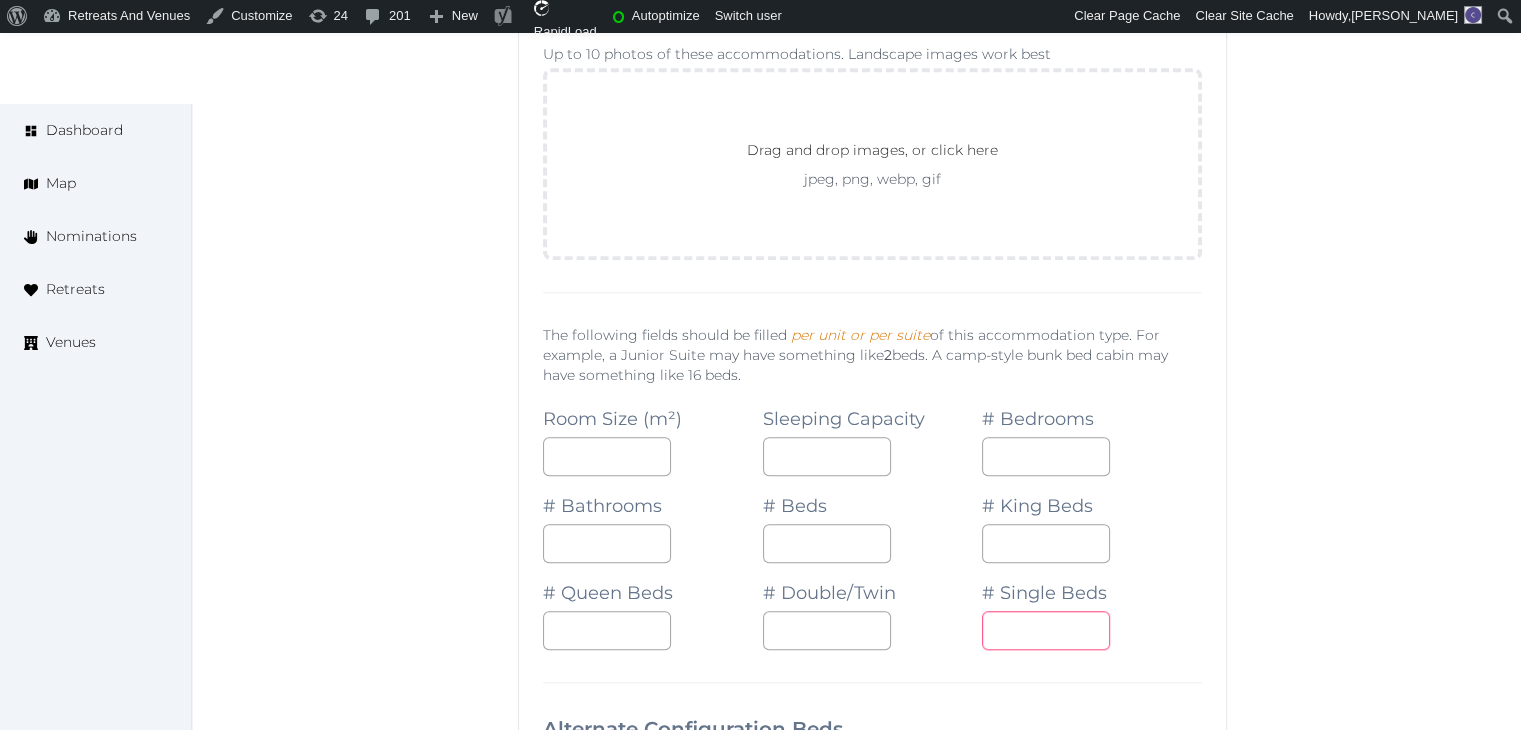 click at bounding box center [1046, 630] 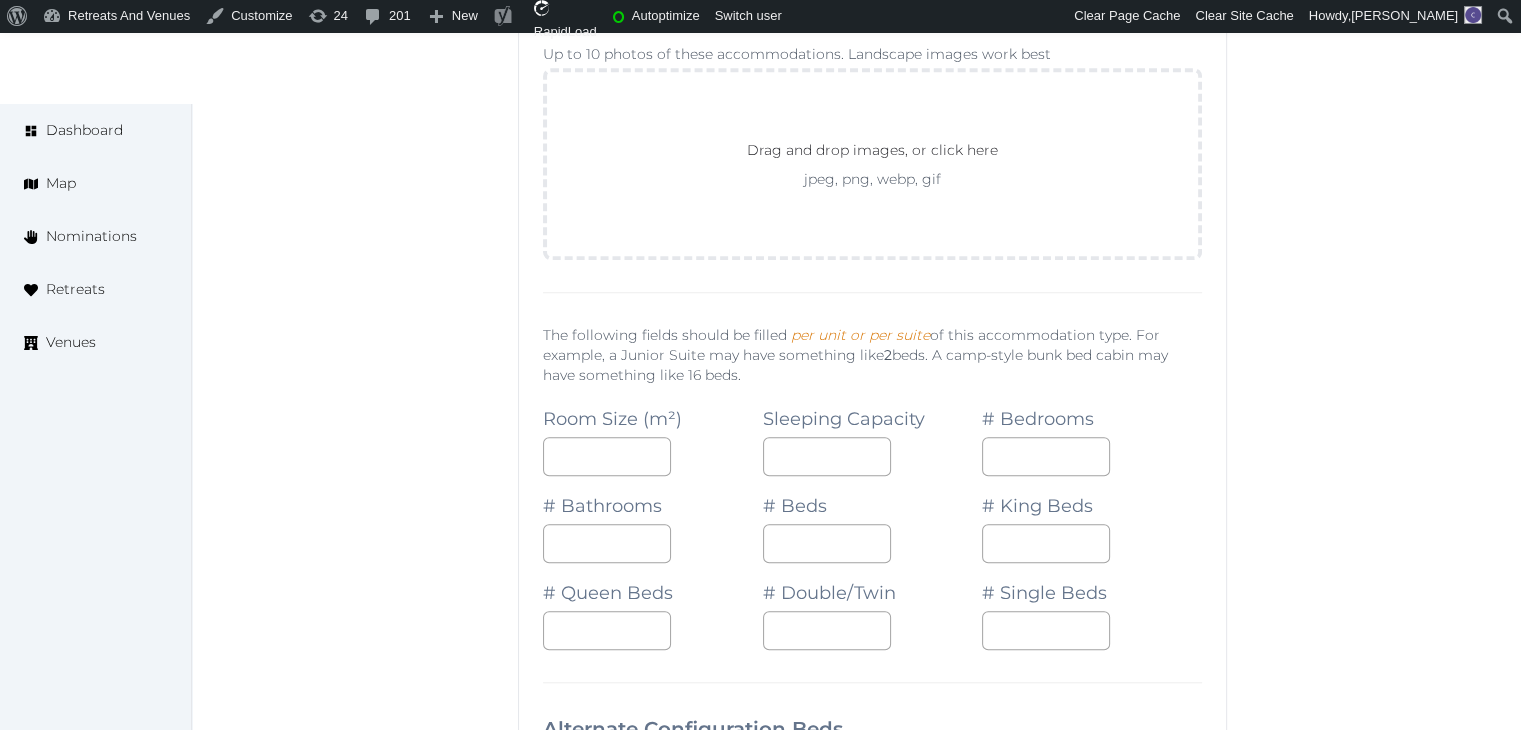 click on "Alternate Configuration Beds" at bounding box center [872, 729] 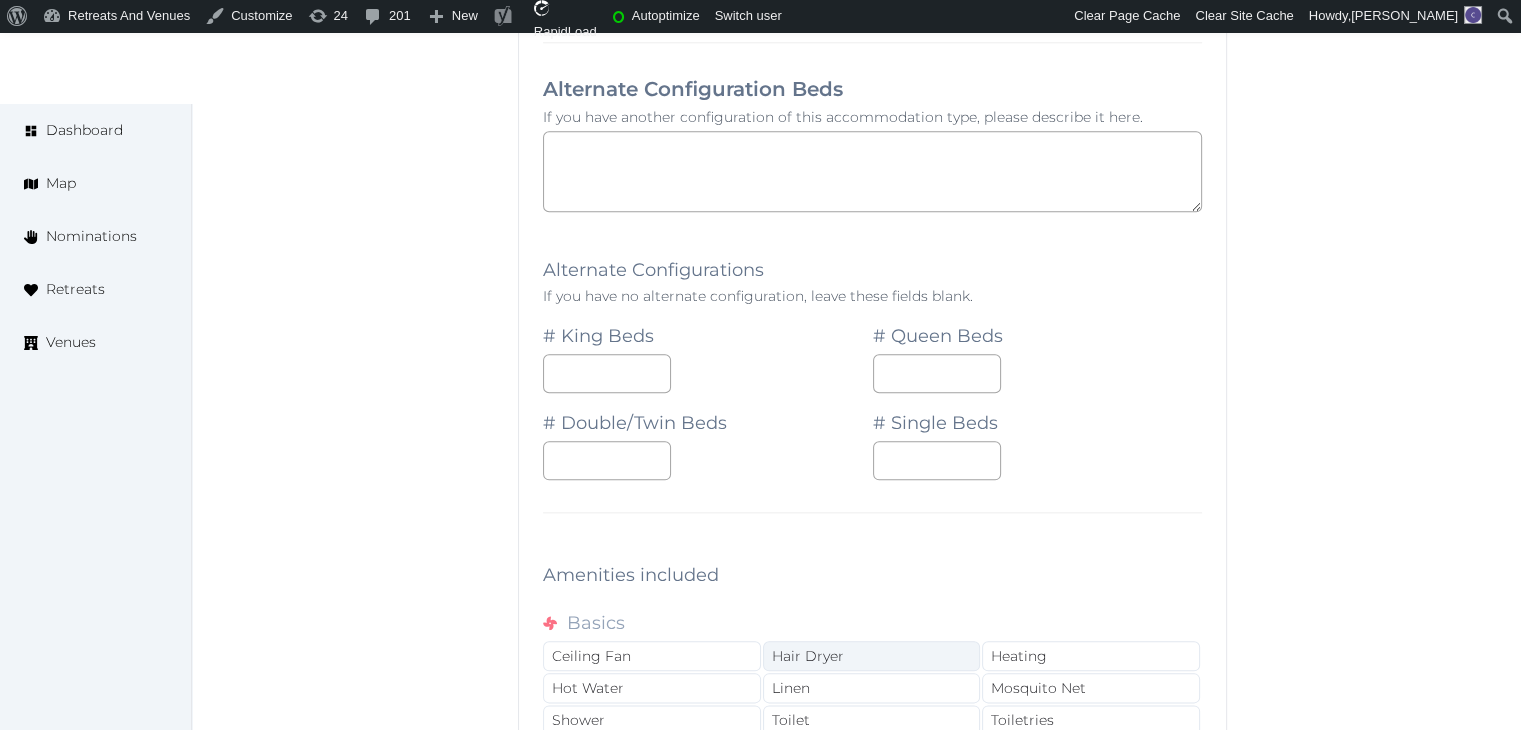 scroll, scrollTop: 9918, scrollLeft: 0, axis: vertical 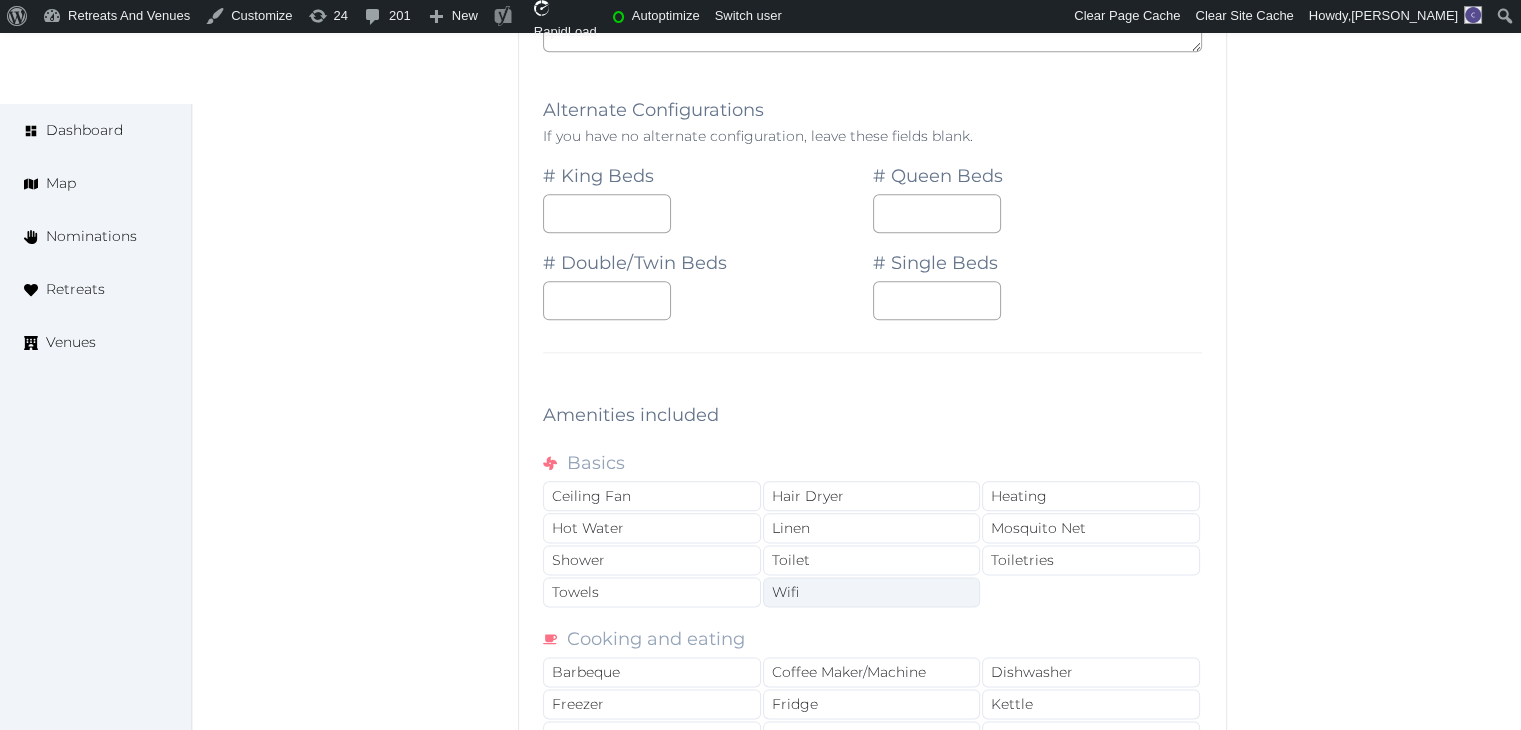 click on "Wifi" at bounding box center [872, 592] 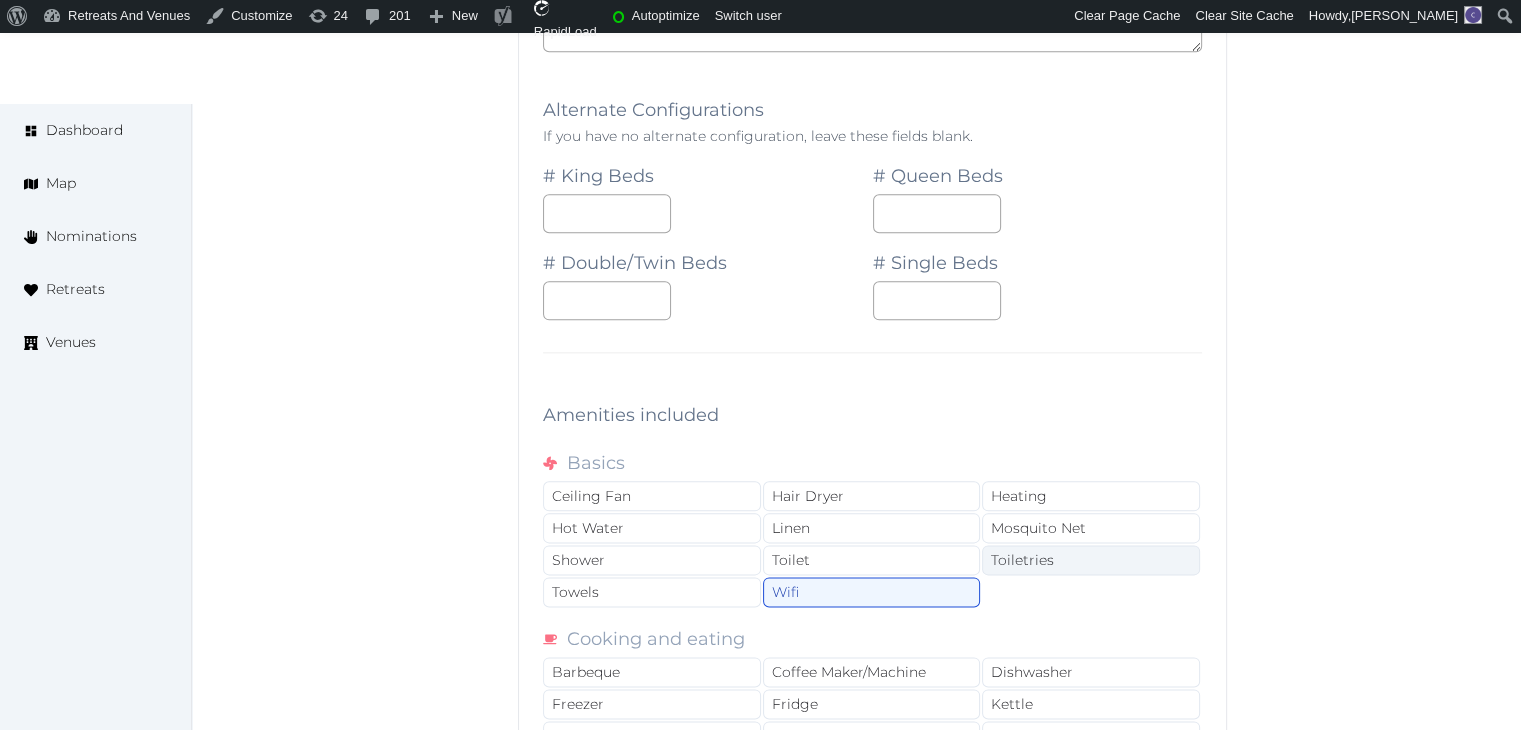 click on "Toiletries" at bounding box center (1091, 560) 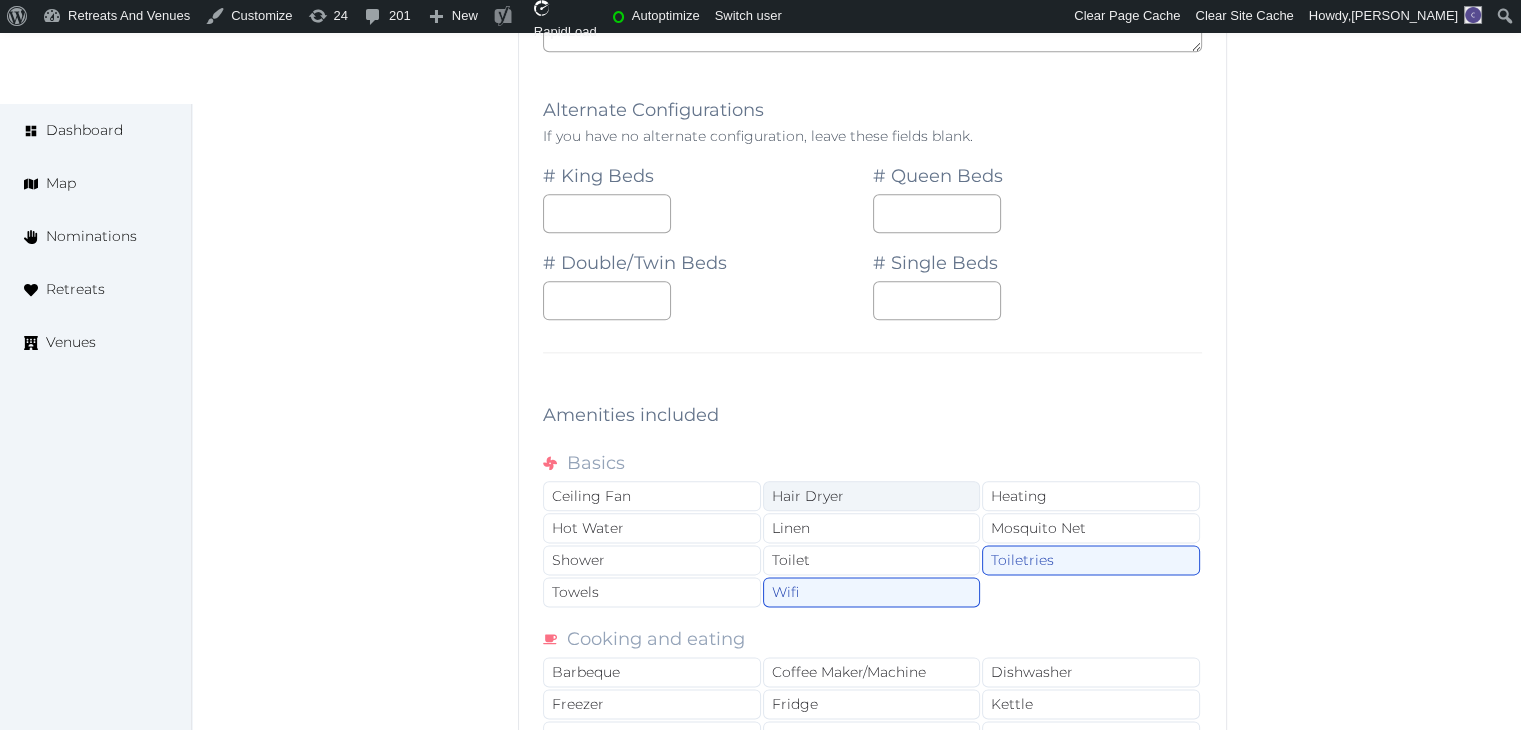 click on "Hair Dryer" at bounding box center [872, 496] 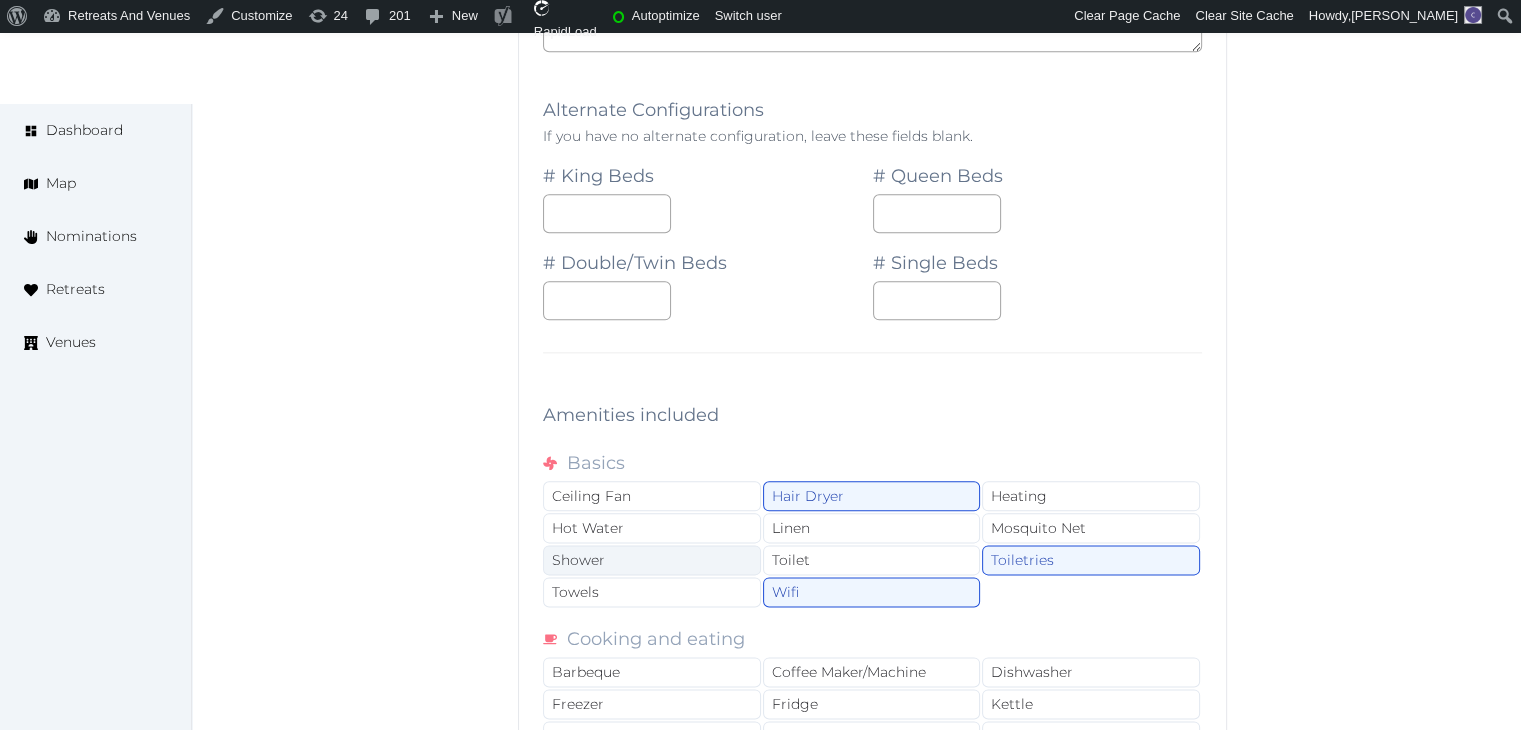 click on "Shower" at bounding box center [652, 560] 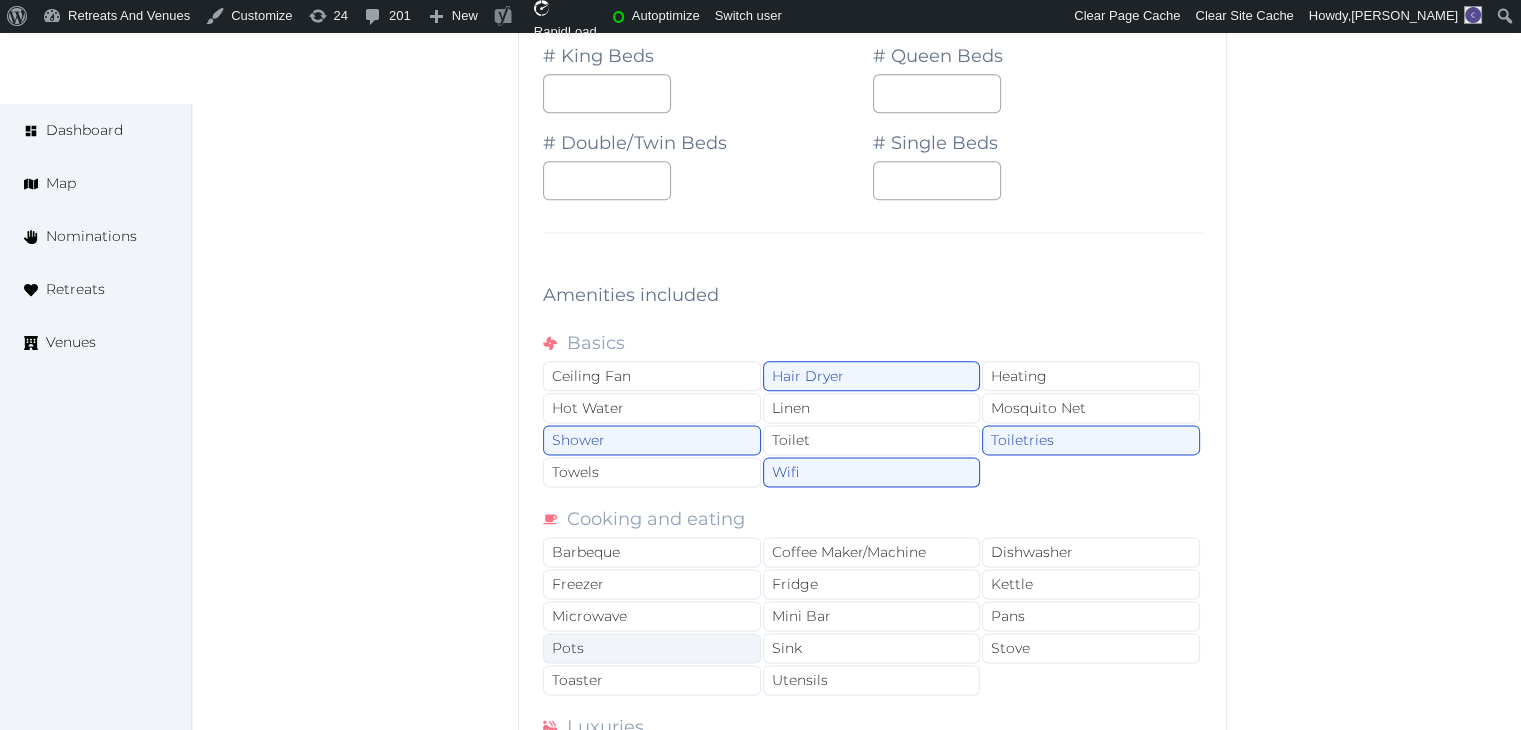 scroll, scrollTop: 10118, scrollLeft: 0, axis: vertical 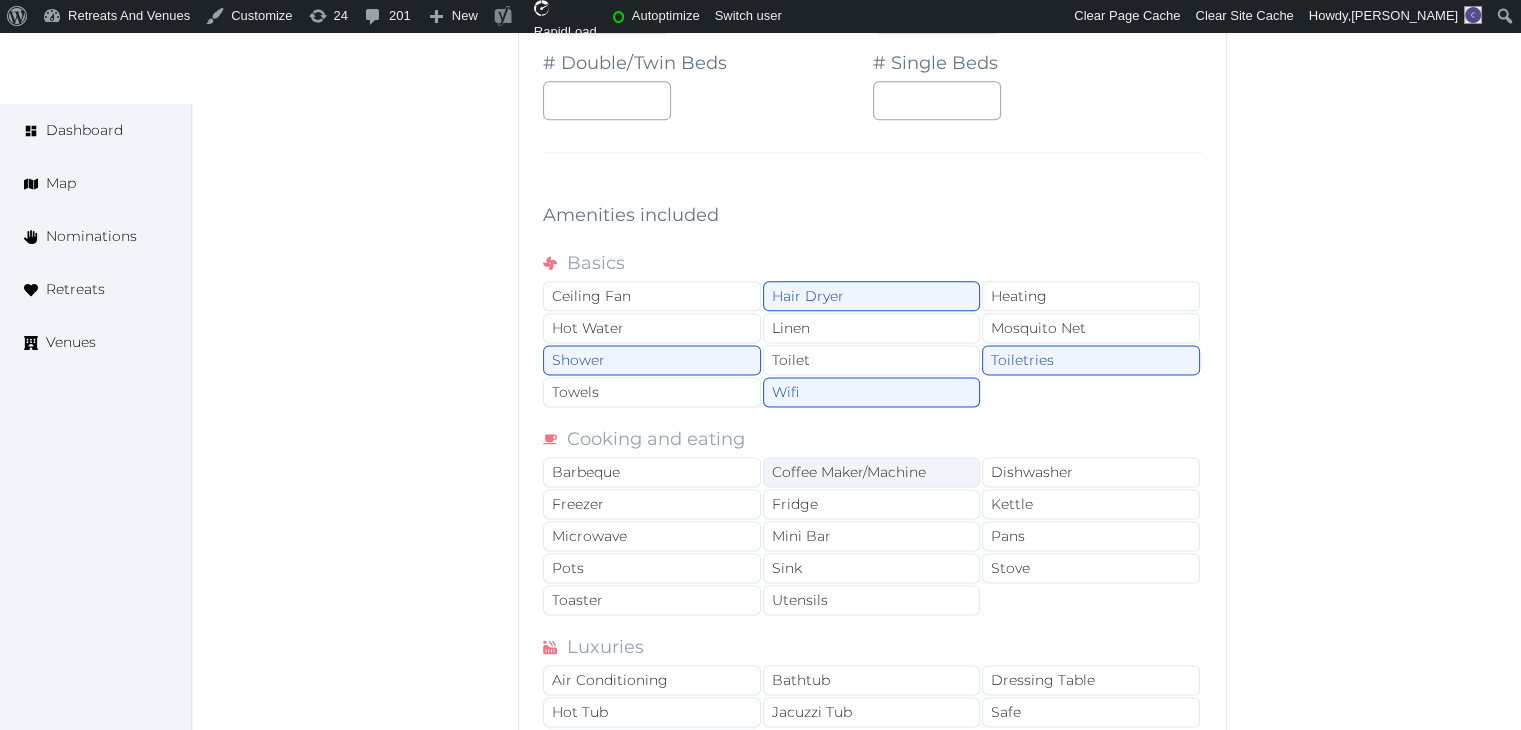 click on "Coffee Maker/Machine" at bounding box center [872, 472] 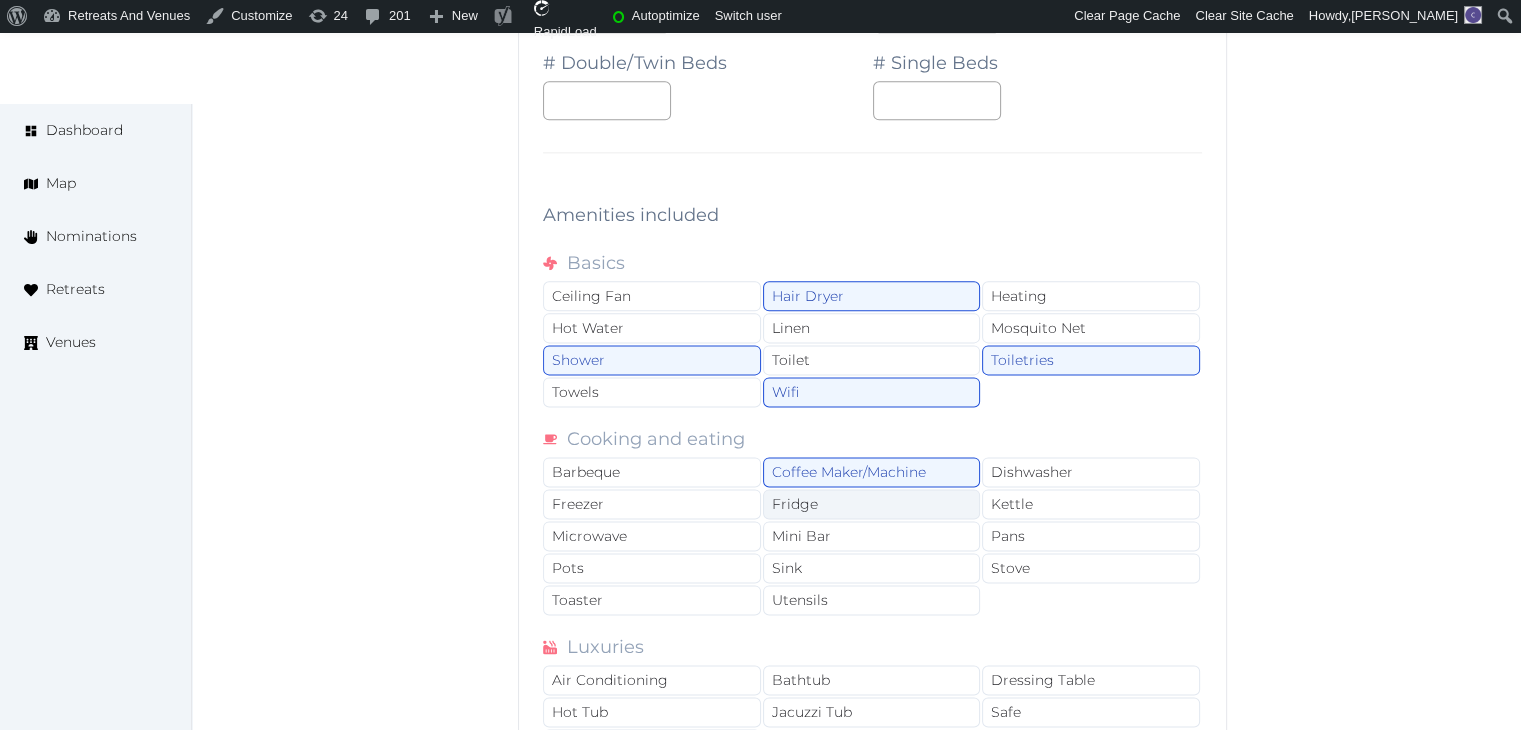 click on "Fridge" at bounding box center (872, 504) 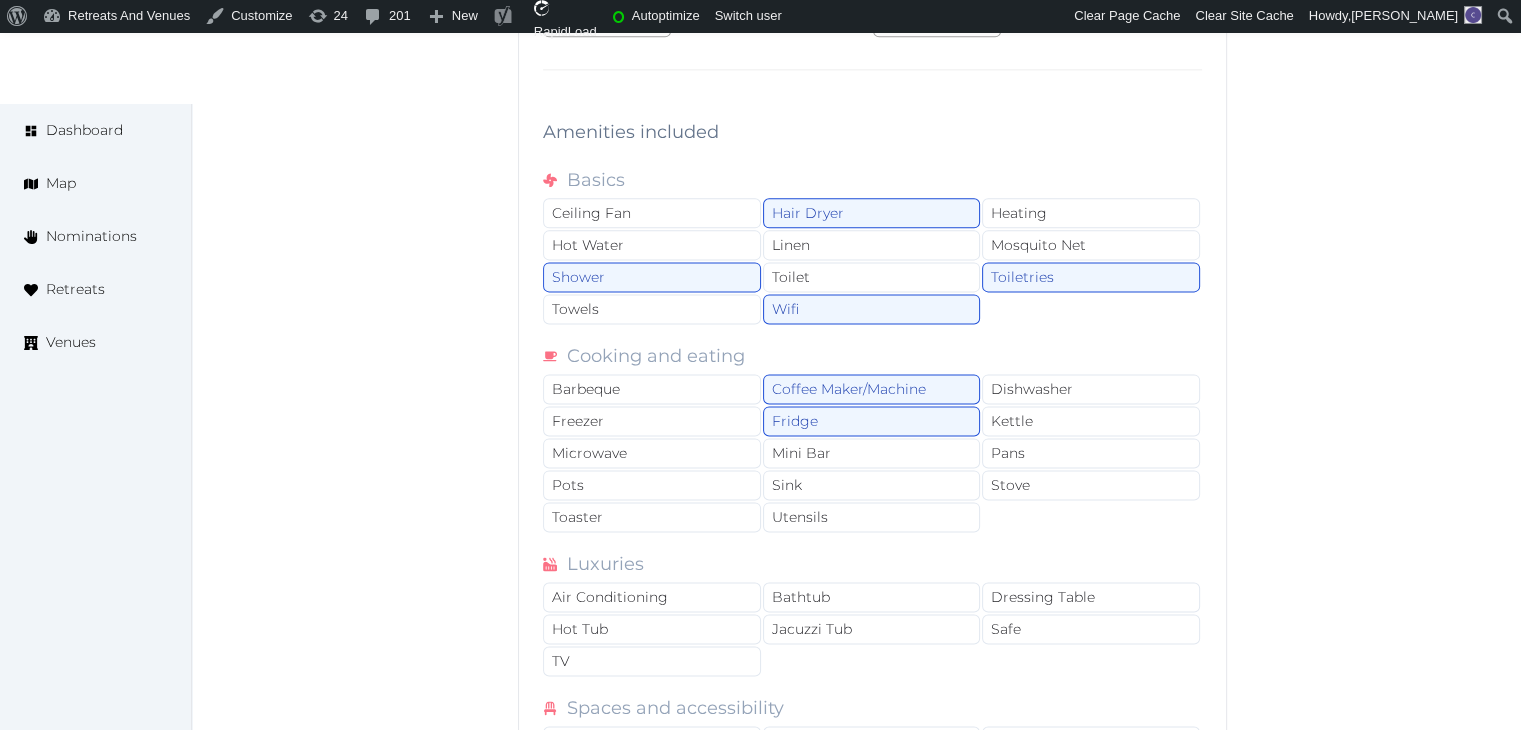 scroll, scrollTop: 10318, scrollLeft: 0, axis: vertical 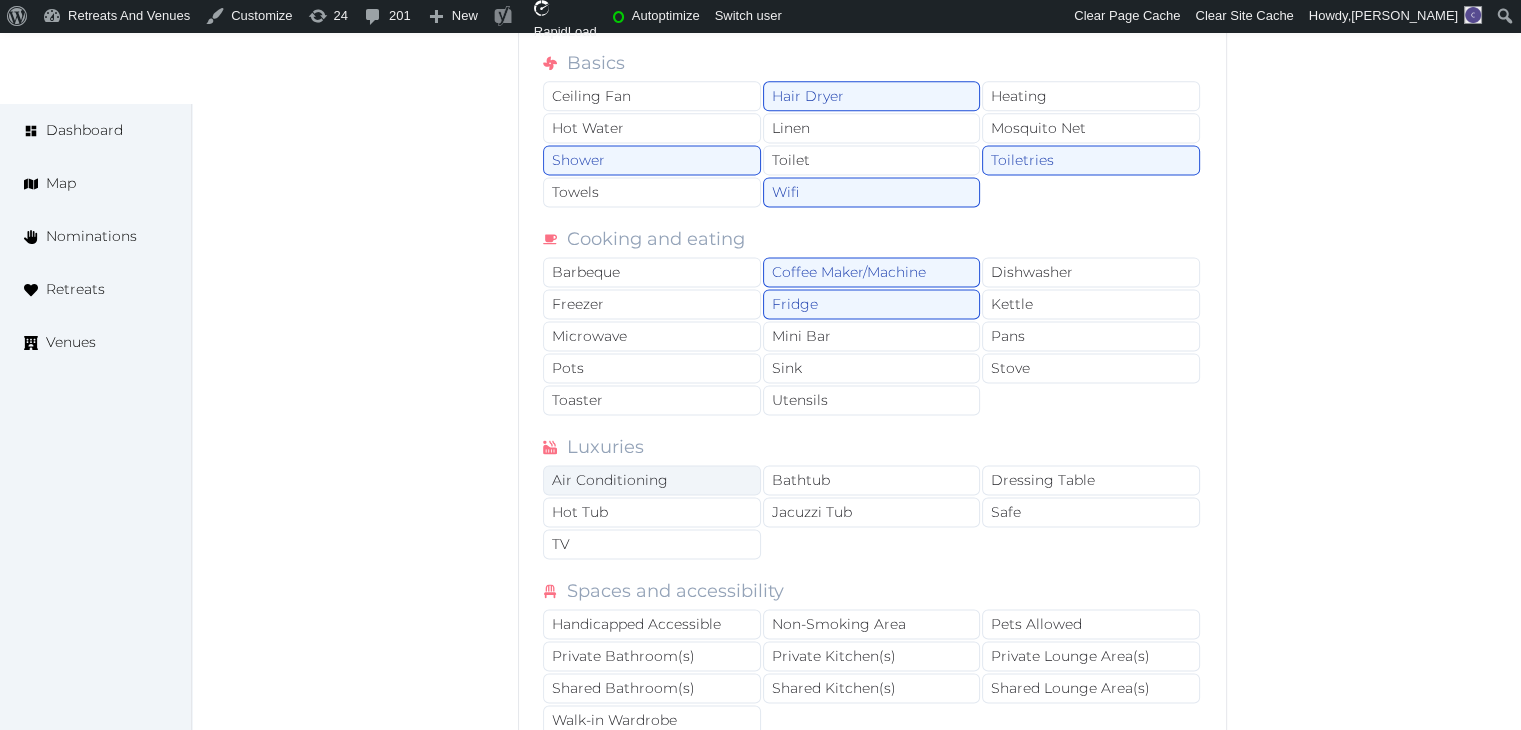 click on "Air Conditioning" at bounding box center [652, 480] 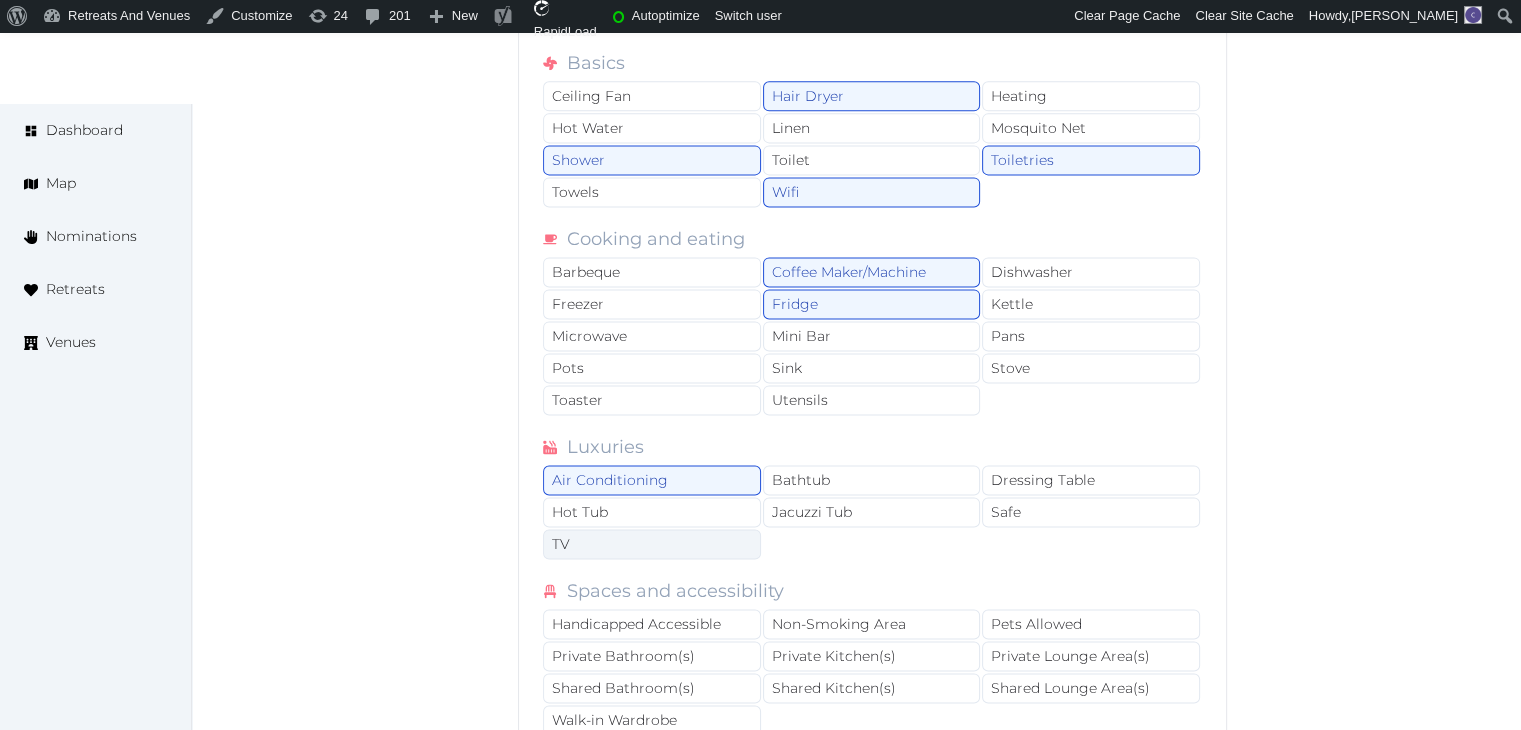 click on "TV" at bounding box center (652, 544) 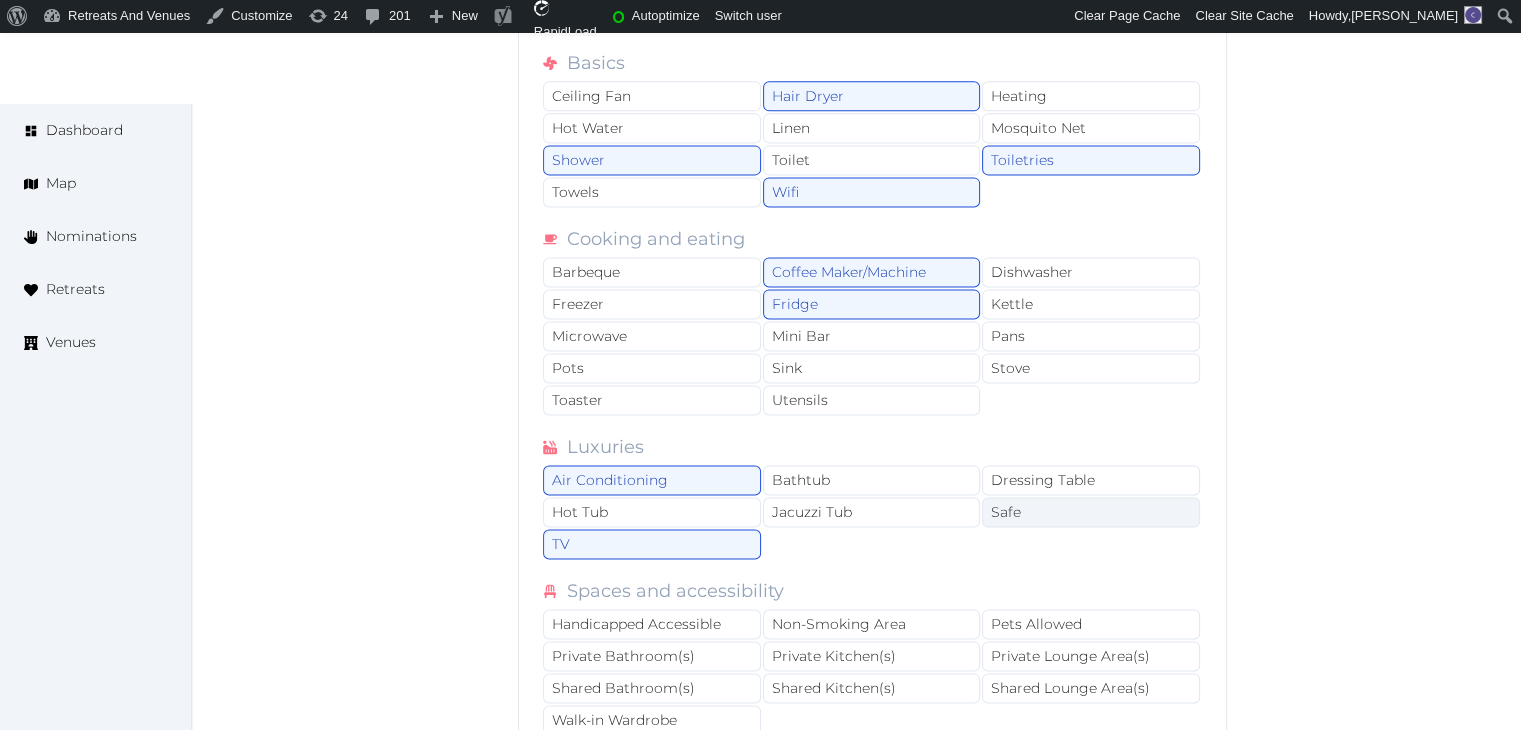 click on "Safe" at bounding box center (1091, 512) 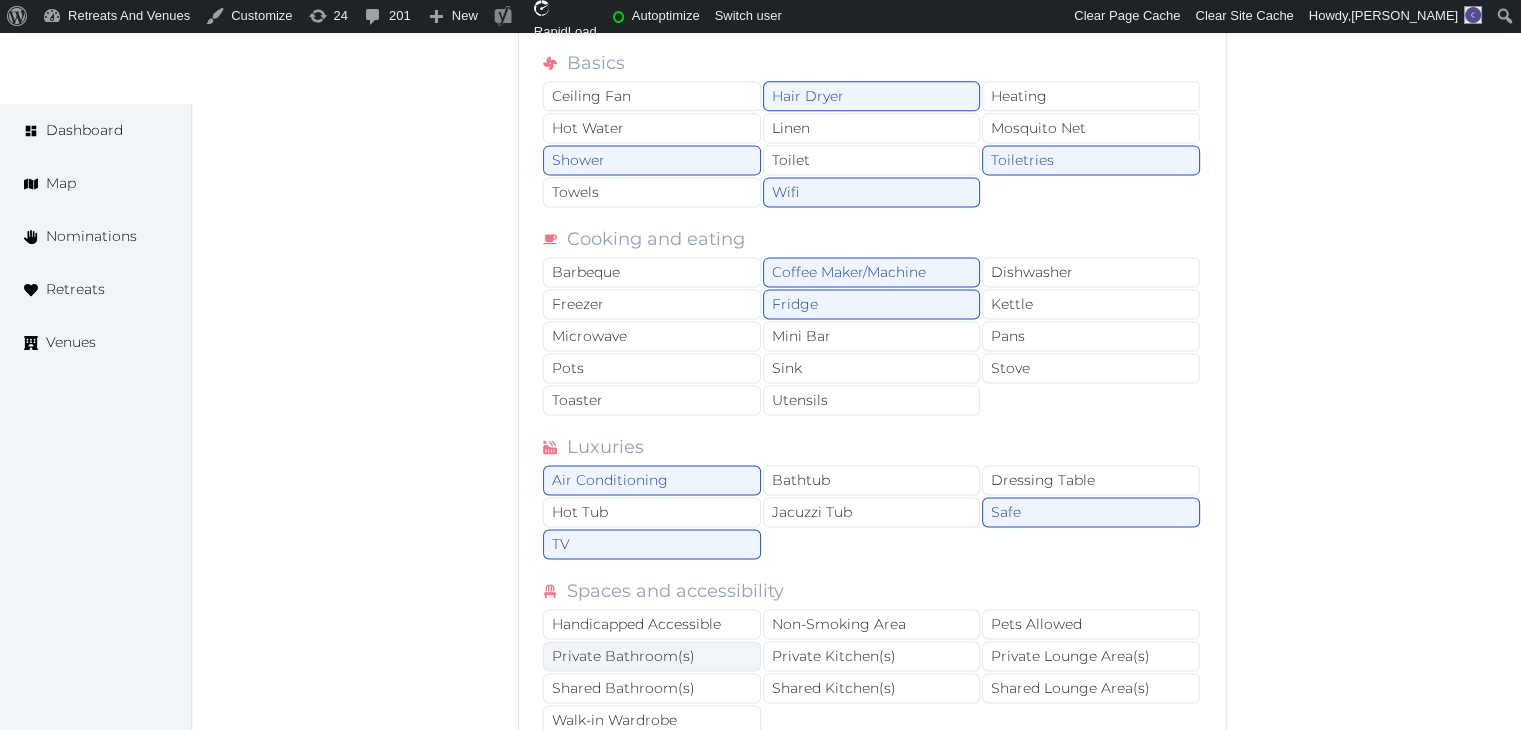 click on "Private Bathroom(s)" at bounding box center [652, 656] 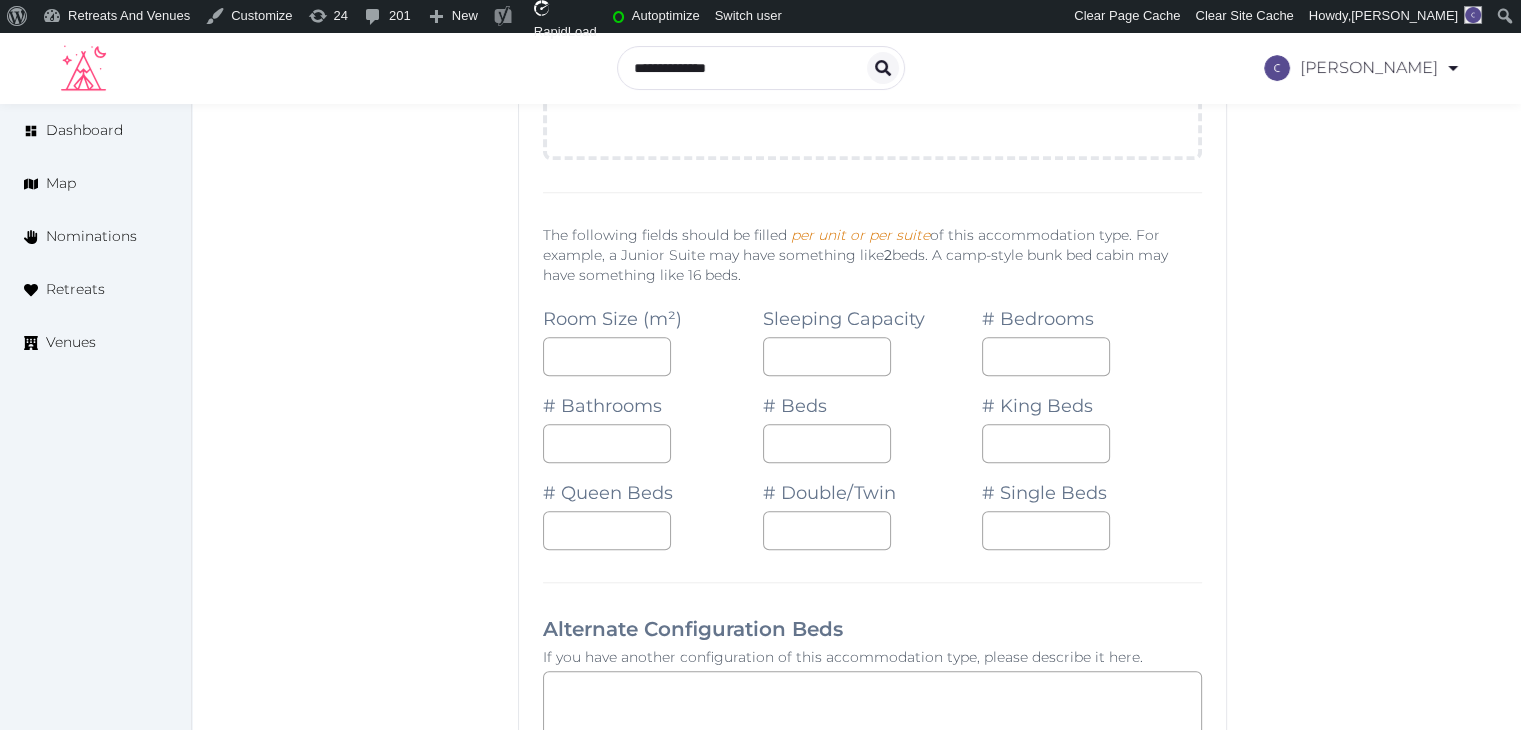 scroll, scrollTop: 8918, scrollLeft: 0, axis: vertical 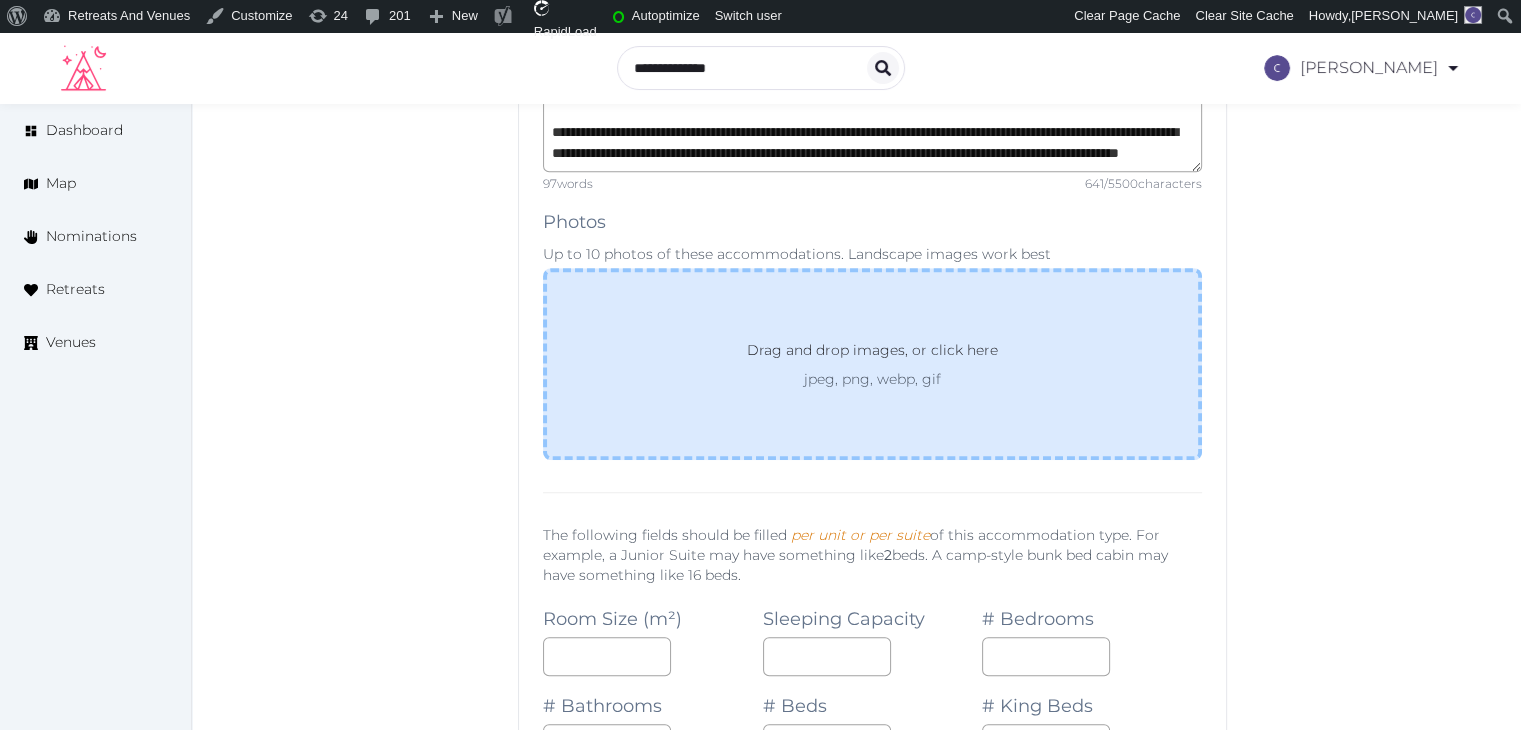 click on "Drag and drop images, or click here jpeg, png, webp, gif" at bounding box center [872, 364] 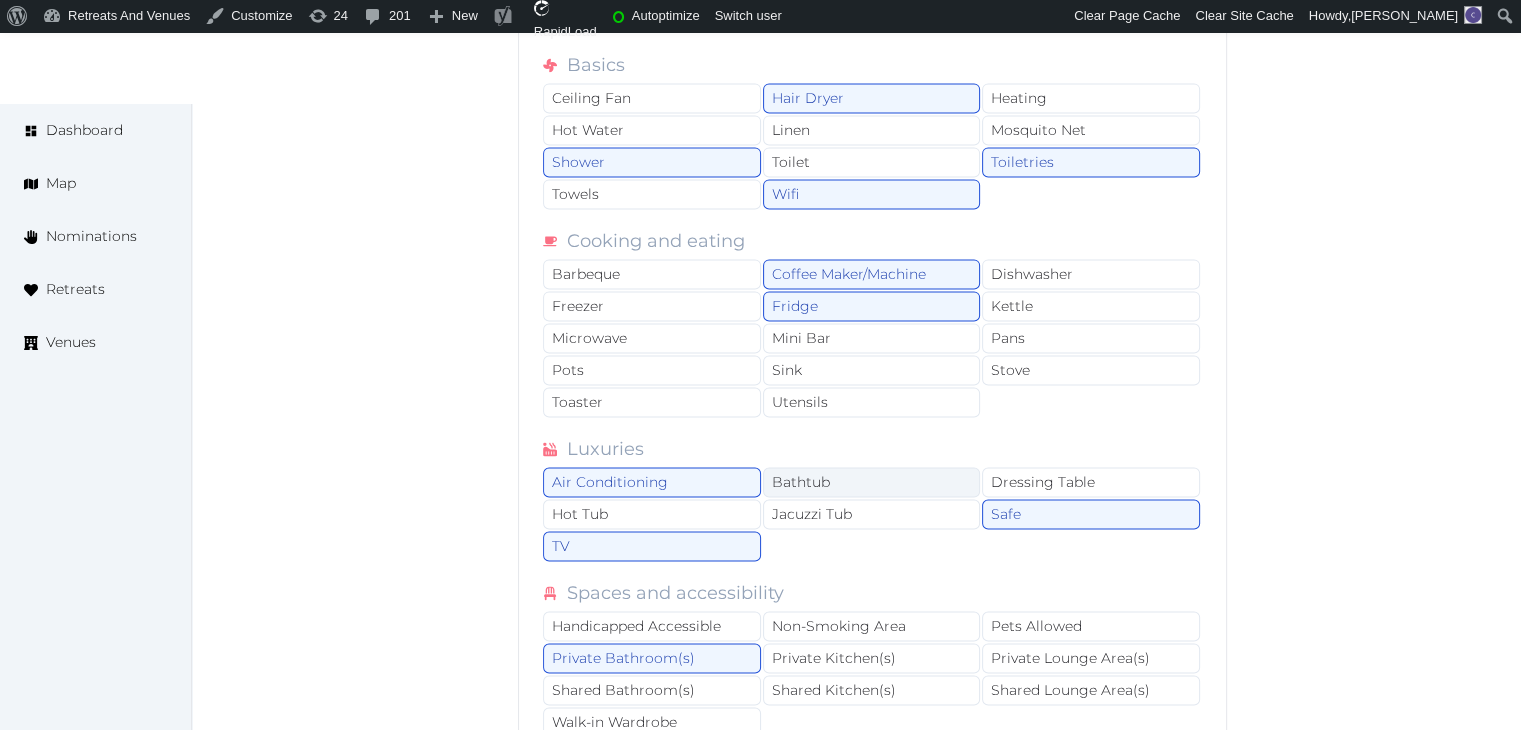 click on "Bathtub" at bounding box center (872, 482) 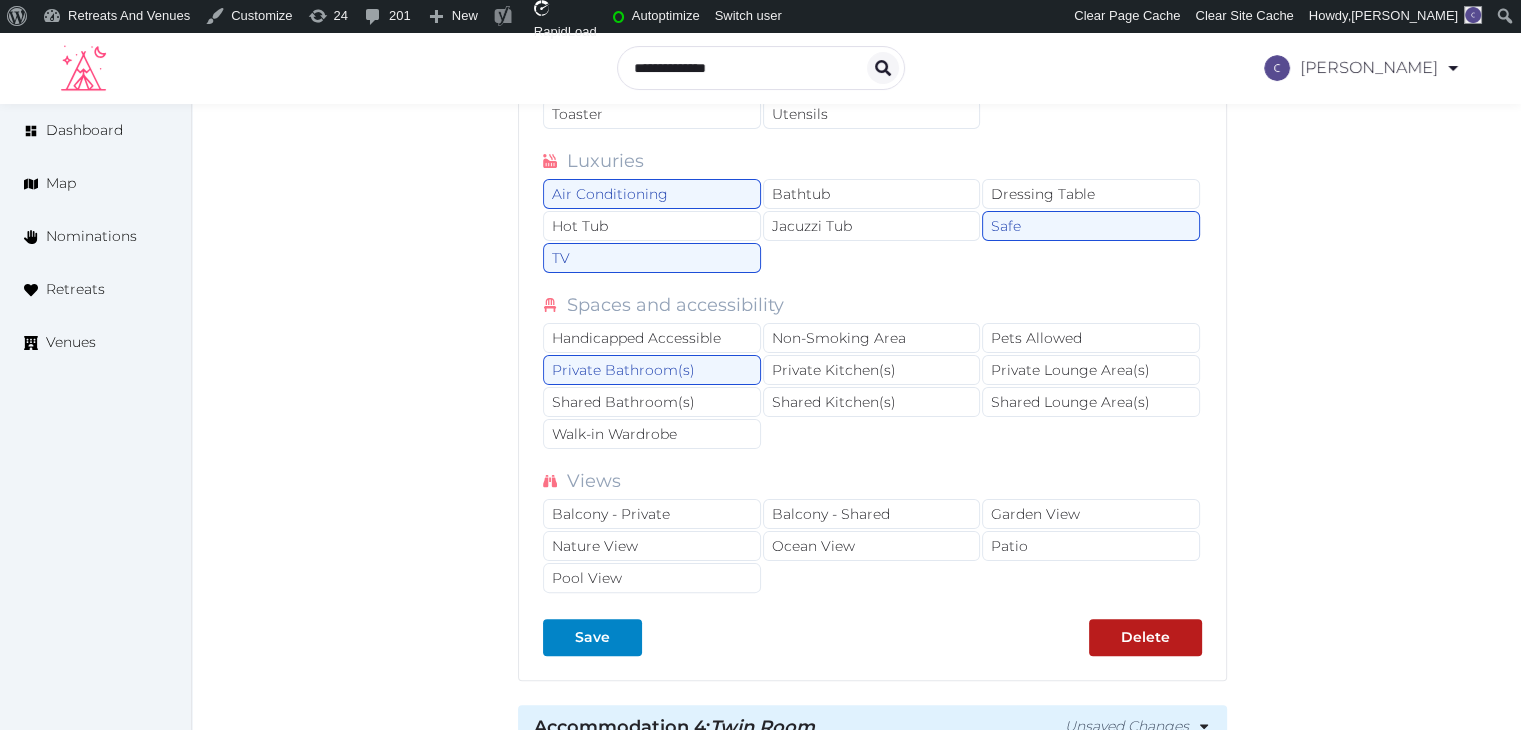 scroll, scrollTop: 7804, scrollLeft: 0, axis: vertical 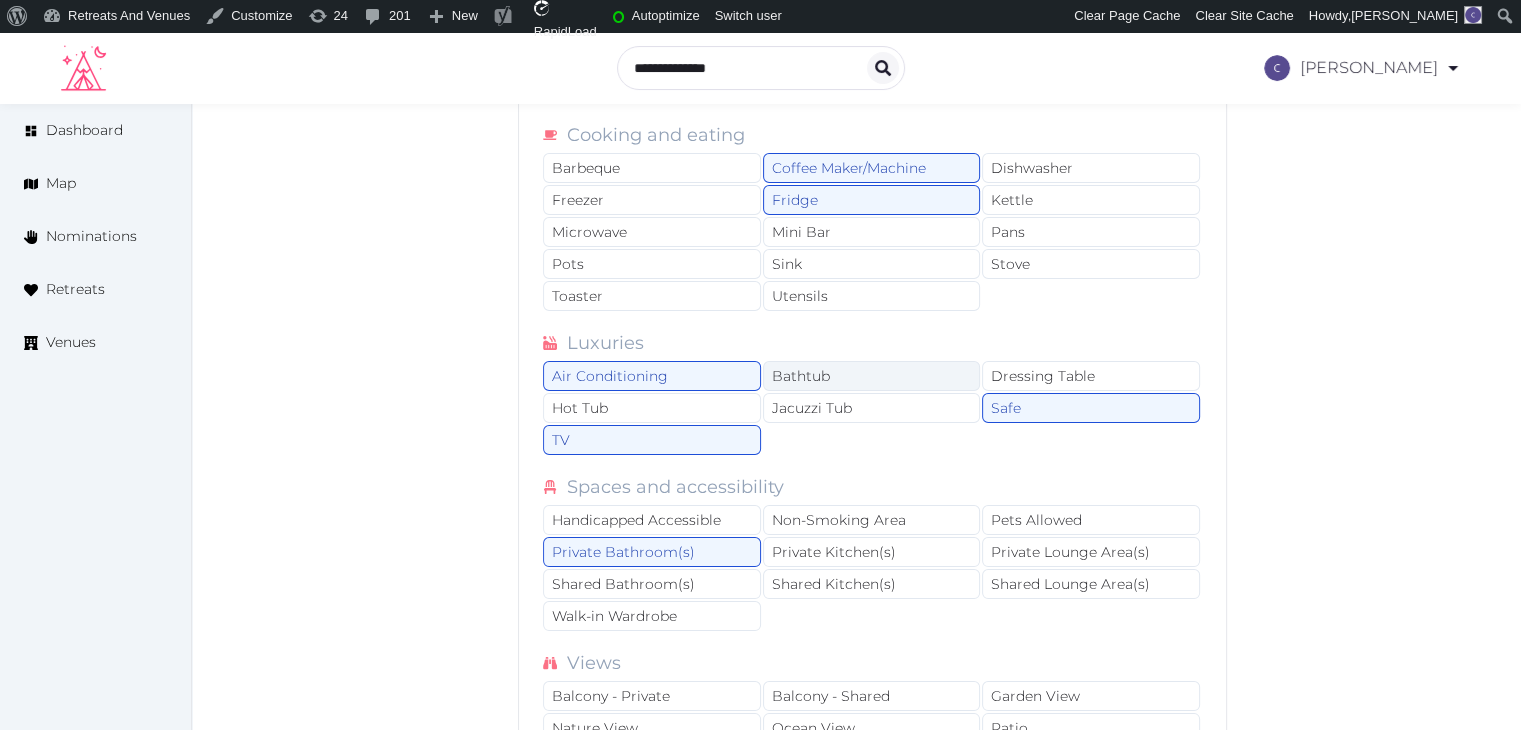 click on "Bathtub" at bounding box center [872, 376] 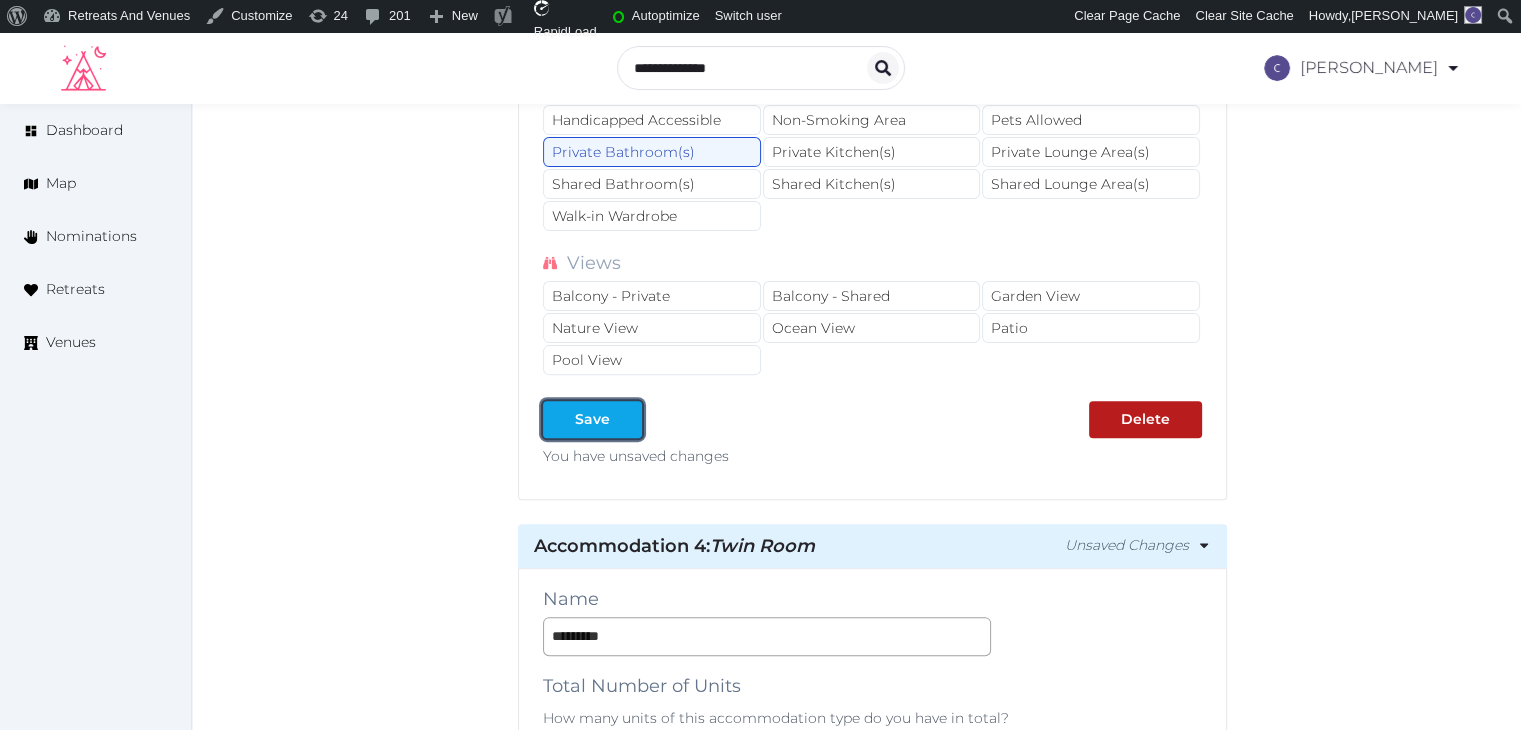 click on "Save" at bounding box center (592, 419) 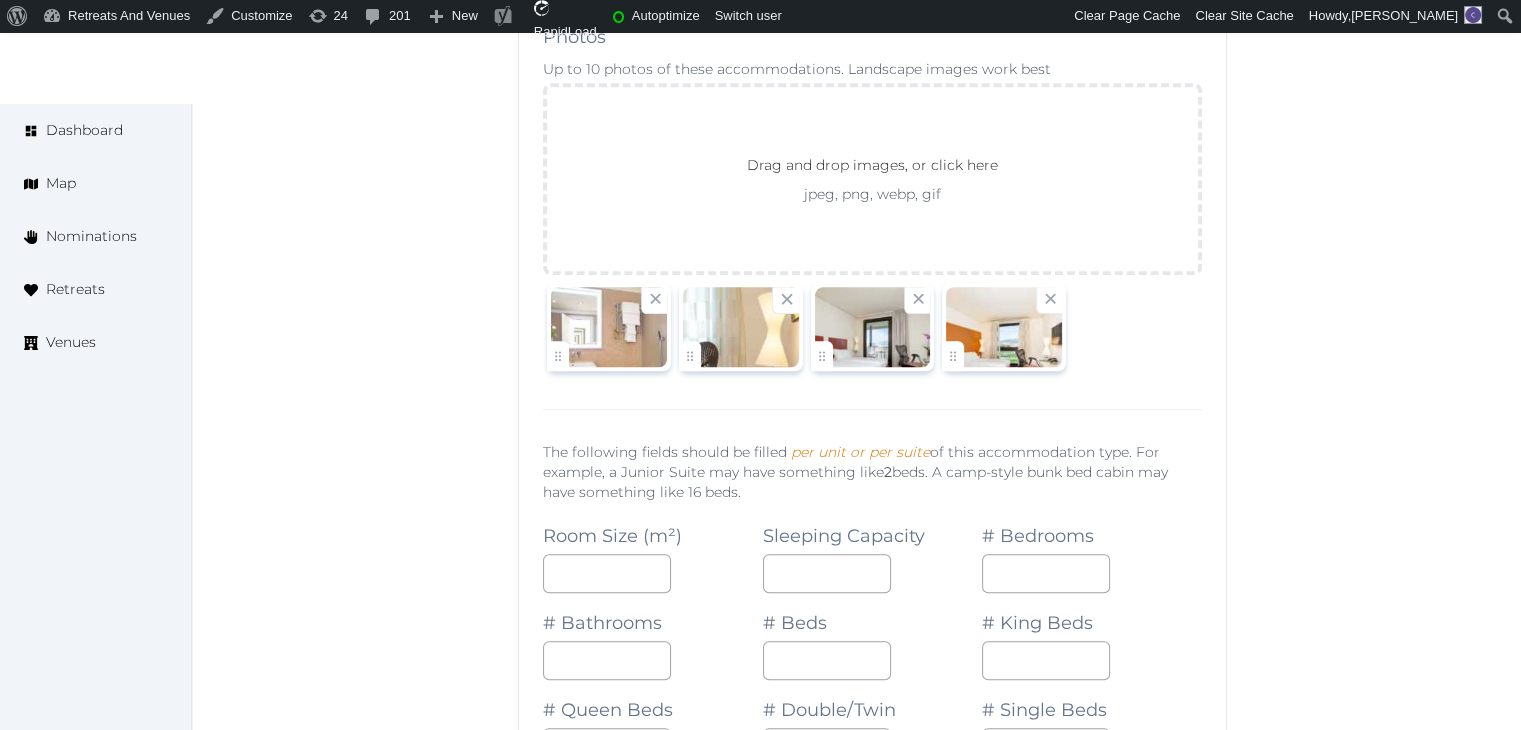 scroll, scrollTop: 9104, scrollLeft: 0, axis: vertical 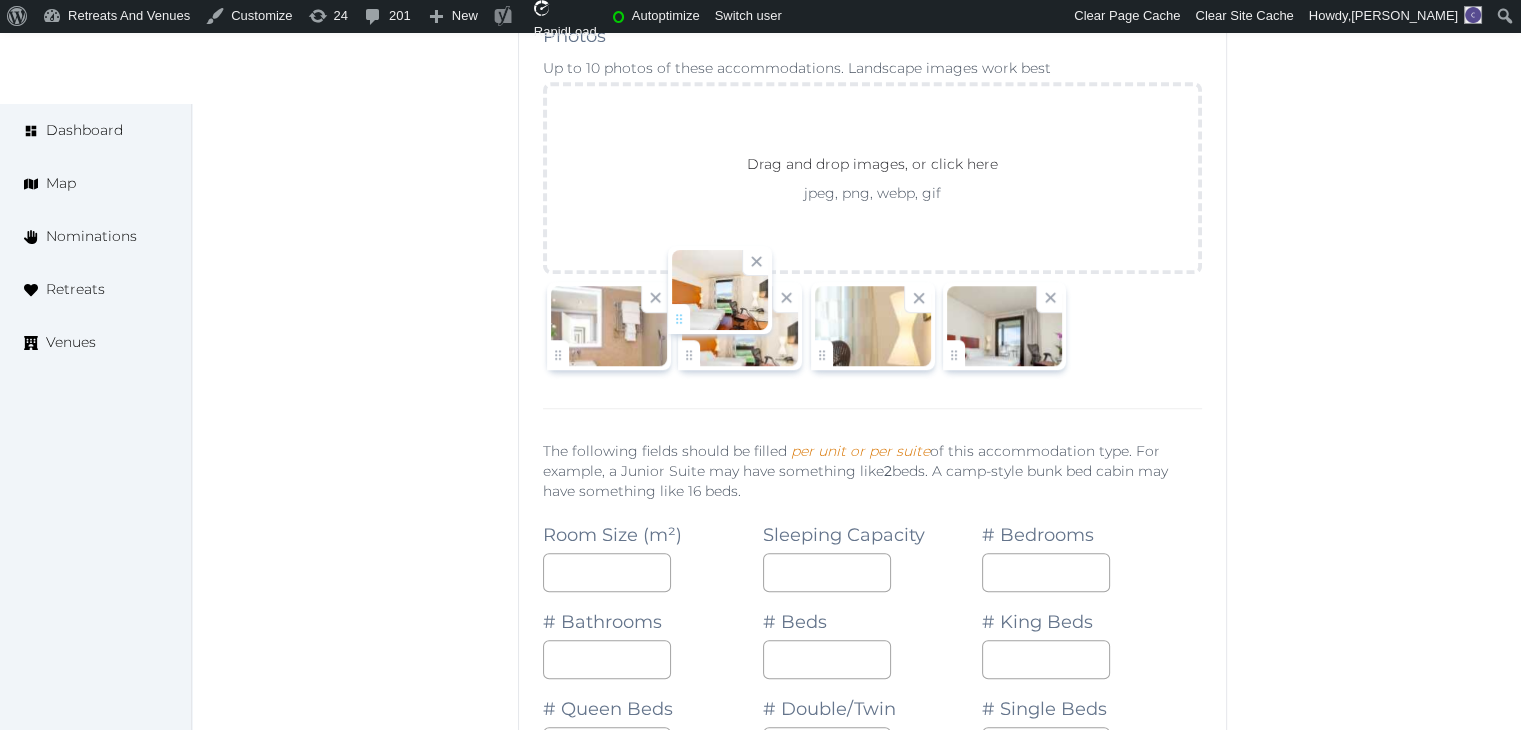 drag, startPoint x: 961, startPoint y: 314, endPoint x: 608, endPoint y: 316, distance: 353.00568 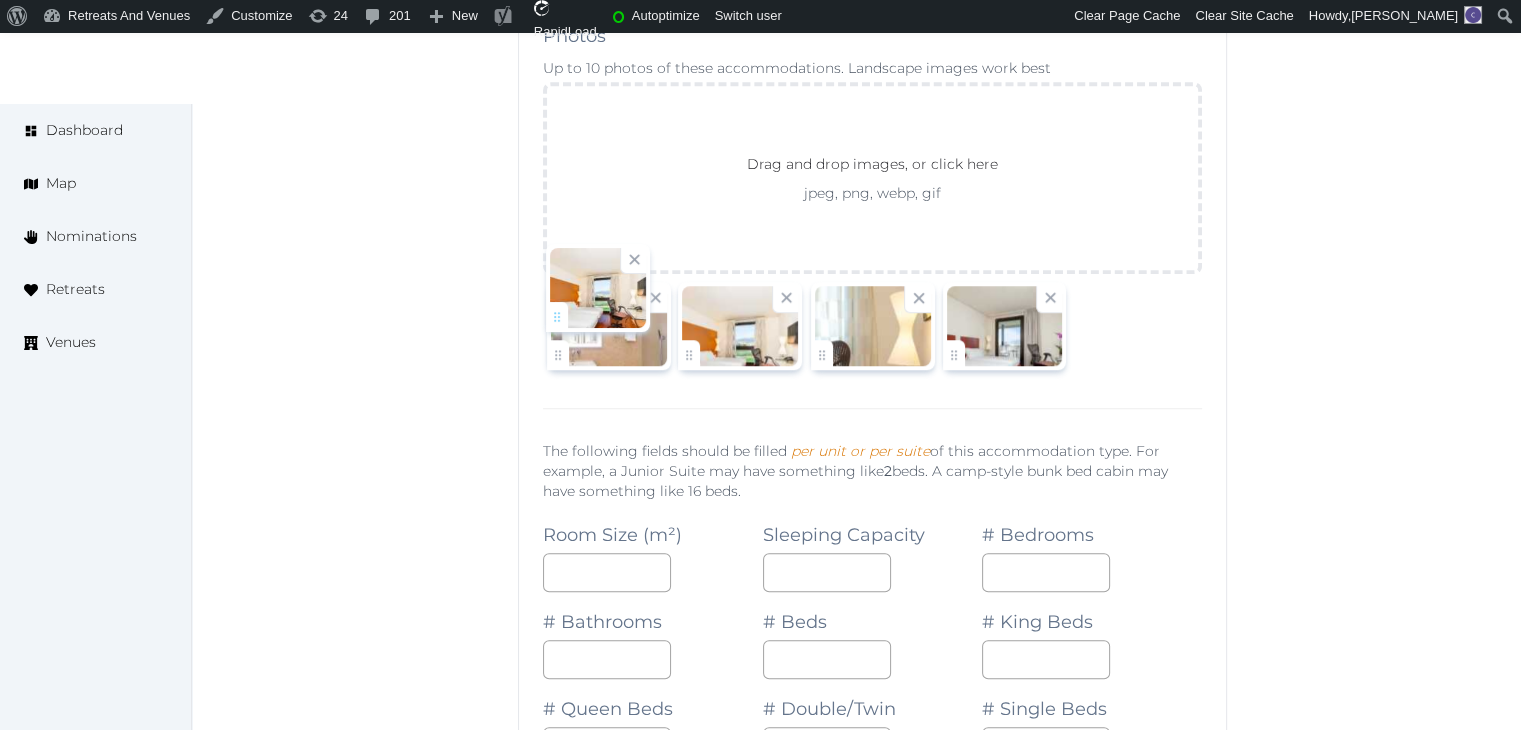 click on "Catherine Mesina   Account My Venue Listings My Retreats Logout      Dashboard Map Nominations Retreats Venues Edit venue 68 %  complete Fill out all the fields in your listing to increase its completion percentage.   A higher completion percentage will make your listing more attractive and result in better matches. Hilton Garden Inn Florence Novoli   View  listing   Open    Close CRM Lead Basic details Pricing and policies Retreat spaces Meeting spaces Accommodations Amenities Food and dining Activities and experiences Location Environment Types of retreats Brochures Notes Ownership Administration Activity This venue is live and visible to the public Mark draft Archive Venue owned by RetreatsAndVenues Manager c.o.r.e.y.sanford@retreatsandvenues.com Copy ownership transfer link Share this link with any user to transfer ownership of this venue. Users without accounts will be directed to register. Copy update link Copy recommended link *** :" at bounding box center (760, -3197) 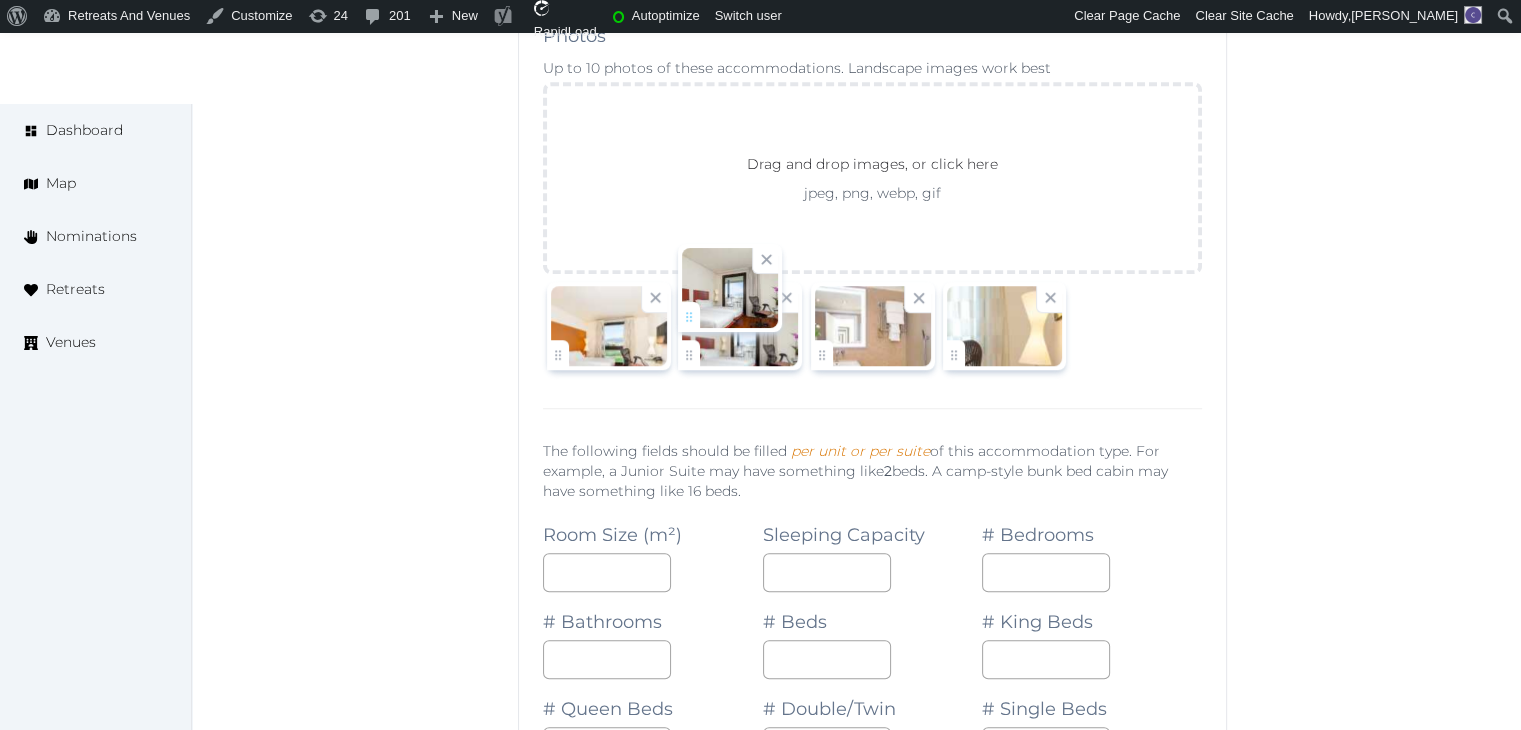 drag, startPoint x: 948, startPoint y: 312, endPoint x: 706, endPoint y: 312, distance: 242 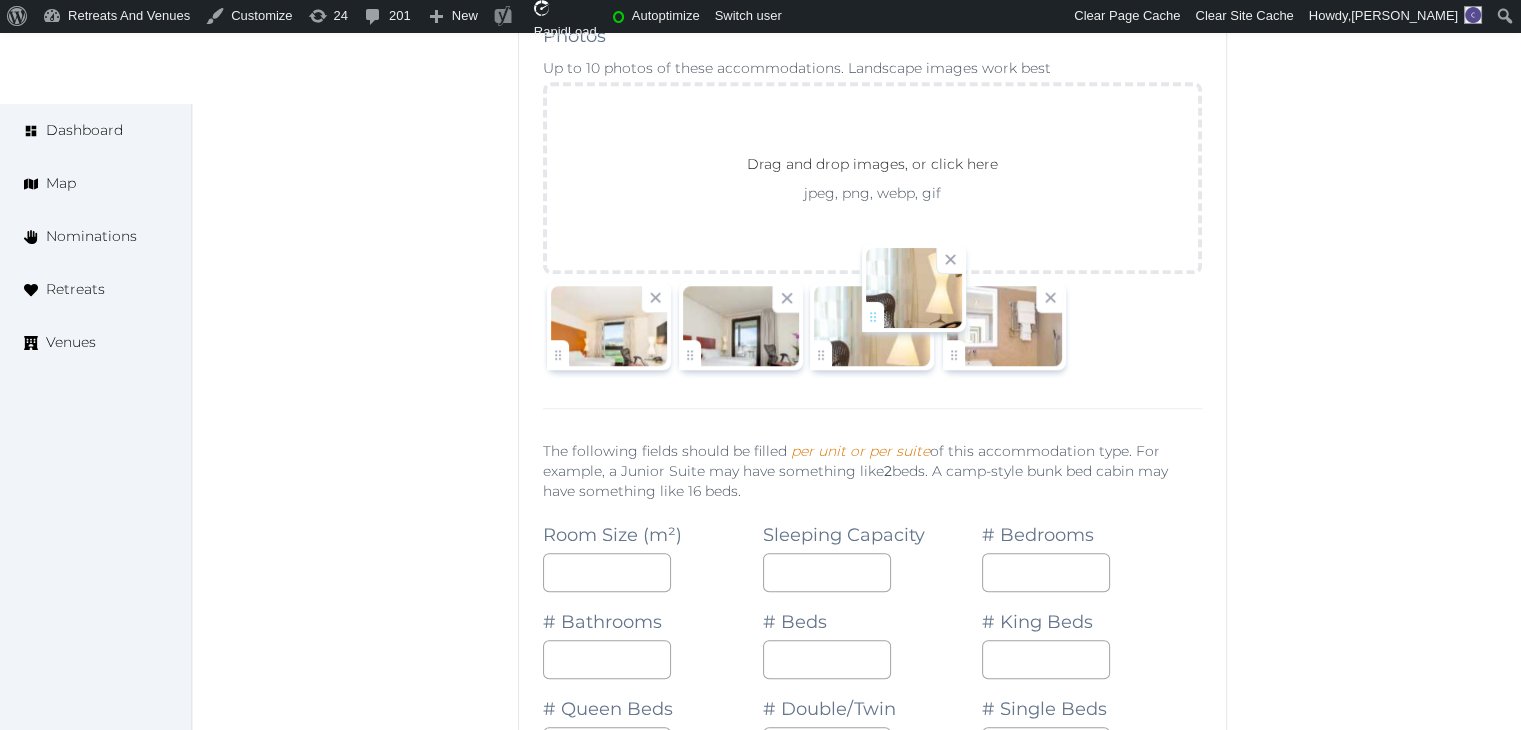 drag, startPoint x: 969, startPoint y: 312, endPoint x: 889, endPoint y: 312, distance: 80 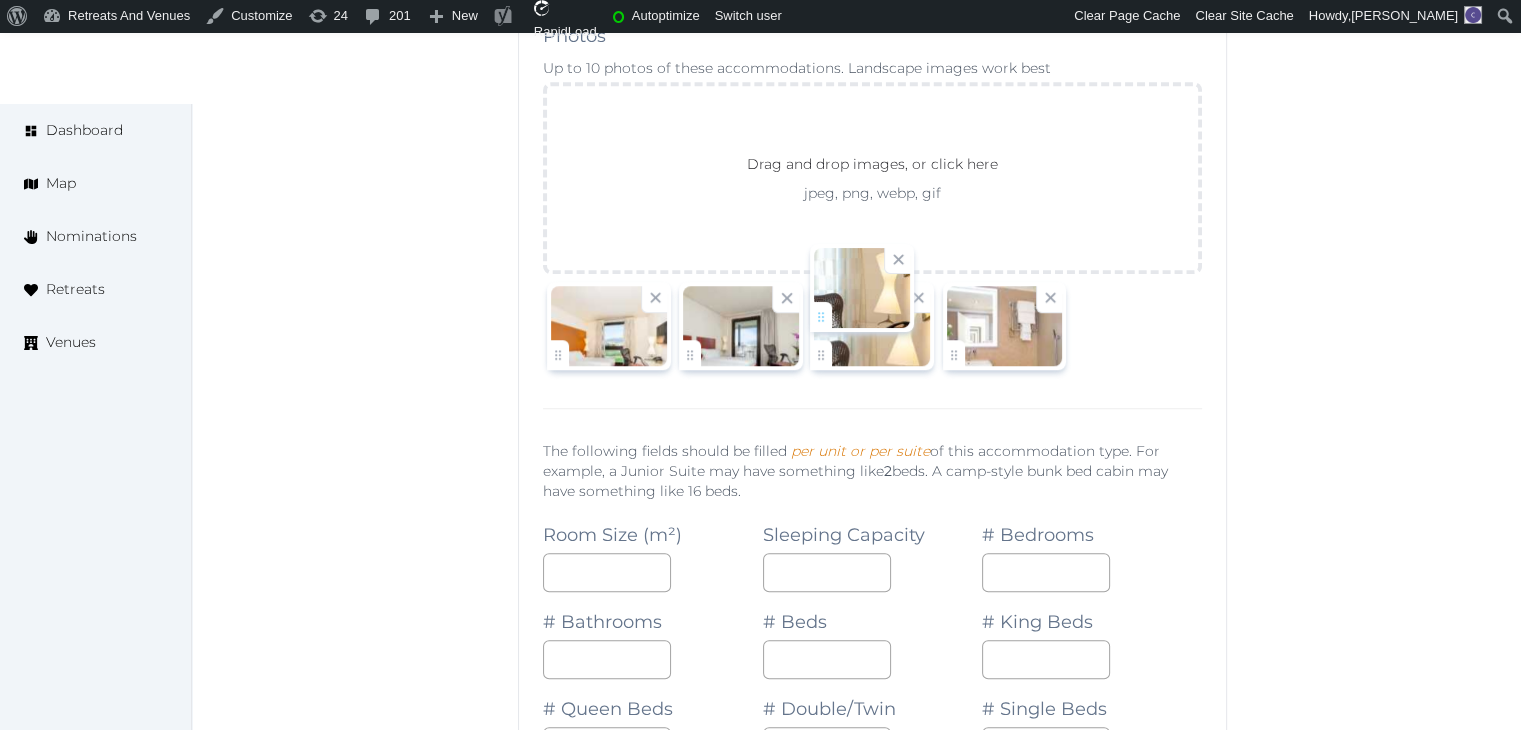 click on "Catherine Mesina   Account My Venue Listings My Retreats Logout      Dashboard Map Nominations Retreats Venues Edit venue 68 %  complete Fill out all the fields in your listing to increase its completion percentage.   A higher completion percentage will make your listing more attractive and result in better matches. Hilton Garden Inn Florence Novoli   View  listing   Open    Close CRM Lead Basic details Pricing and policies Retreat spaces Meeting spaces Accommodations Amenities Food and dining Activities and experiences Location Environment Types of retreats Brochures Notes Ownership Administration Activity This venue is live and visible to the public Mark draft Archive Venue owned by RetreatsAndVenues Manager c.o.r.e.y.sanford@retreatsandvenues.com Copy ownership transfer link Share this link with any user to transfer ownership of this venue. Users without accounts will be directed to register. Copy update link Copy recommended link *** :" at bounding box center [760, -3197] 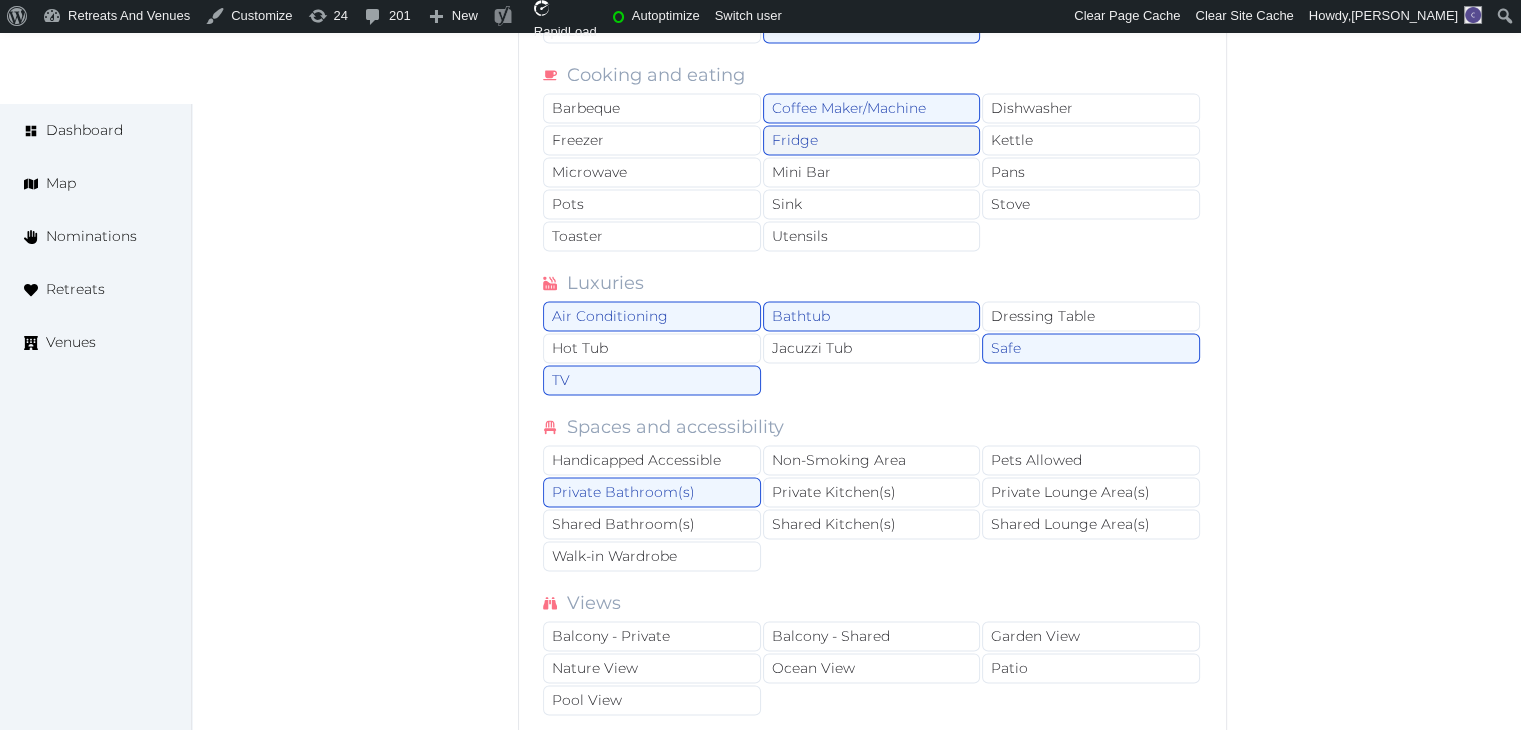 scroll, scrollTop: 10704, scrollLeft: 0, axis: vertical 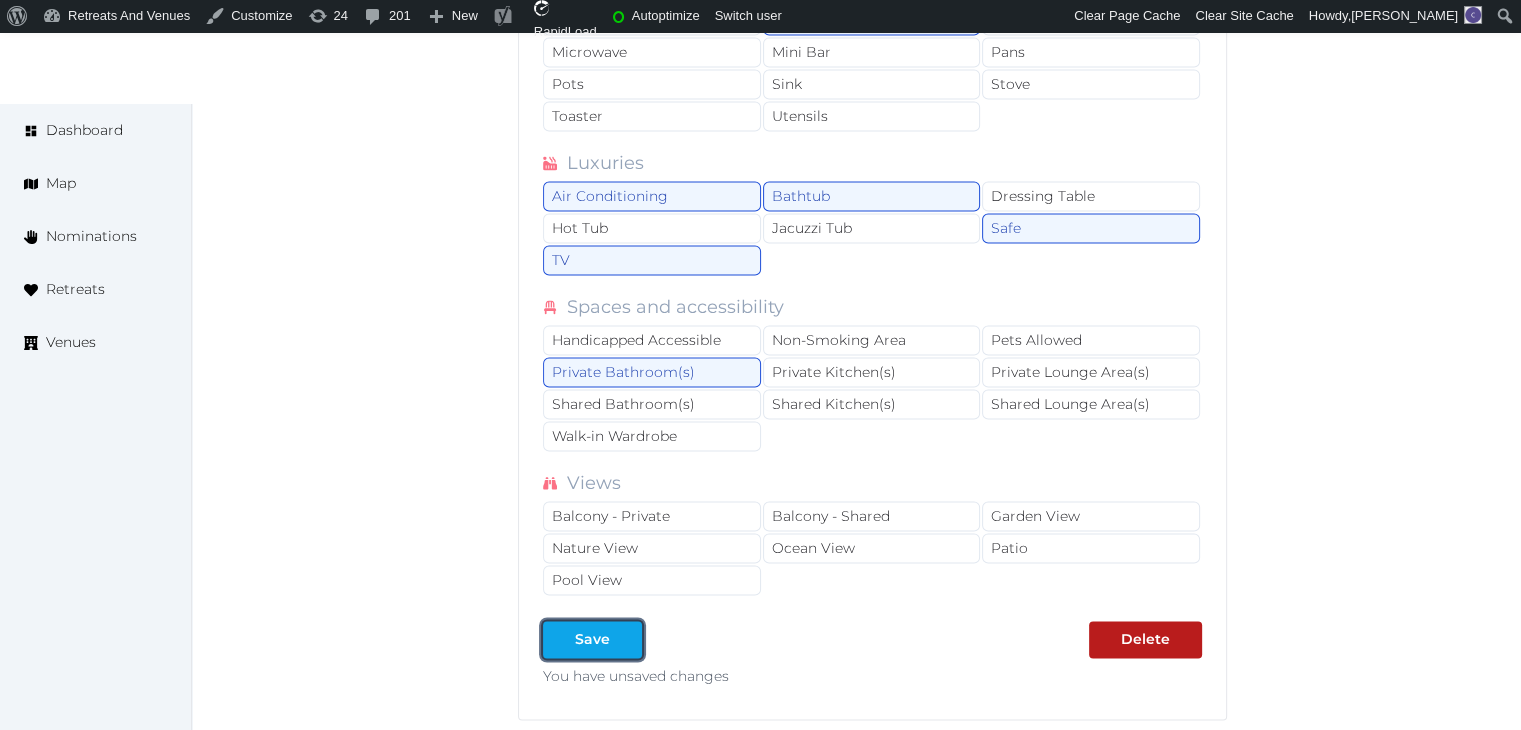 click on "Save" at bounding box center [592, 639] 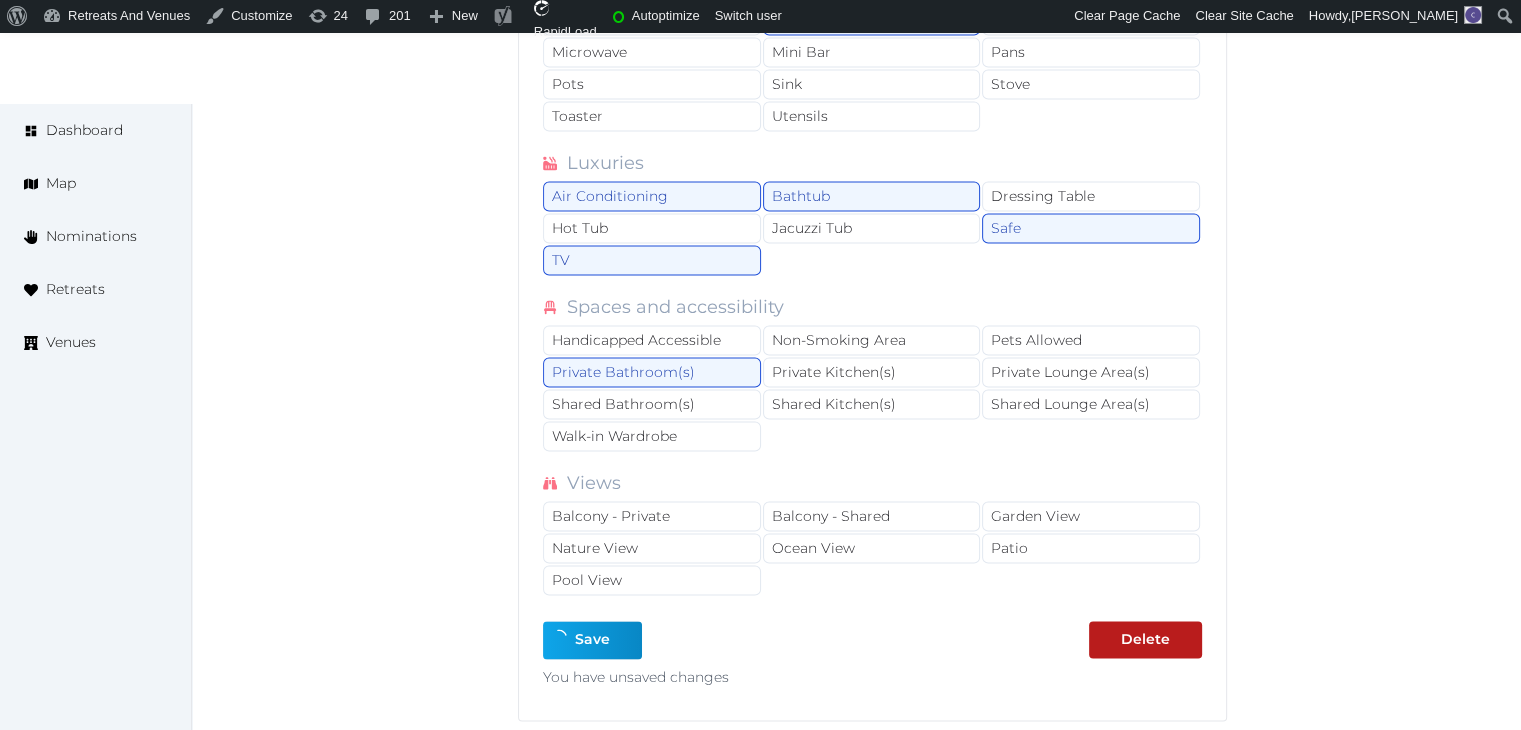 type on "*" 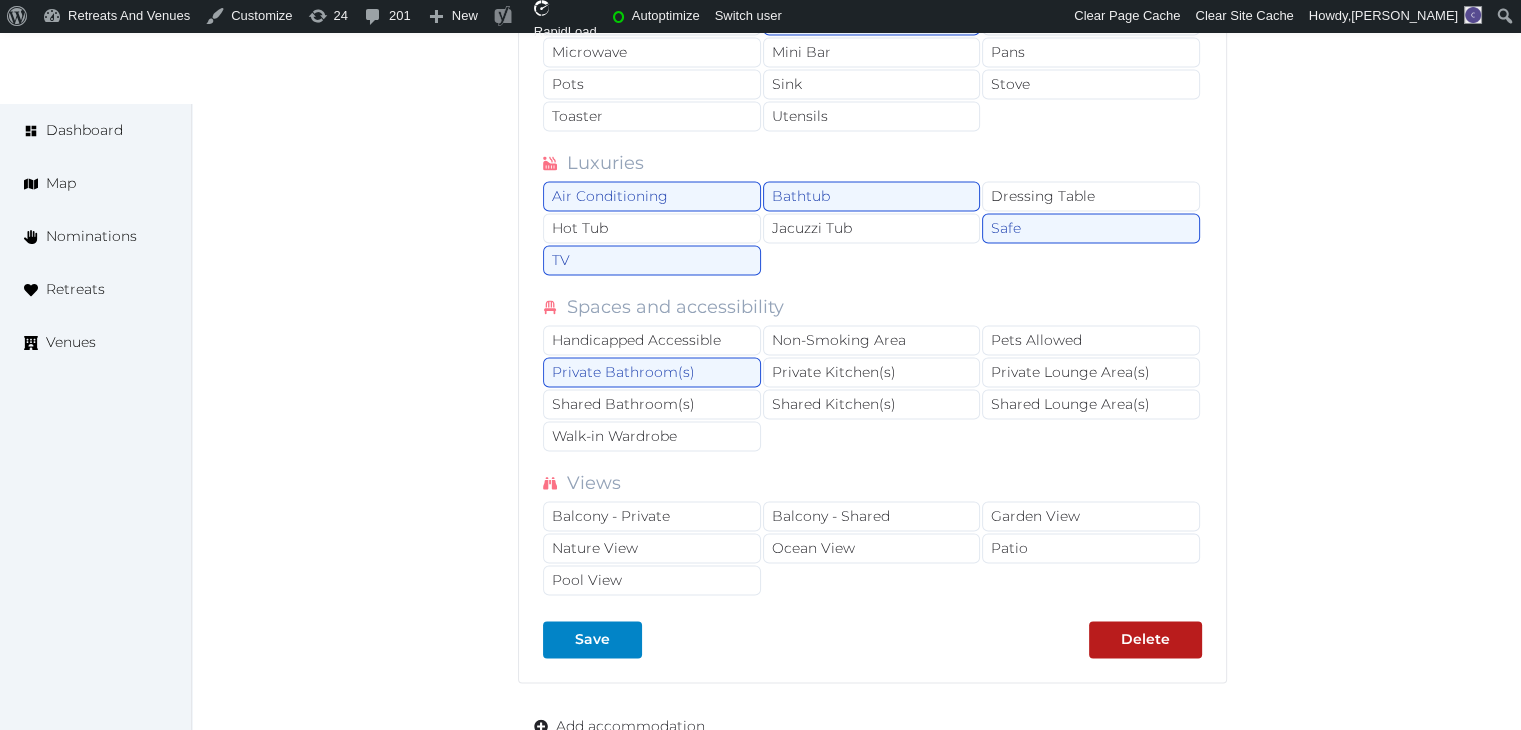 scroll, scrollTop: 10804, scrollLeft: 0, axis: vertical 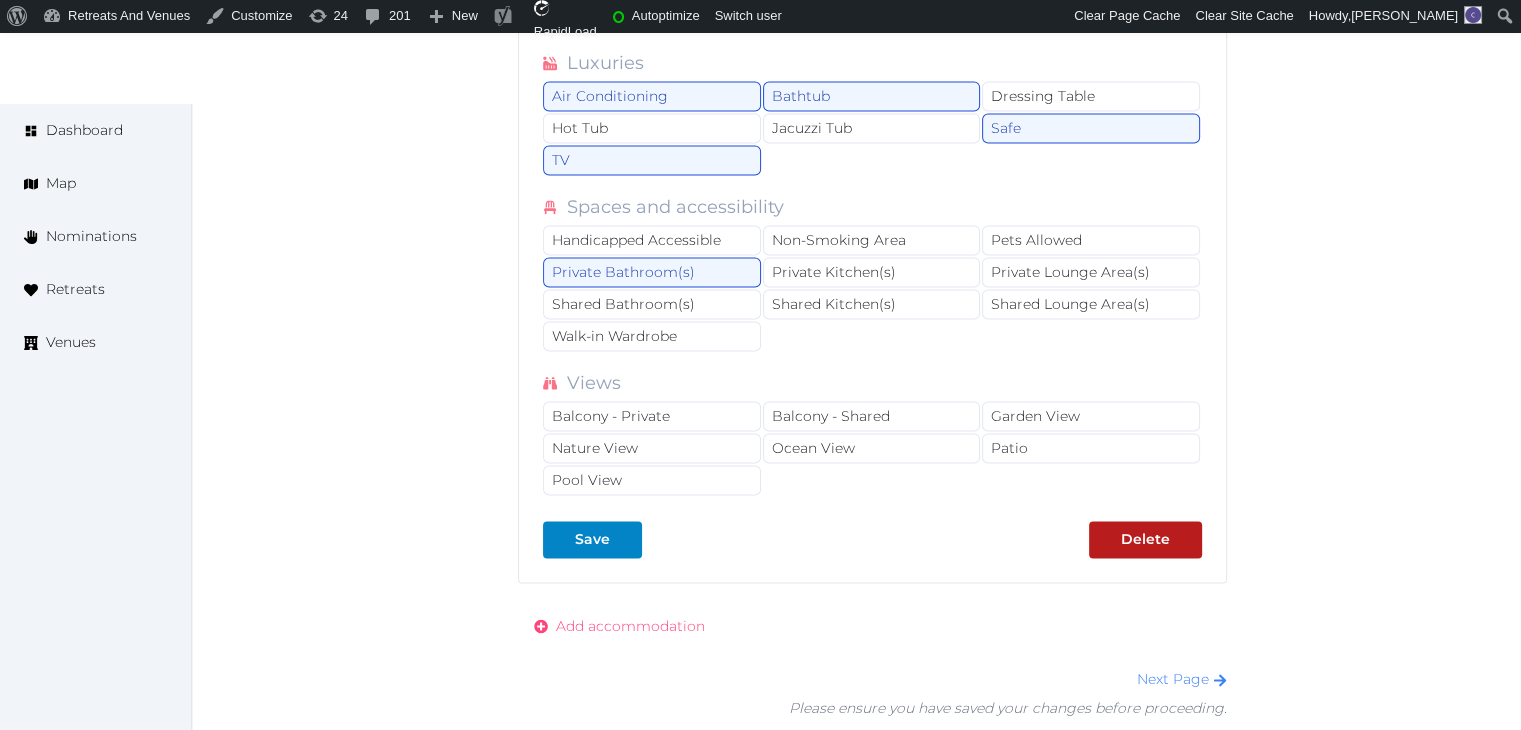 click on "Add accommodation" at bounding box center [630, 625] 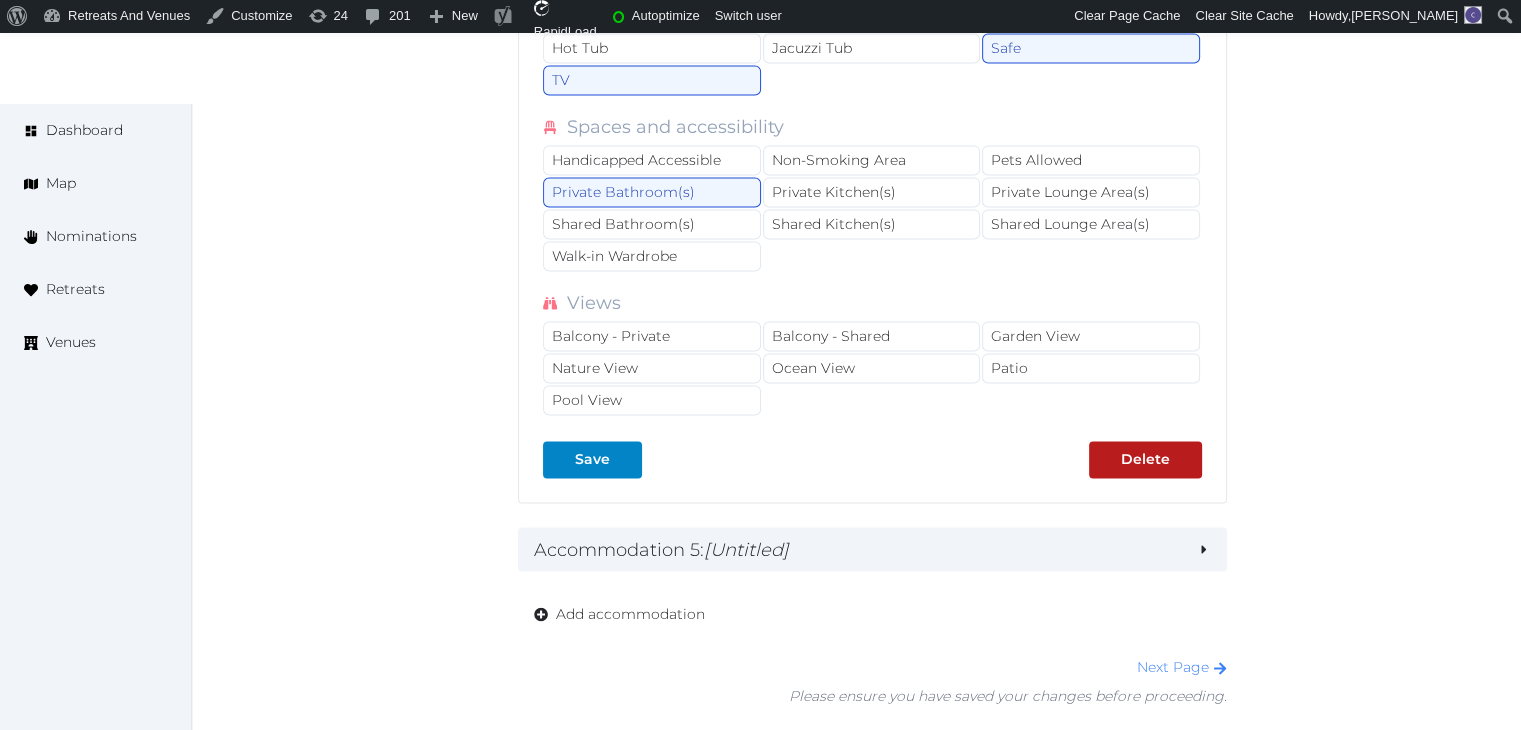 scroll, scrollTop: 11004, scrollLeft: 0, axis: vertical 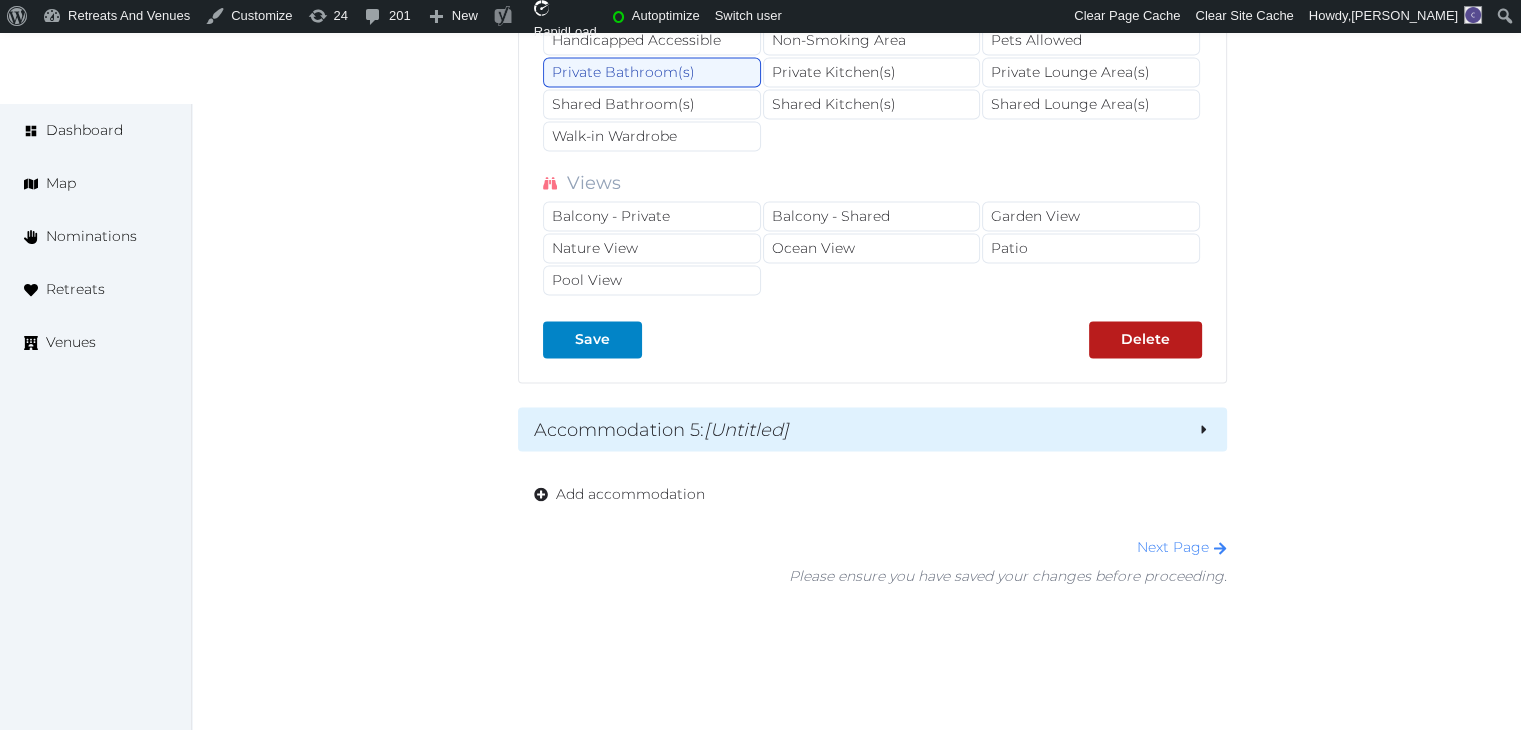 click on "Accommodation 5 :  [Untitled]" at bounding box center (857, 429) 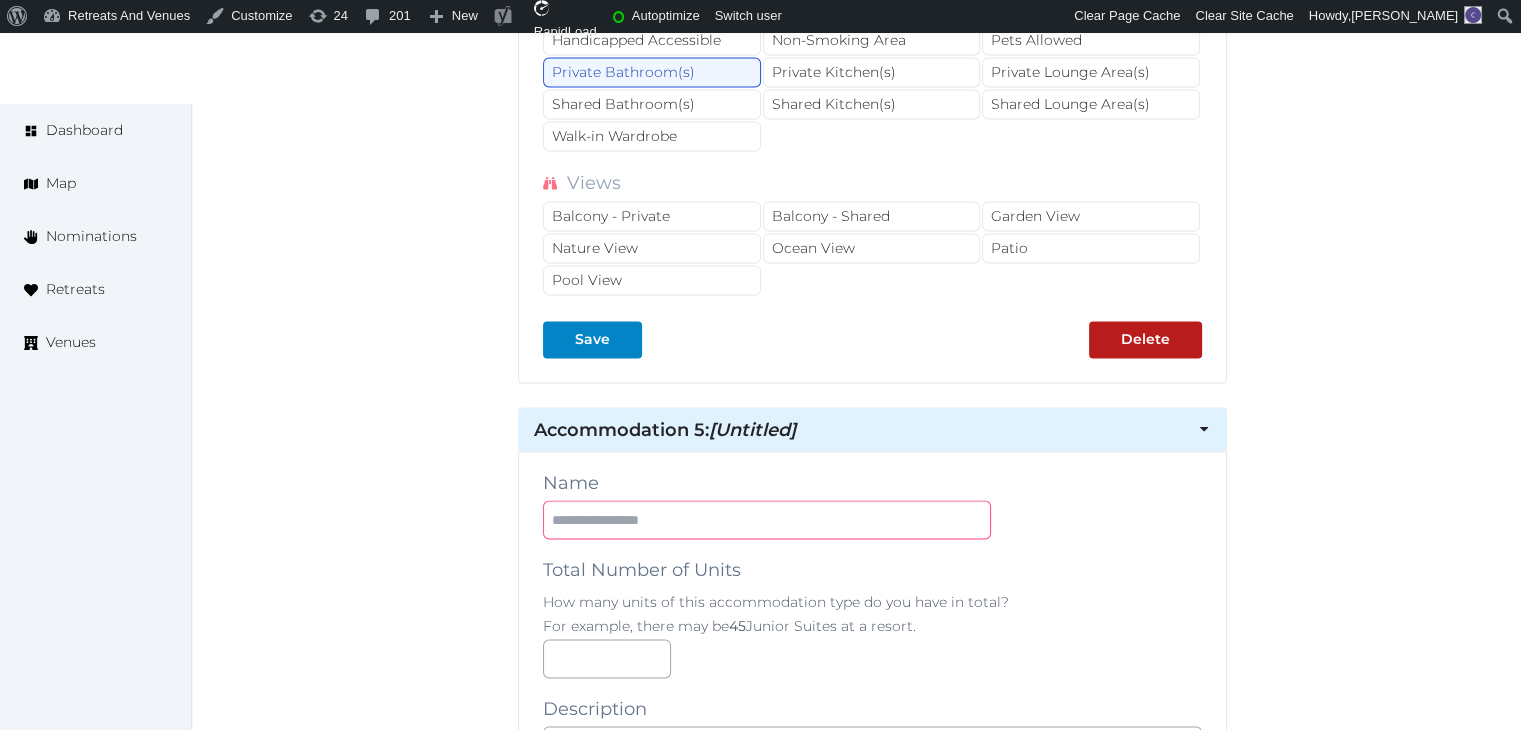 click at bounding box center (767, 519) 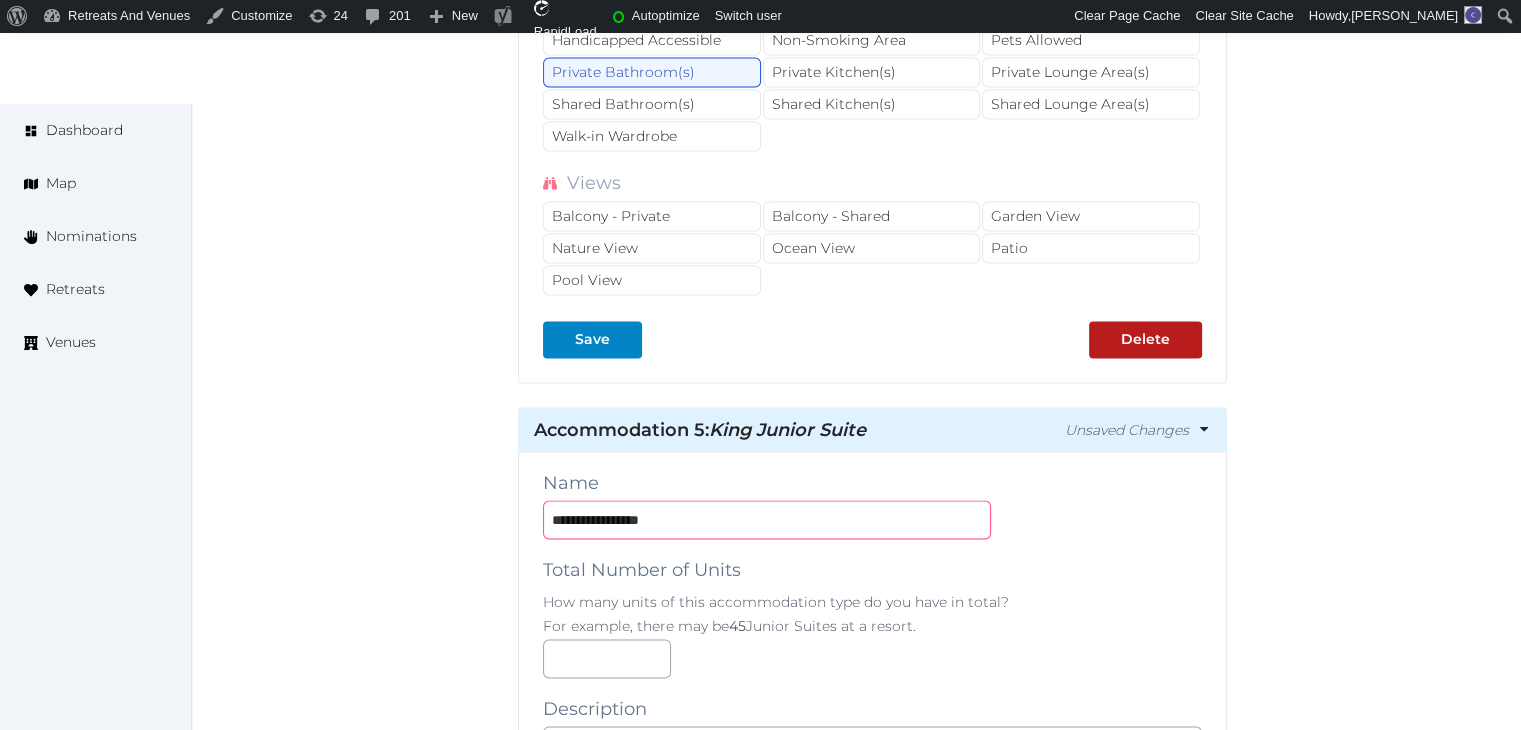click on "**********" at bounding box center [767, 519] 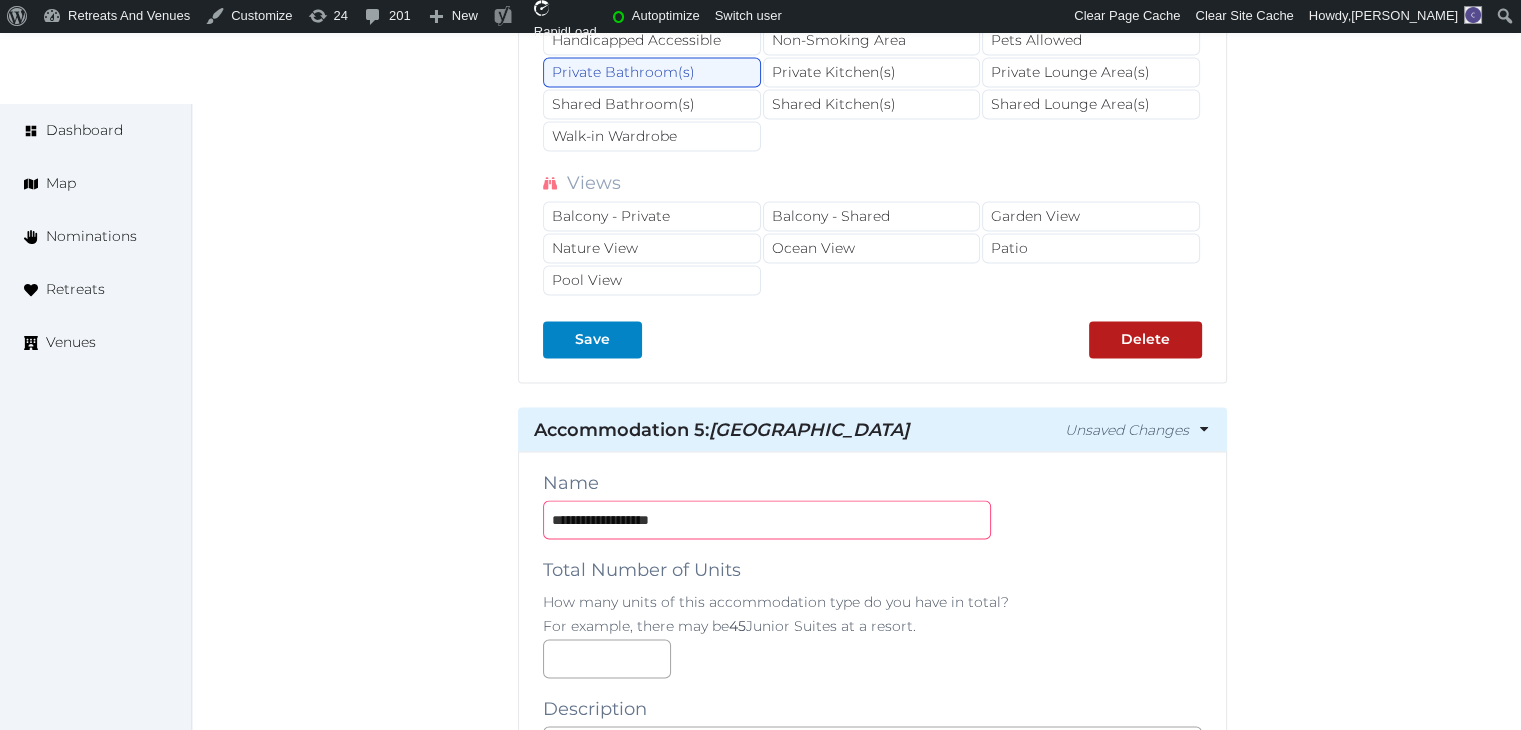 type on "**********" 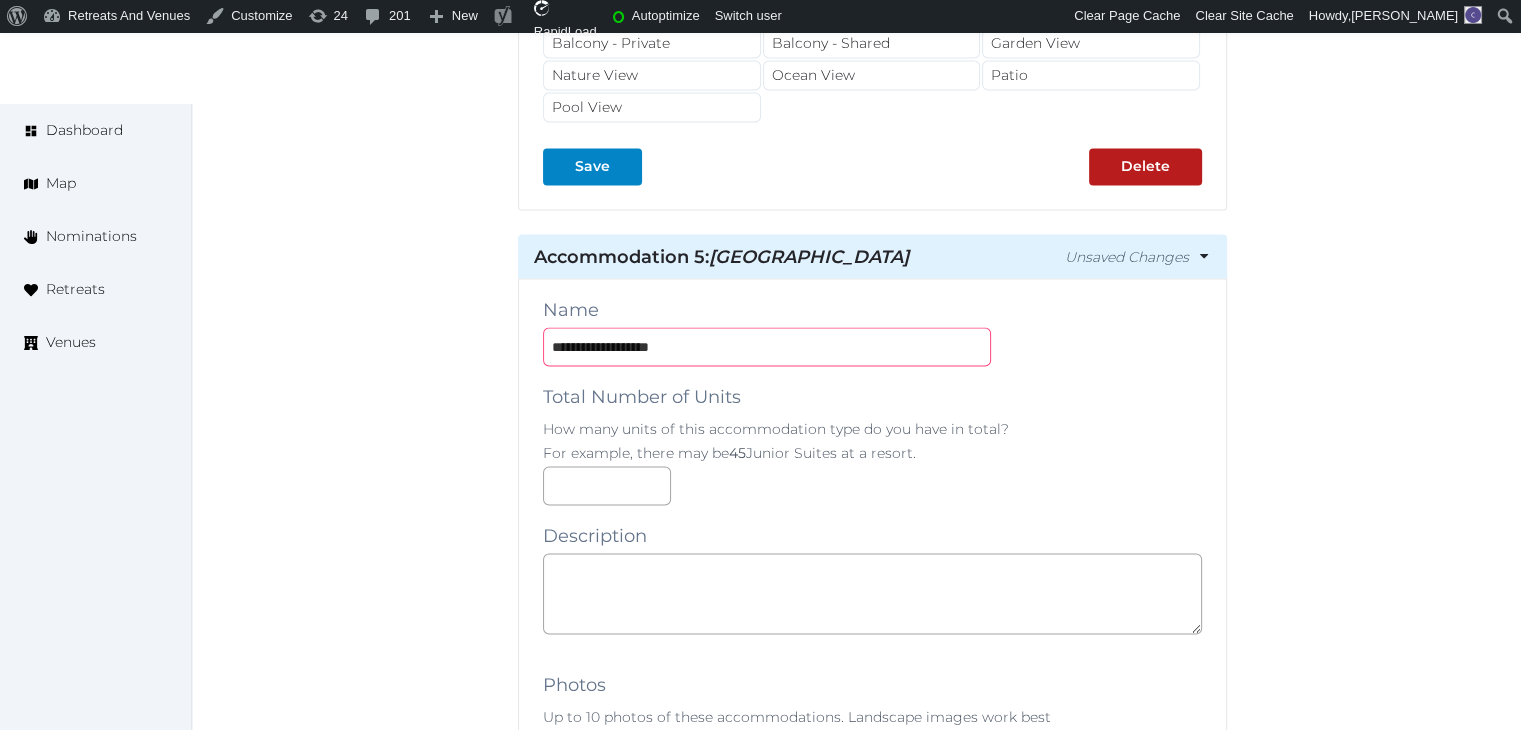 scroll, scrollTop: 11304, scrollLeft: 0, axis: vertical 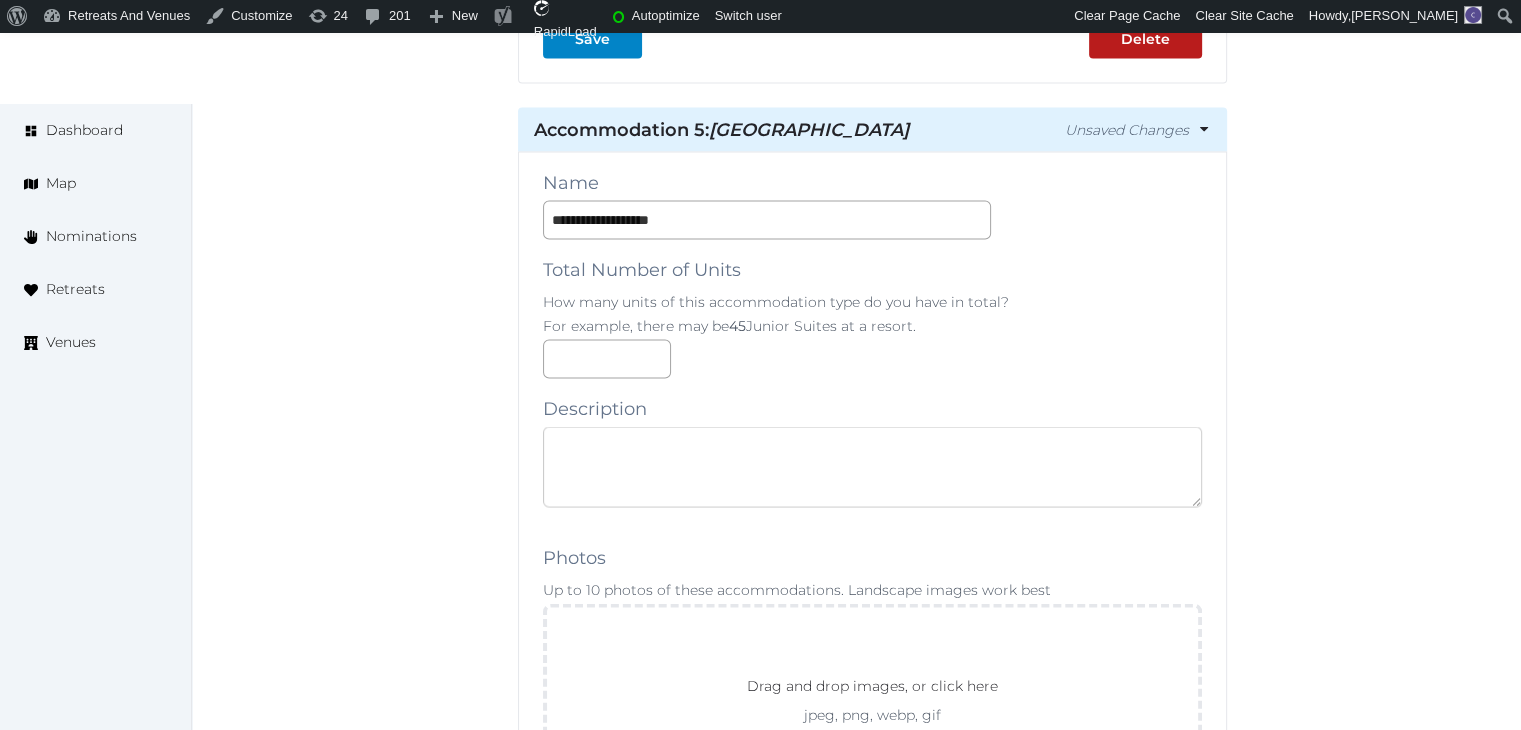 click at bounding box center (872, 466) 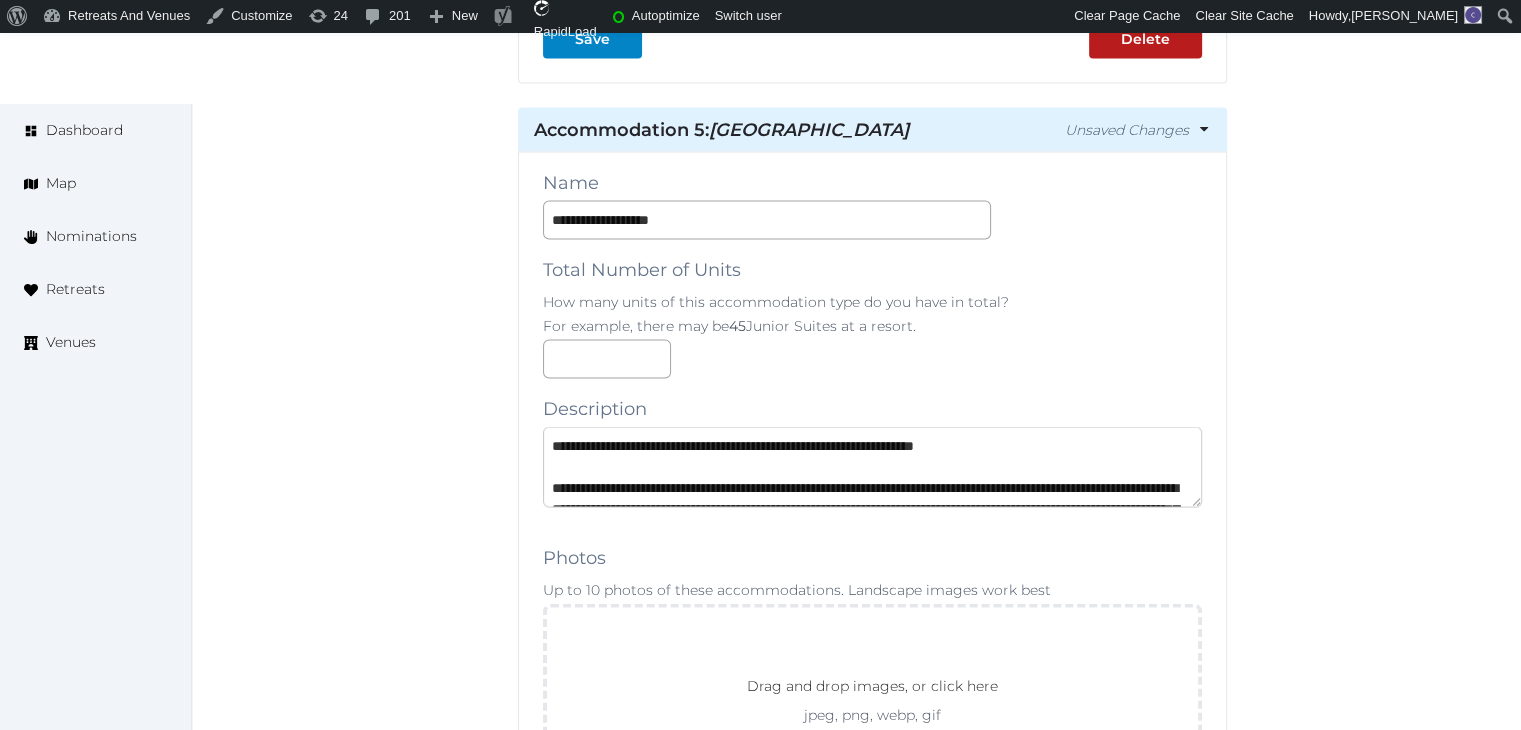 scroll, scrollTop: 179, scrollLeft: 0, axis: vertical 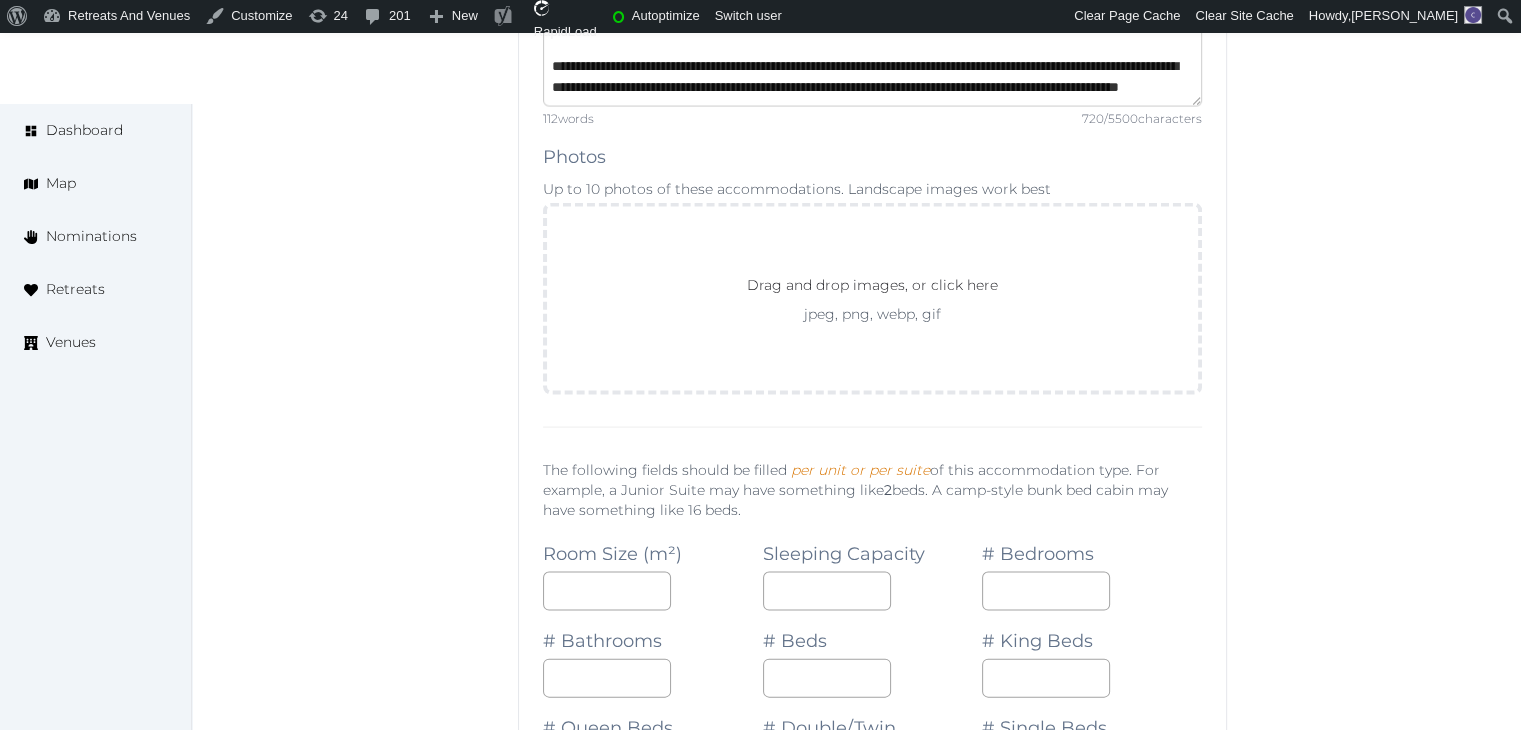 type on "**********" 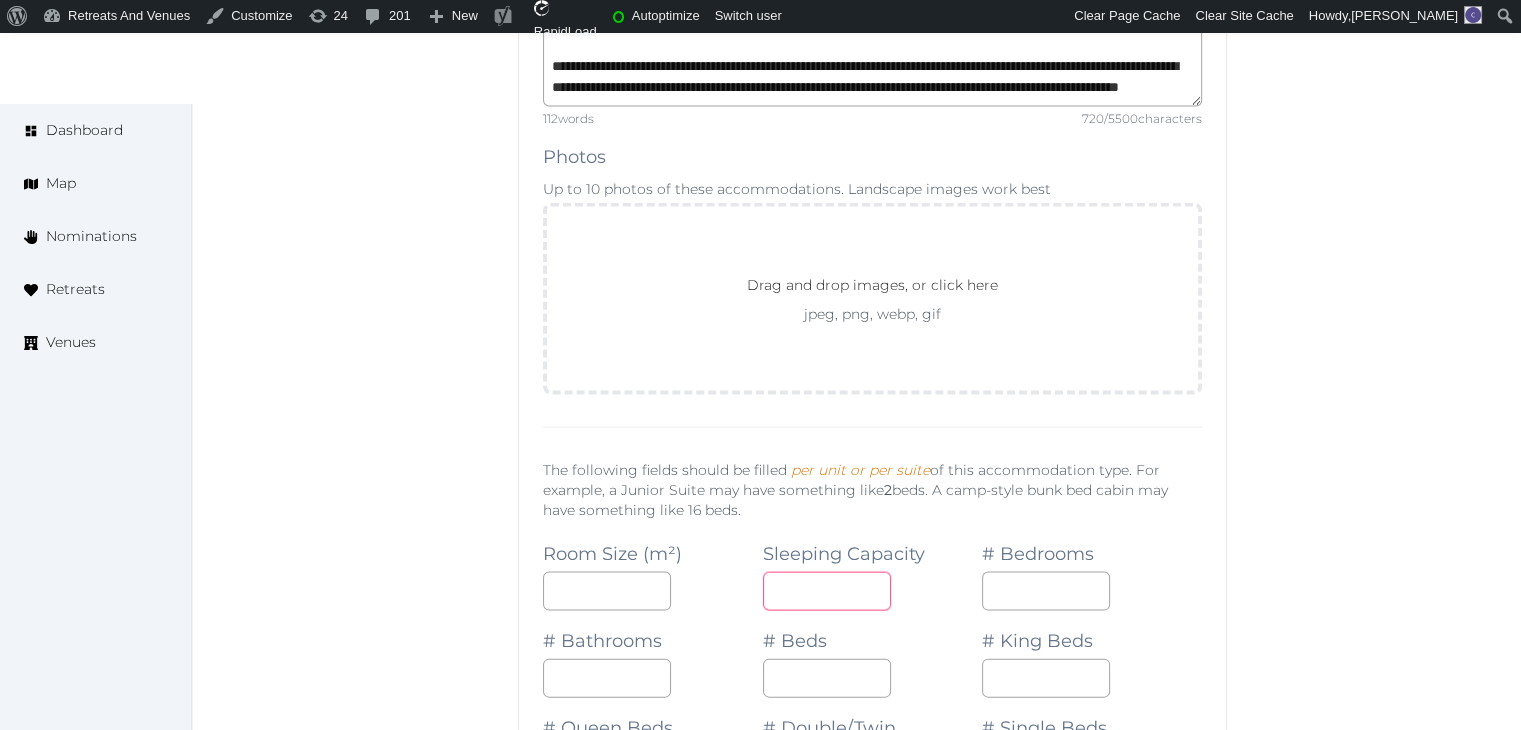 click at bounding box center (827, 591) 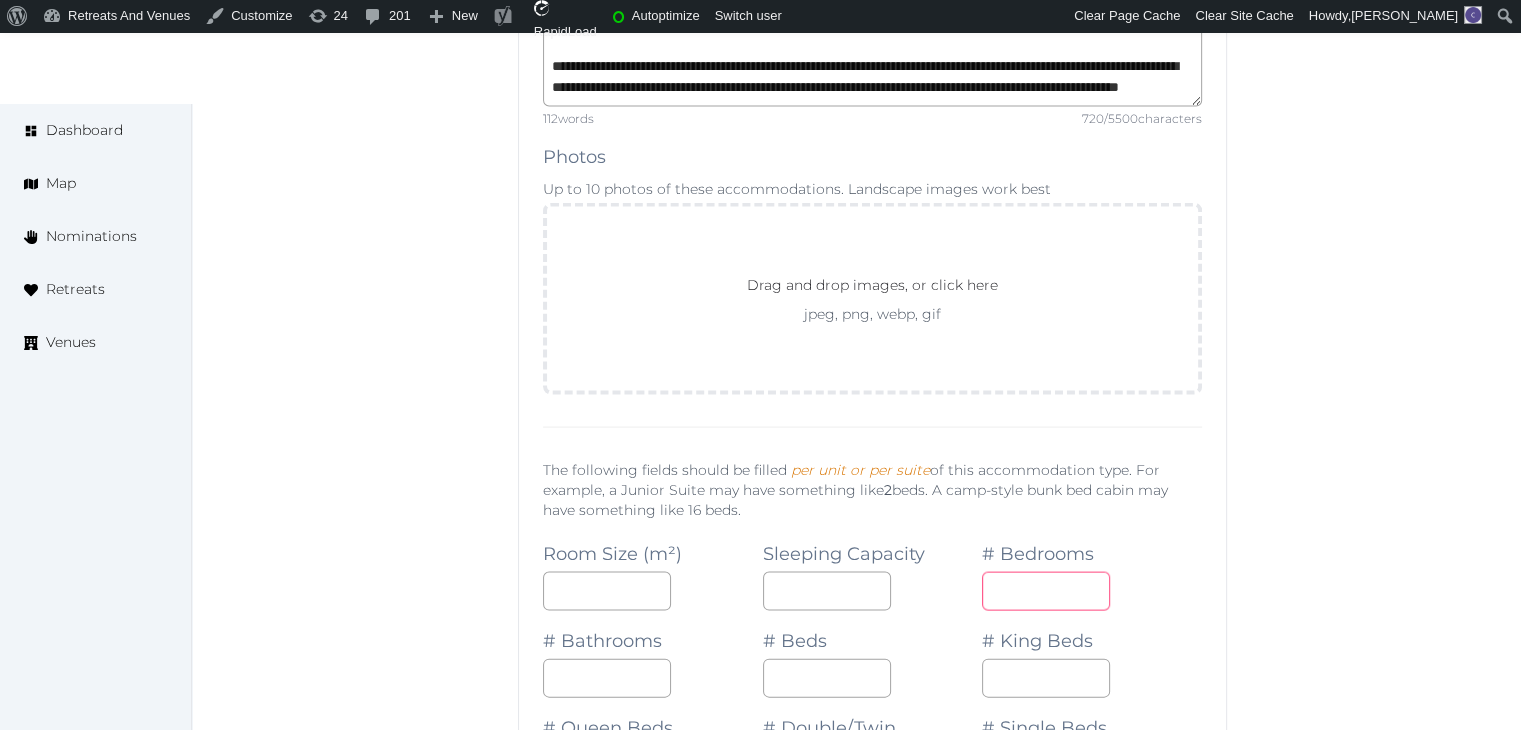 click at bounding box center (1046, 591) 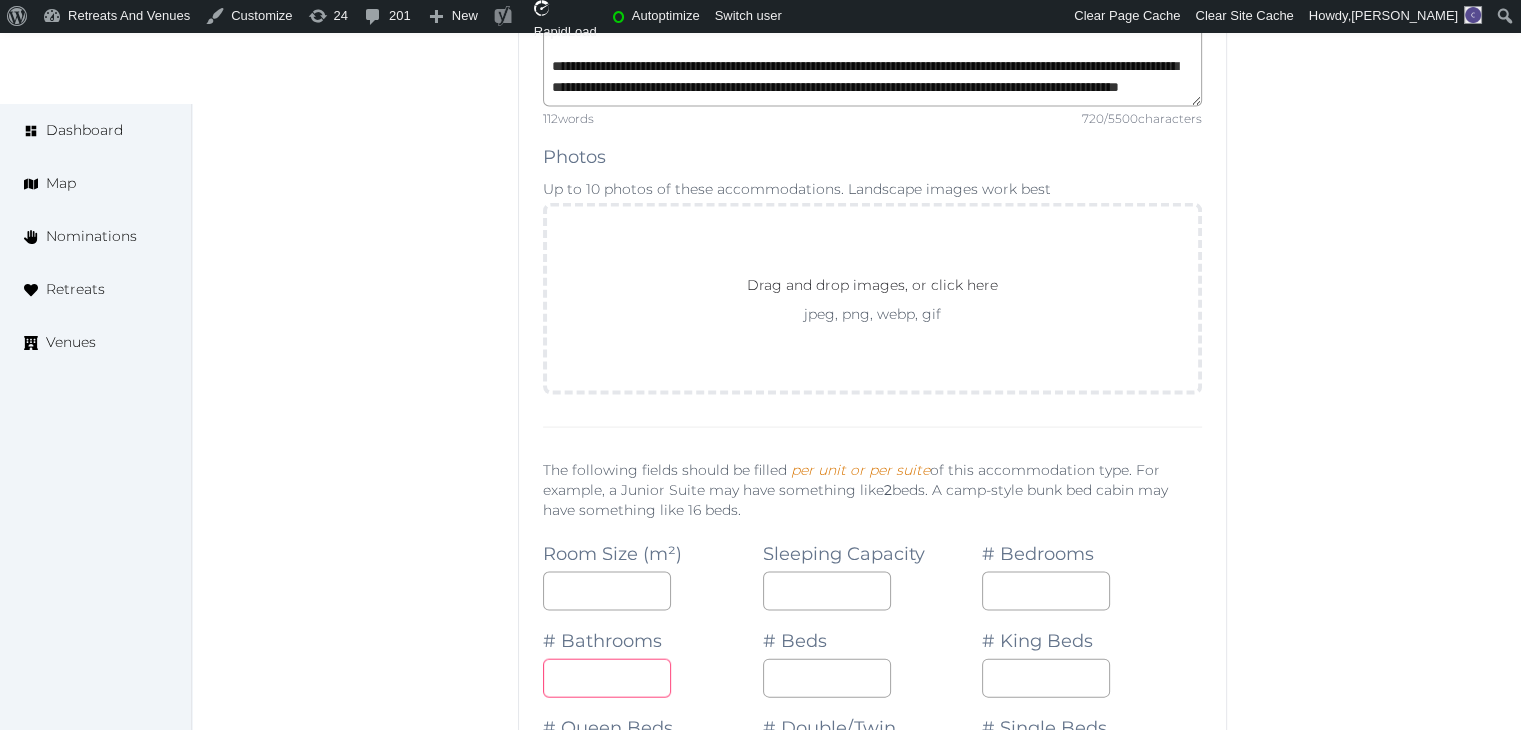 click at bounding box center (607, 678) 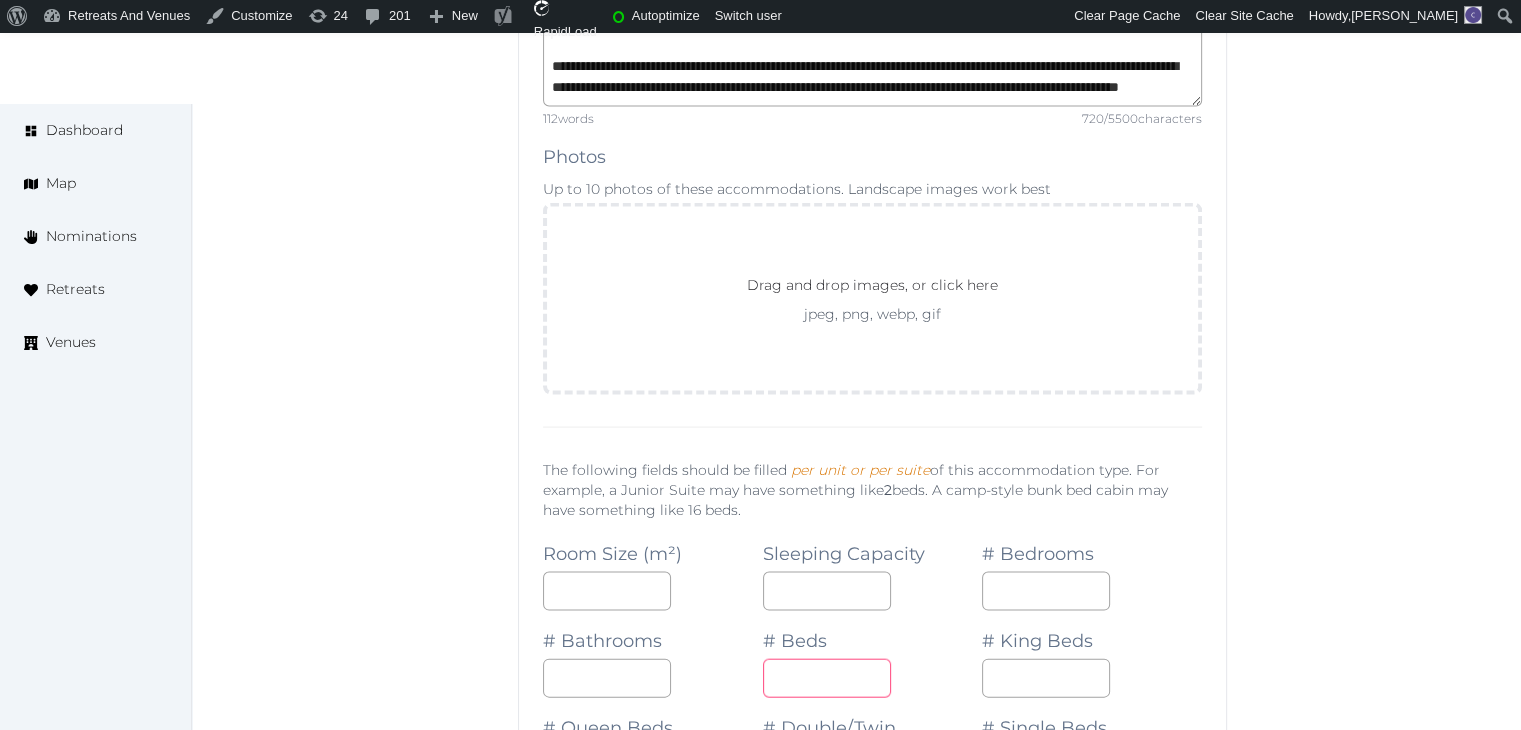 click at bounding box center [827, 678] 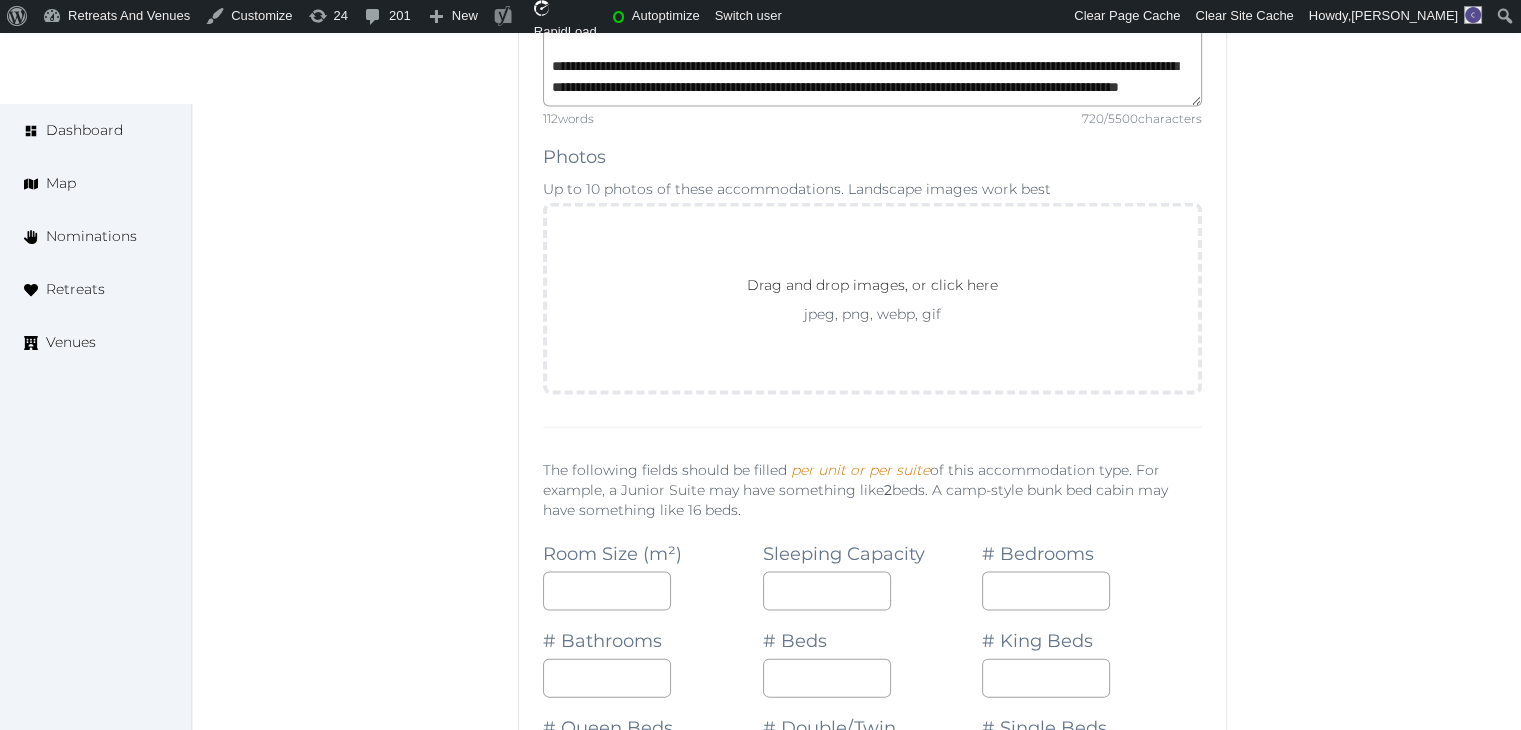 click at bounding box center [1046, 765] 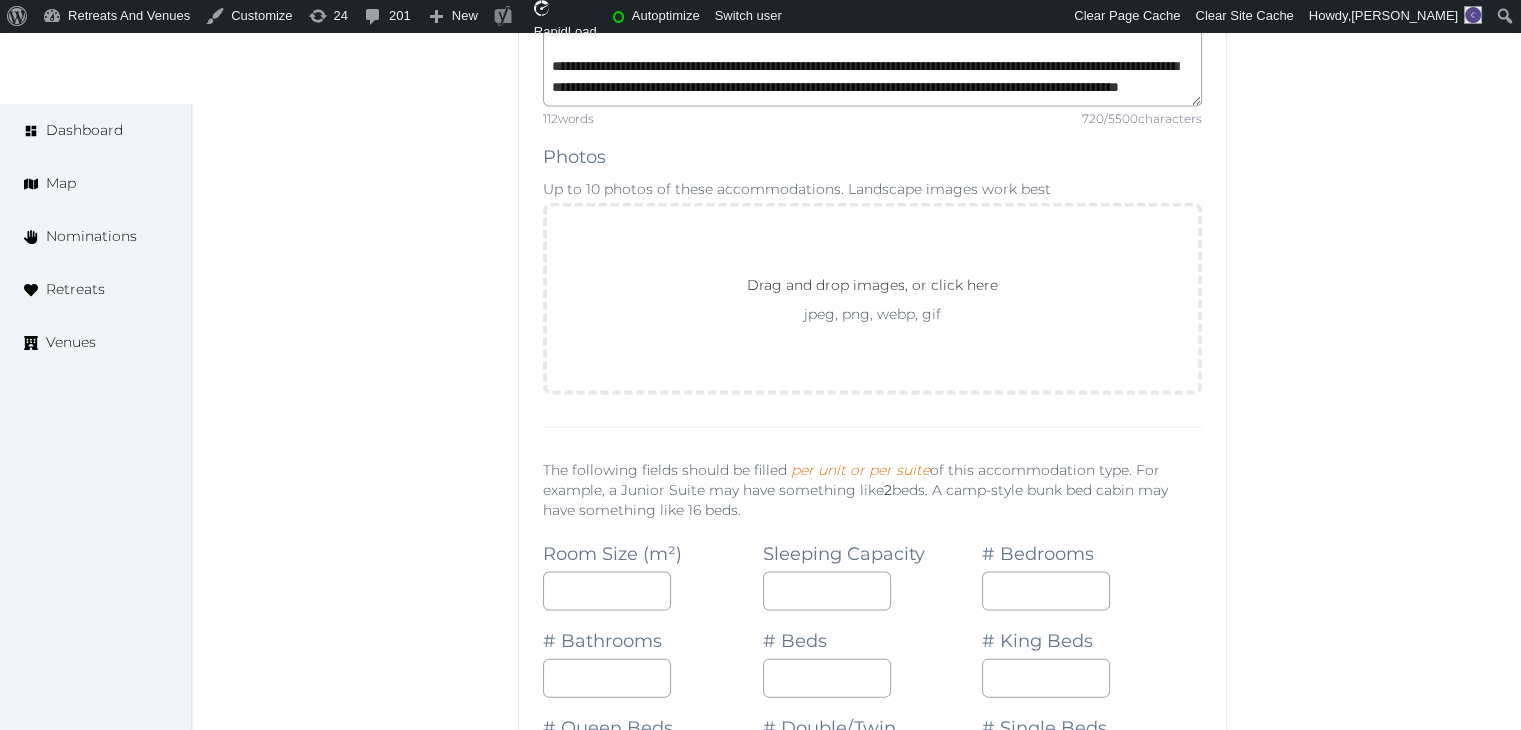 click on "# Single Beds *" at bounding box center (1092, 741) 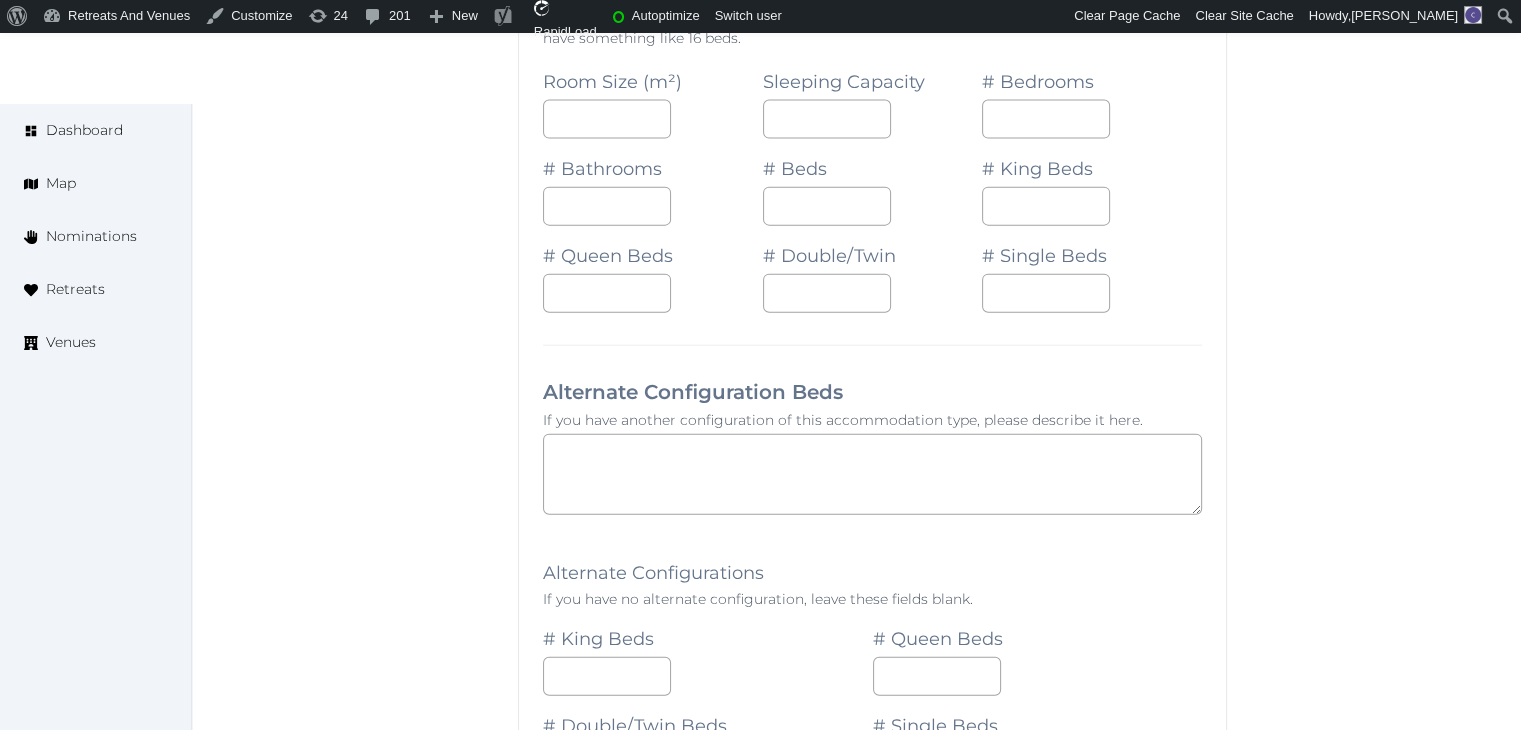 scroll, scrollTop: 11704, scrollLeft: 0, axis: vertical 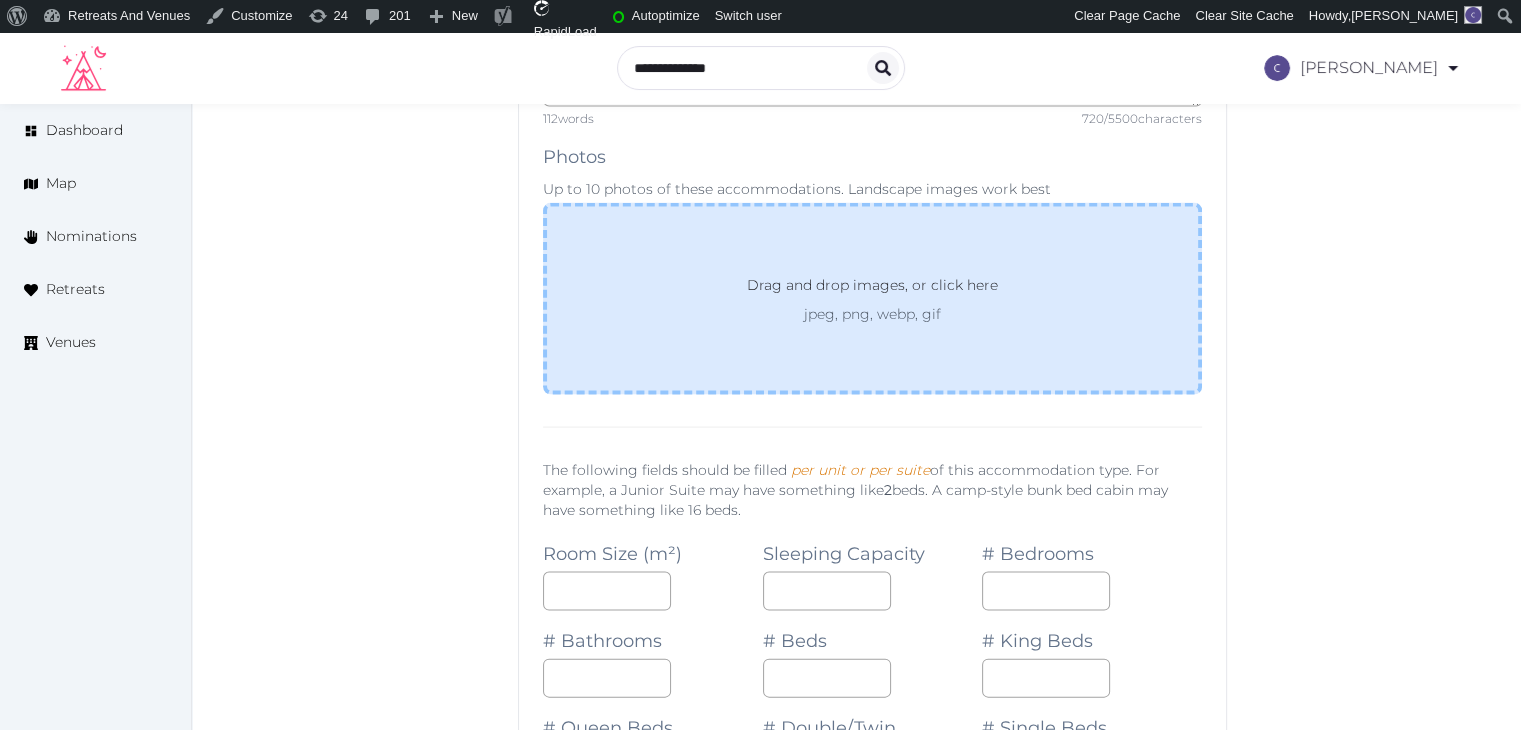 click on "Drag and drop images, or click here jpeg, png, webp, gif" at bounding box center [872, 299] 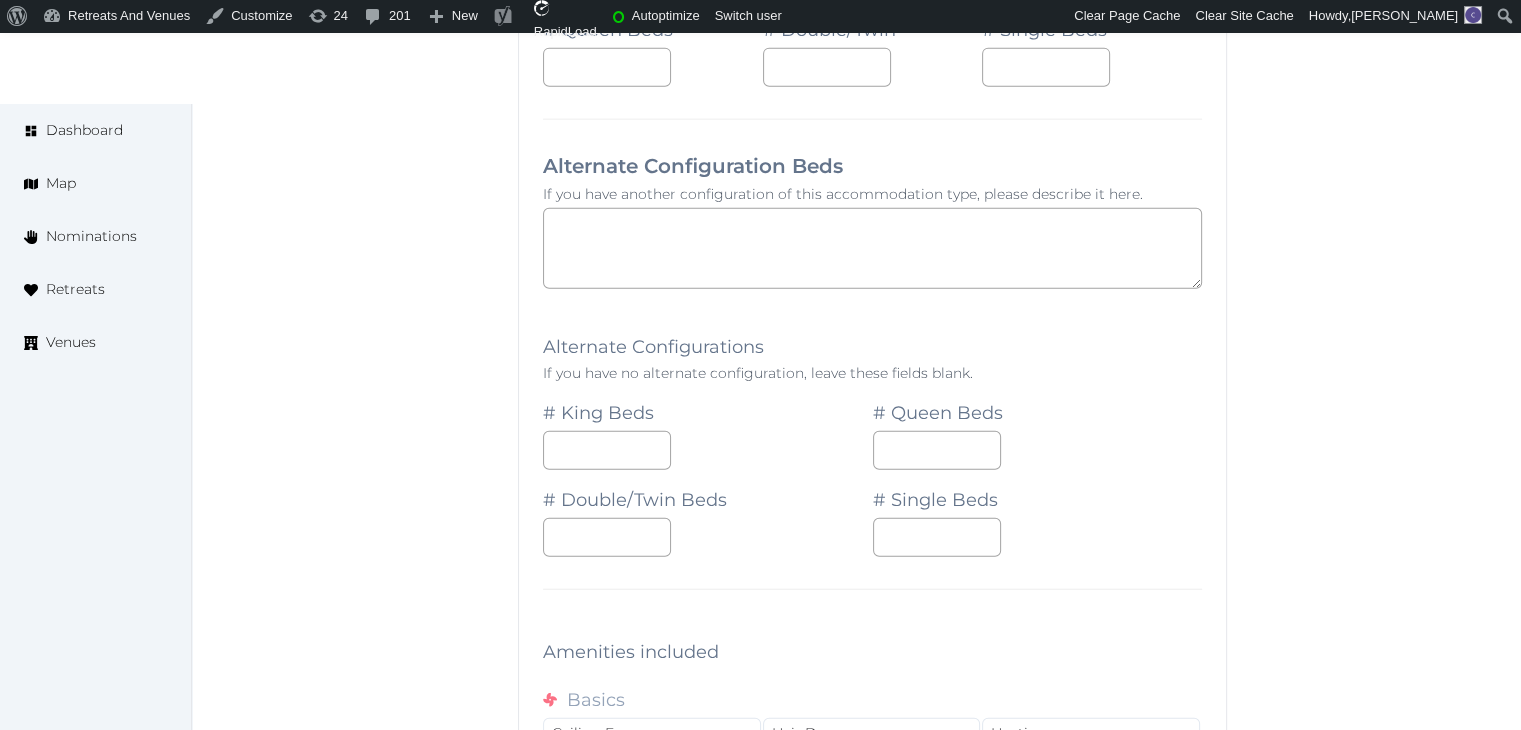 scroll, scrollTop: 12804, scrollLeft: 0, axis: vertical 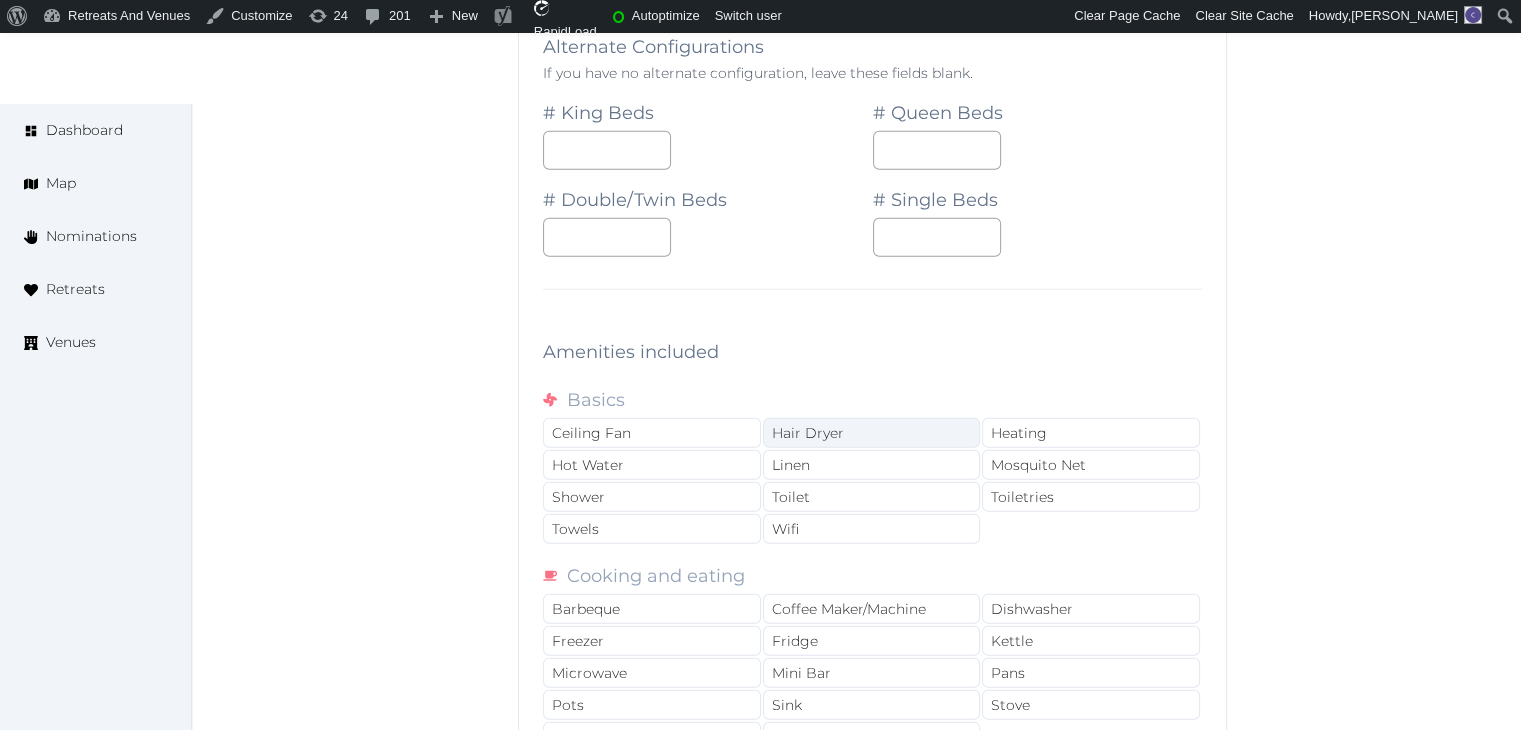 click on "Hair Dryer" at bounding box center (872, 433) 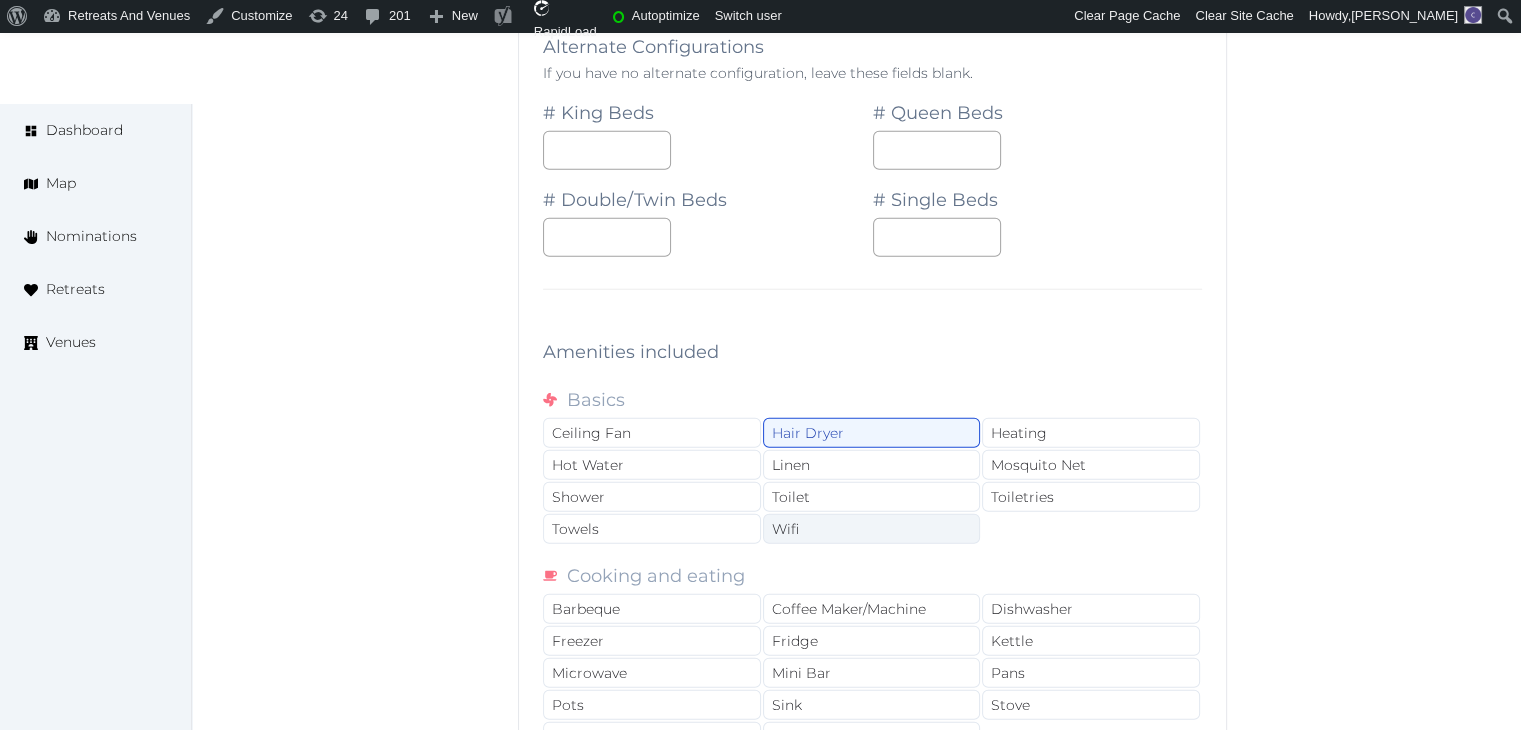 click on "Wifi" at bounding box center [872, 529] 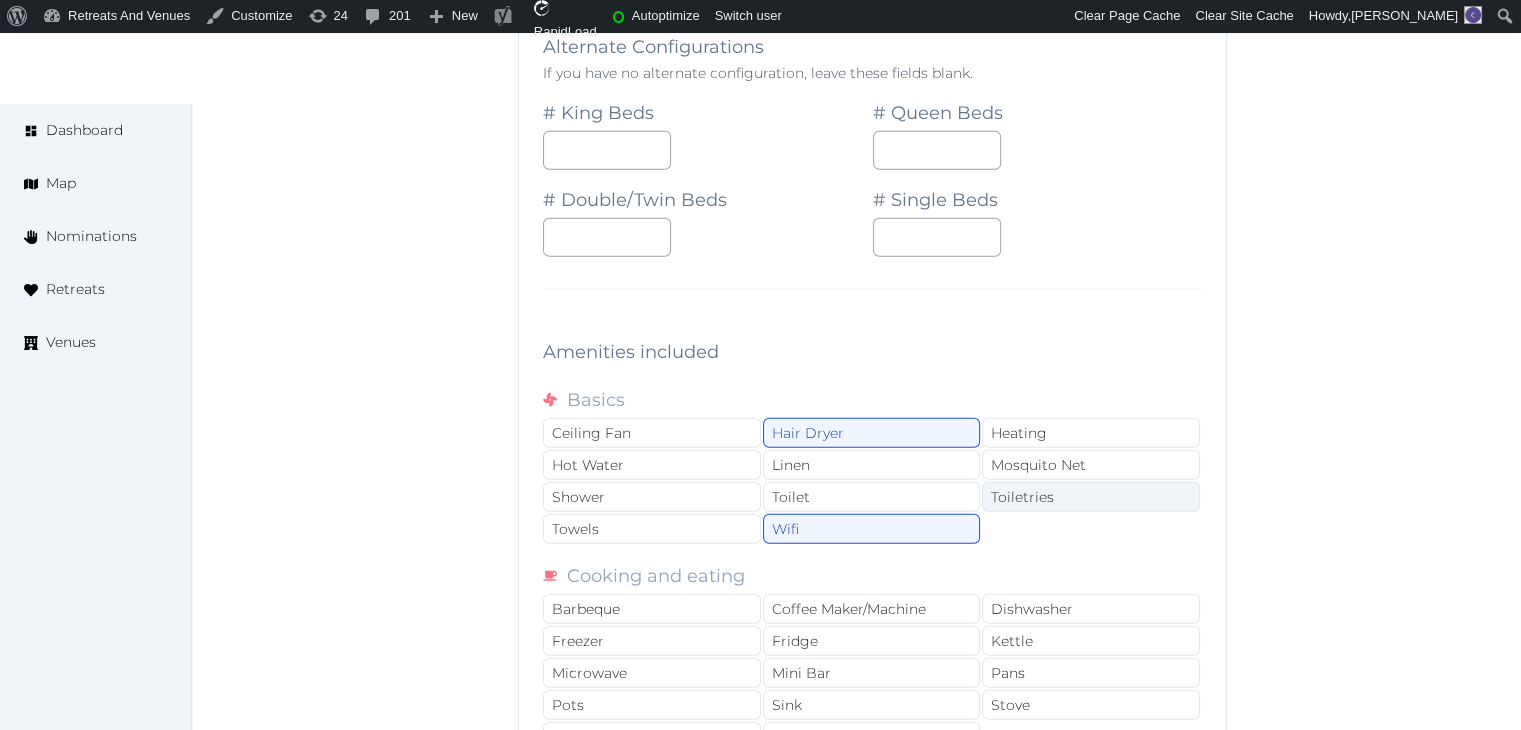 click on "Toiletries" at bounding box center [1091, 497] 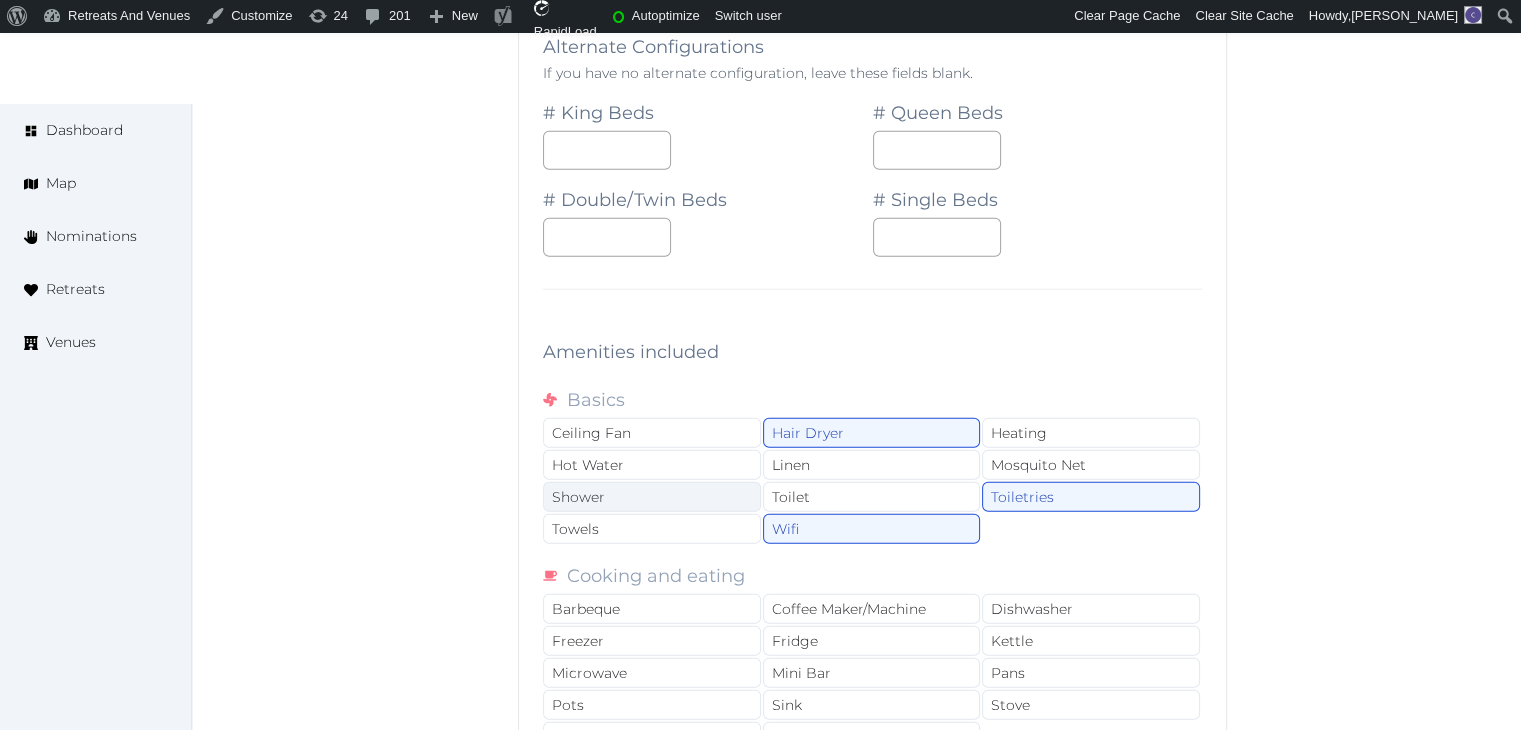 click on "Shower" at bounding box center (652, 497) 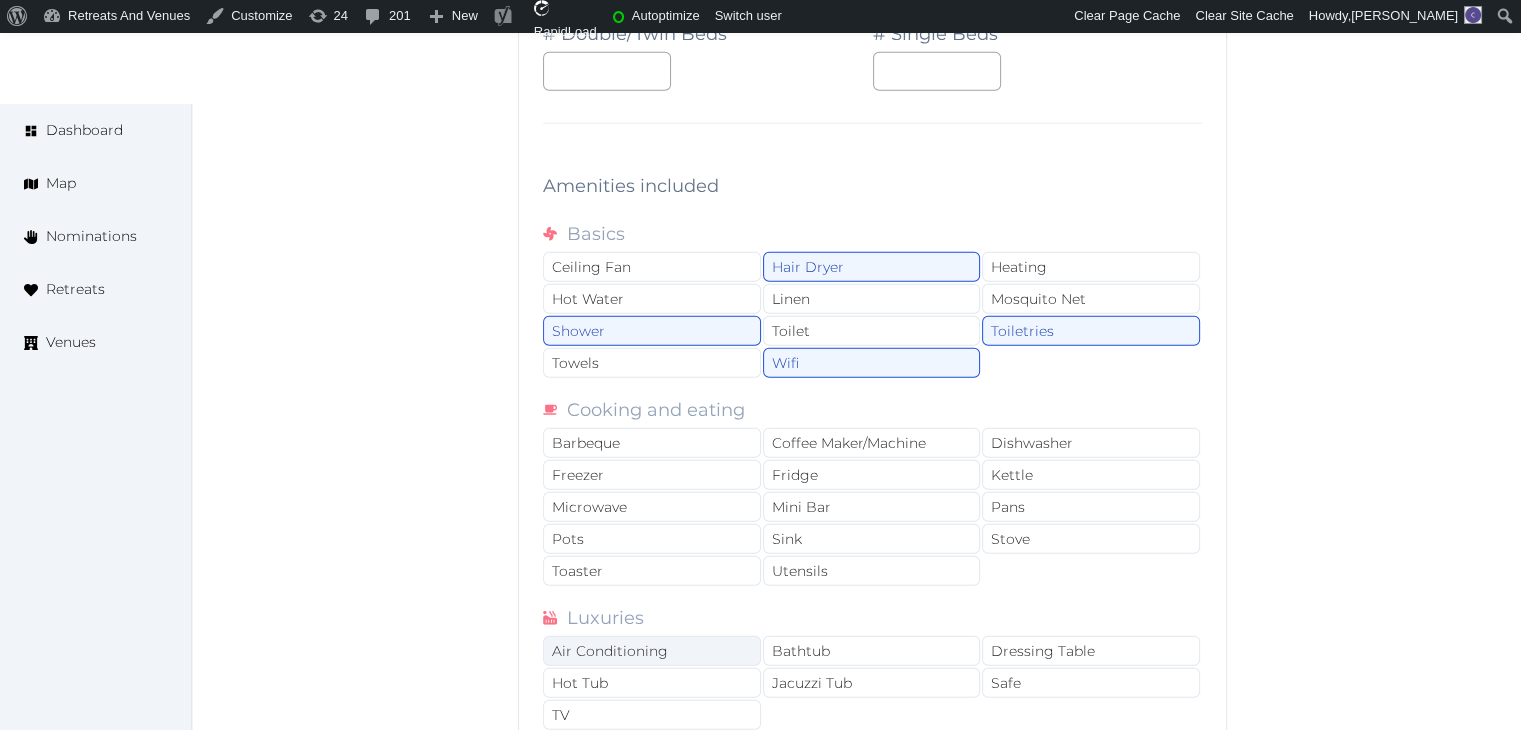 scroll, scrollTop: 13104, scrollLeft: 0, axis: vertical 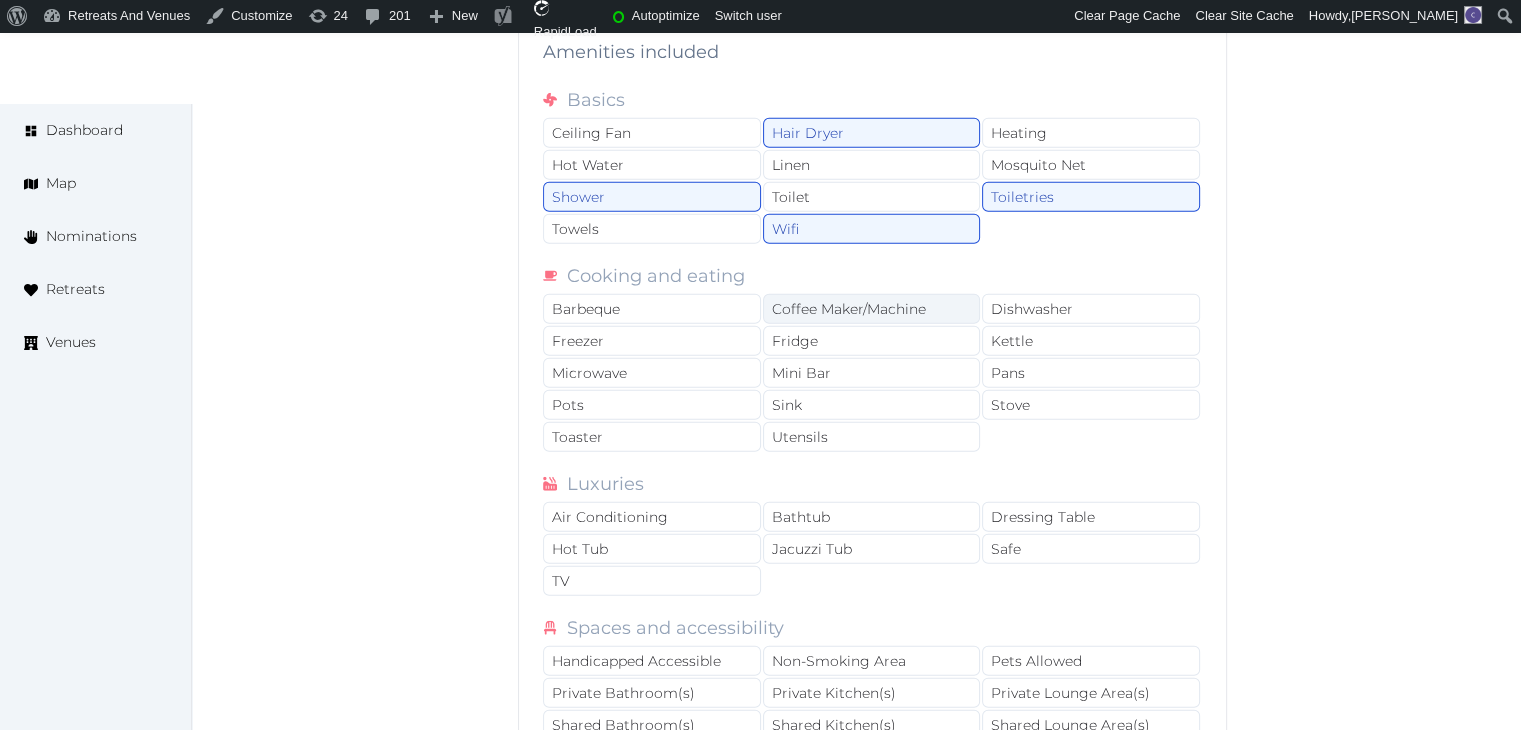 click on "Coffee Maker/Machine" at bounding box center [872, 309] 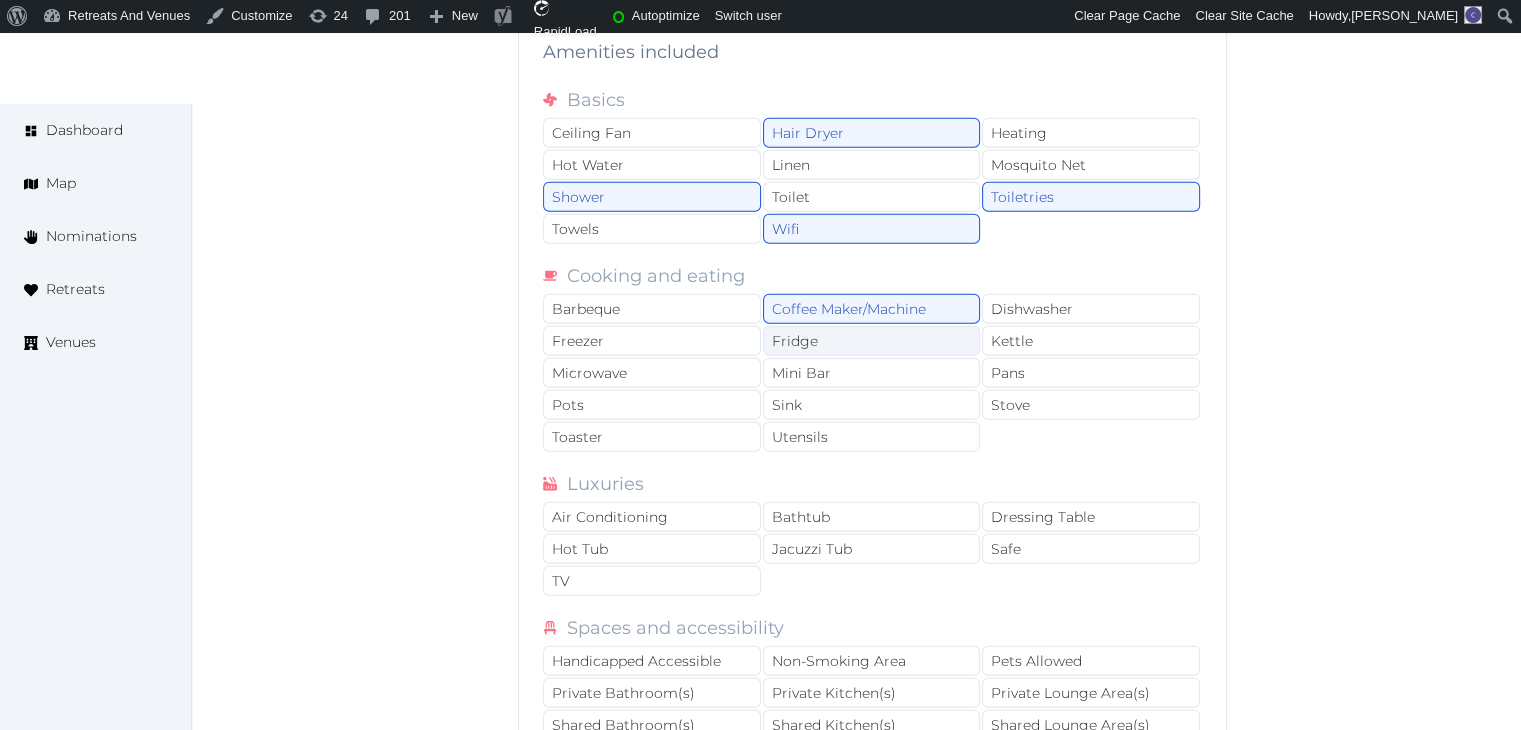 click on "Fridge" at bounding box center [872, 341] 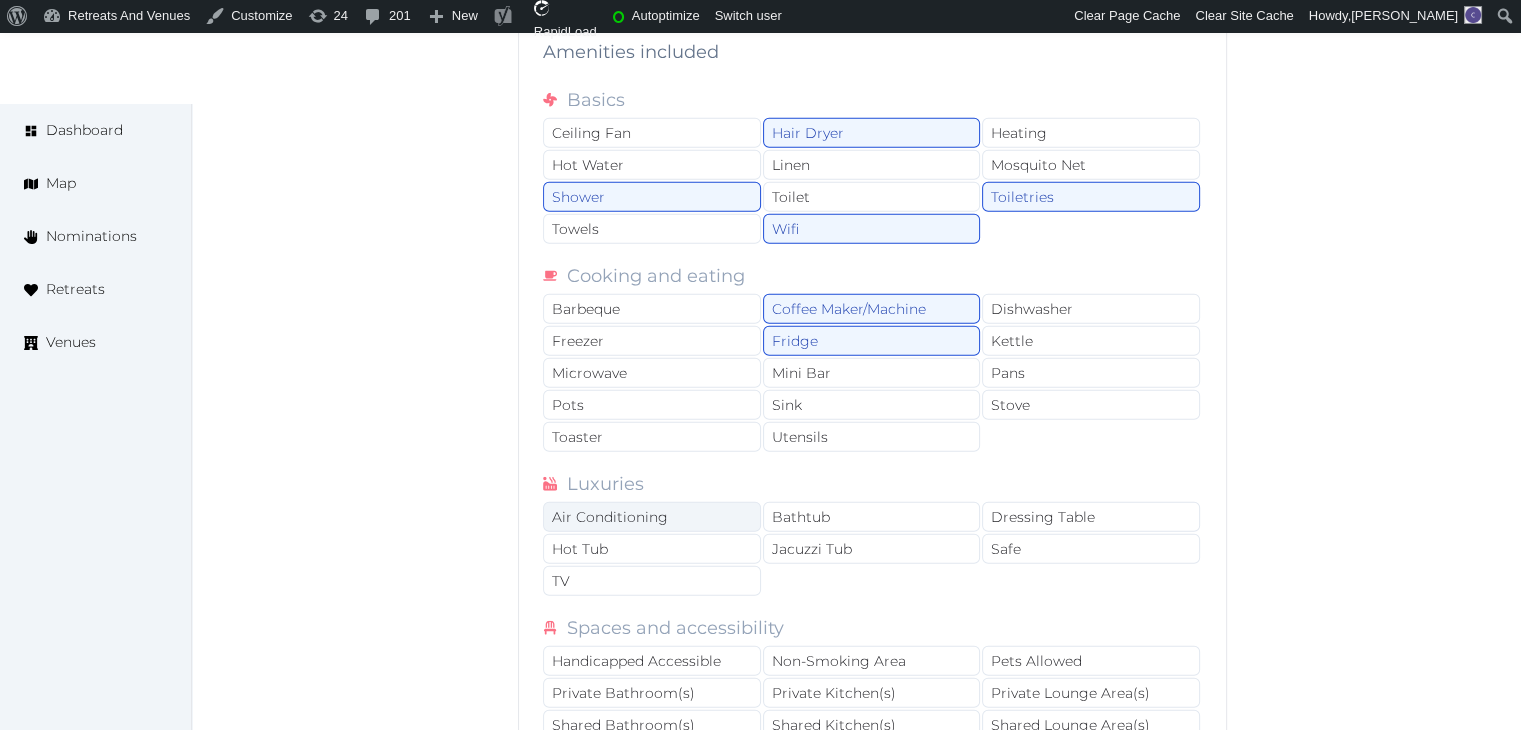 click on "Air Conditioning" at bounding box center (652, 517) 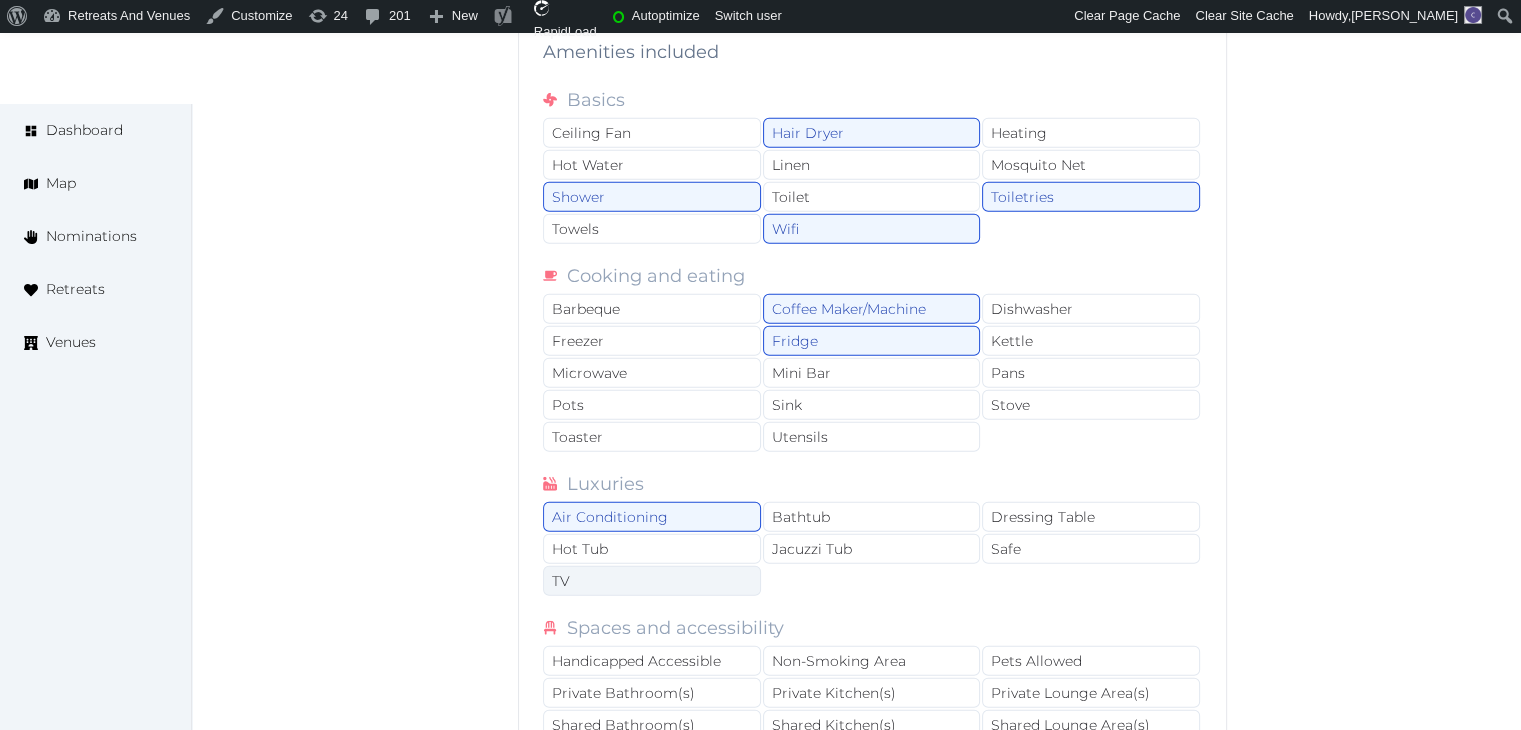 click on "TV" at bounding box center [652, 581] 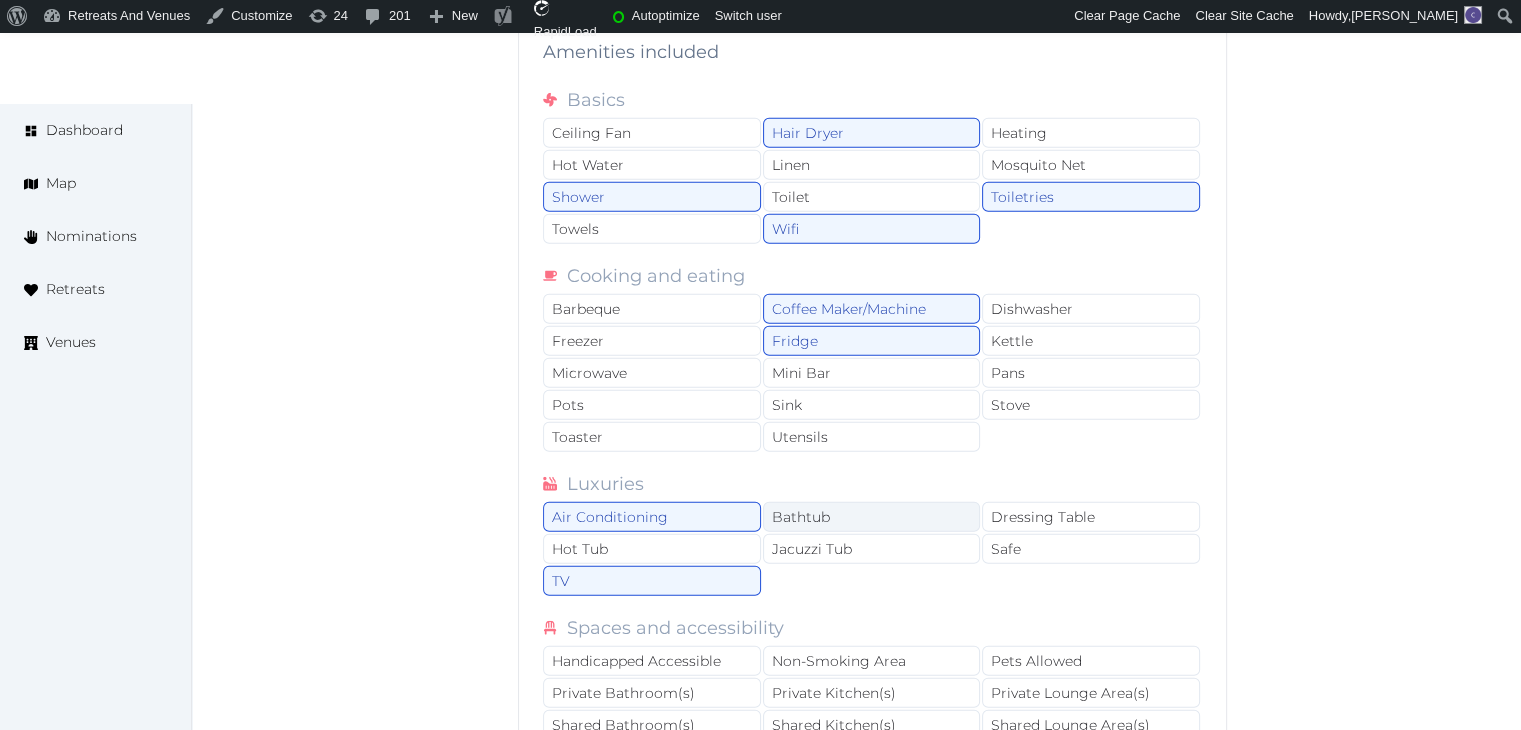 click on "Bathtub" at bounding box center (872, 517) 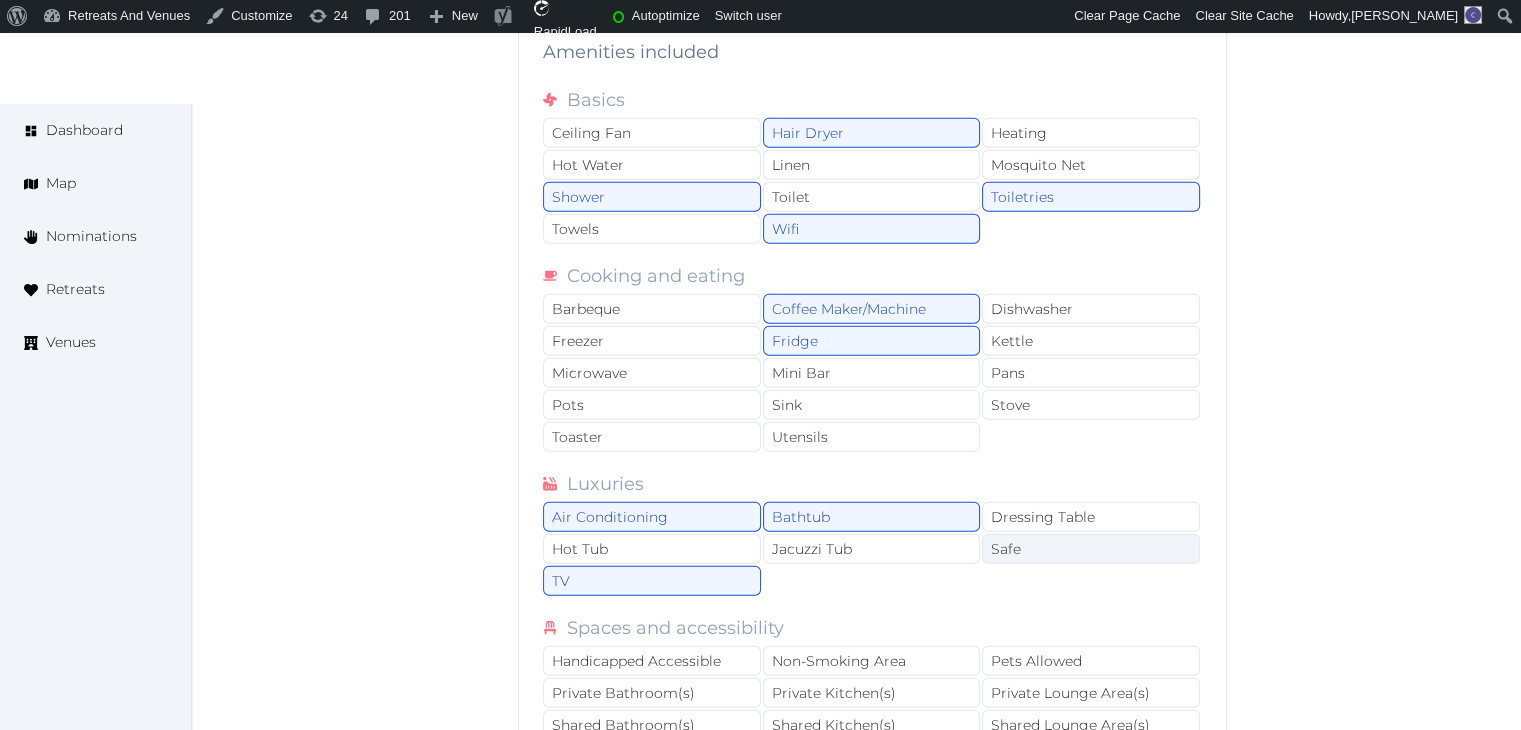 click on "Safe" at bounding box center [1091, 549] 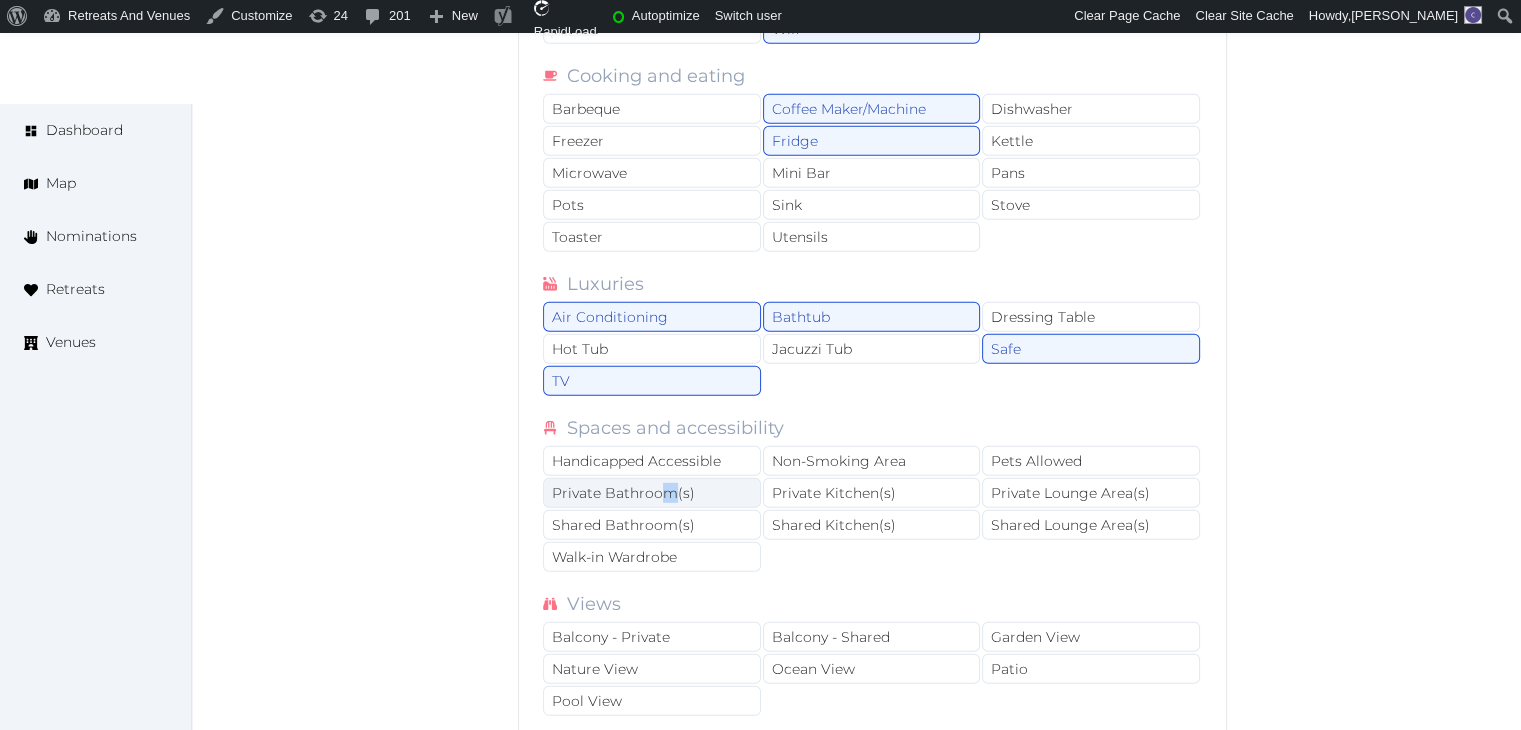 click on "Private Bathroom(s)" at bounding box center (652, 493) 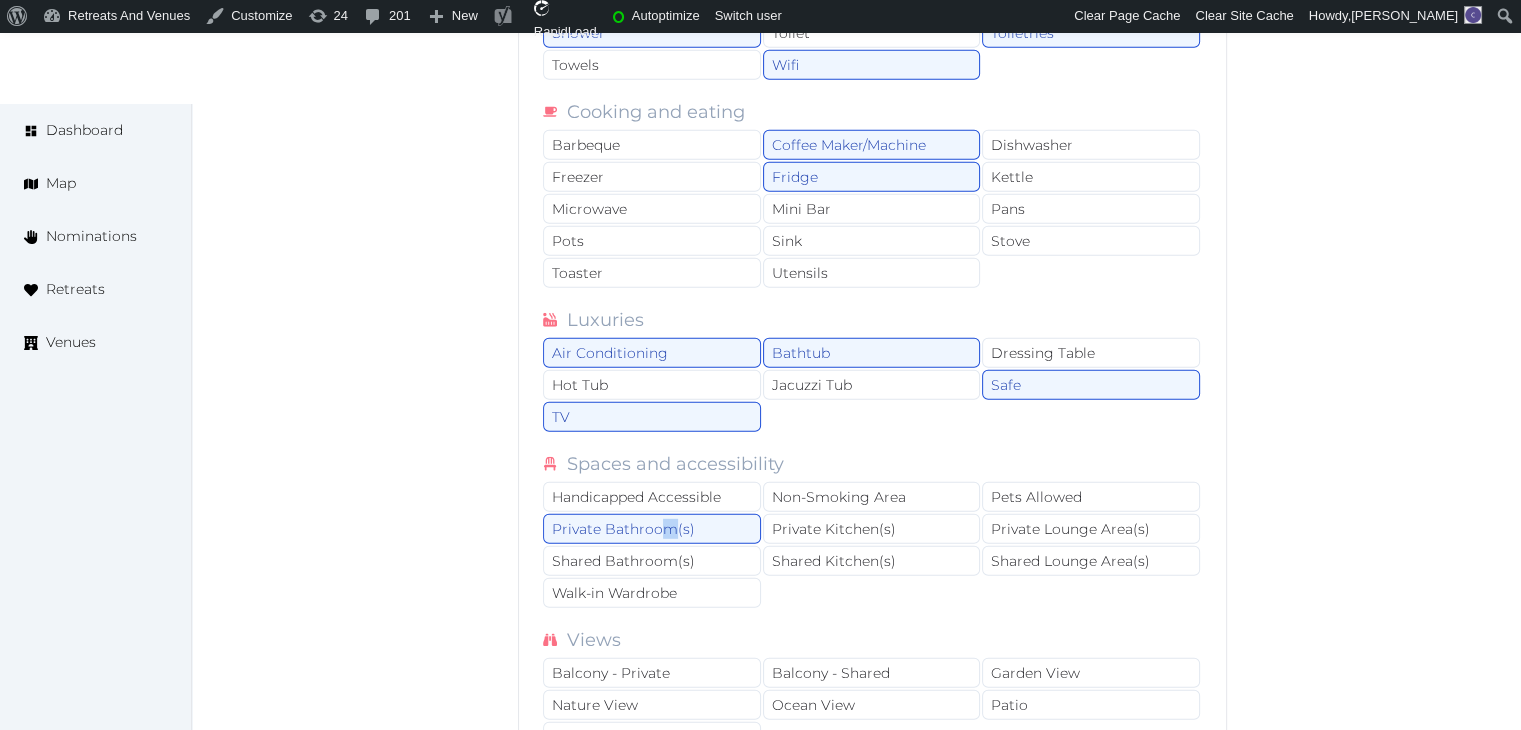 scroll, scrollTop: 13604, scrollLeft: 0, axis: vertical 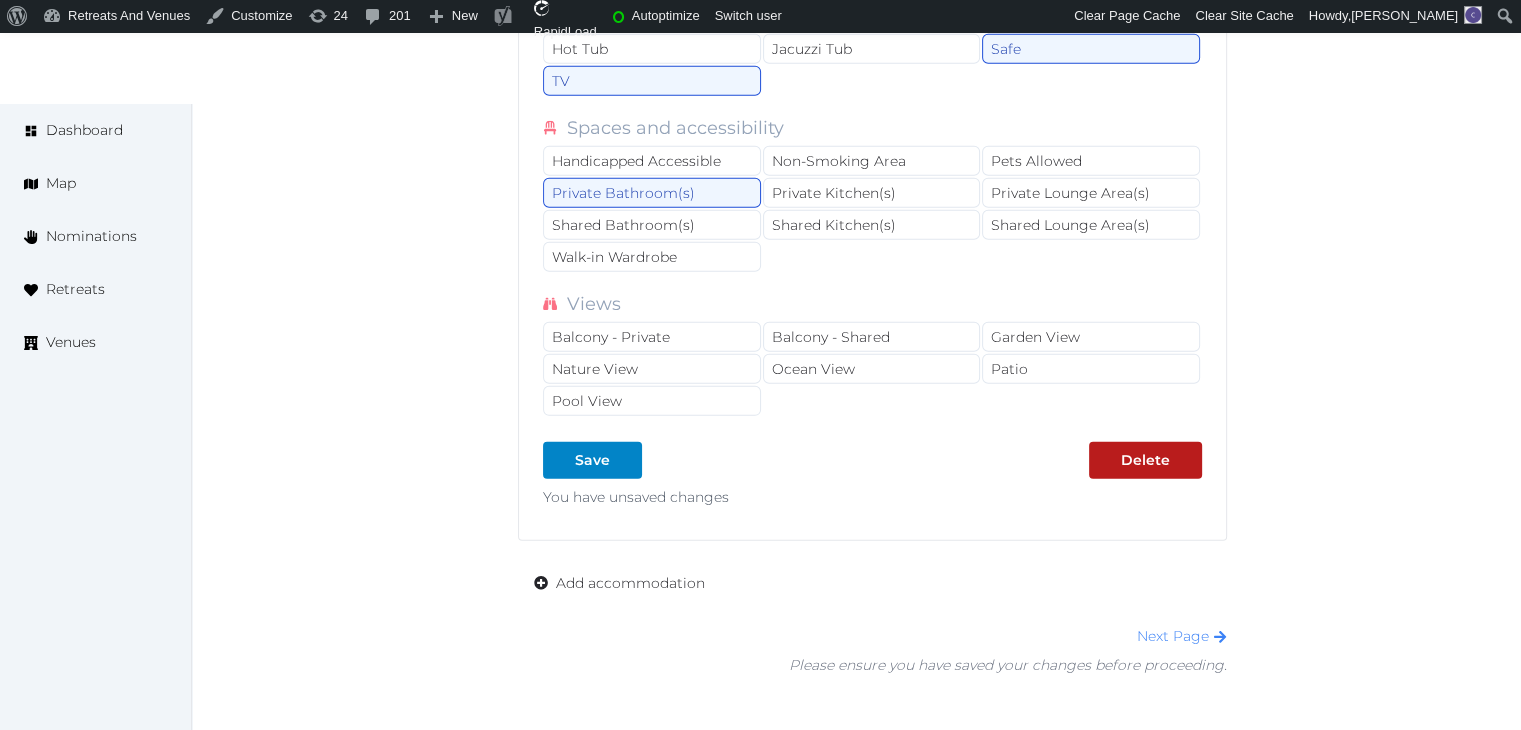click on "**********" at bounding box center (872, -804) 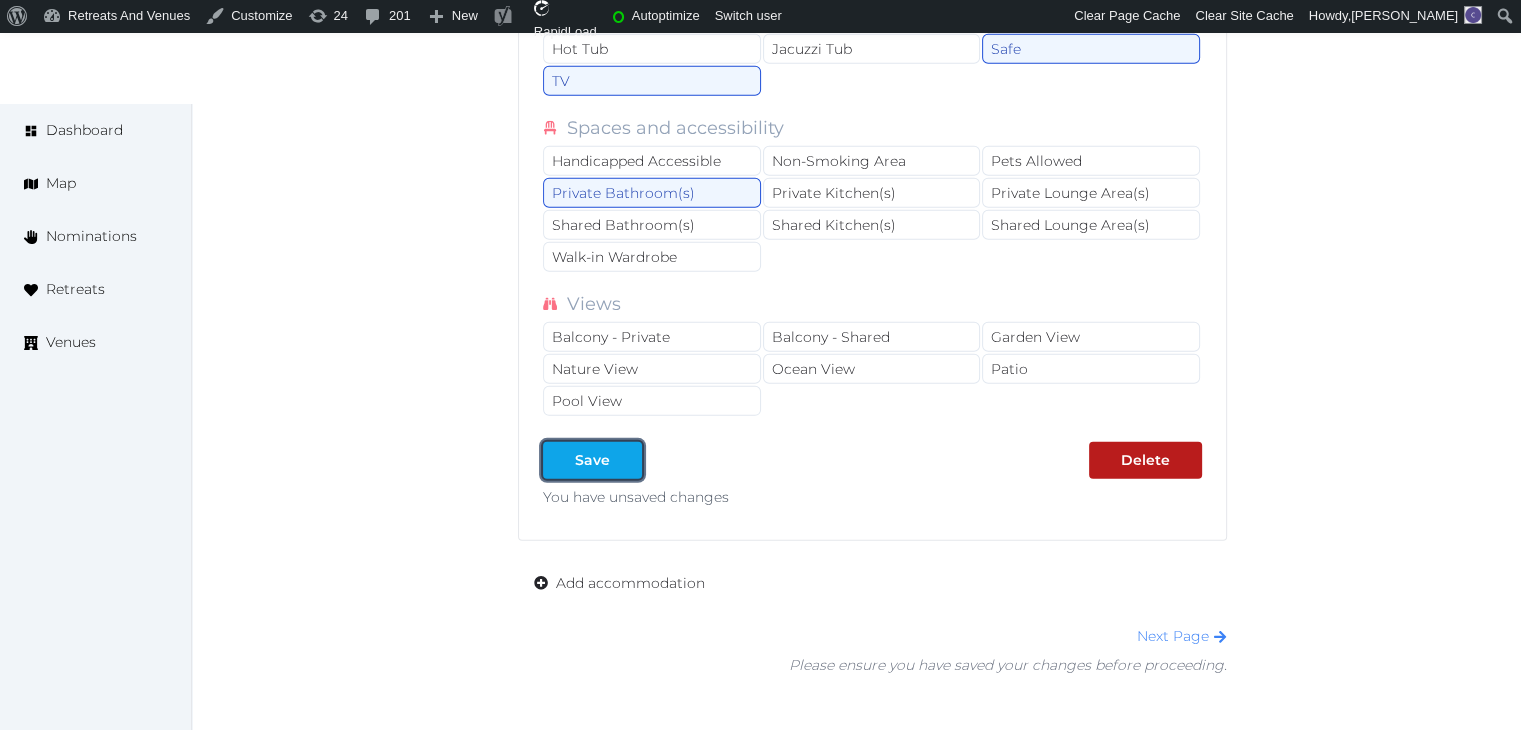 click on "Save" at bounding box center (592, 460) 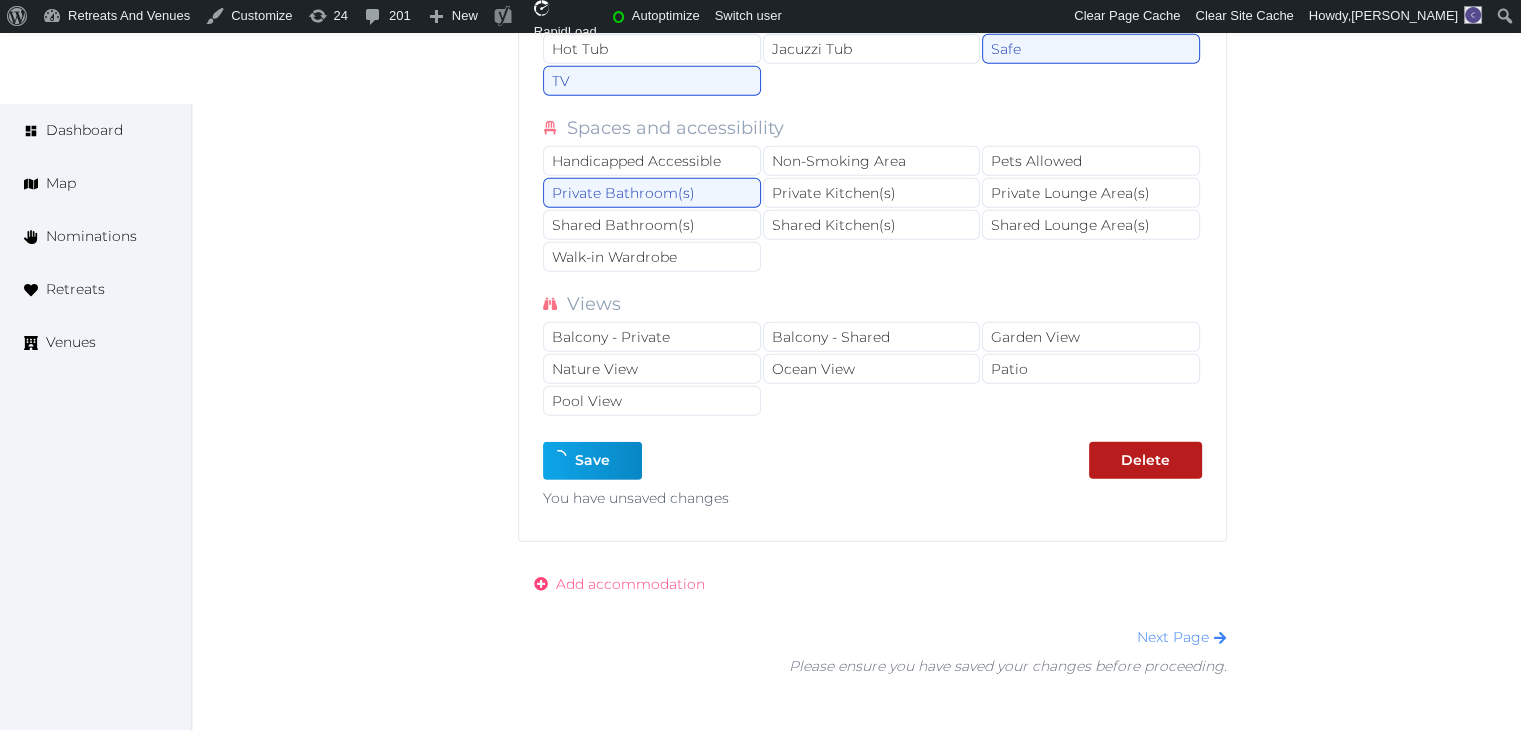 click on "Add accommodation" at bounding box center (630, 584) 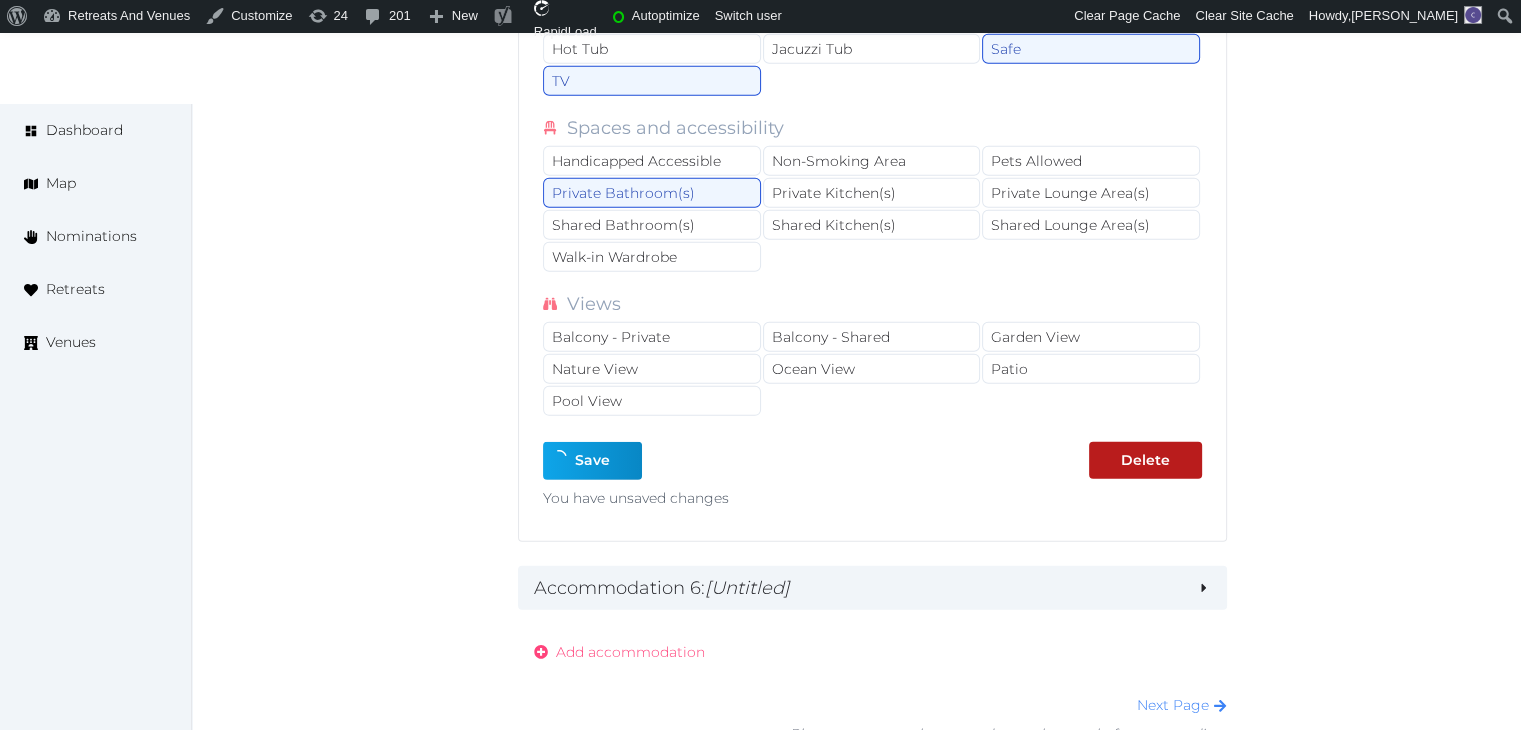 type on "*" 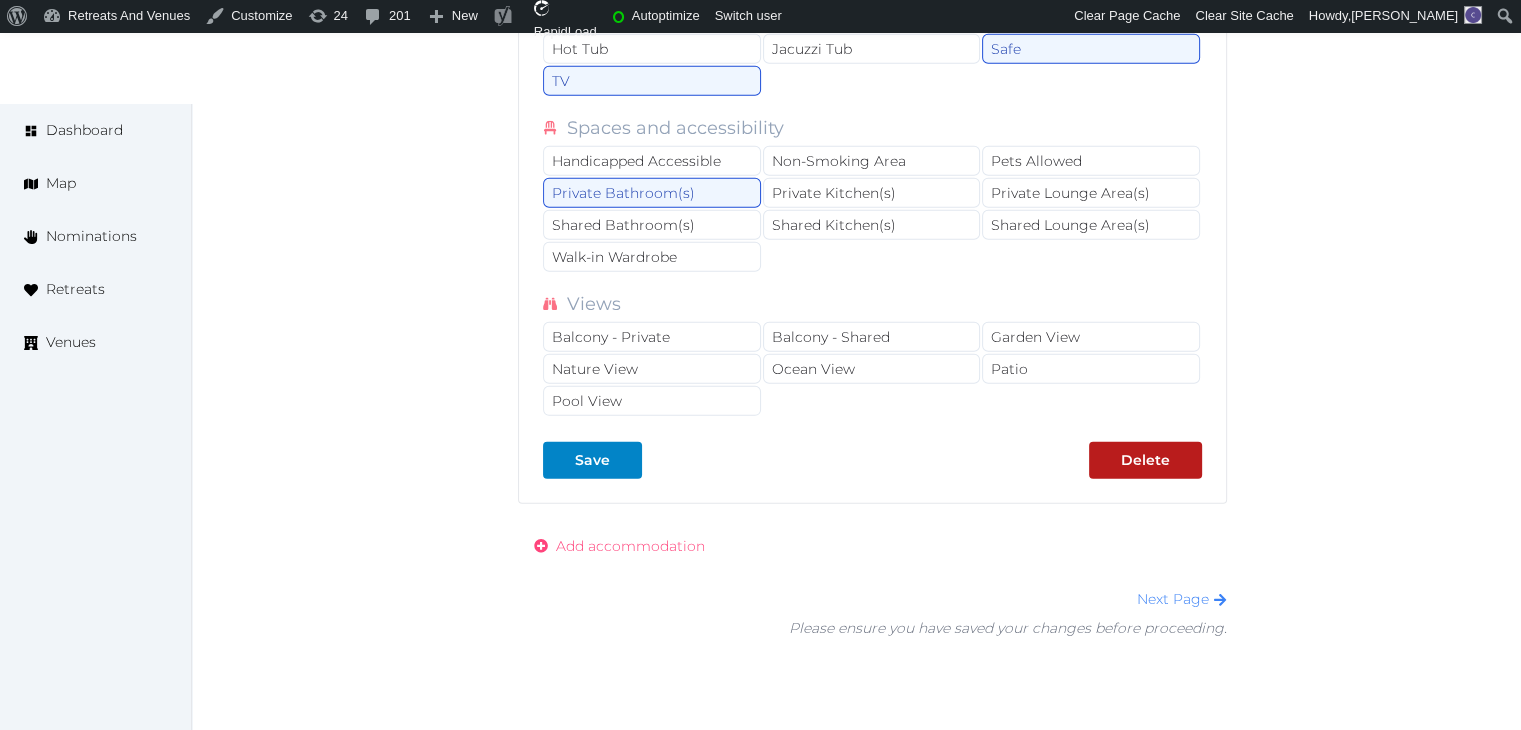 click on "Add accommodation" at bounding box center (630, 546) 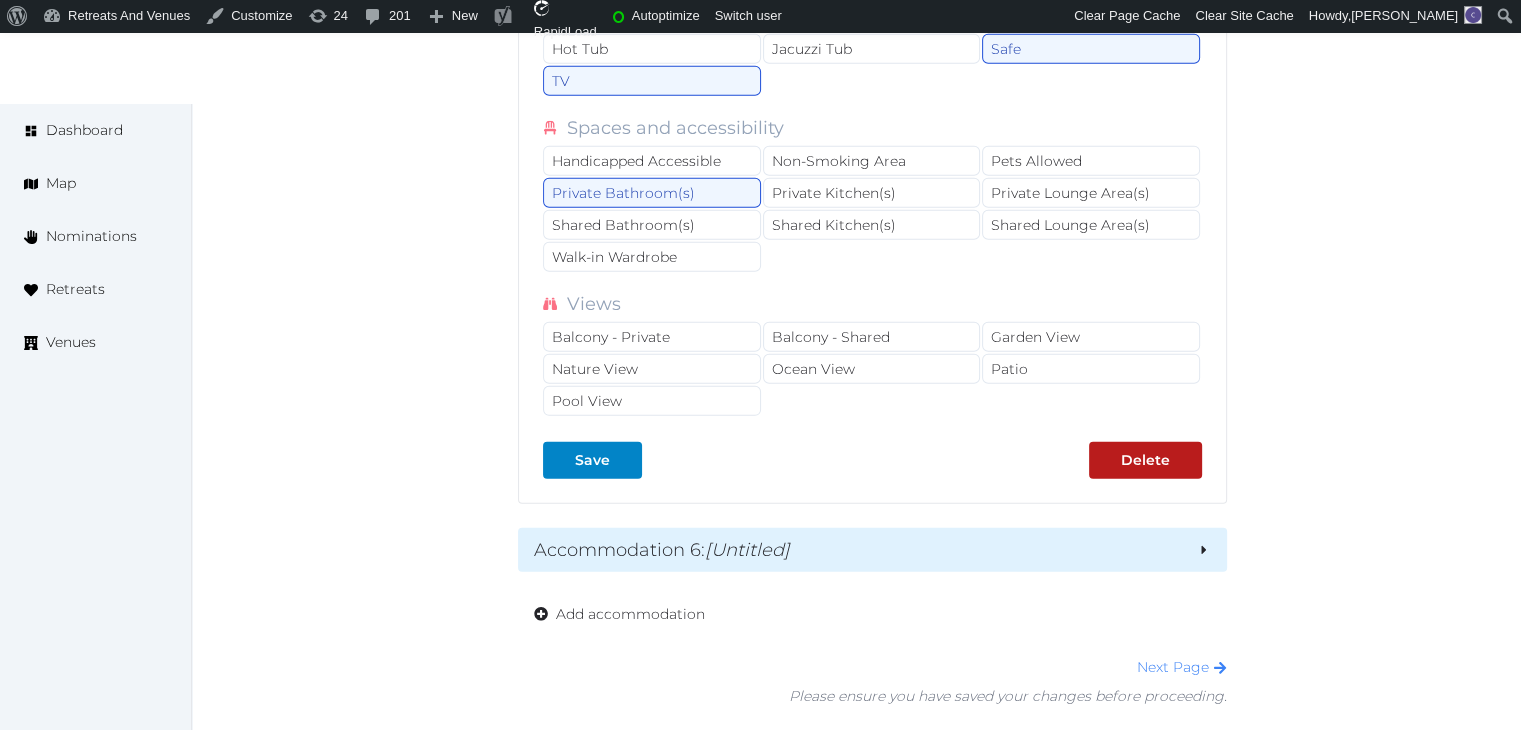 click on "Accommodation 6 :  [Untitled]" at bounding box center [857, 550] 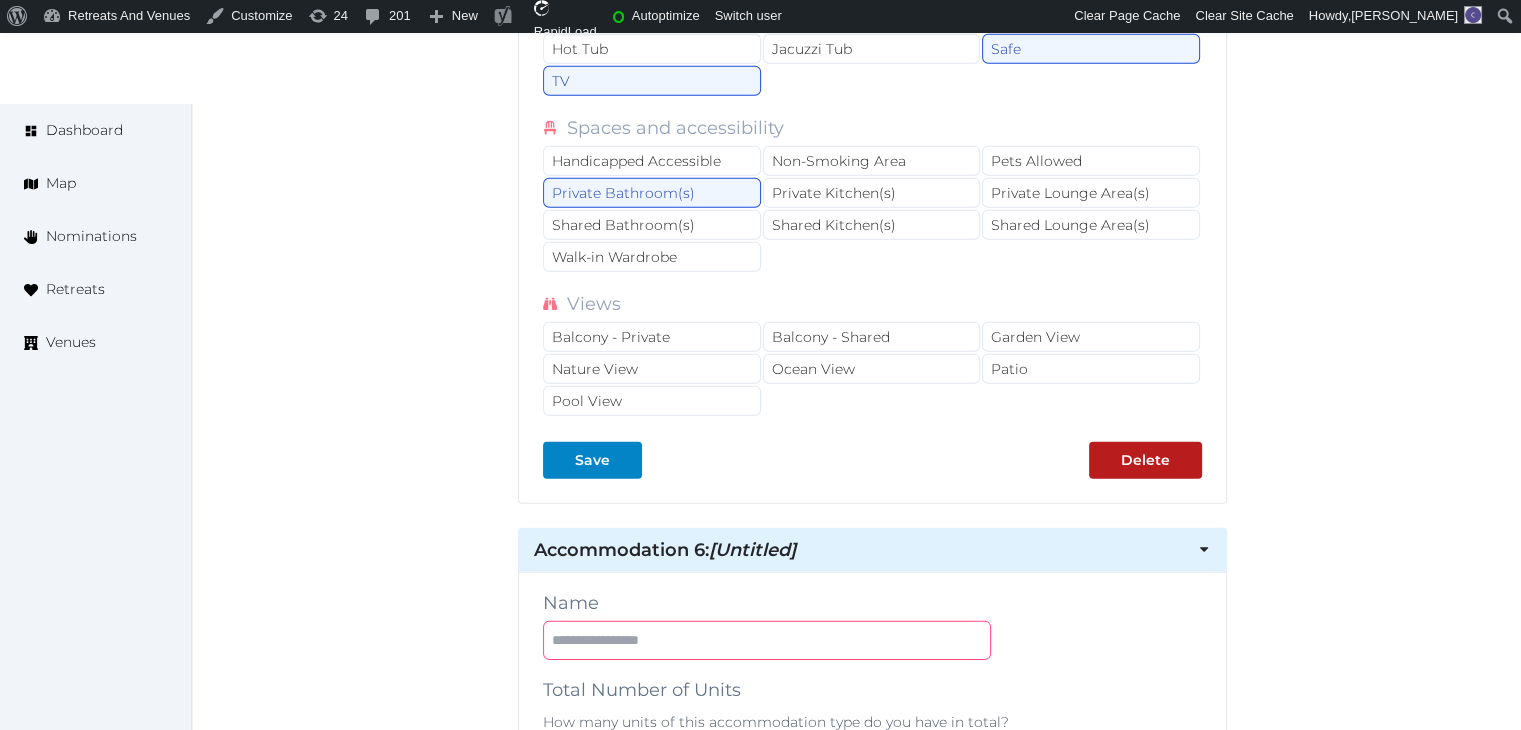 click at bounding box center (767, 640) 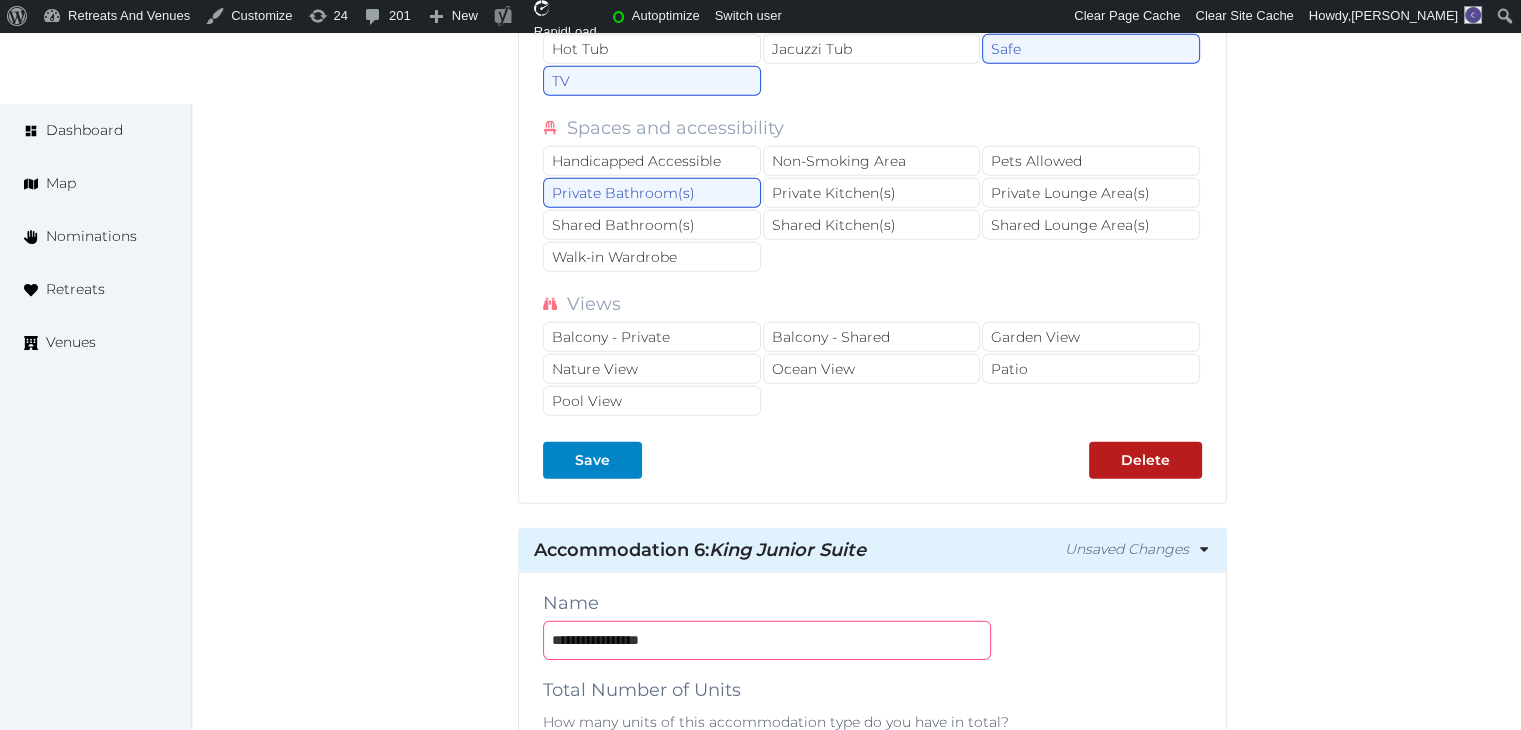 type on "**********" 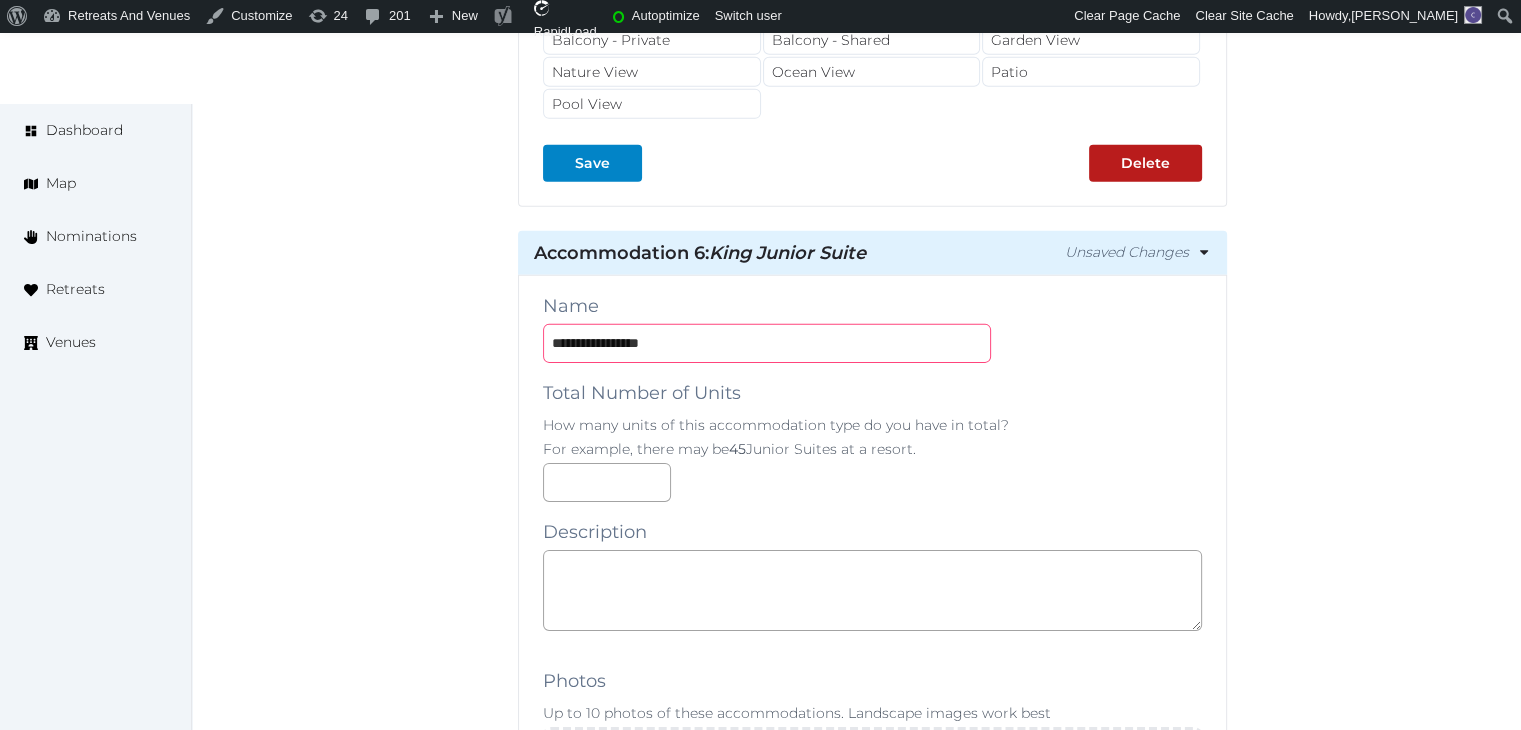 scroll, scrollTop: 13904, scrollLeft: 0, axis: vertical 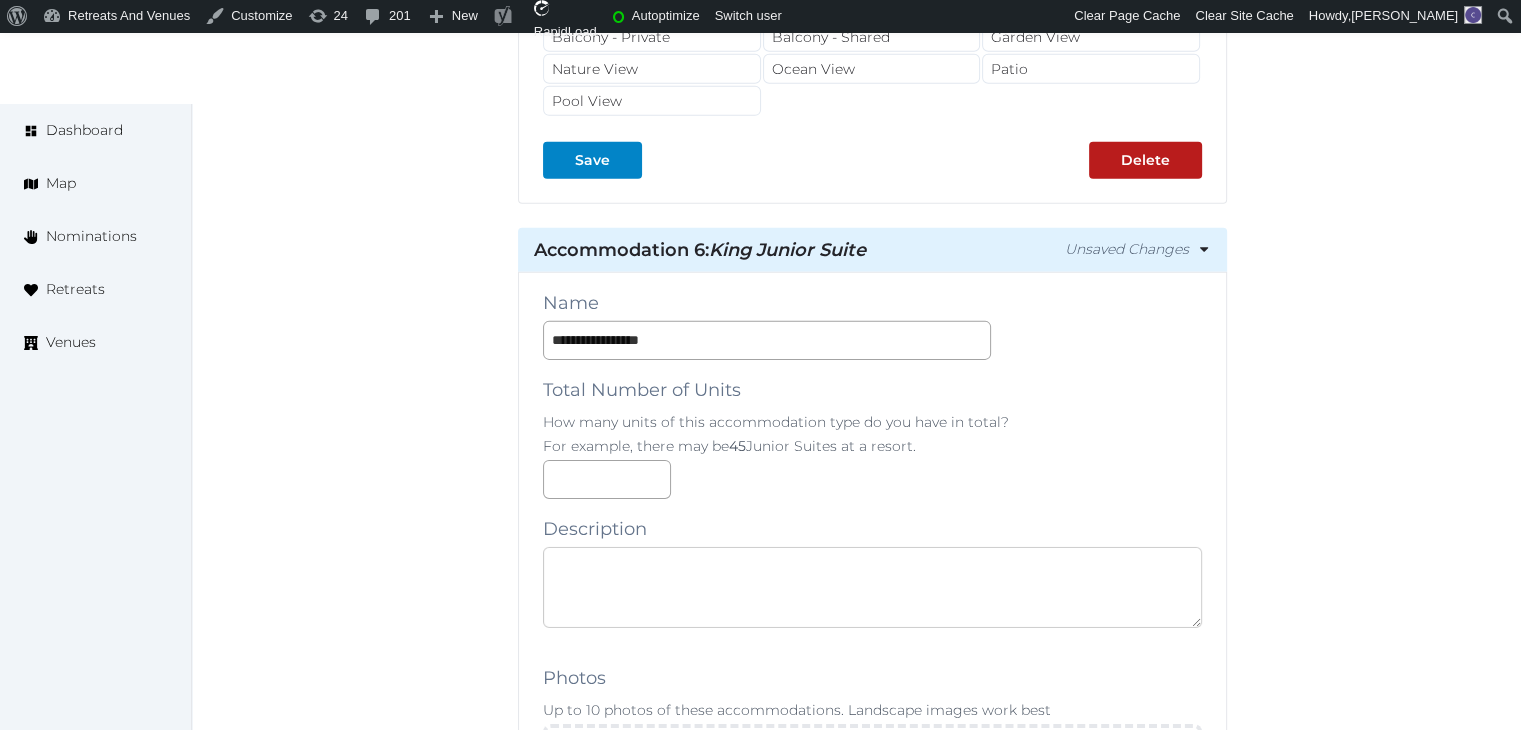 click at bounding box center (872, 587) 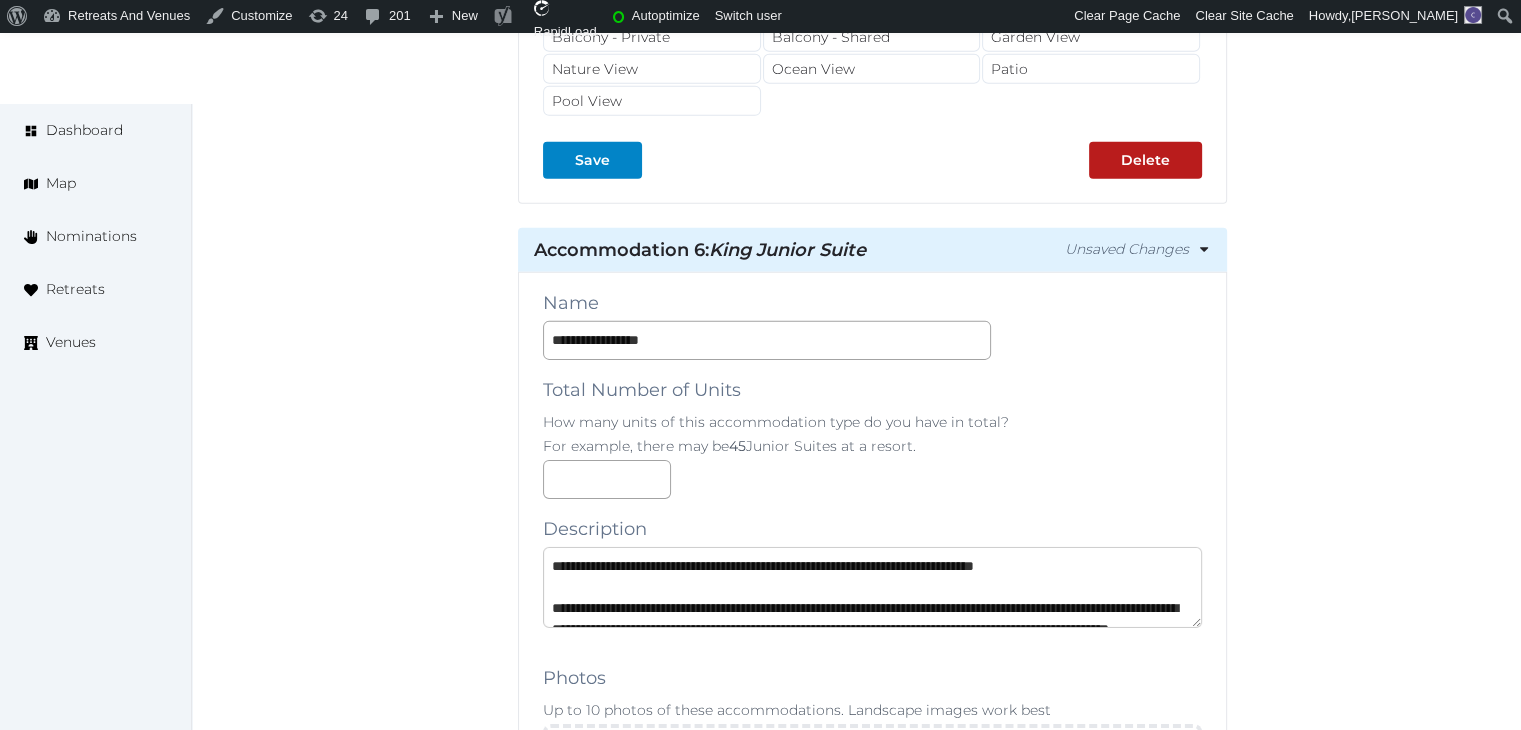 scroll, scrollTop: 178, scrollLeft: 0, axis: vertical 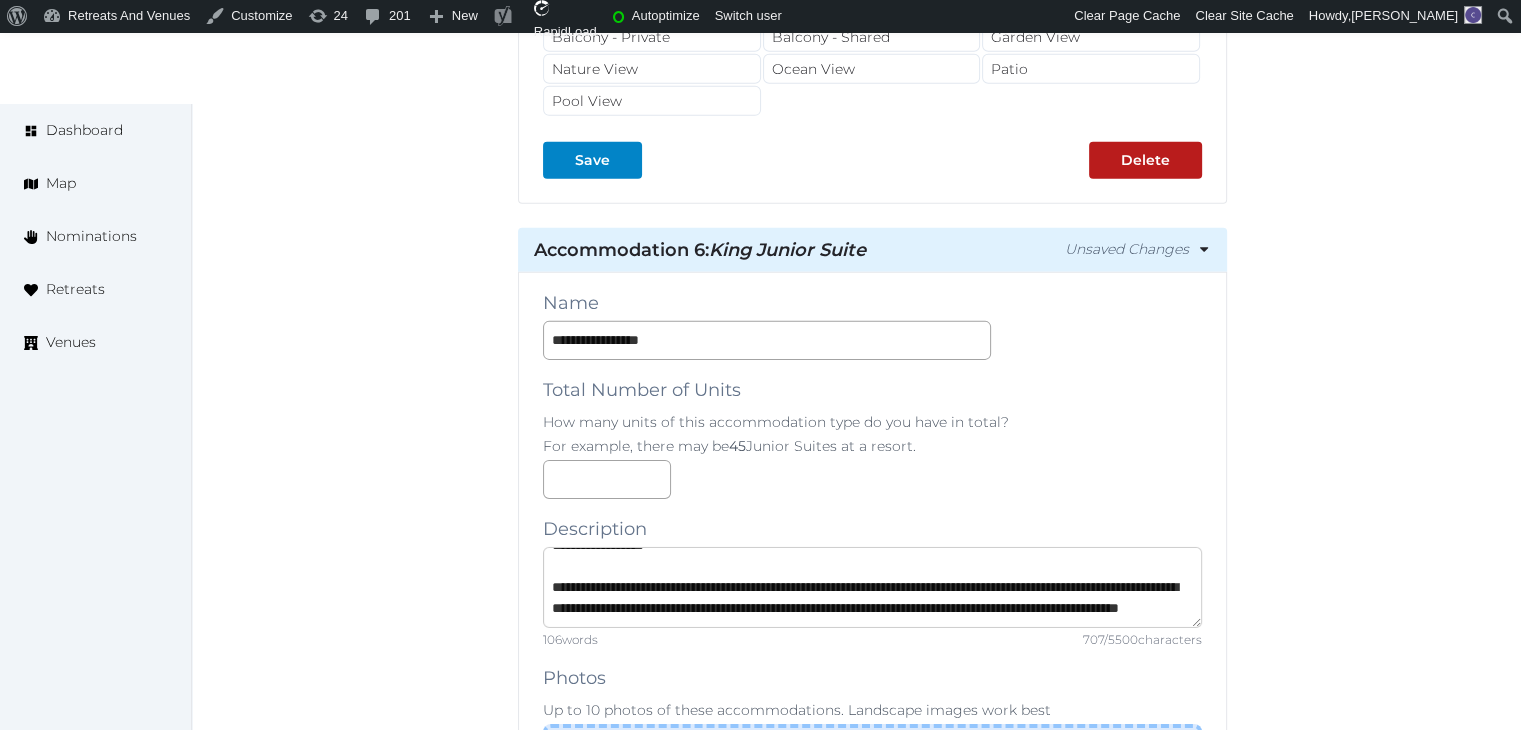 type on "**********" 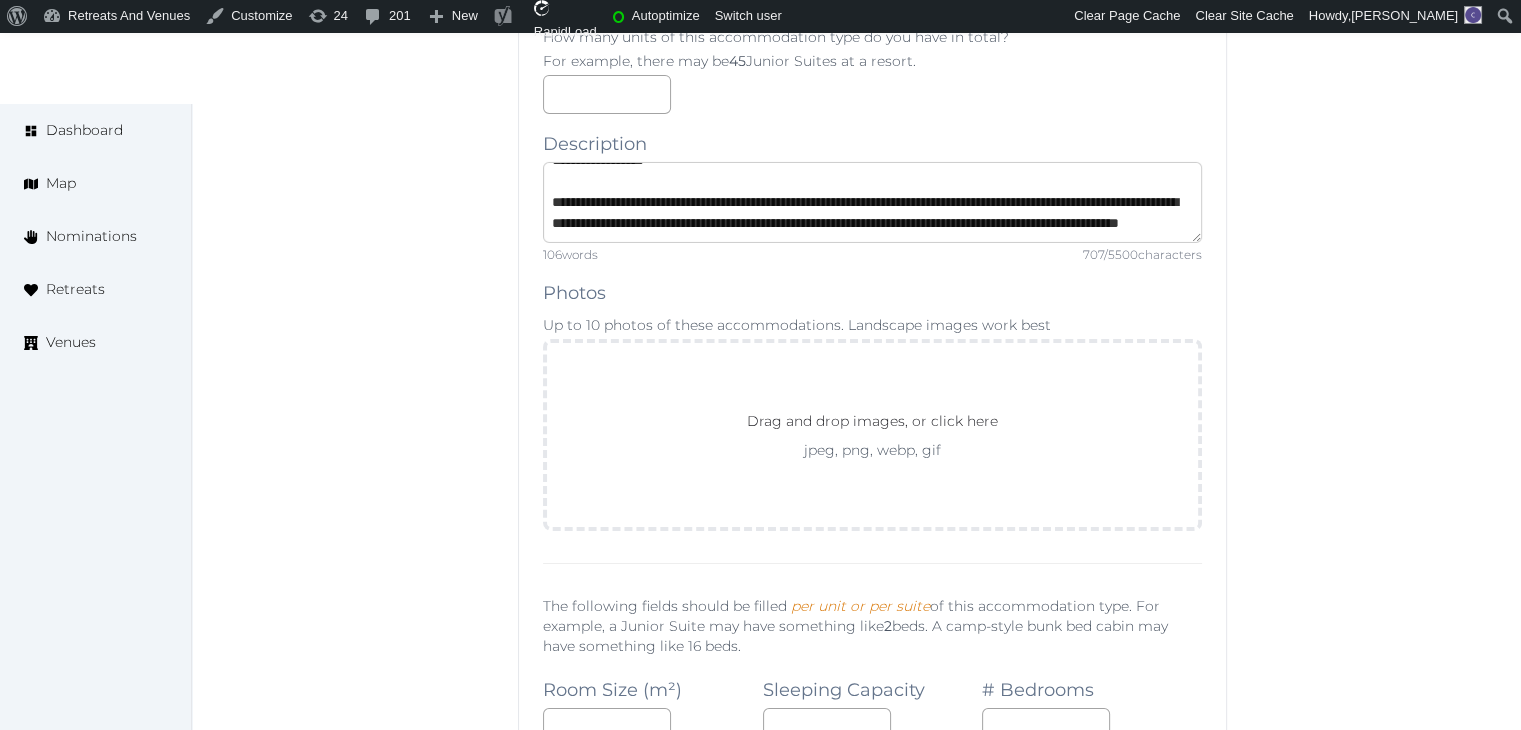 scroll, scrollTop: 14504, scrollLeft: 0, axis: vertical 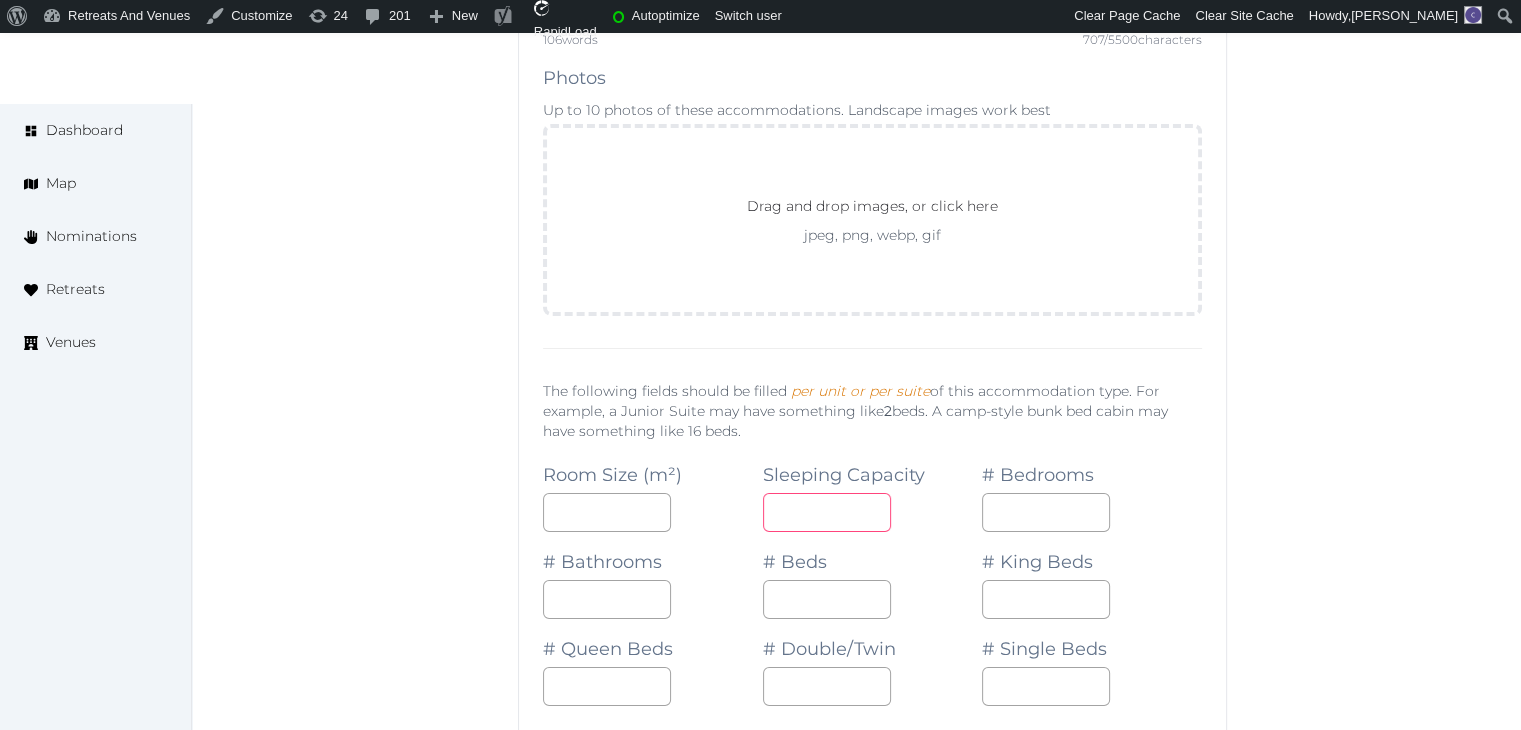 click at bounding box center (827, 512) 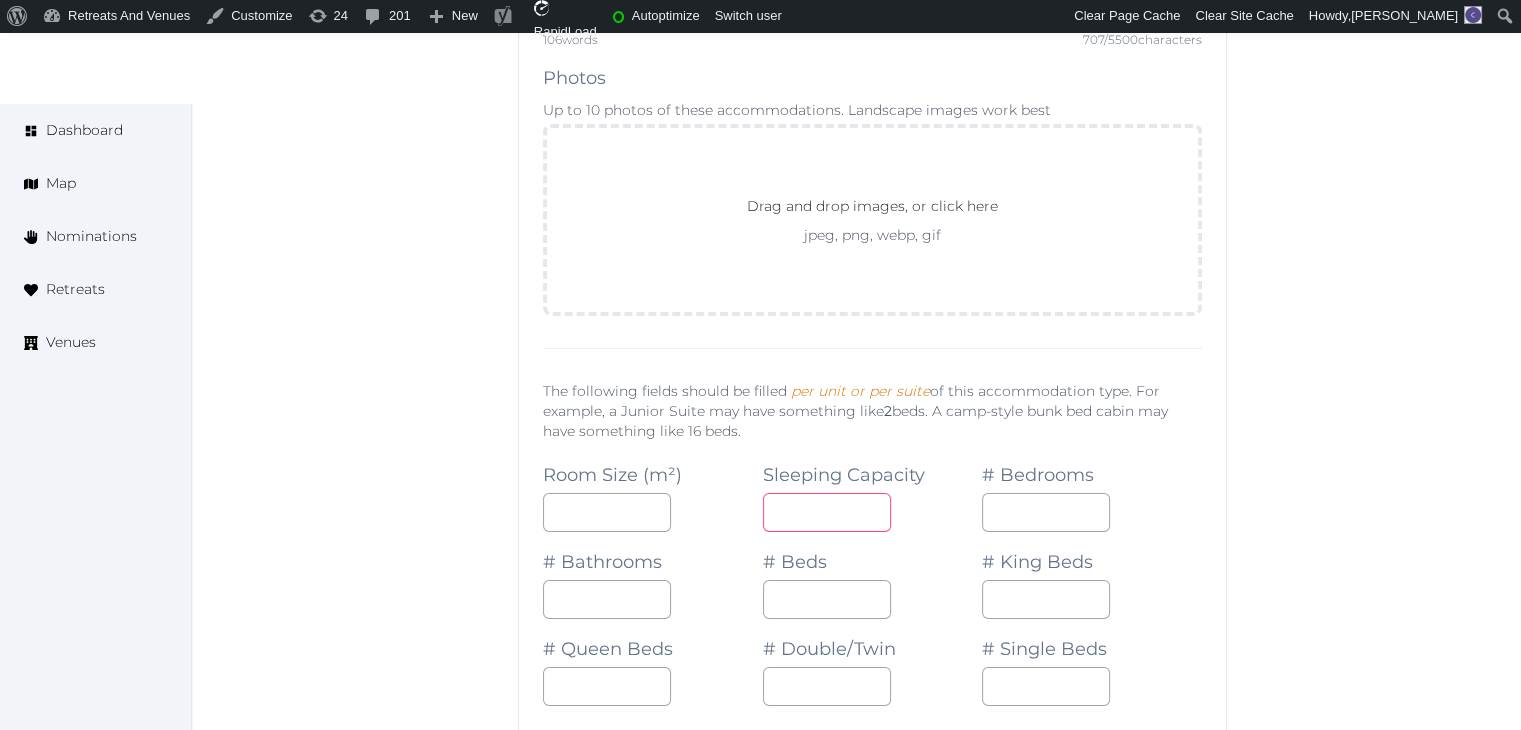 type on "*" 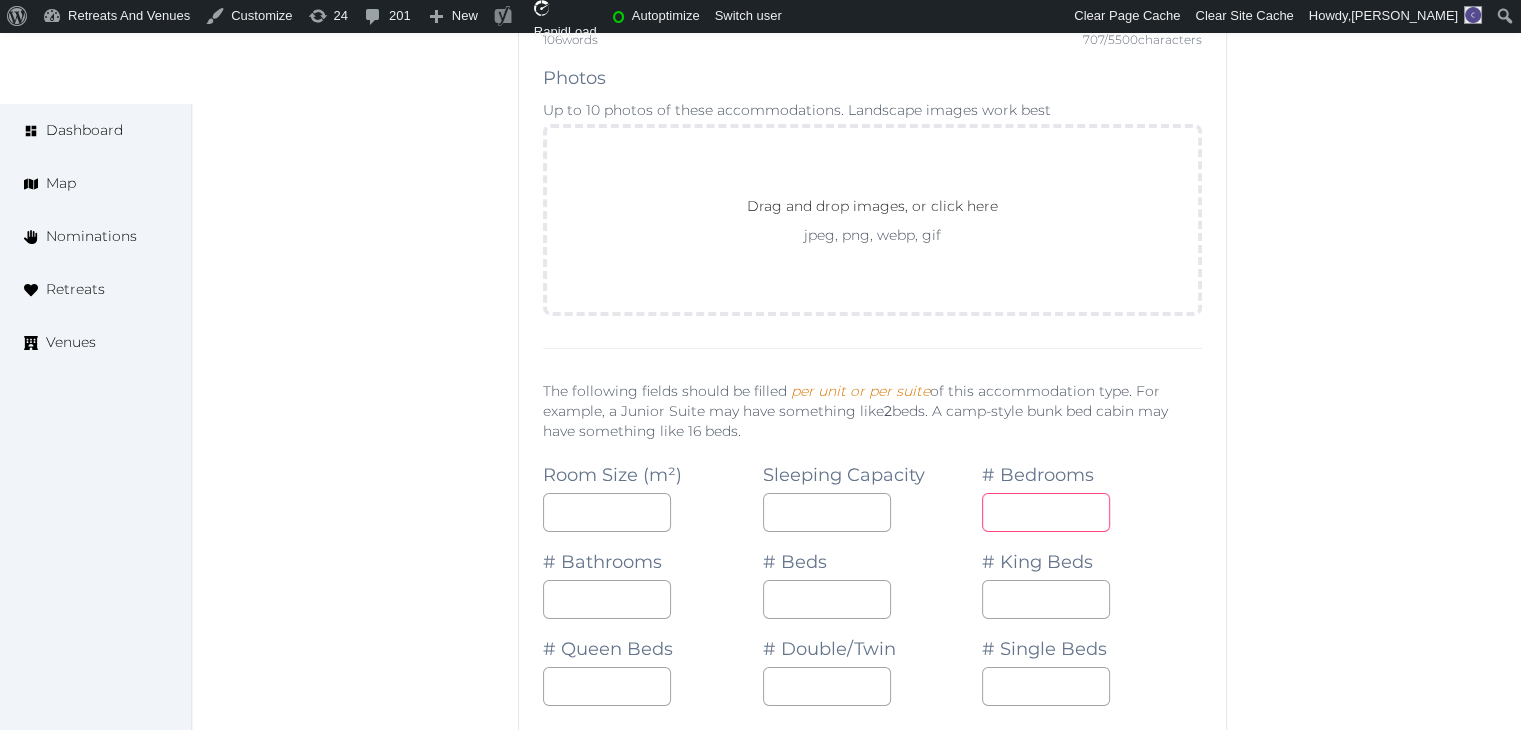 click at bounding box center [1046, 512] 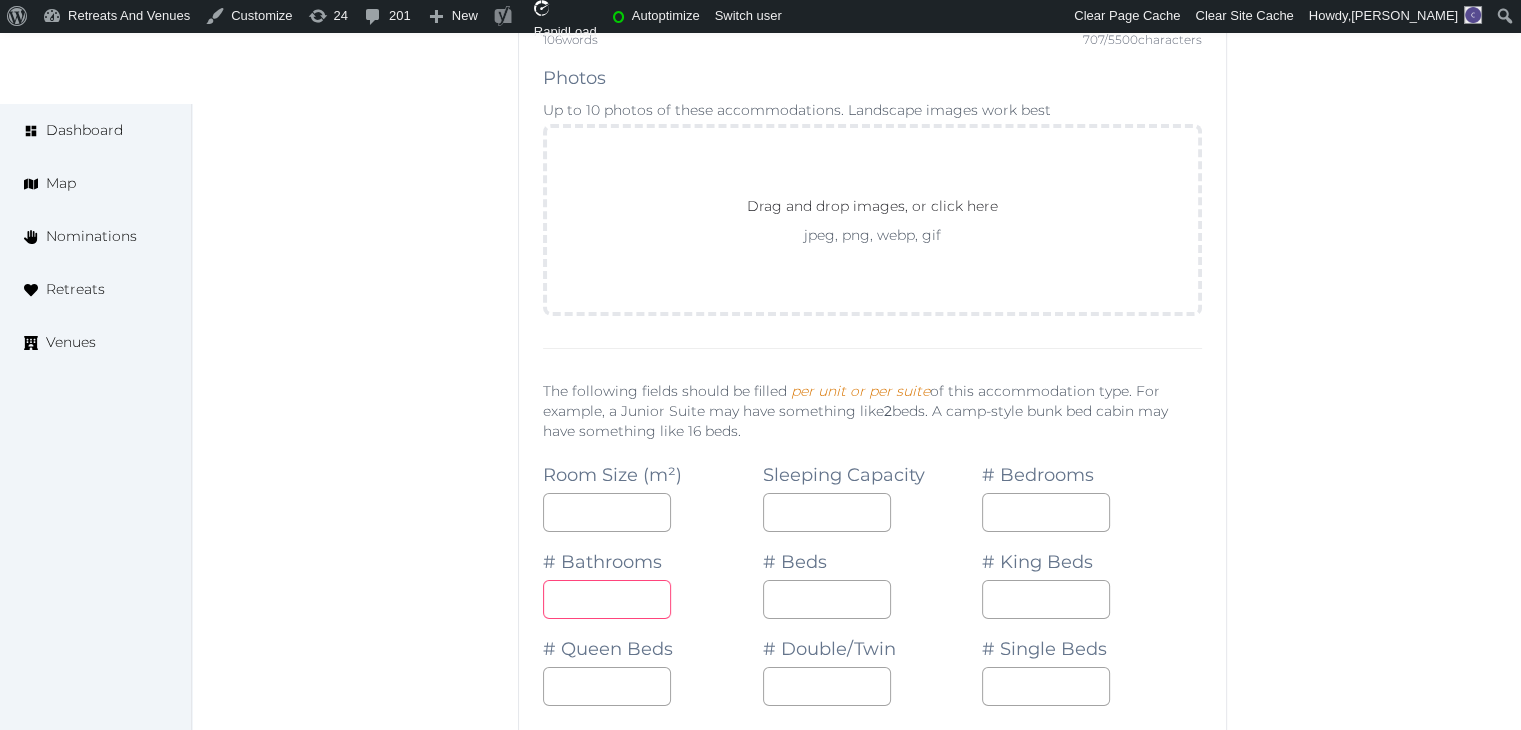 click at bounding box center [607, 599] 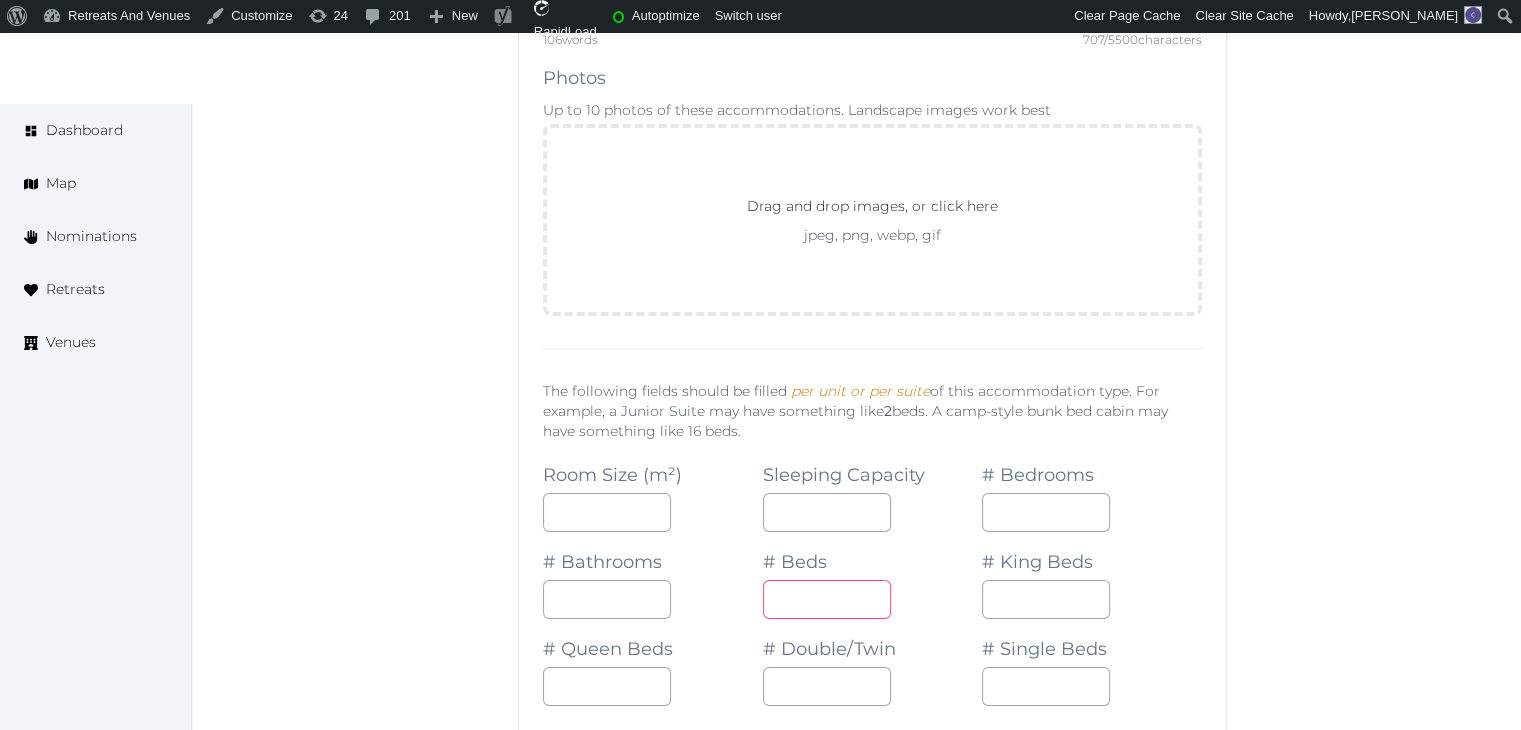 click at bounding box center (827, 599) 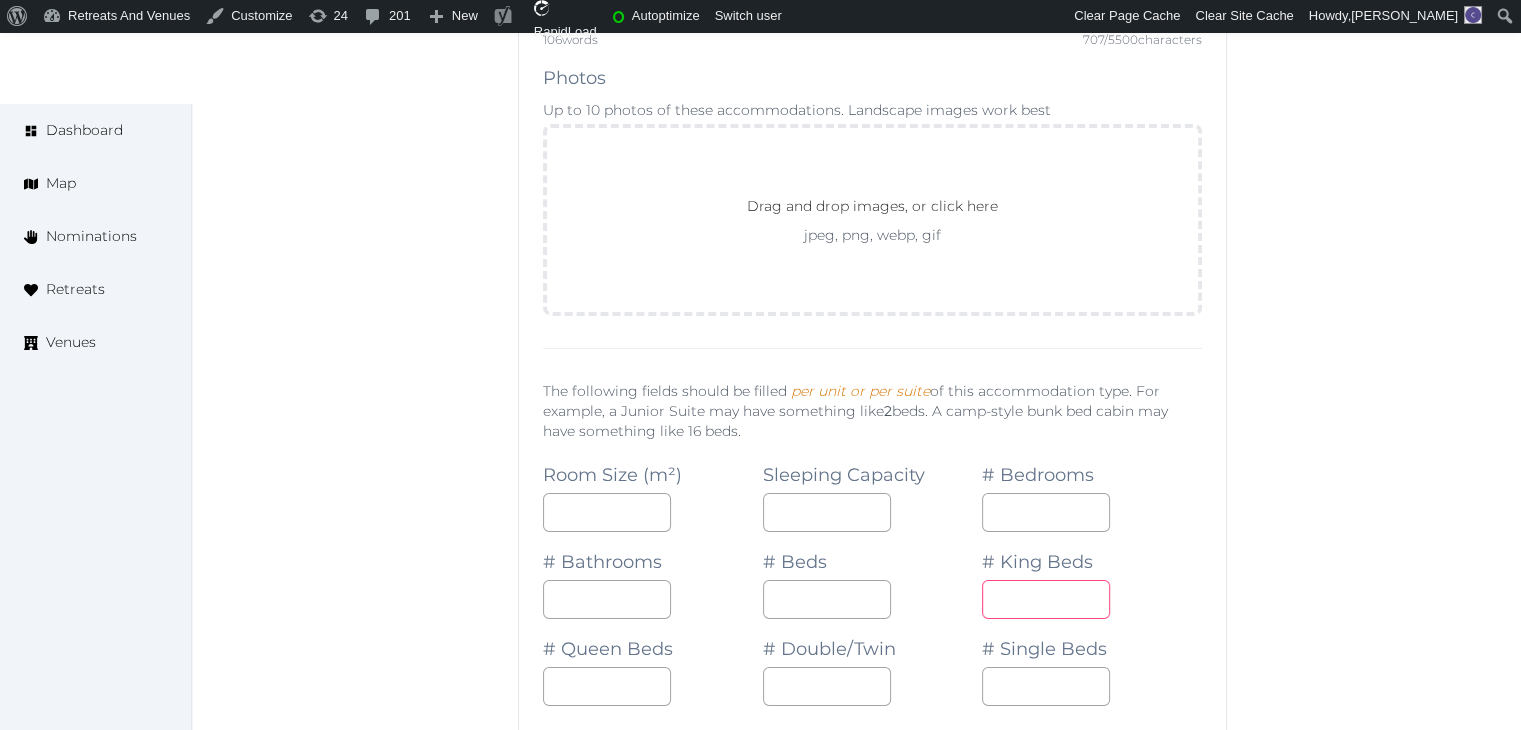 click at bounding box center (1046, 599) 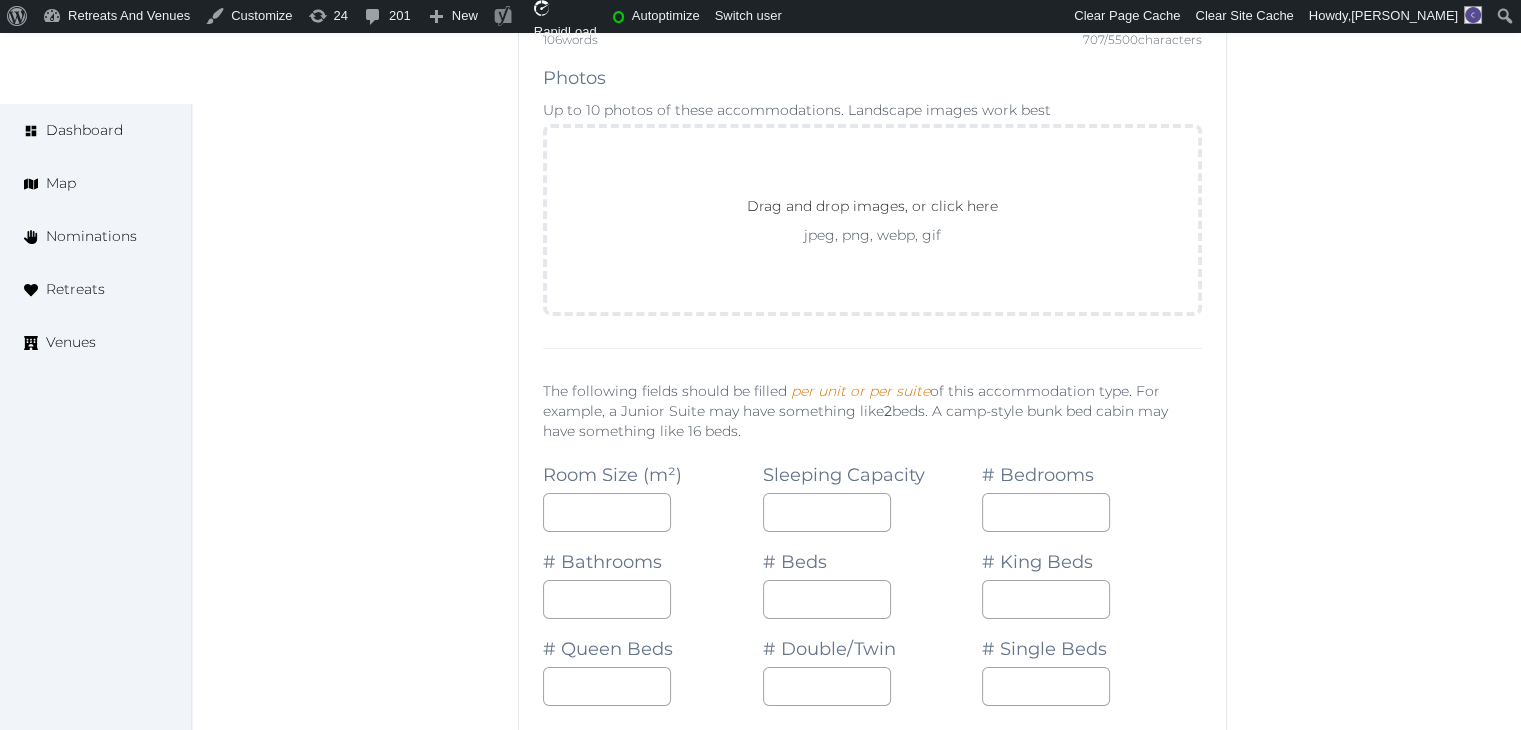 click at bounding box center (873, 686) 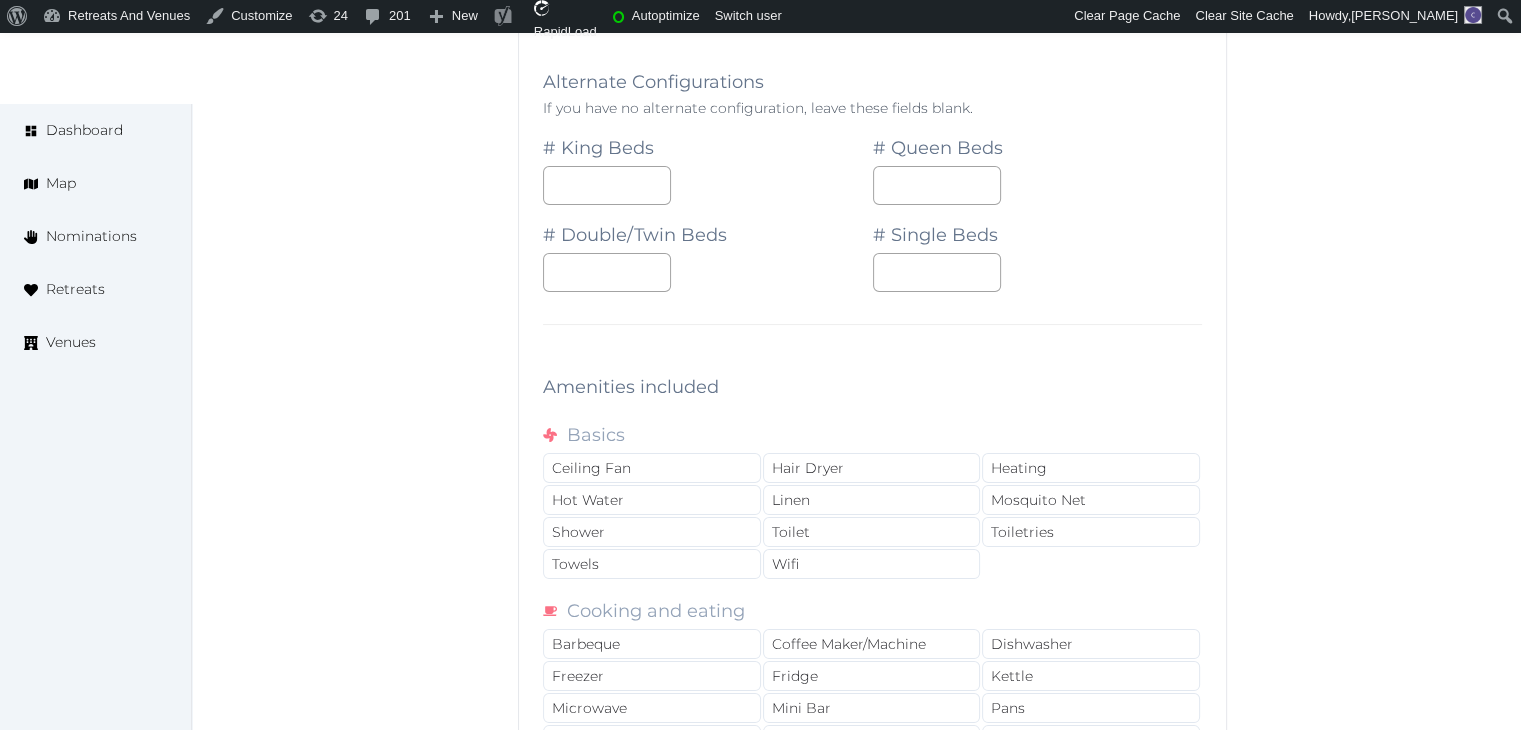 scroll, scrollTop: 15604, scrollLeft: 0, axis: vertical 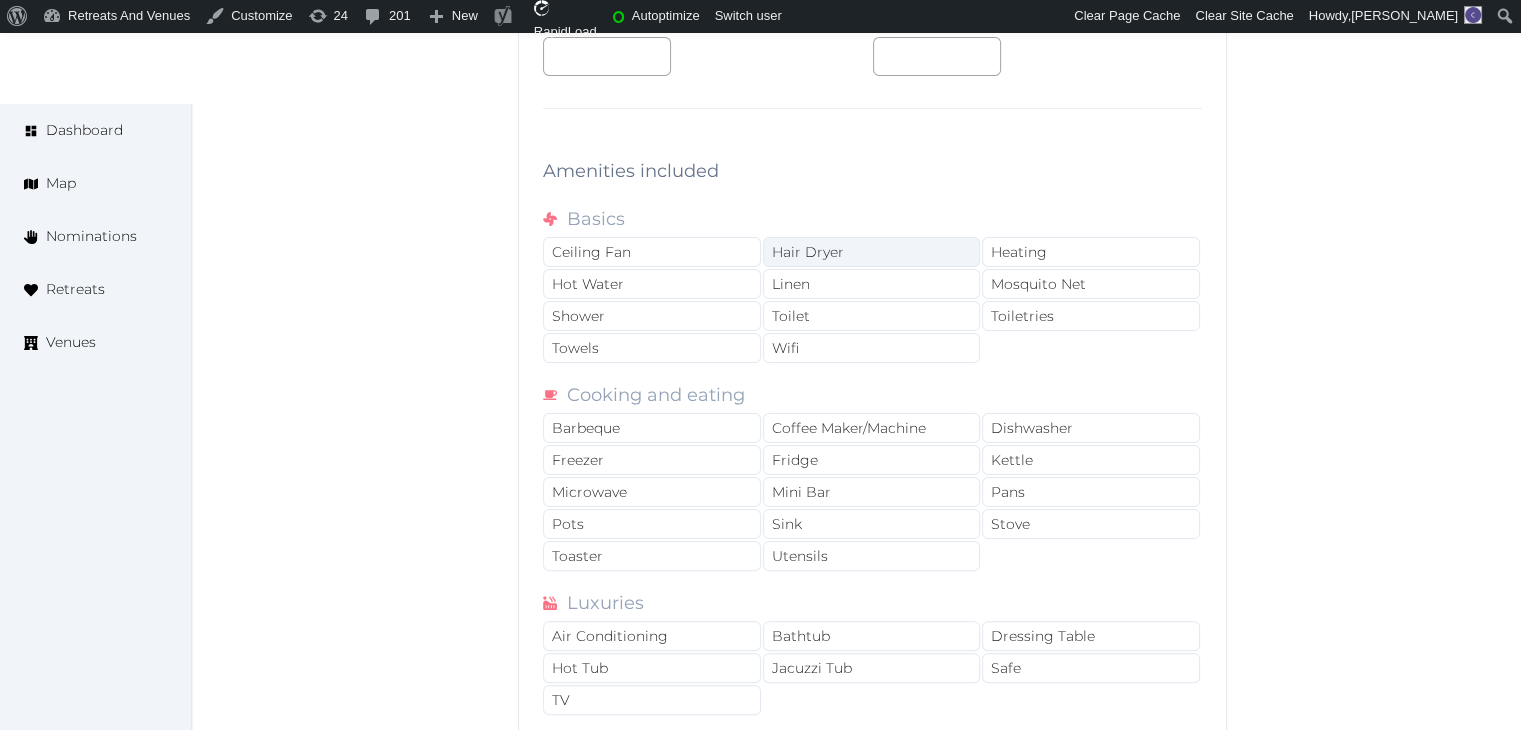 click on "Hair Dryer" at bounding box center [872, 252] 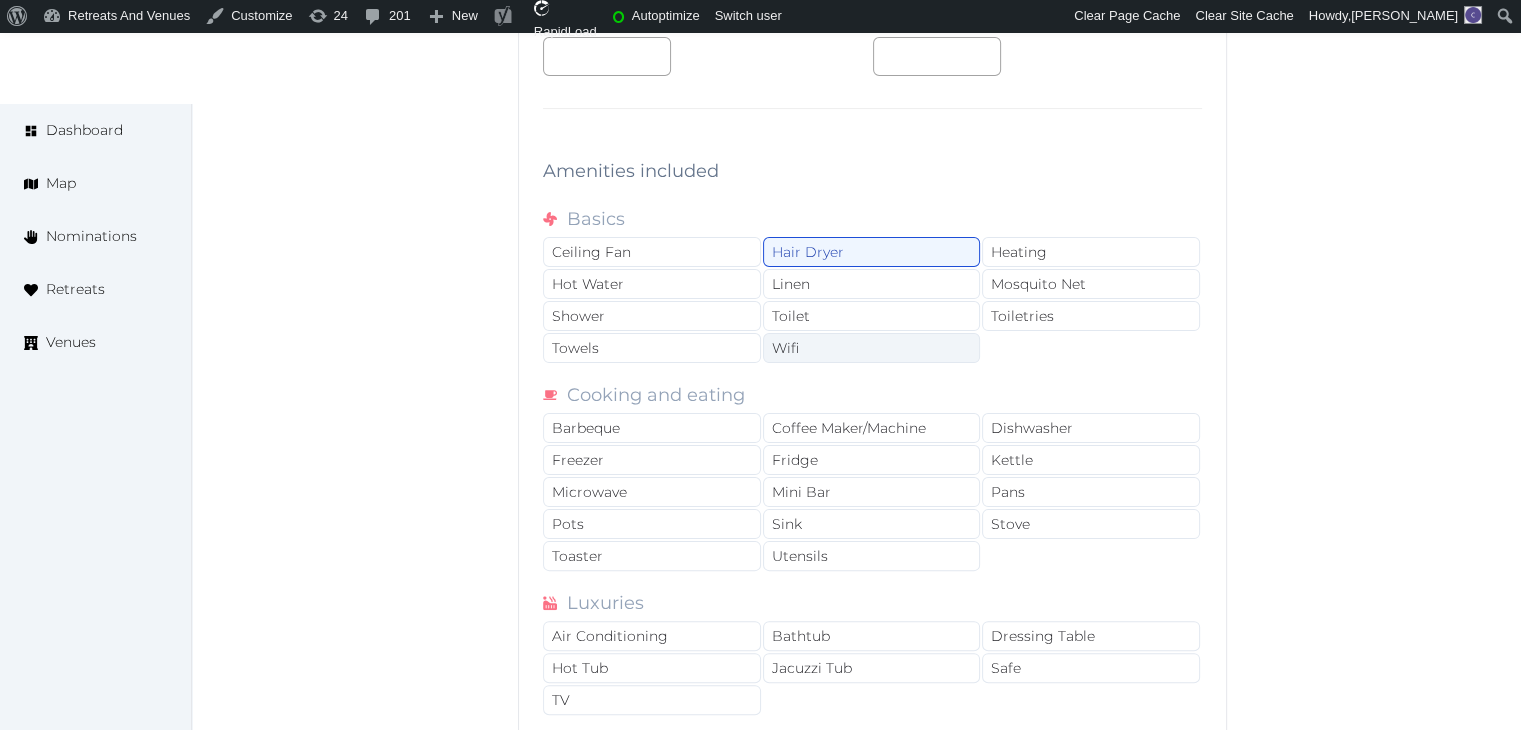 click on "Wifi" at bounding box center (872, 348) 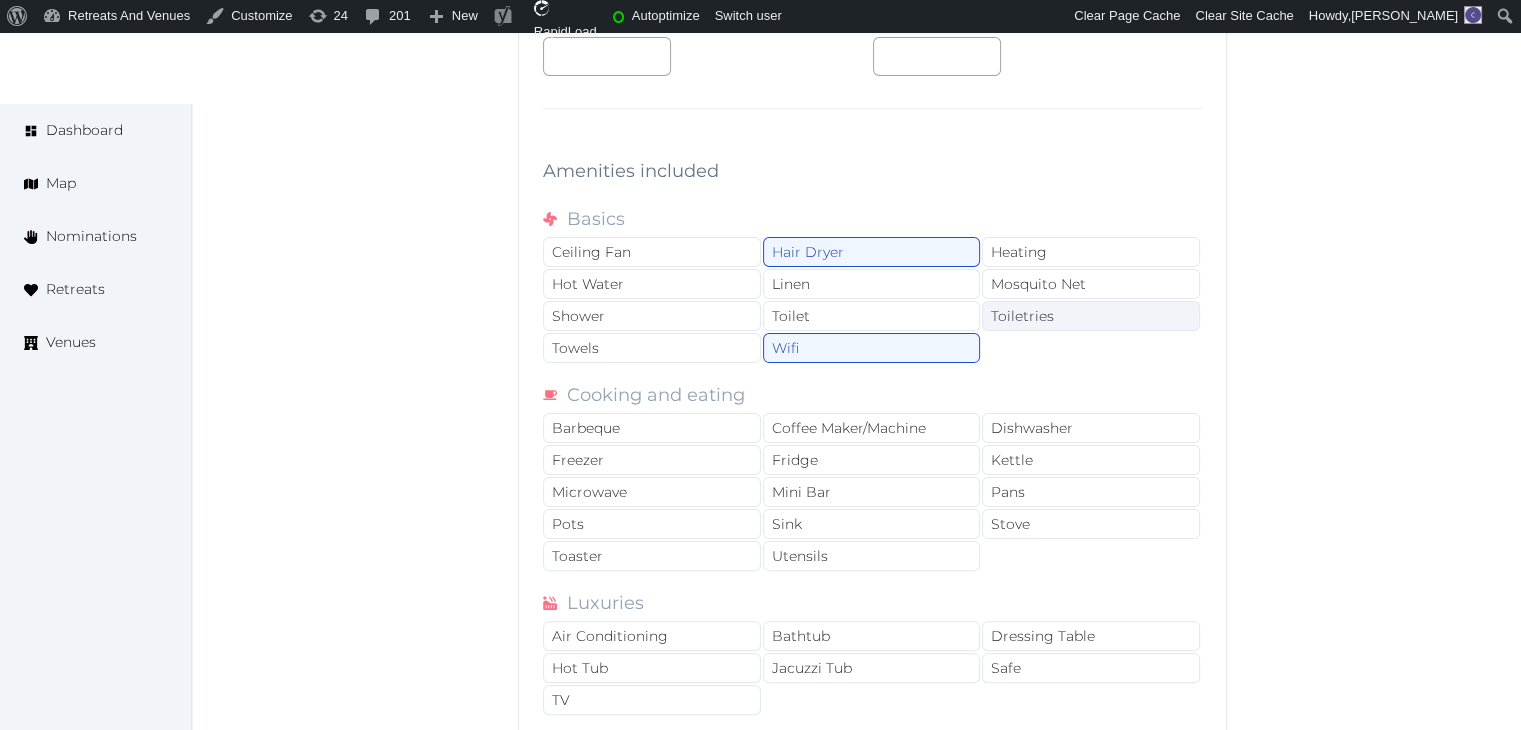click on "Toiletries" at bounding box center [1091, 316] 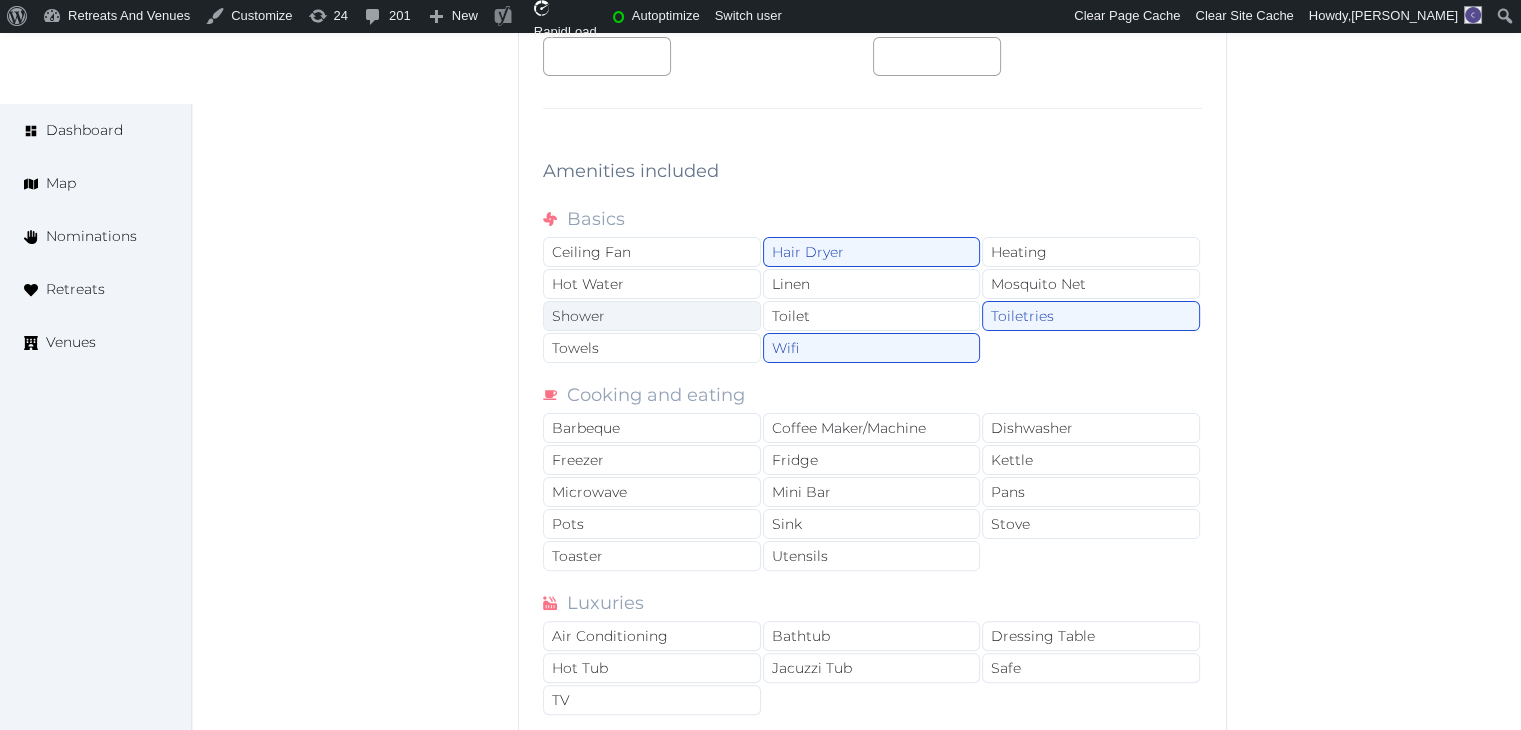 click on "Shower" at bounding box center [652, 316] 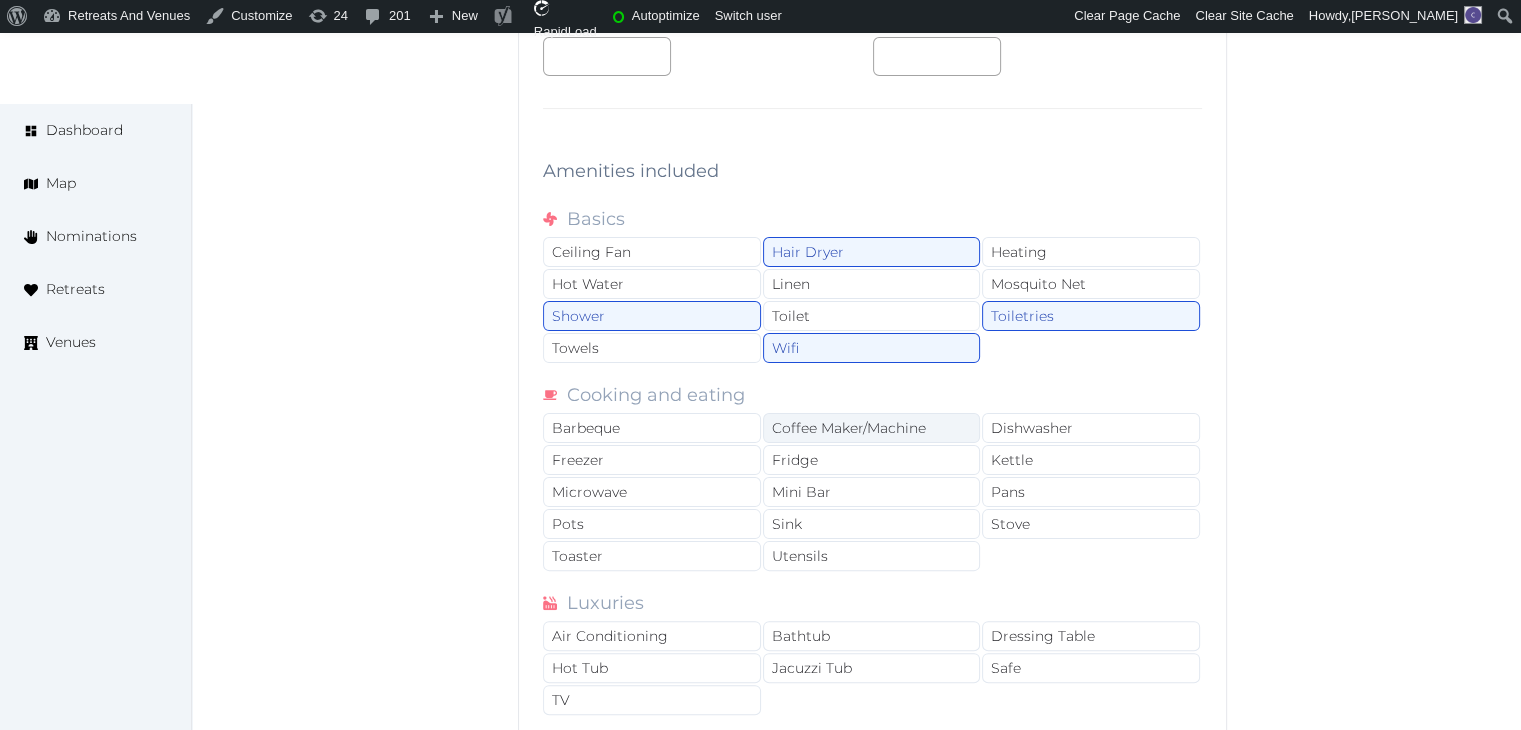 click on "Coffee Maker/Machine" at bounding box center [872, 428] 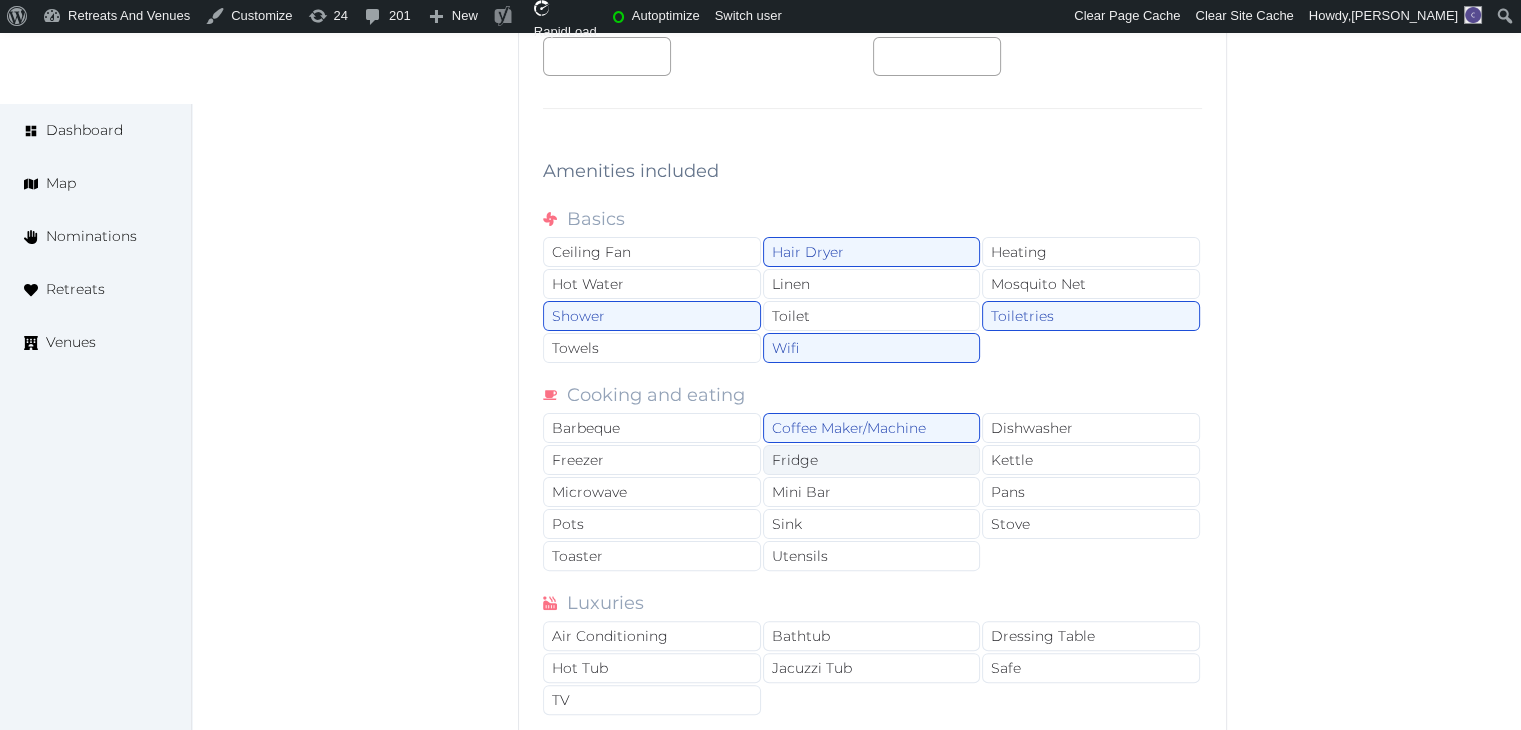 click on "Fridge" at bounding box center [872, 460] 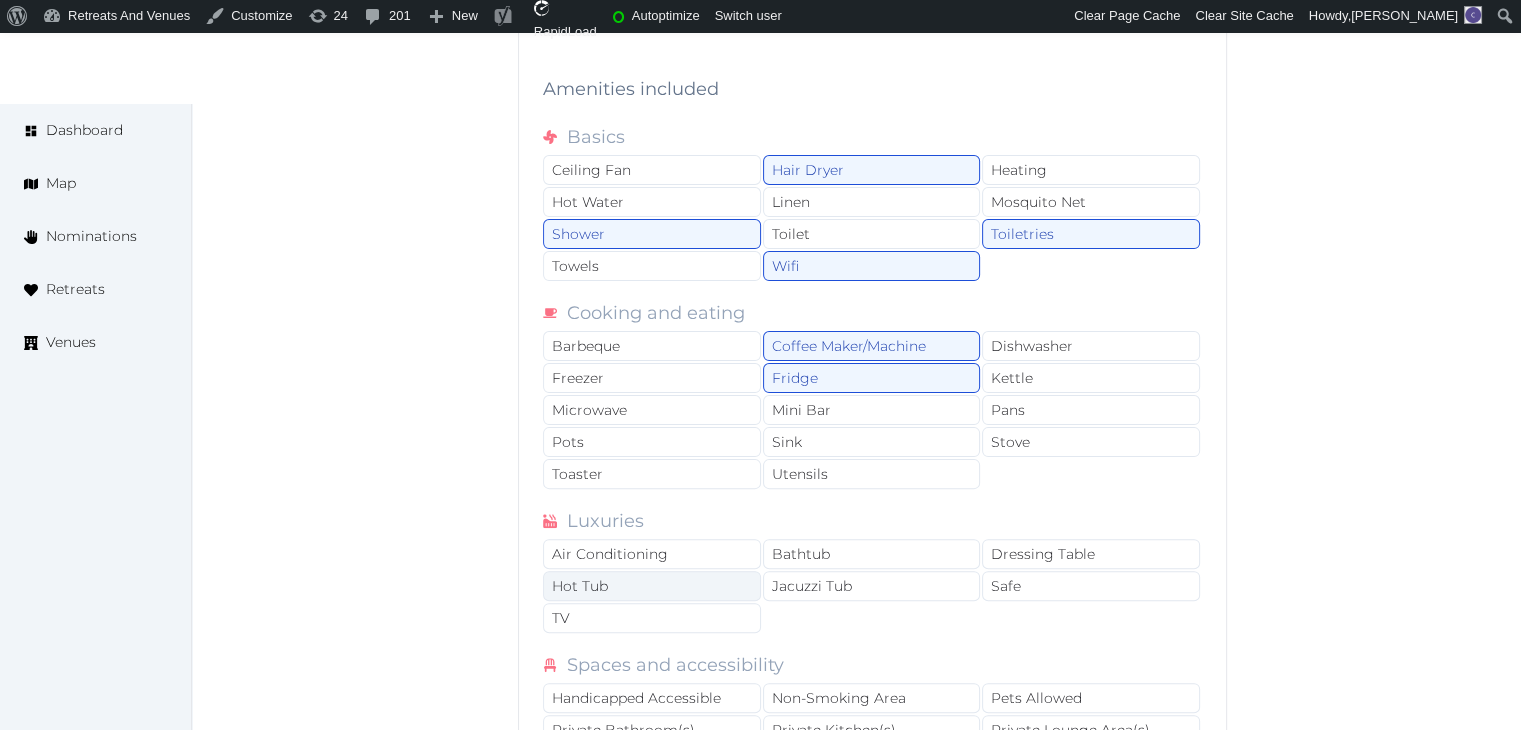 scroll, scrollTop: 15804, scrollLeft: 0, axis: vertical 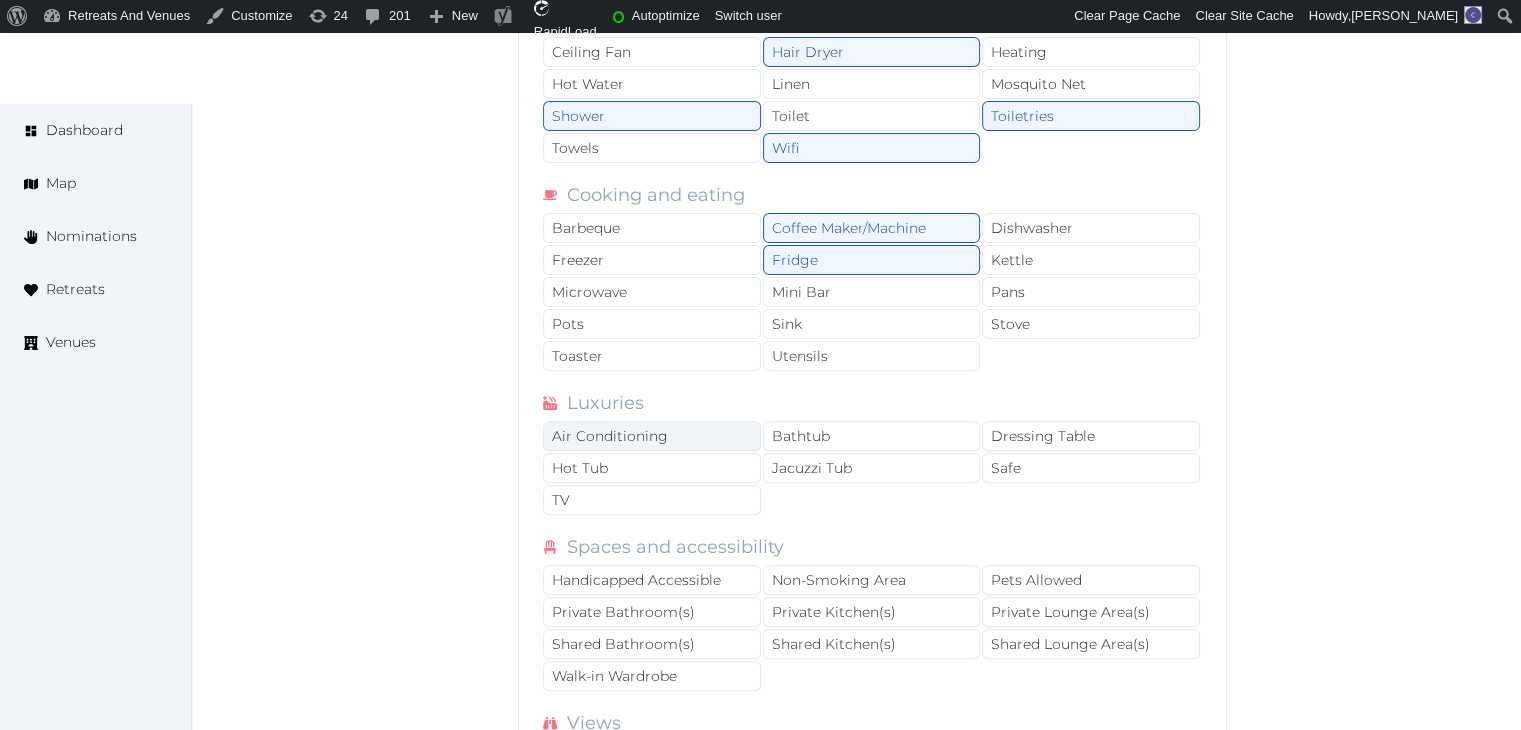 click on "Air Conditioning" at bounding box center (652, 436) 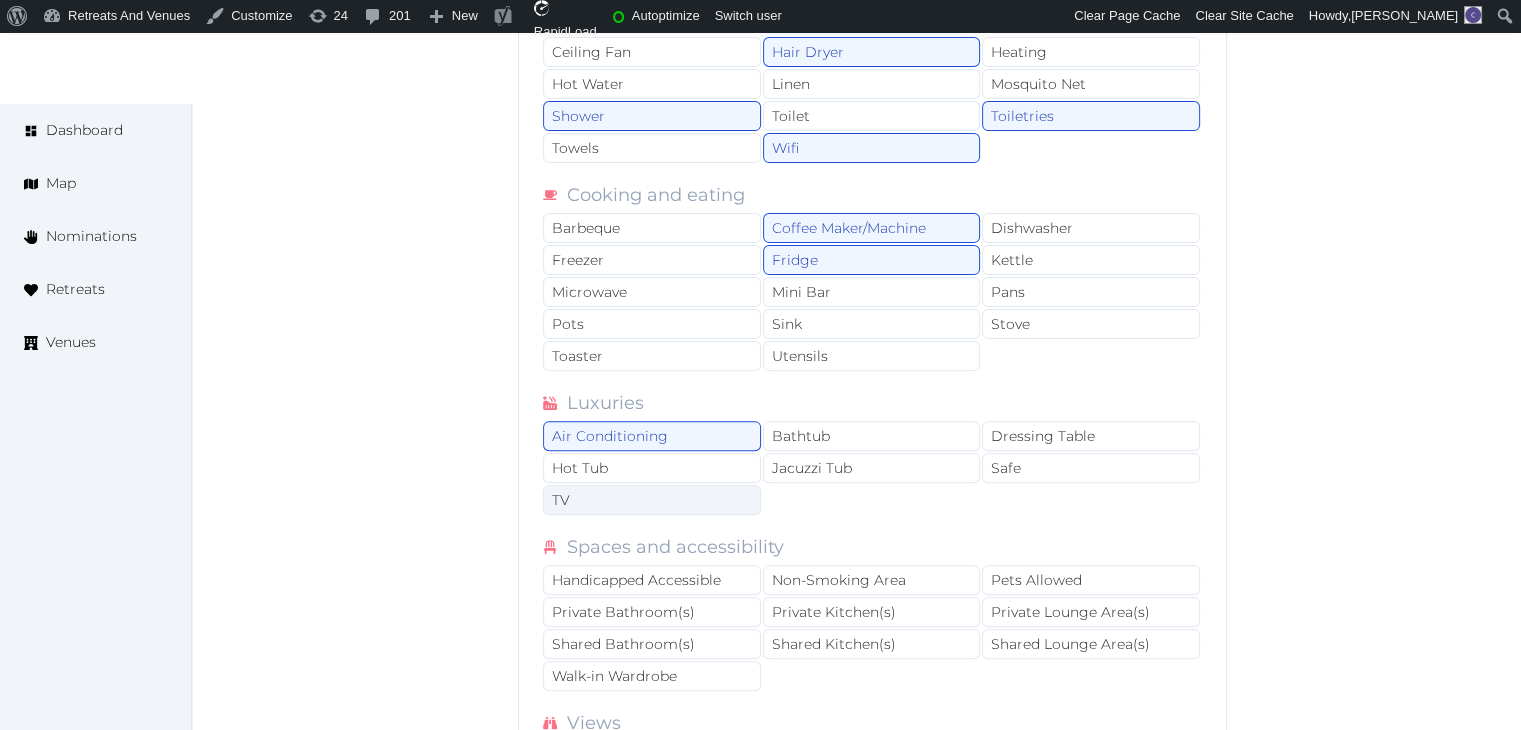 click on "TV" at bounding box center (652, 500) 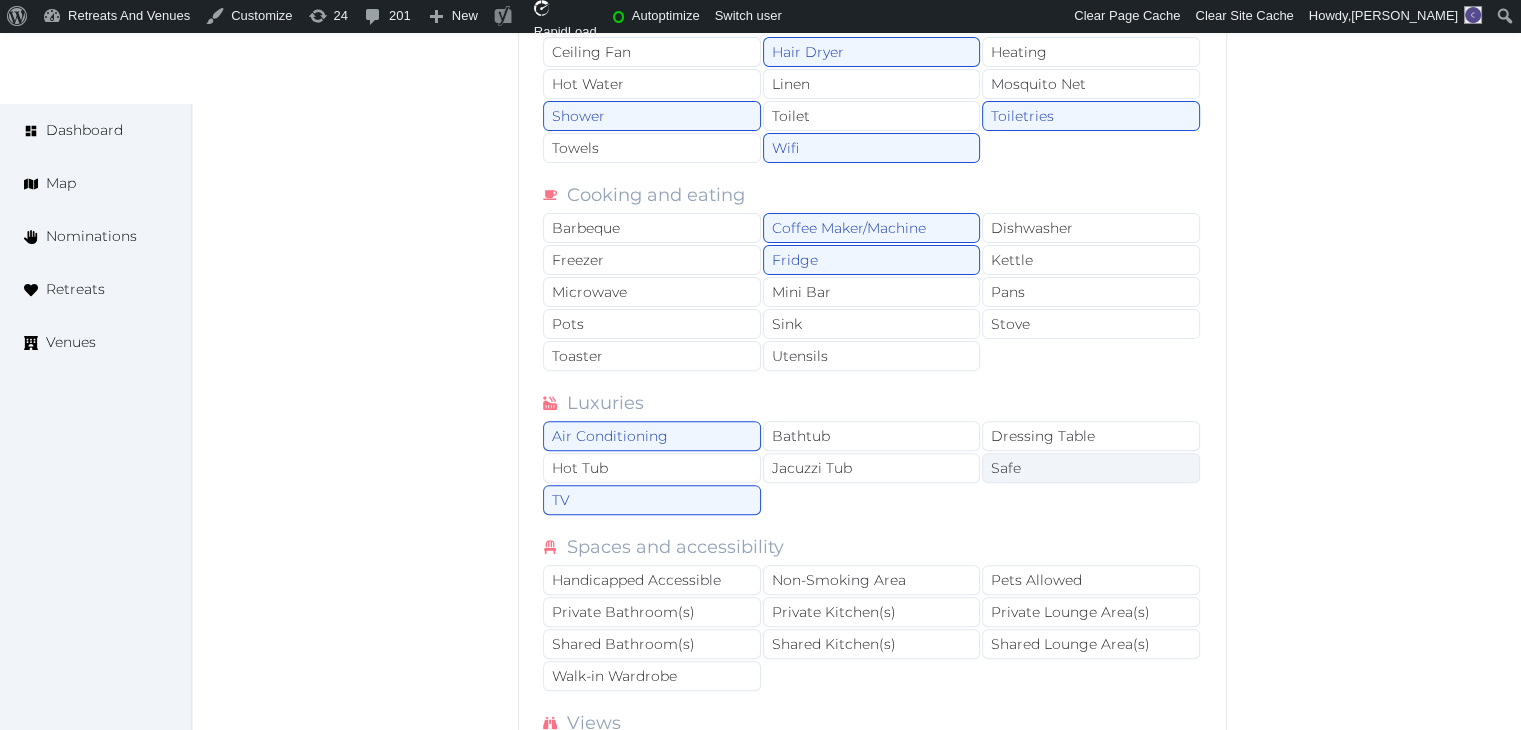 click on "Safe" at bounding box center [1091, 468] 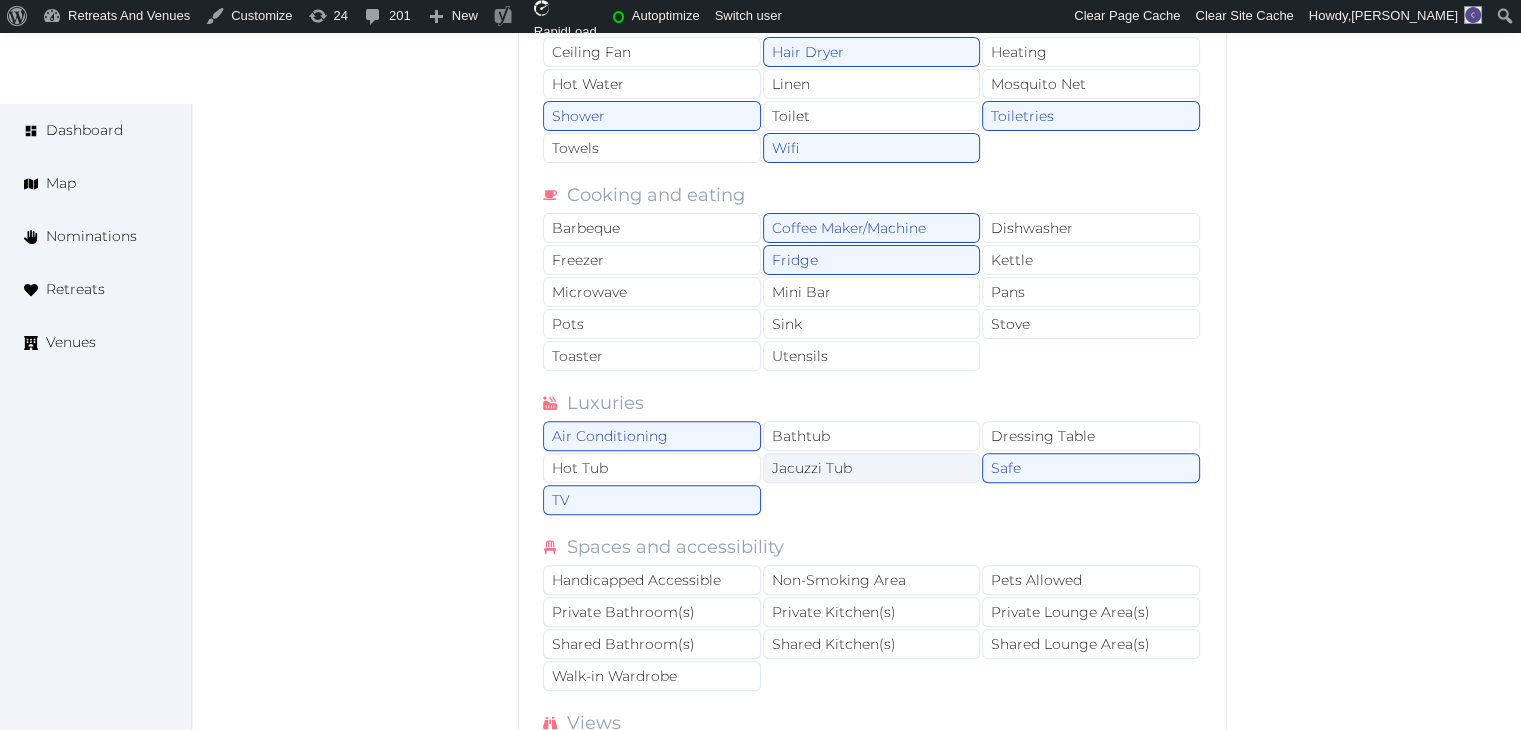 click on "Jacuzzi Tub" at bounding box center [872, 468] 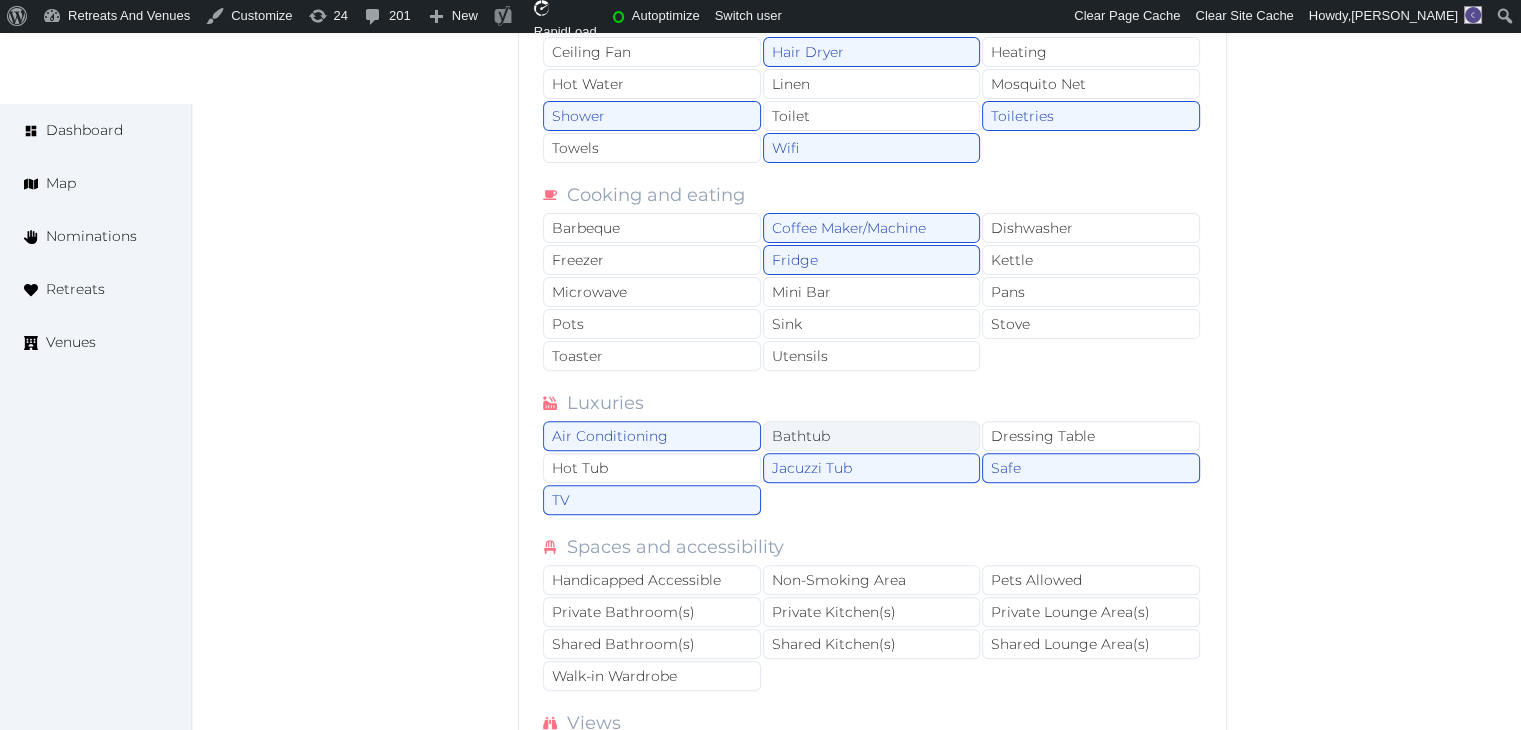 click on "Bathtub" at bounding box center (872, 436) 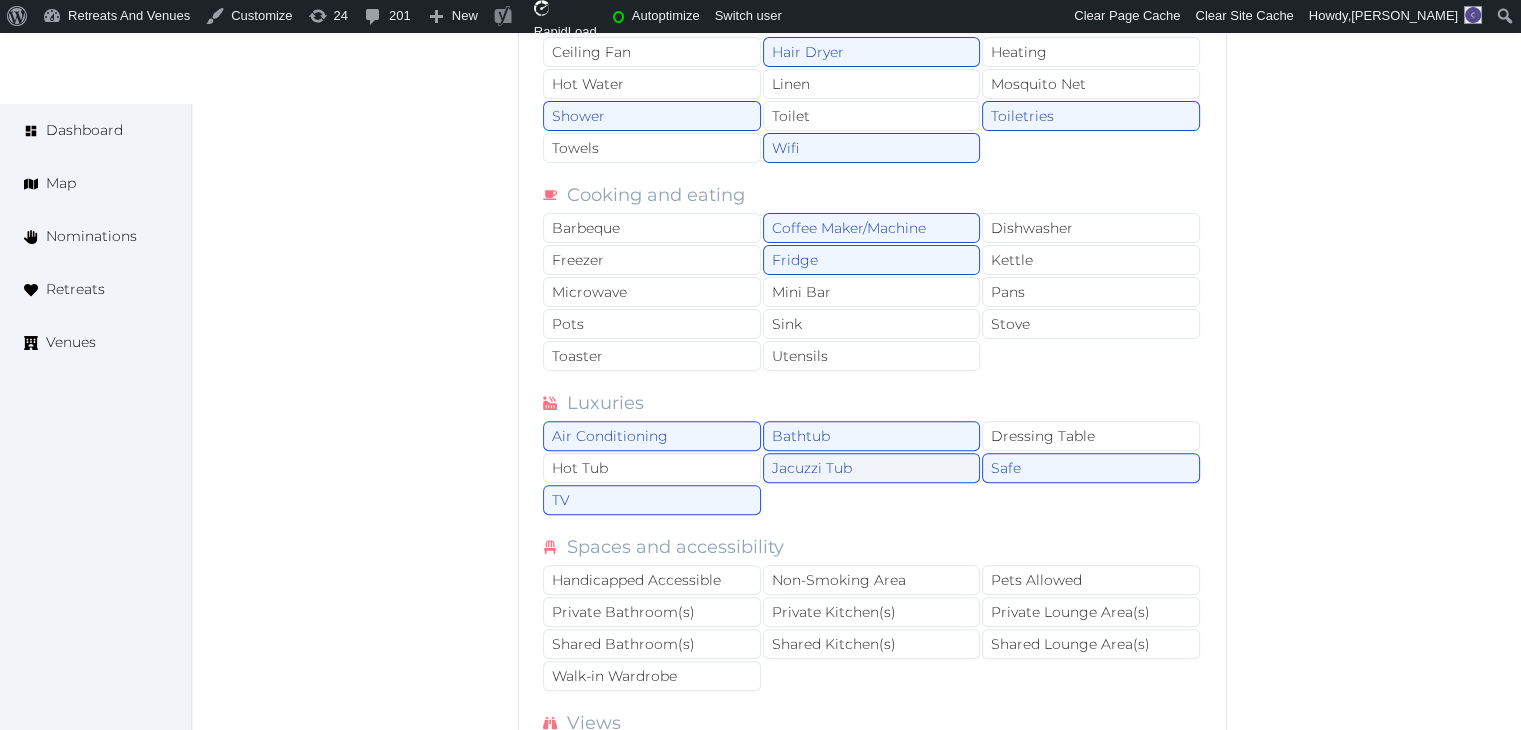 click on "Jacuzzi Tub" at bounding box center (872, 468) 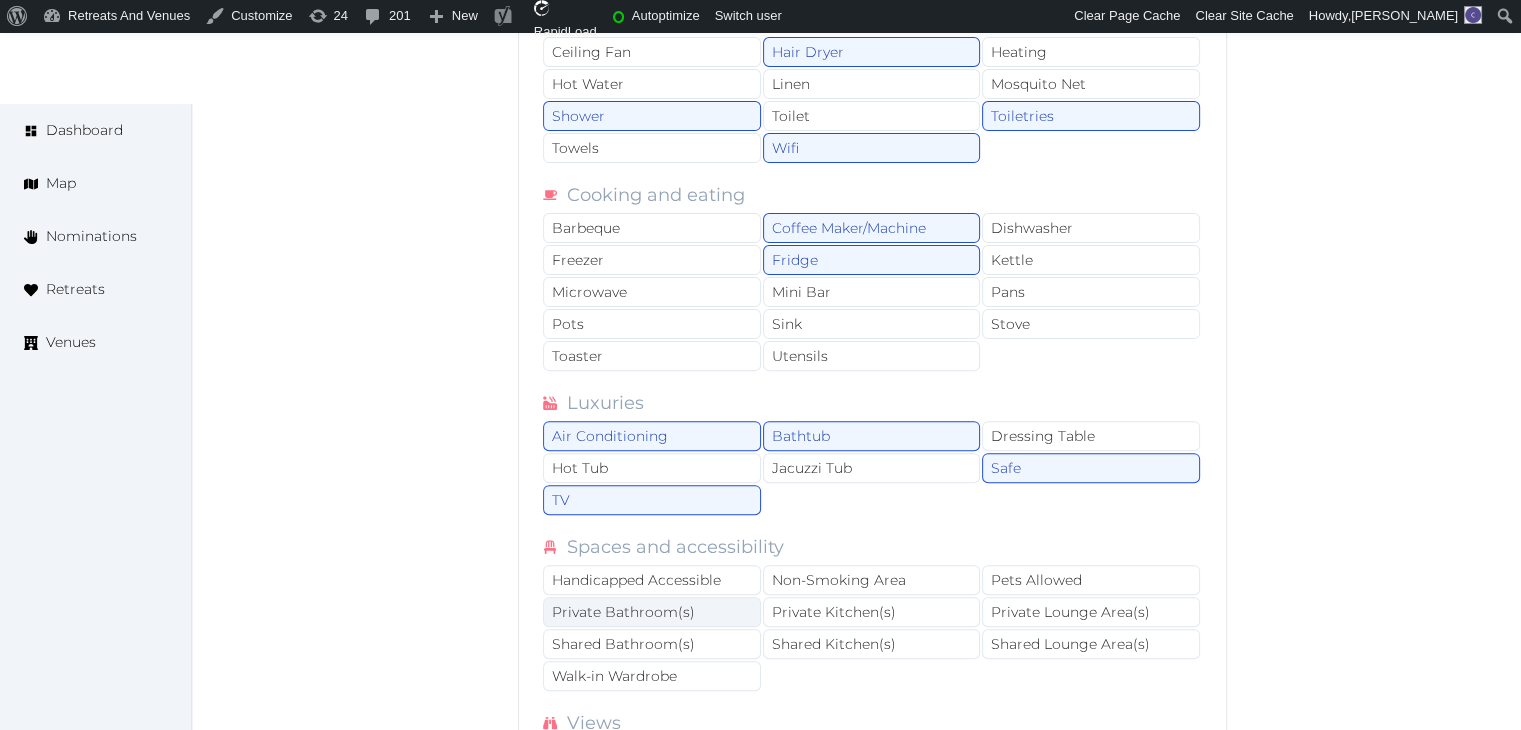 click on "Private Bathroom(s)" at bounding box center (652, 612) 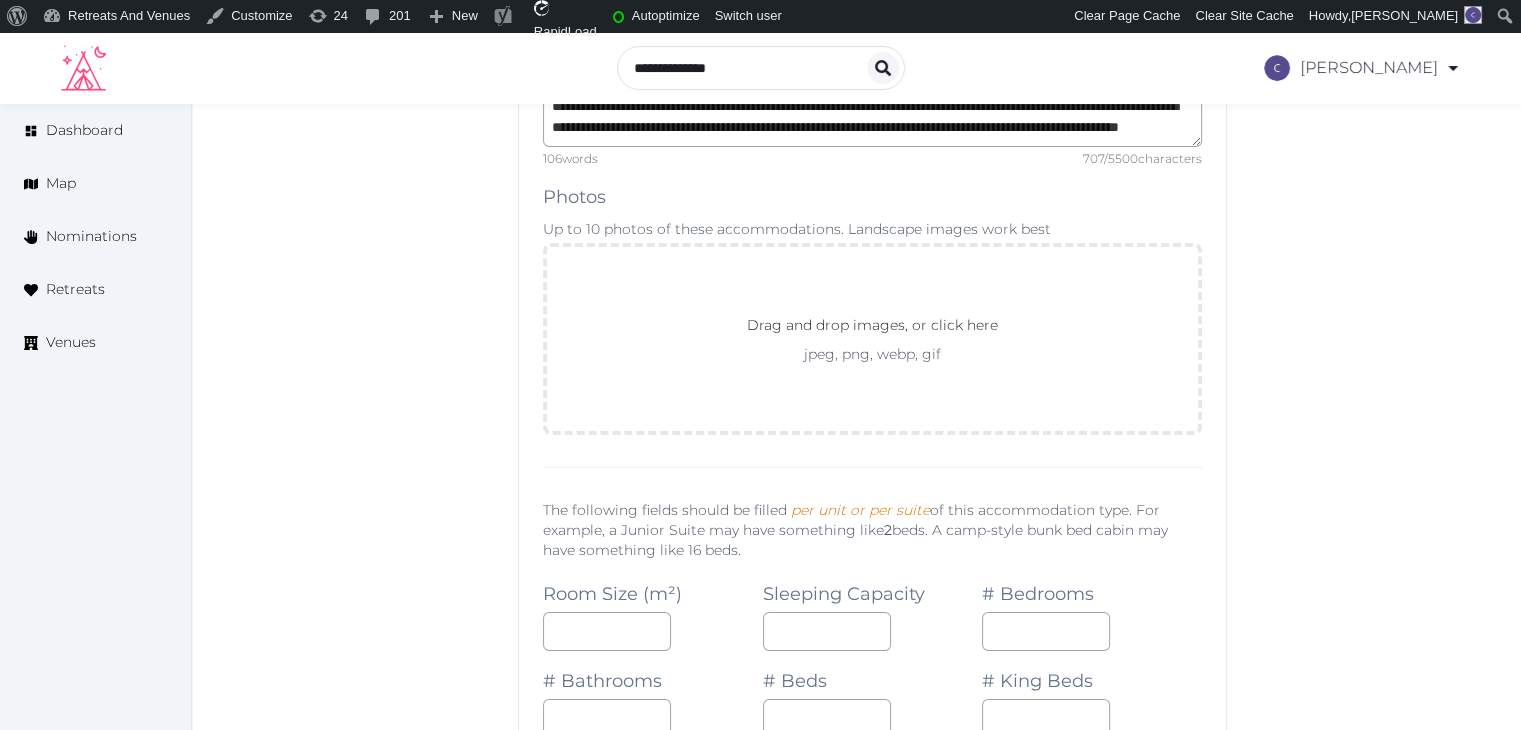 scroll, scrollTop: 14304, scrollLeft: 0, axis: vertical 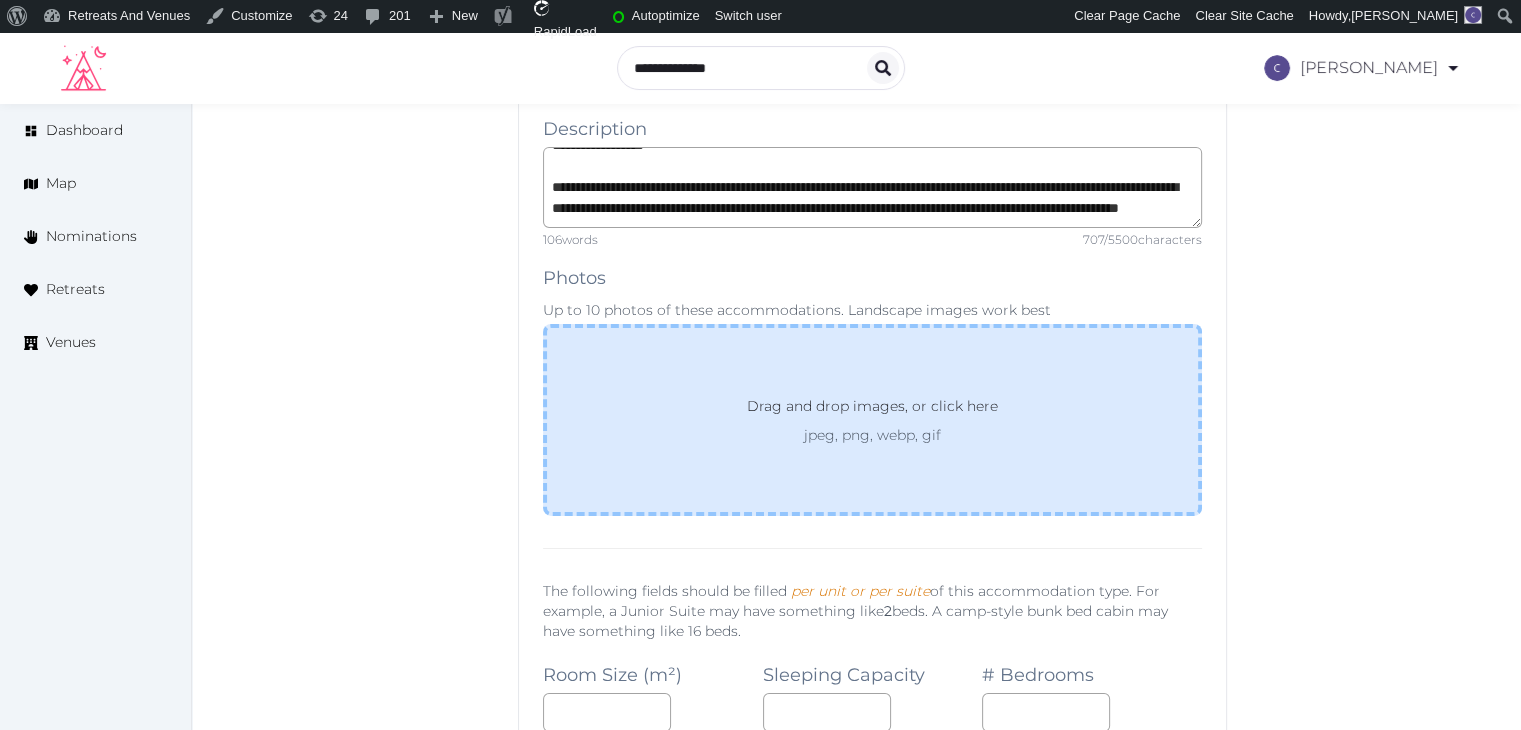 click on "Drag and drop images, or click here jpeg, png, webp, gif" at bounding box center (872, 420) 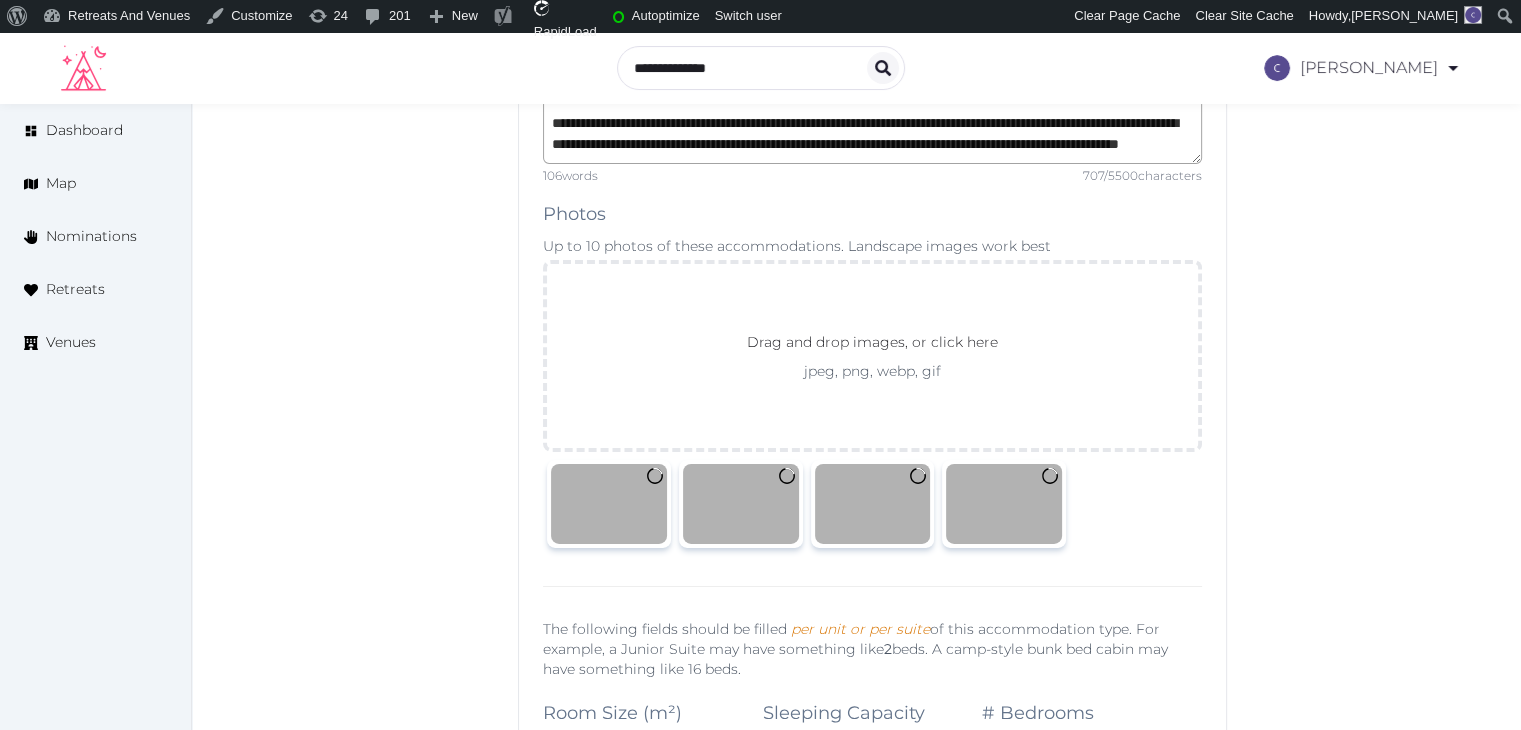 scroll, scrollTop: 14404, scrollLeft: 0, axis: vertical 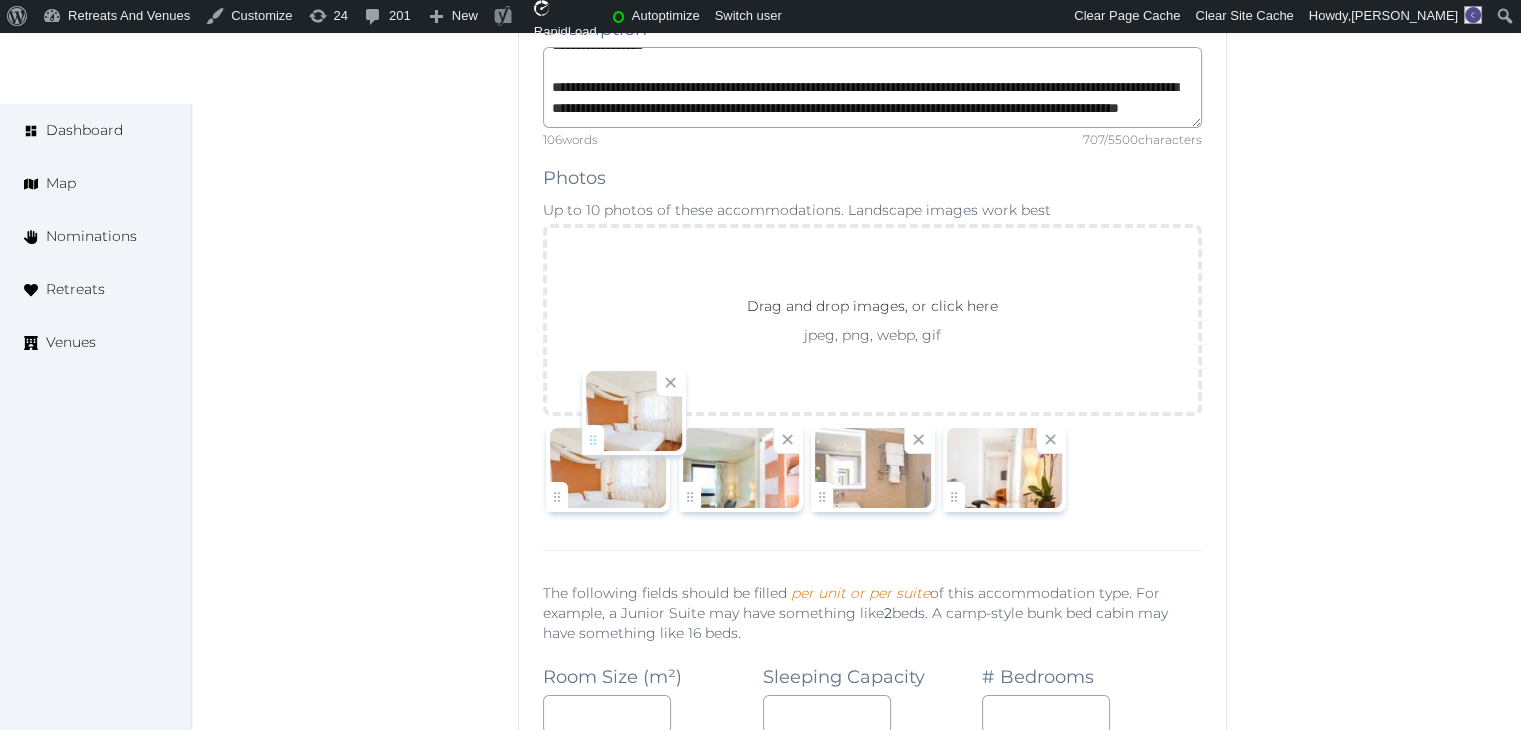 drag, startPoint x: 959, startPoint y: 432, endPoint x: 588, endPoint y: 441, distance: 371.10916 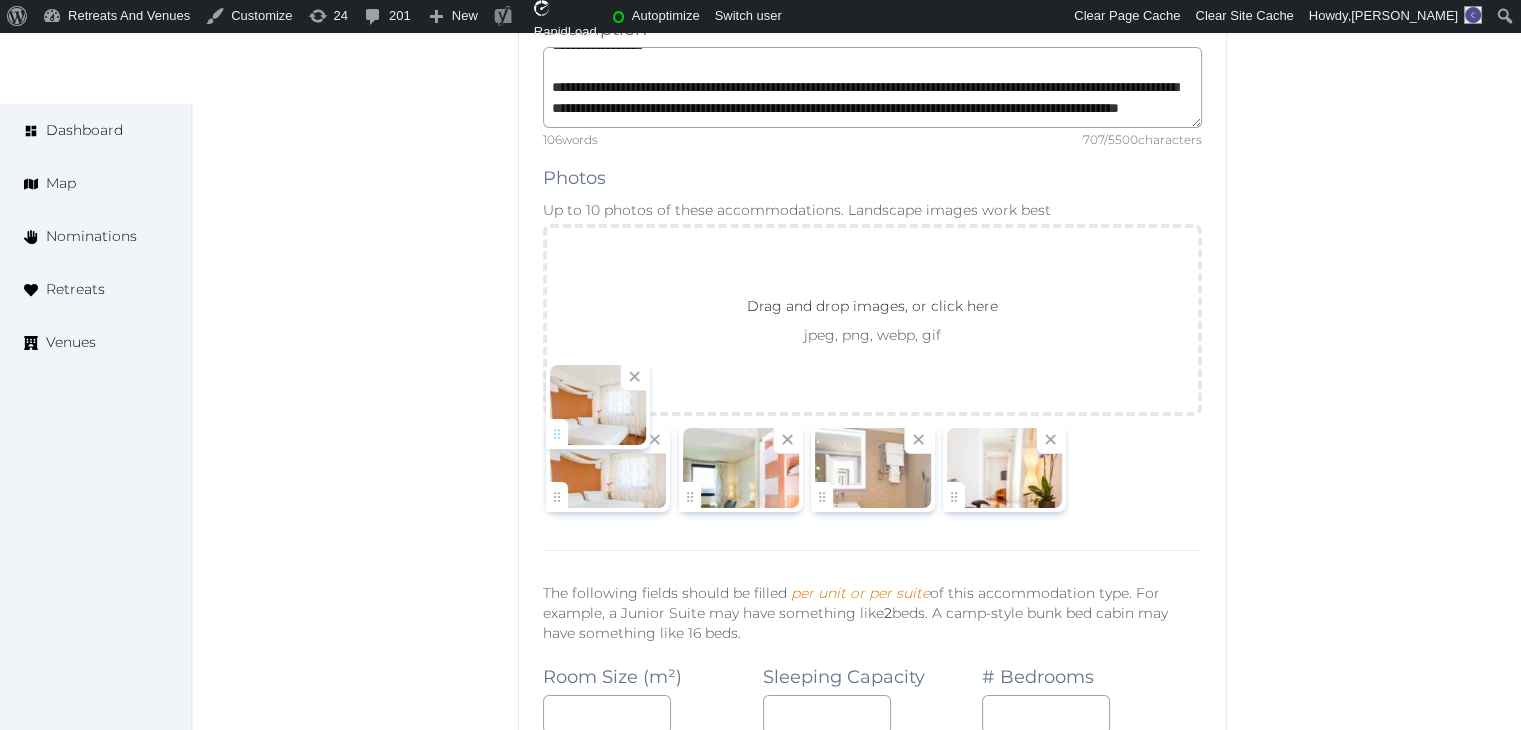 click on "Catherine Mesina   Account My Venue Listings My Retreats Logout      Dashboard Map Nominations Retreats Venues Edit venue 68 %  complete Fill out all the fields in your listing to increase its completion percentage.   A higher completion percentage will make your listing more attractive and result in better matches. Hilton Garden Inn Florence Novoli   View  listing   Open    Close CRM Lead Basic details Pricing and policies Retreat spaces Meeting spaces Accommodations Amenities Food and dining Activities and experiences Location Environment Types of retreats Brochures Notes Ownership Administration Activity This venue is live and visible to the public Mark draft Archive Venue owned by RetreatsAndVenues Manager c.o.r.e.y.sanford@retreatsandvenues.com Copy ownership transfer link Share this link with any user to transfer ownership of this venue. Users without accounts will be directed to register. Copy update link Copy recommended link *** :" at bounding box center (760, -5776) 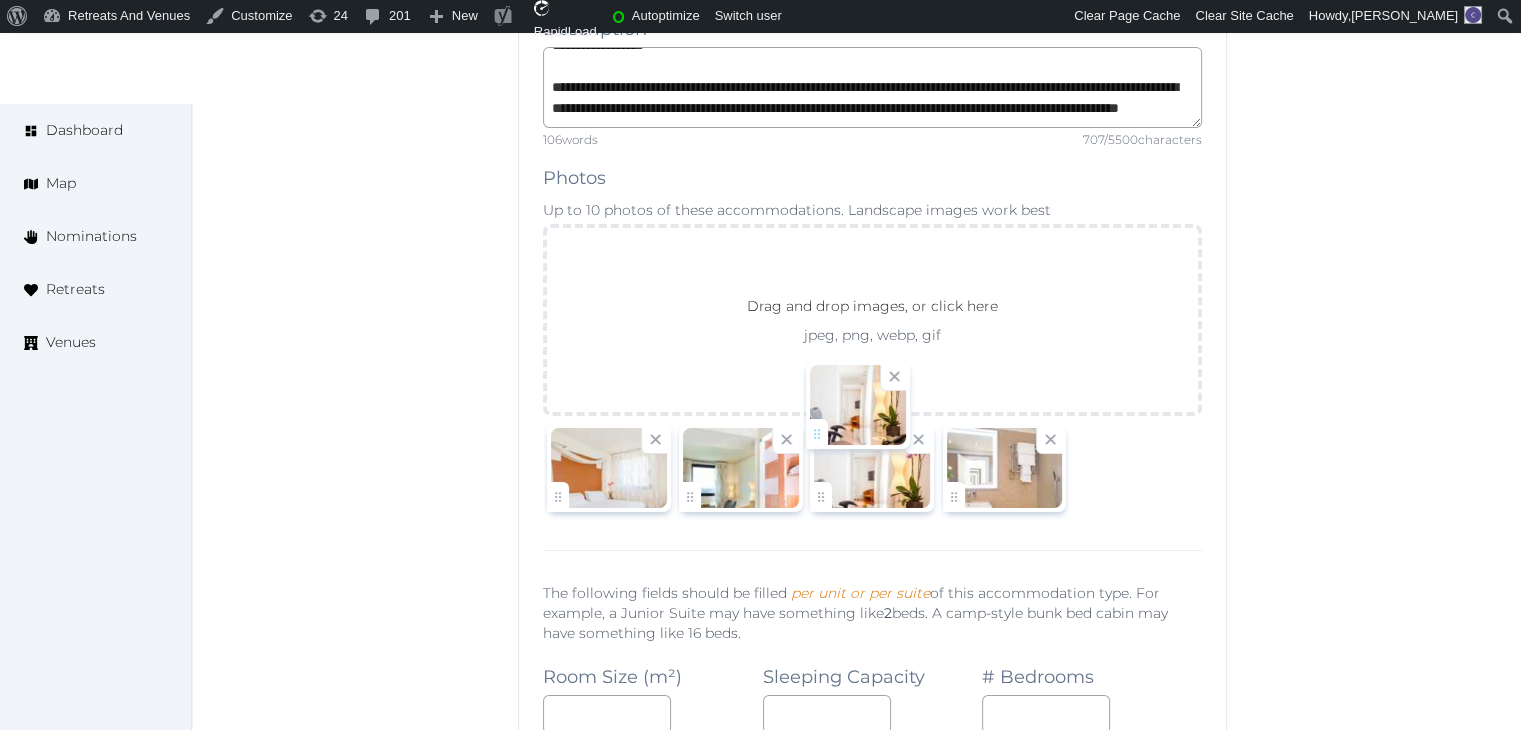 drag, startPoint x: 953, startPoint y: 431, endPoint x: 826, endPoint y: 433, distance: 127.01575 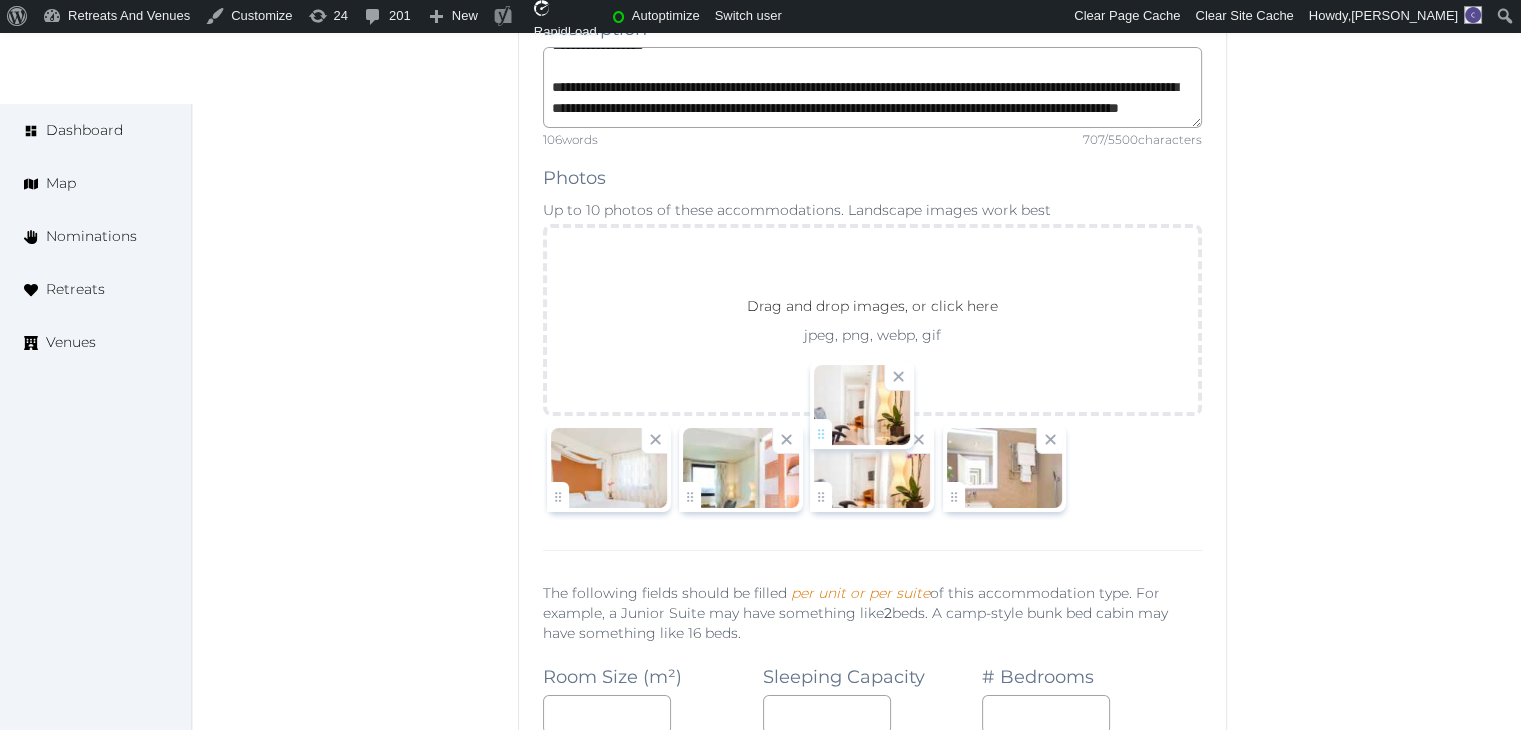 click on "Catherine Mesina   Account My Venue Listings My Retreats Logout      Dashboard Map Nominations Retreats Venues Edit venue 68 %  complete Fill out all the fields in your listing to increase its completion percentage.   A higher completion percentage will make your listing more attractive and result in better matches. Hilton Garden Inn Florence Novoli   View  listing   Open    Close CRM Lead Basic details Pricing and policies Retreat spaces Meeting spaces Accommodations Amenities Food and dining Activities and experiences Location Environment Types of retreats Brochures Notes Ownership Administration Activity This venue is live and visible to the public Mark draft Archive Venue owned by RetreatsAndVenues Manager c.o.r.e.y.sanford@retreatsandvenues.com Copy ownership transfer link Share this link with any user to transfer ownership of this venue. Users without accounts will be directed to register. Copy update link Copy recommended link *** :" at bounding box center (760, -5776) 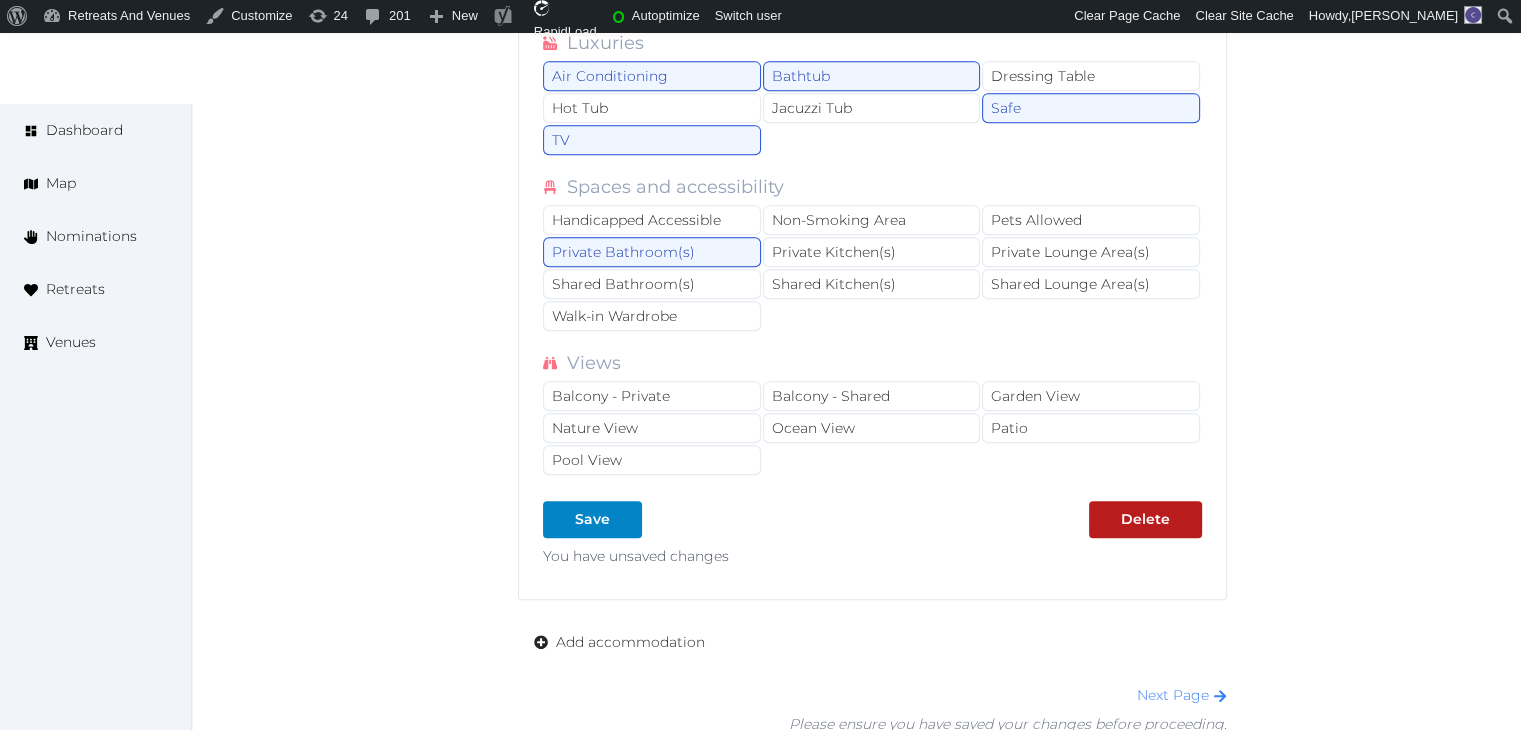 scroll, scrollTop: 16420, scrollLeft: 0, axis: vertical 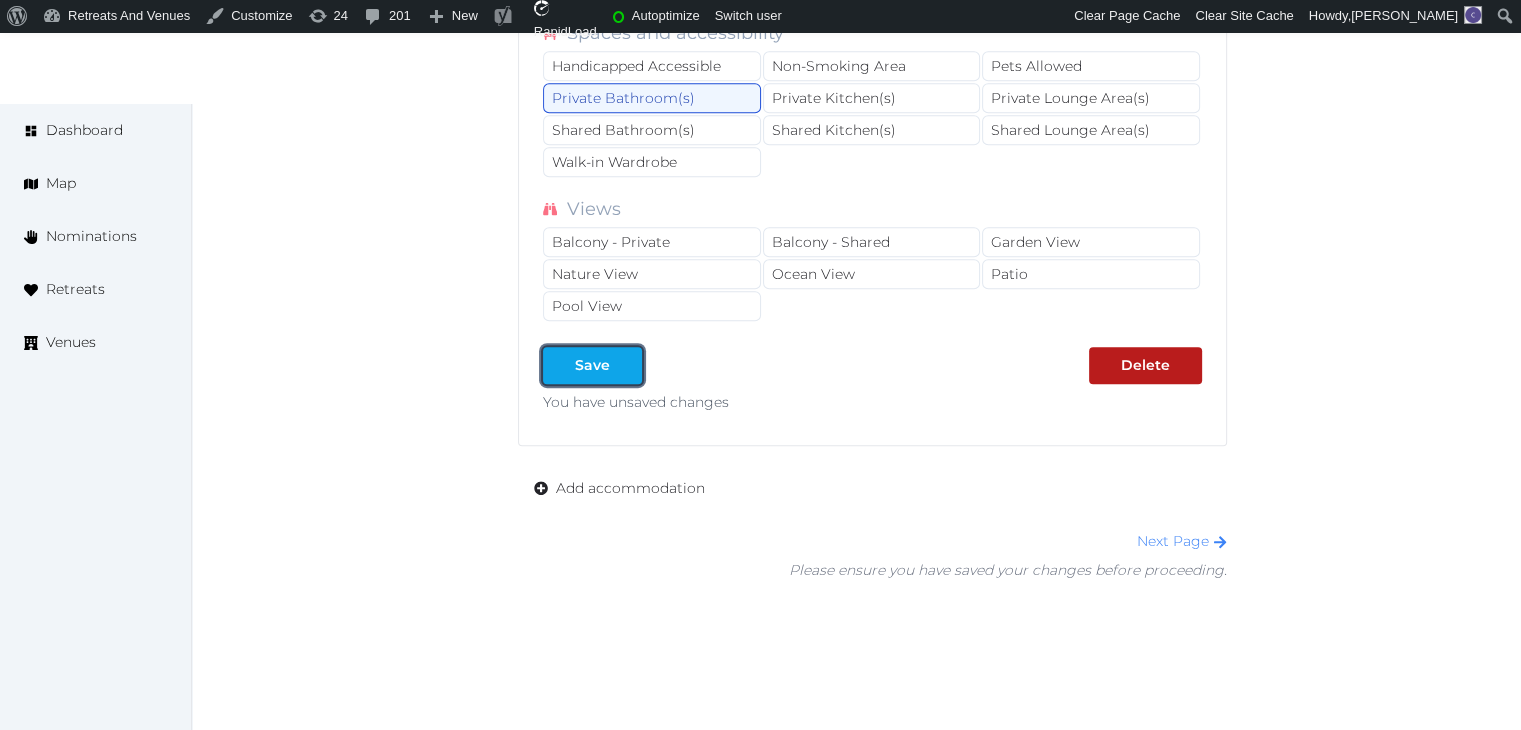click on "Save" at bounding box center [592, 365] 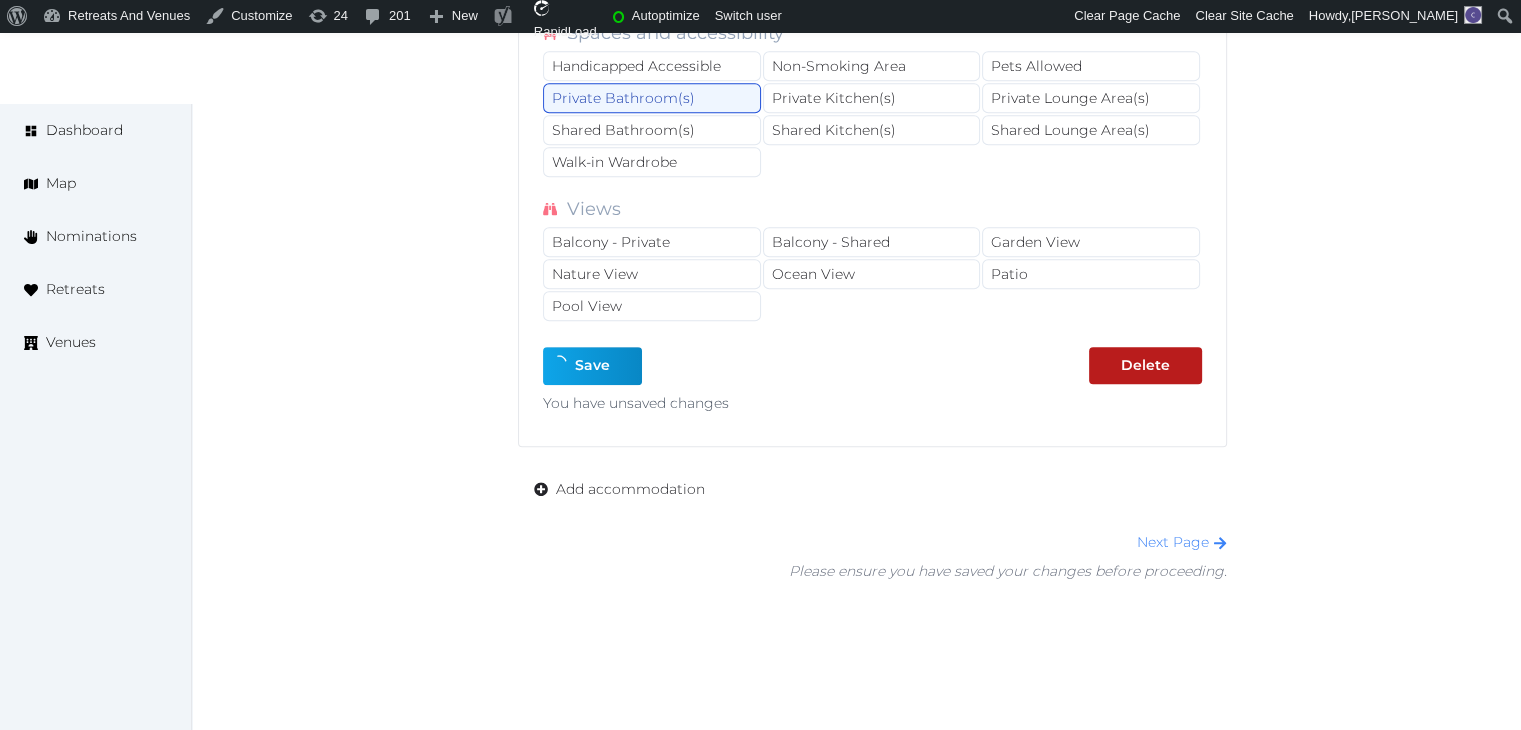 type on "*" 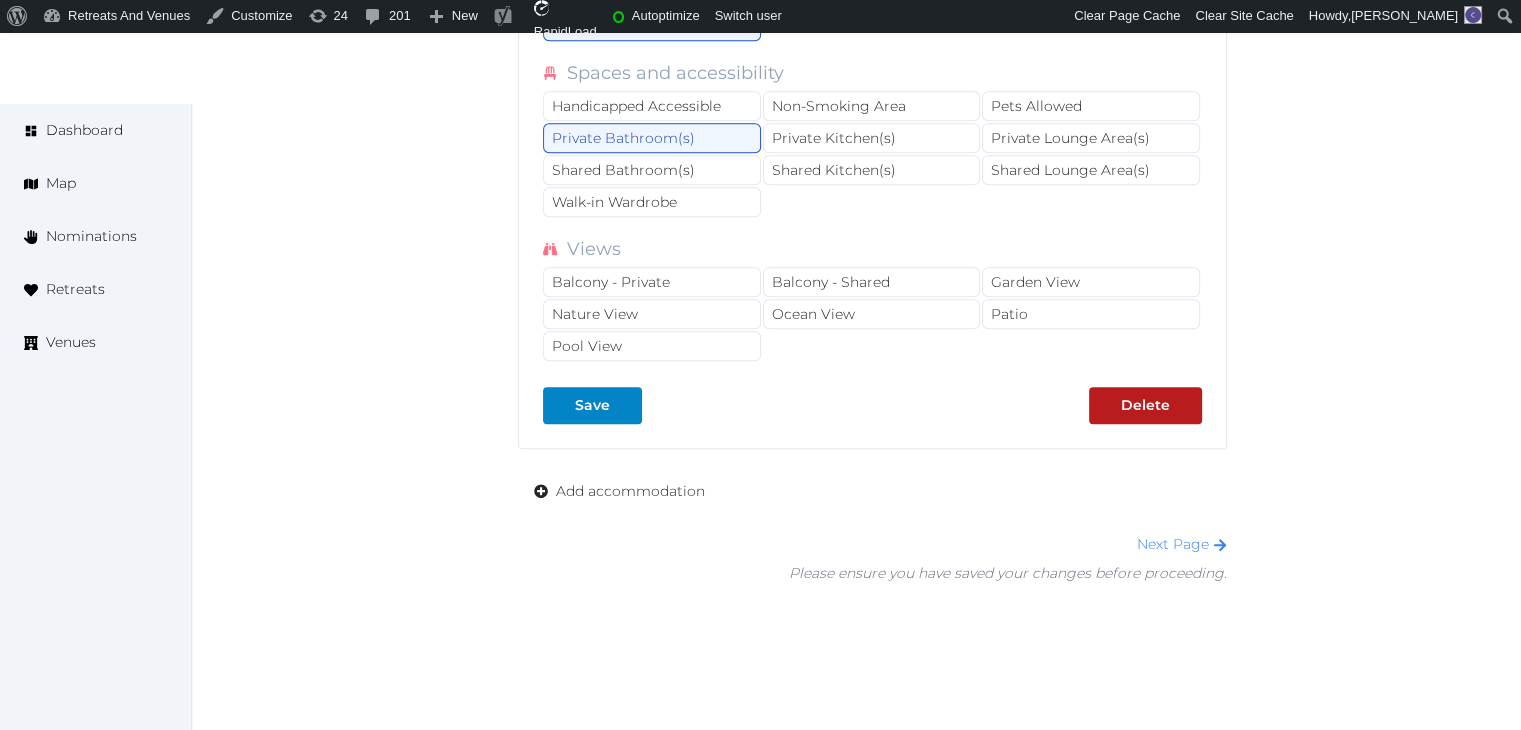 scroll, scrollTop: 16384, scrollLeft: 0, axis: vertical 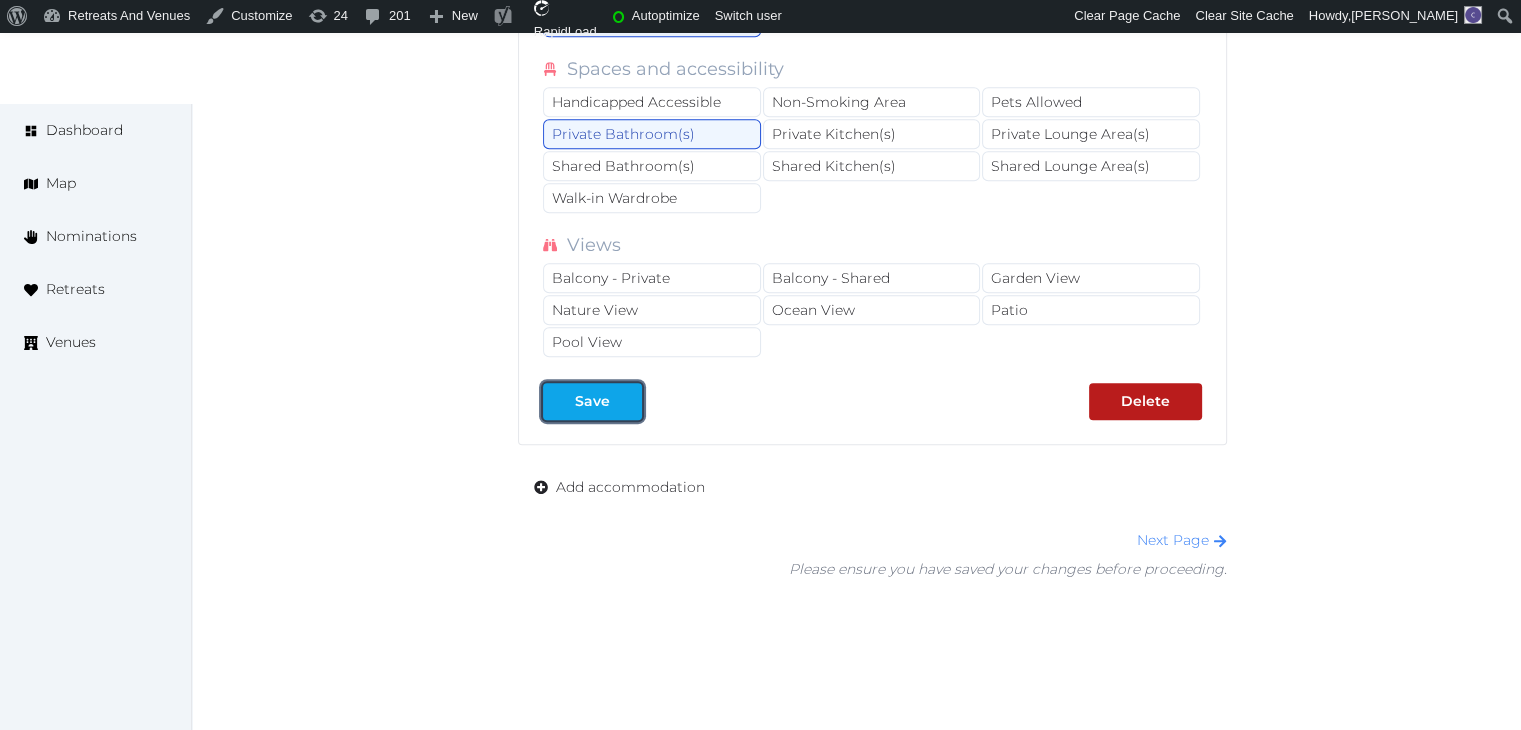 click on "Save" at bounding box center [592, 401] 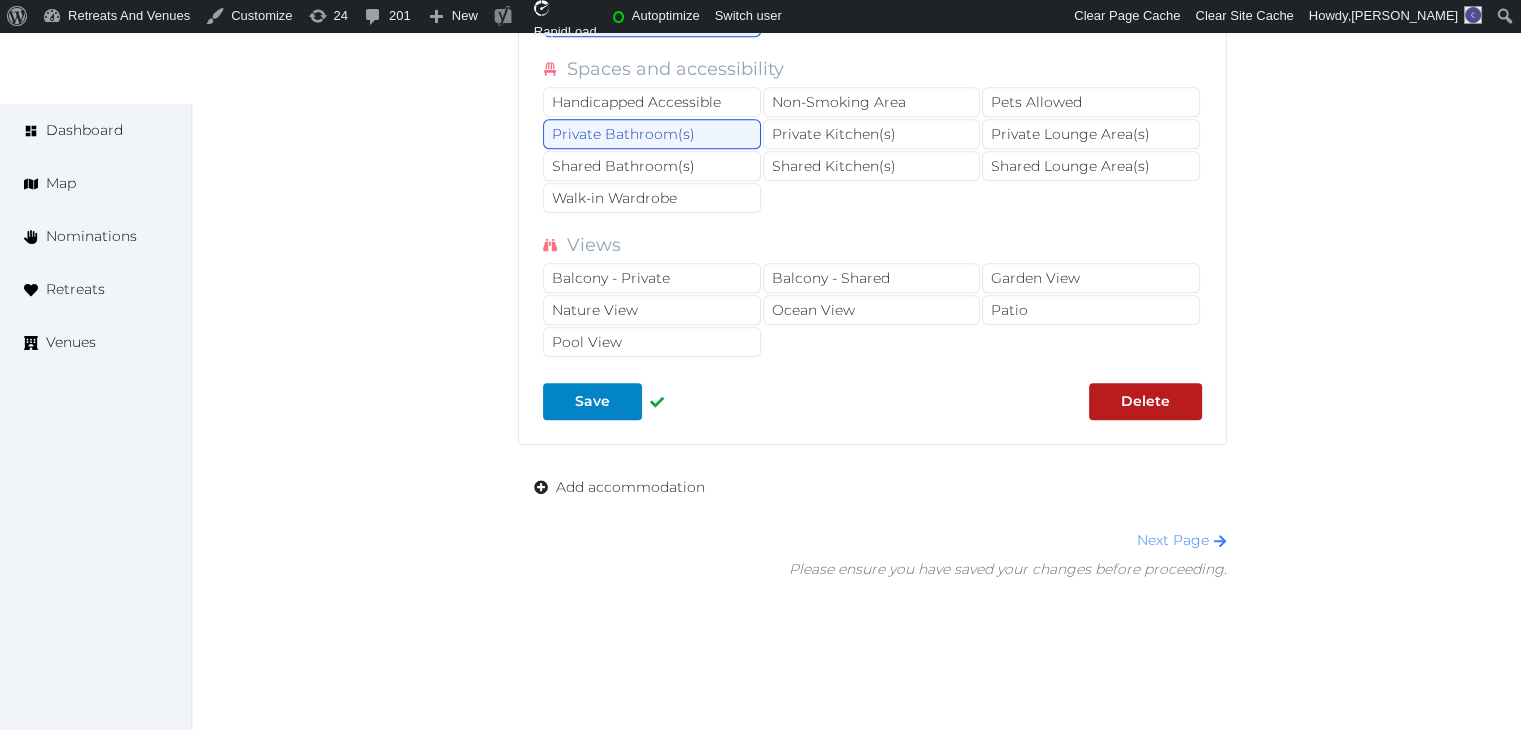 drag, startPoint x: 1518, startPoint y: 687, endPoint x: 1534, endPoint y: 608, distance: 80.60397 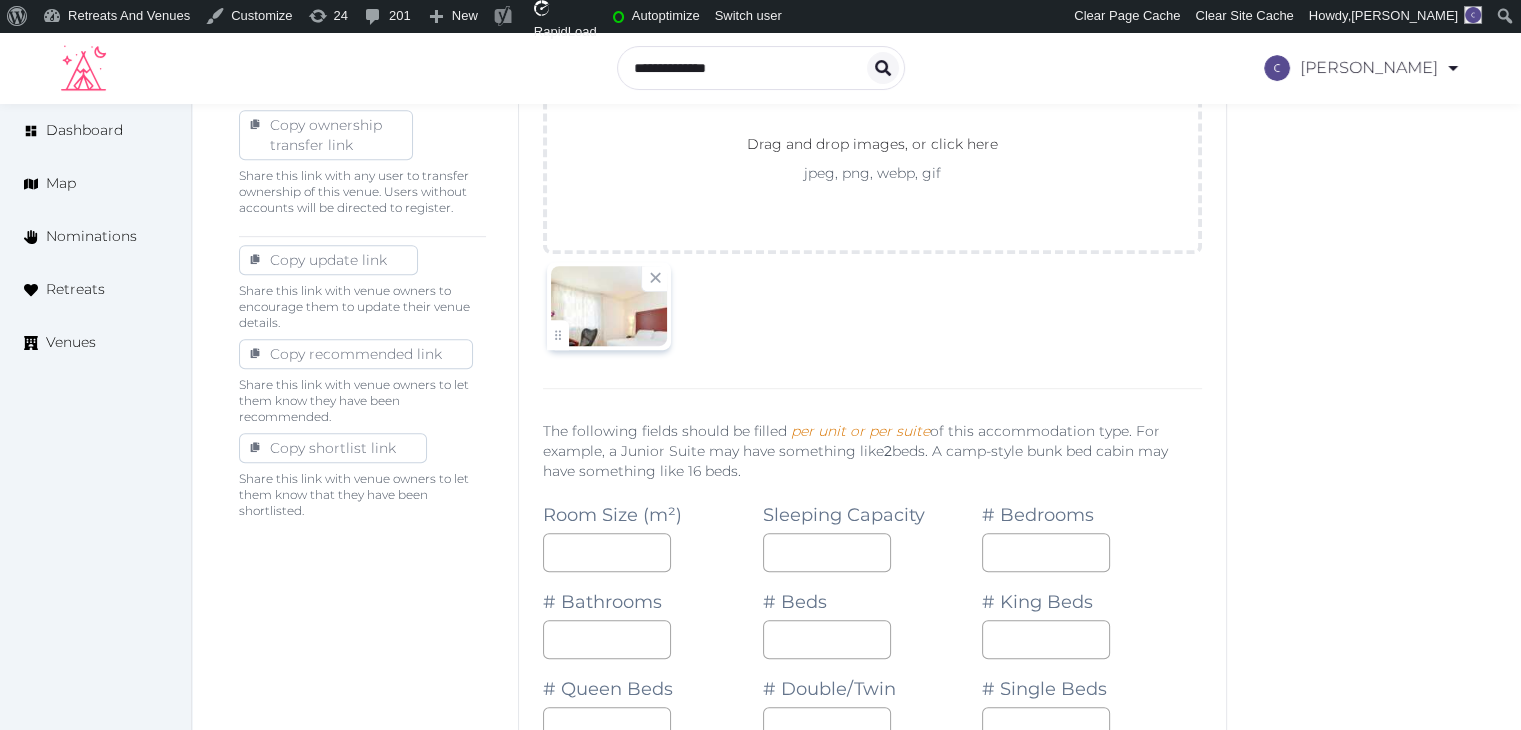 scroll, scrollTop: 0, scrollLeft: 0, axis: both 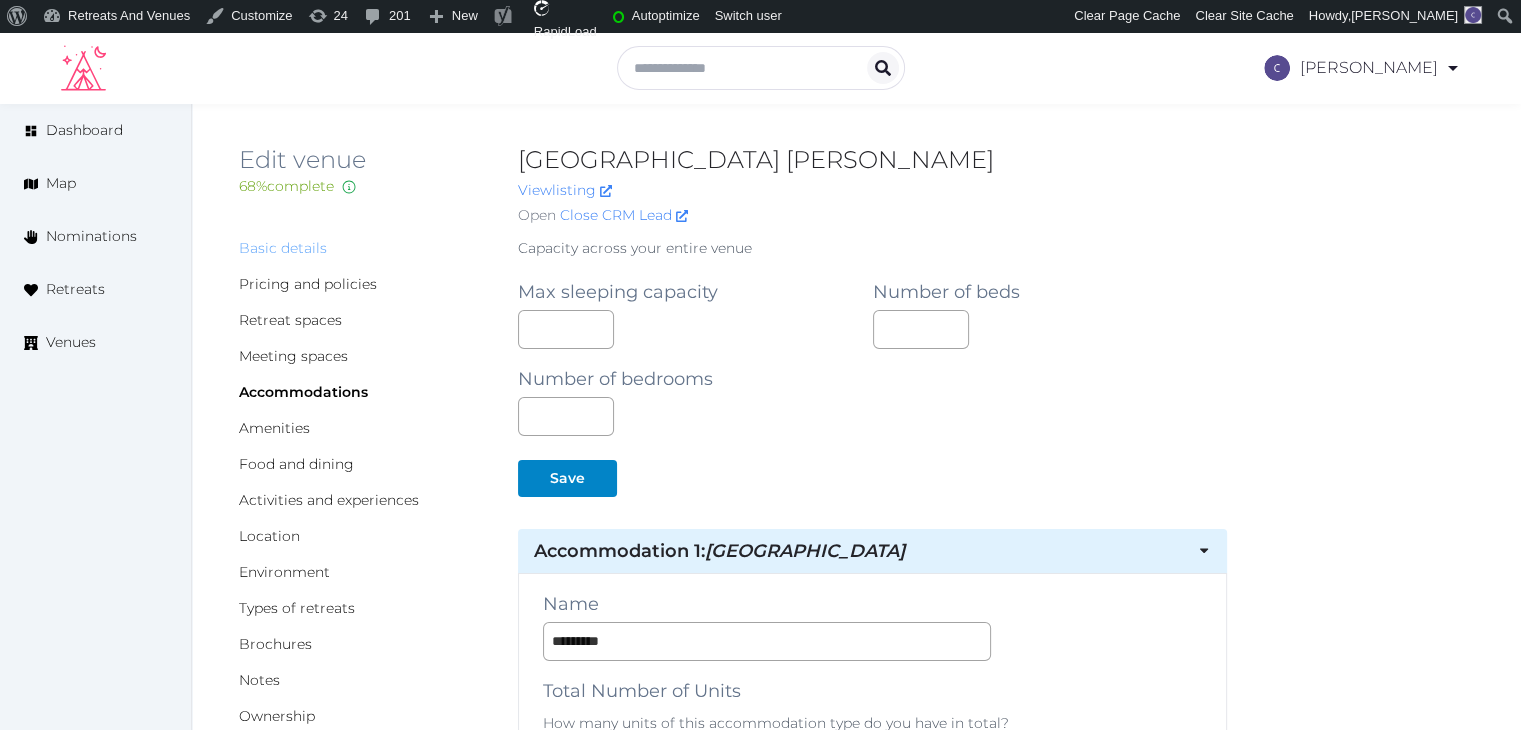 click on "Basic details" at bounding box center [283, 248] 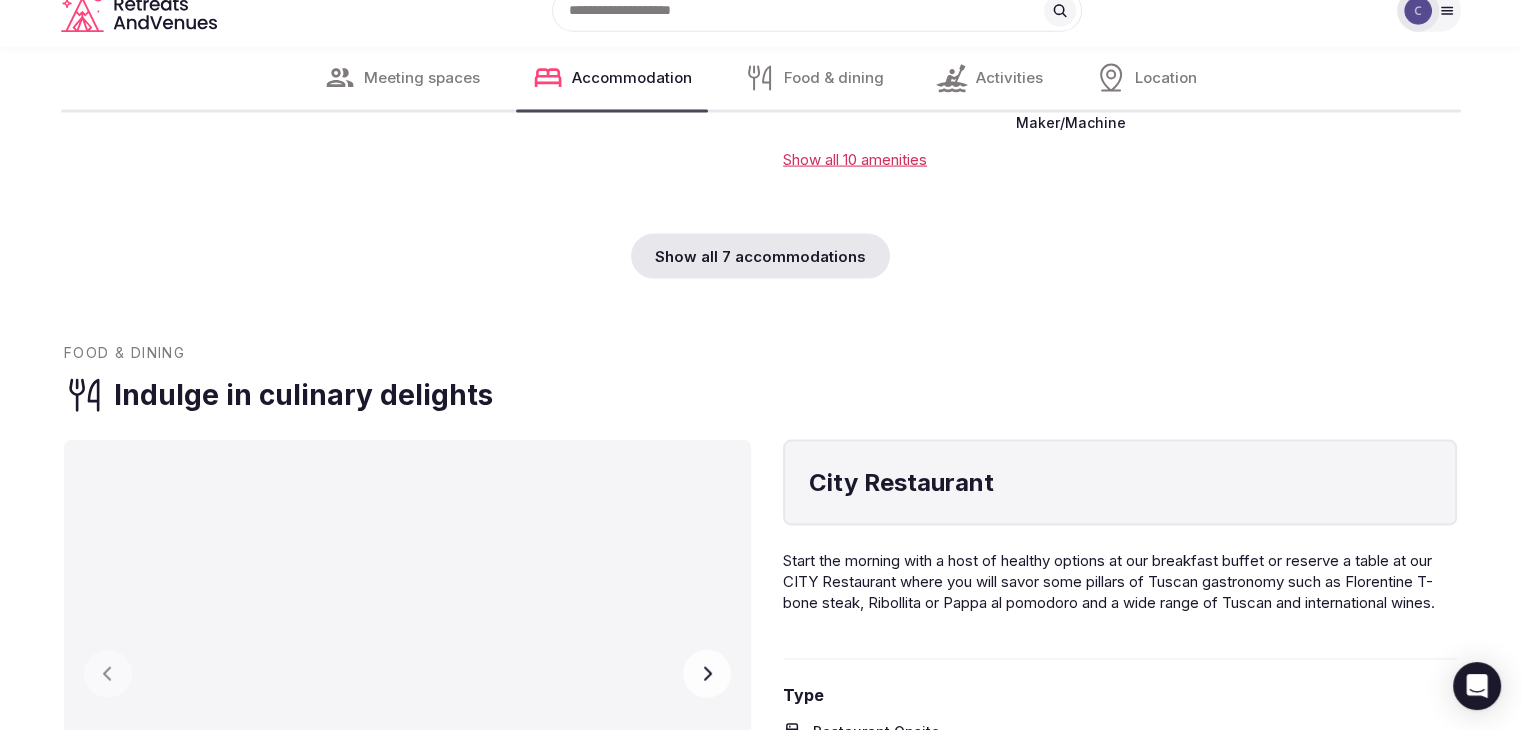 scroll, scrollTop: 4500, scrollLeft: 0, axis: vertical 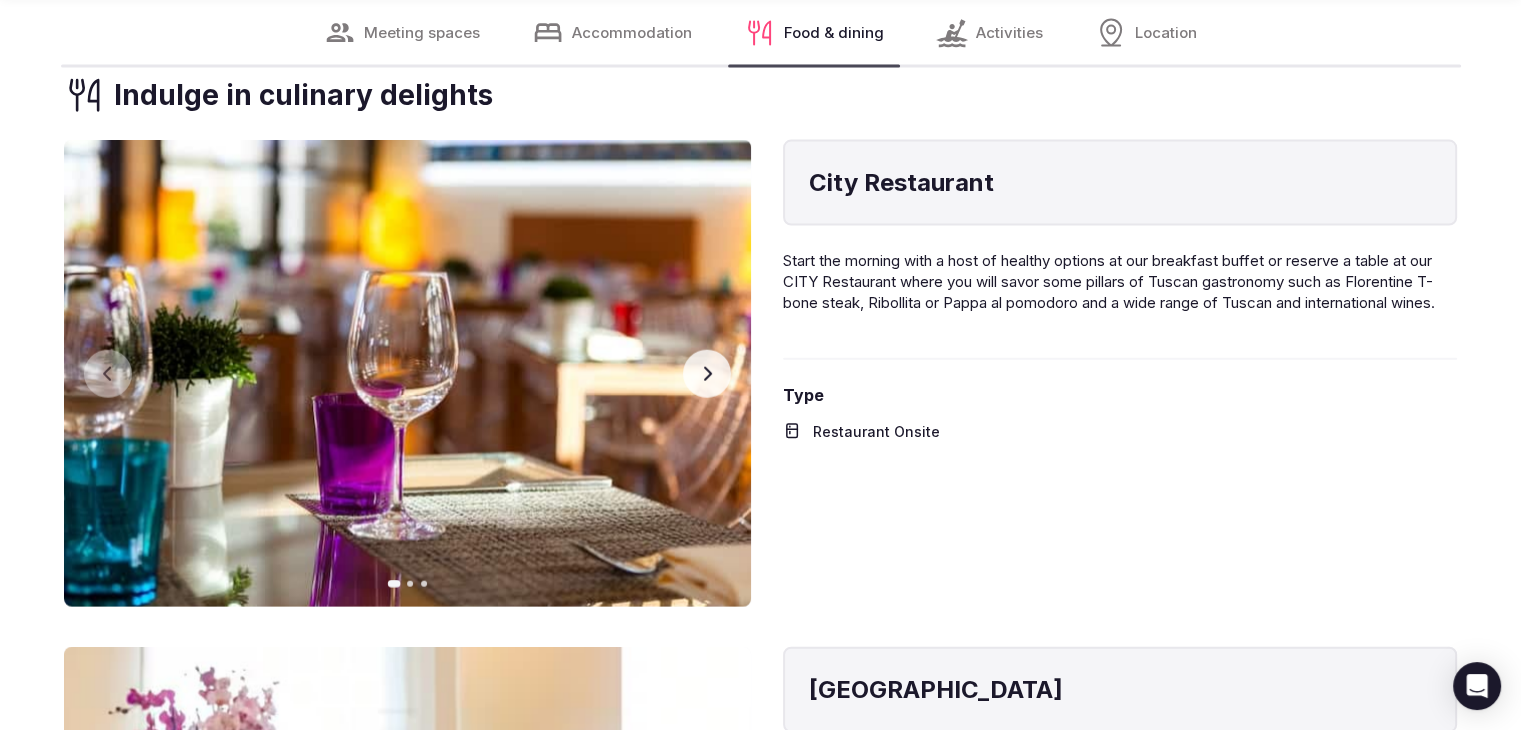 click on "Next slide" at bounding box center (707, 374) 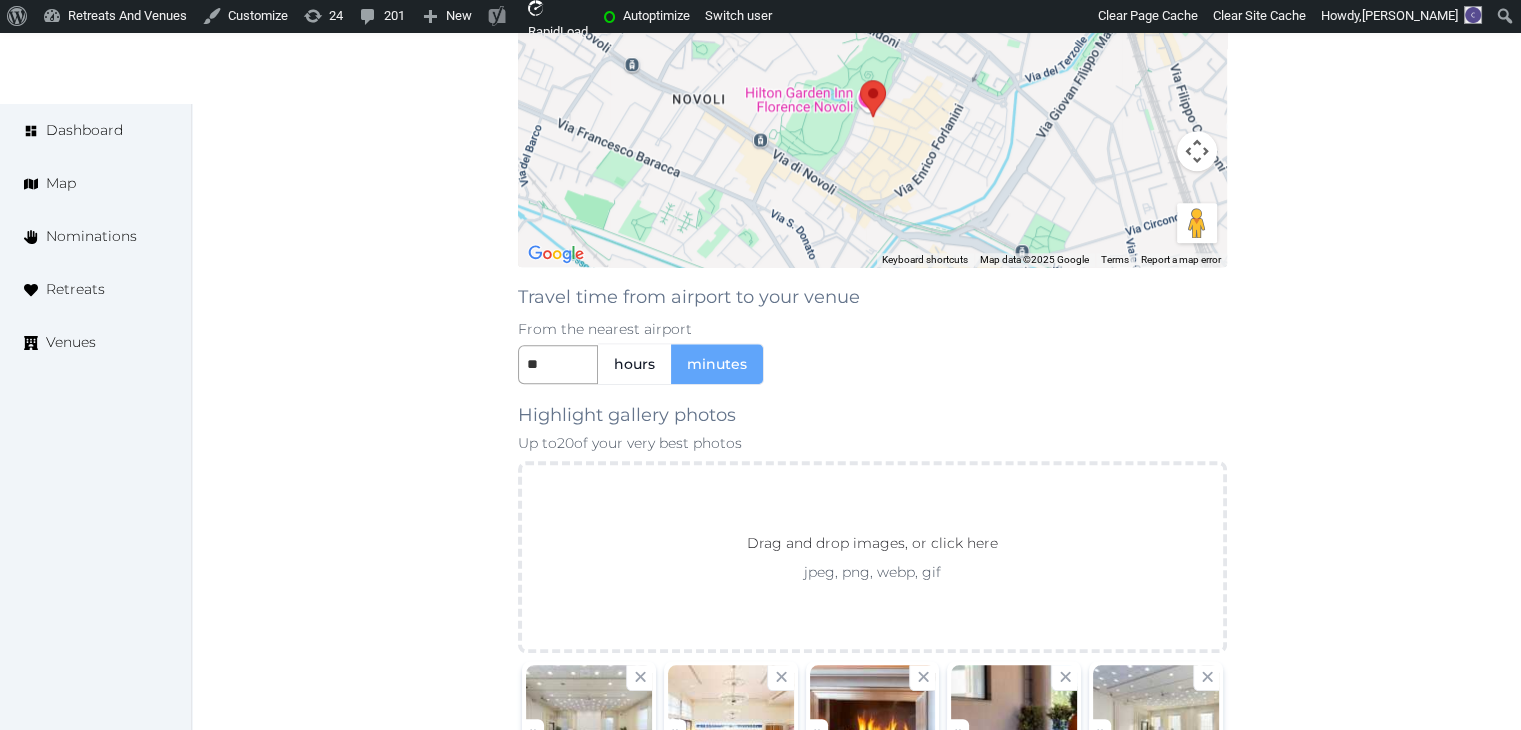 scroll, scrollTop: 2200, scrollLeft: 0, axis: vertical 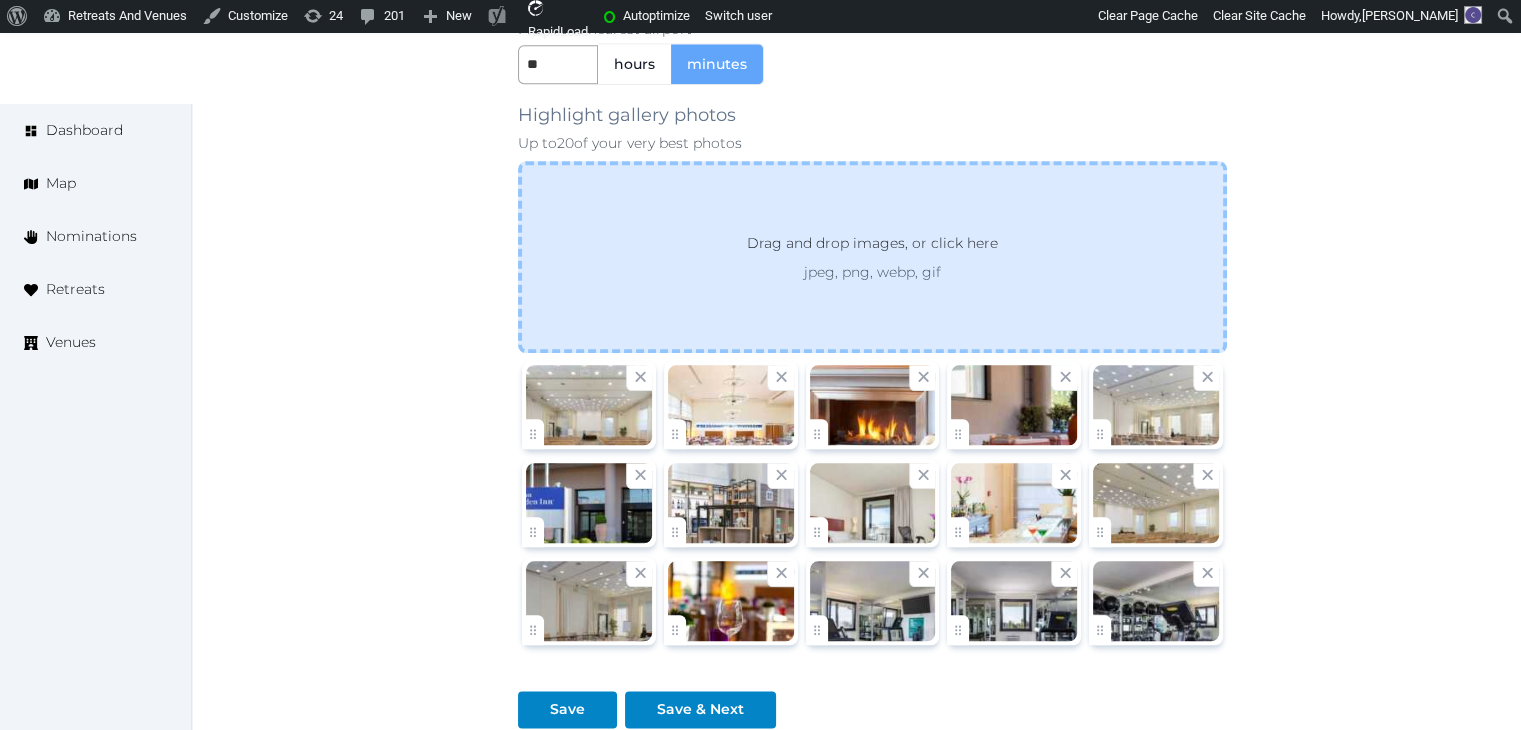 click on "Drag and drop images, or click here jpeg, png, webp, gif" at bounding box center (872, 257) 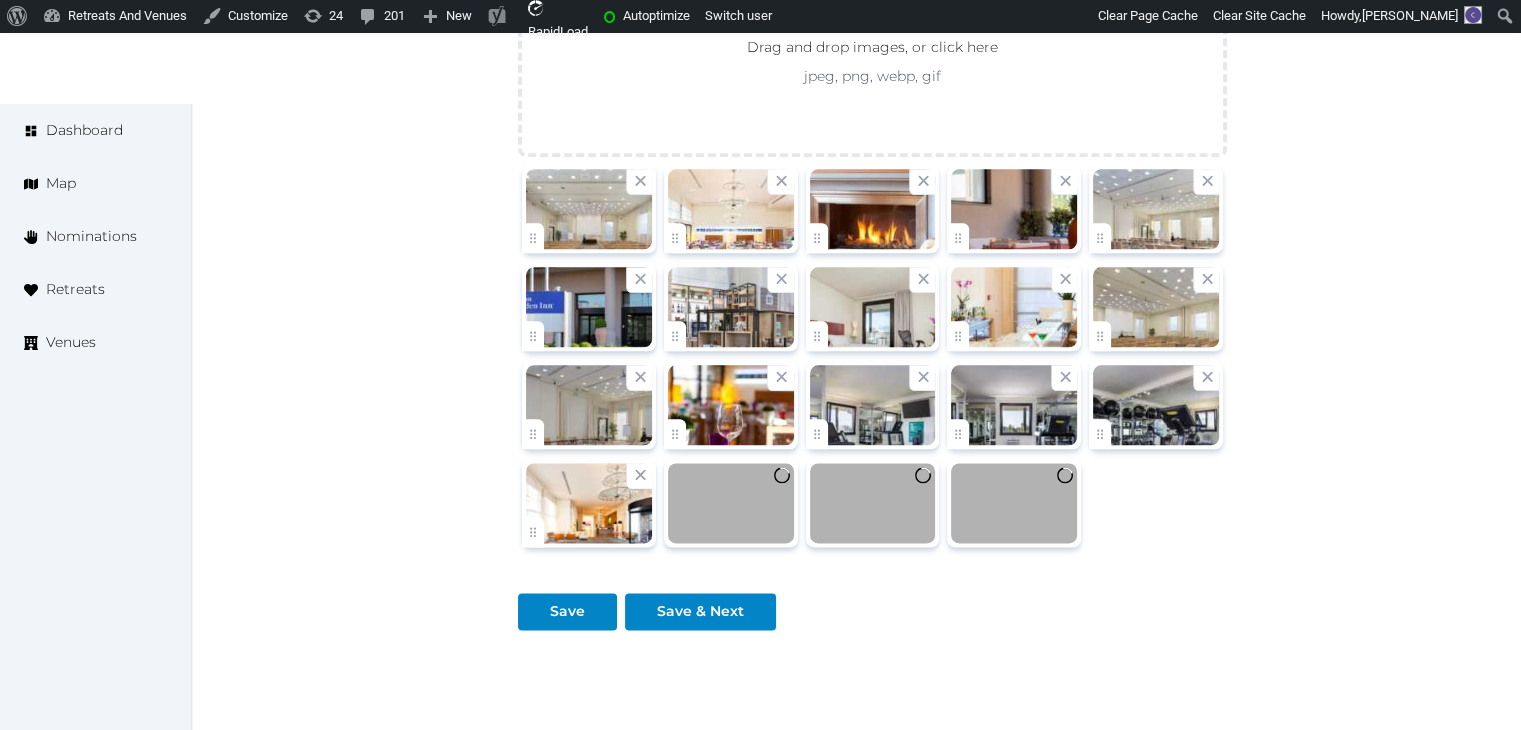 scroll, scrollTop: 2400, scrollLeft: 0, axis: vertical 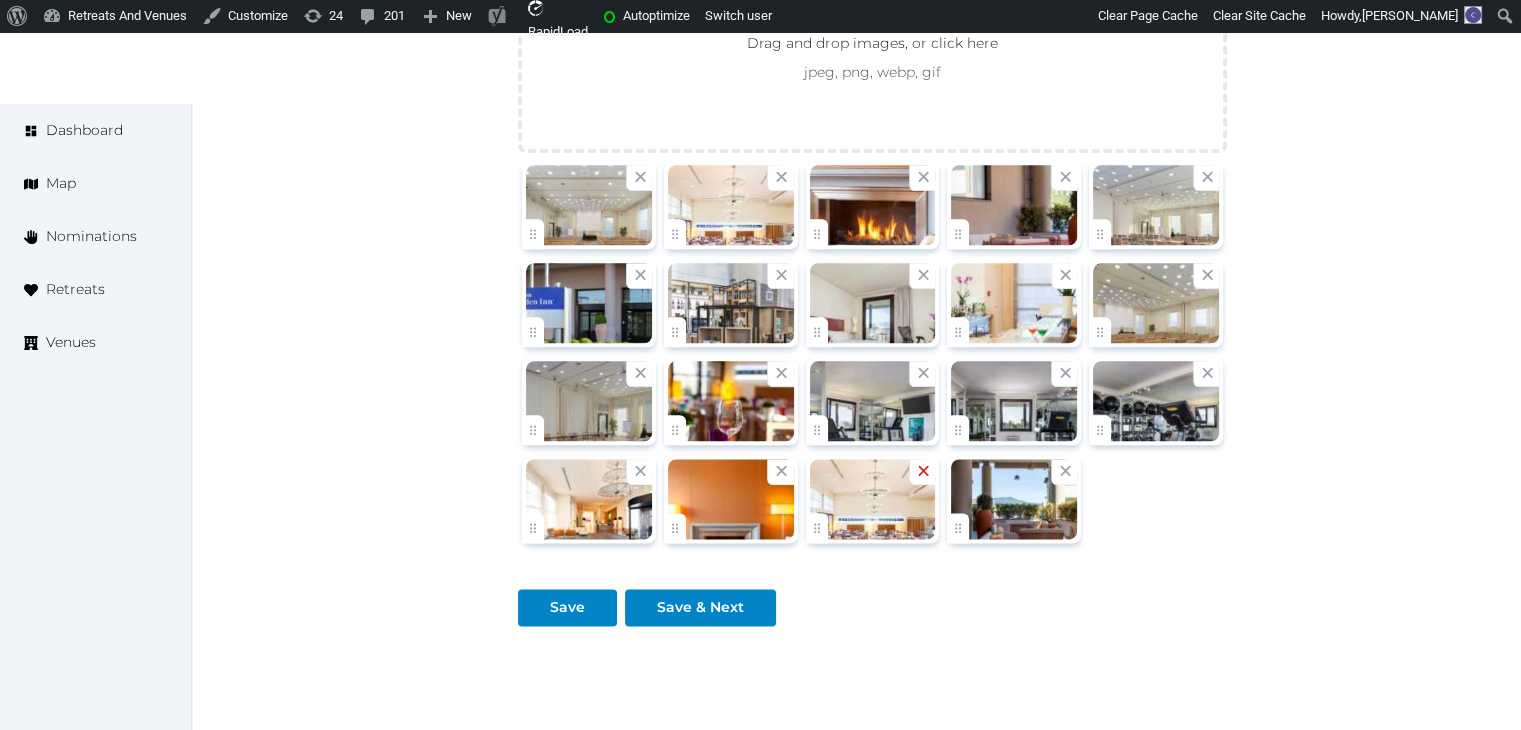 click 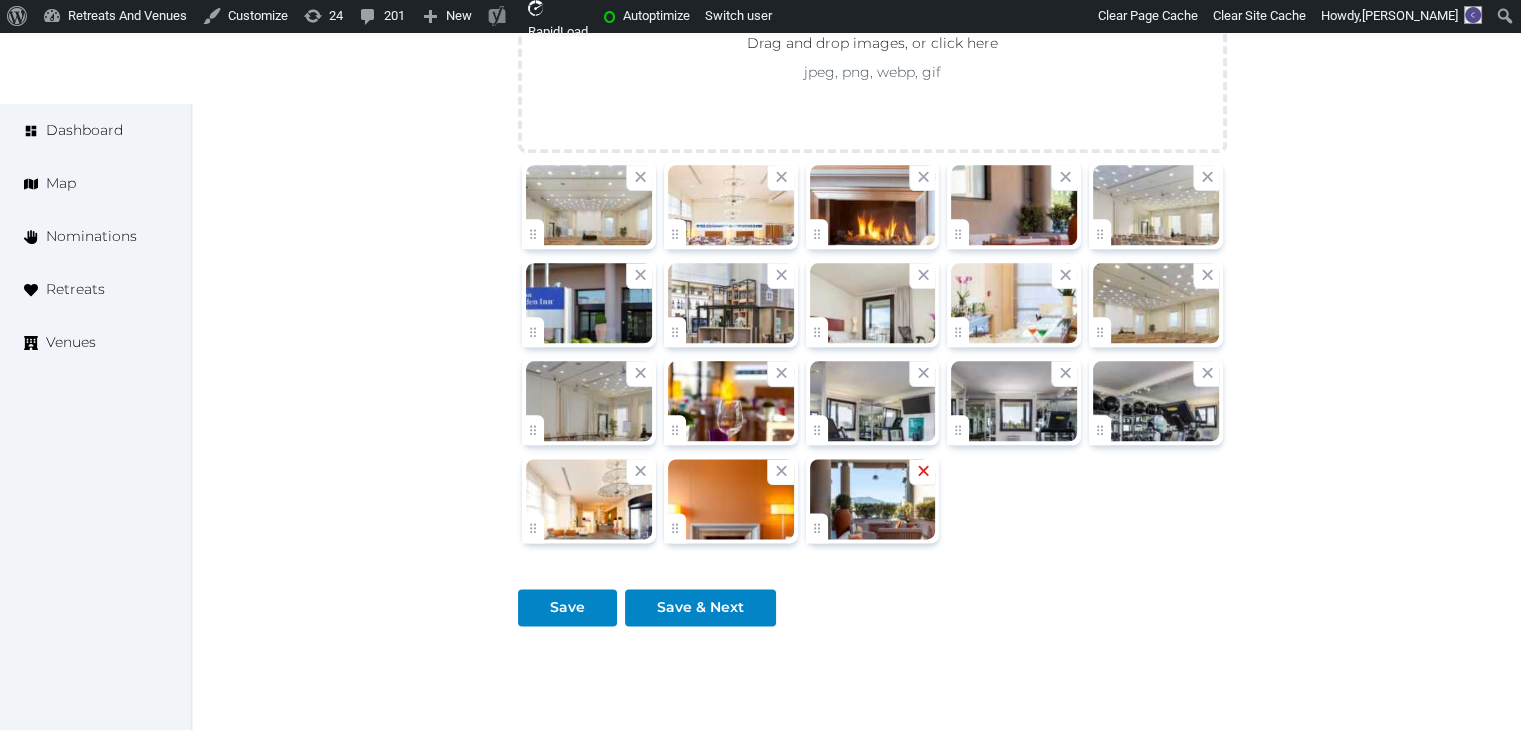 click 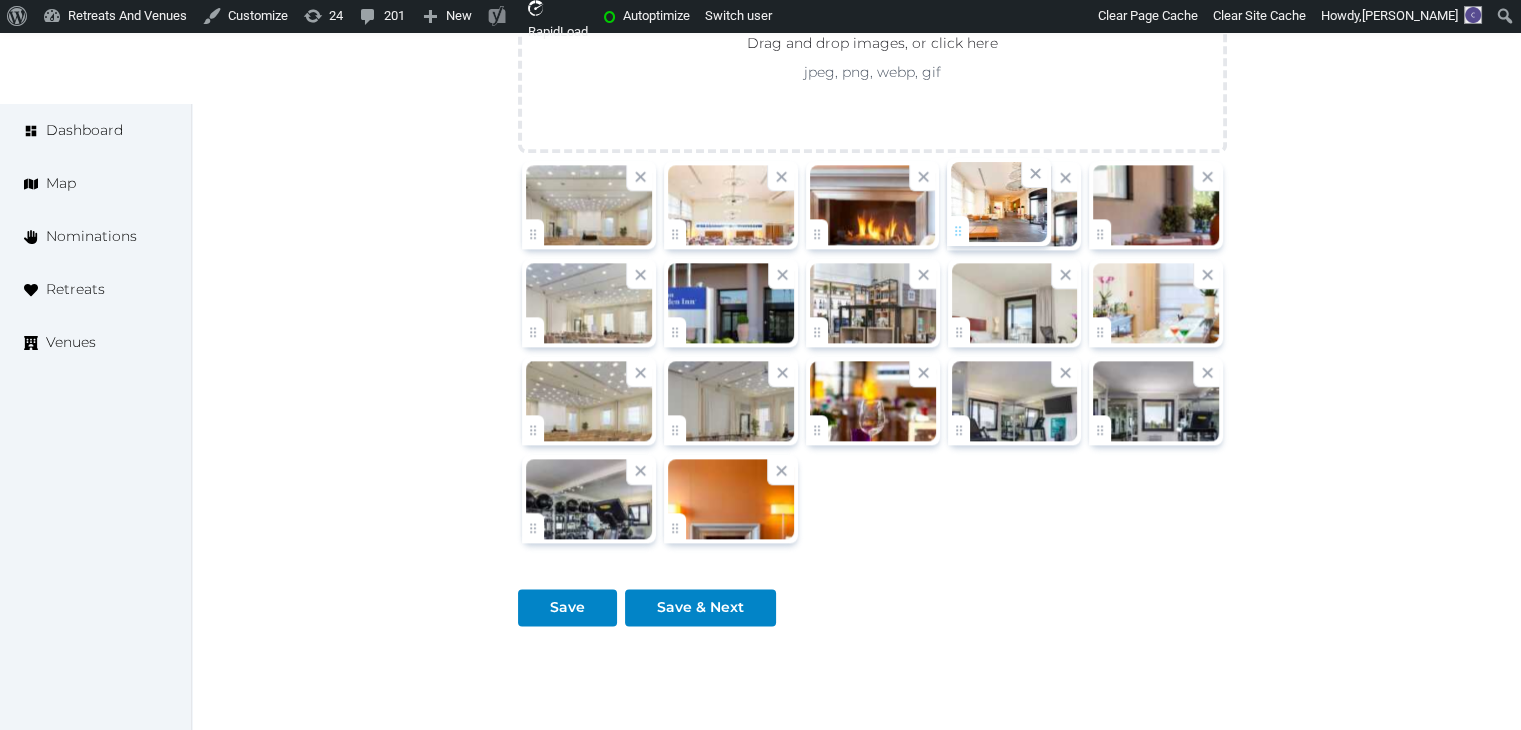 drag, startPoint x: 536, startPoint y: 528, endPoint x: 1032, endPoint y: 233, distance: 577.09705 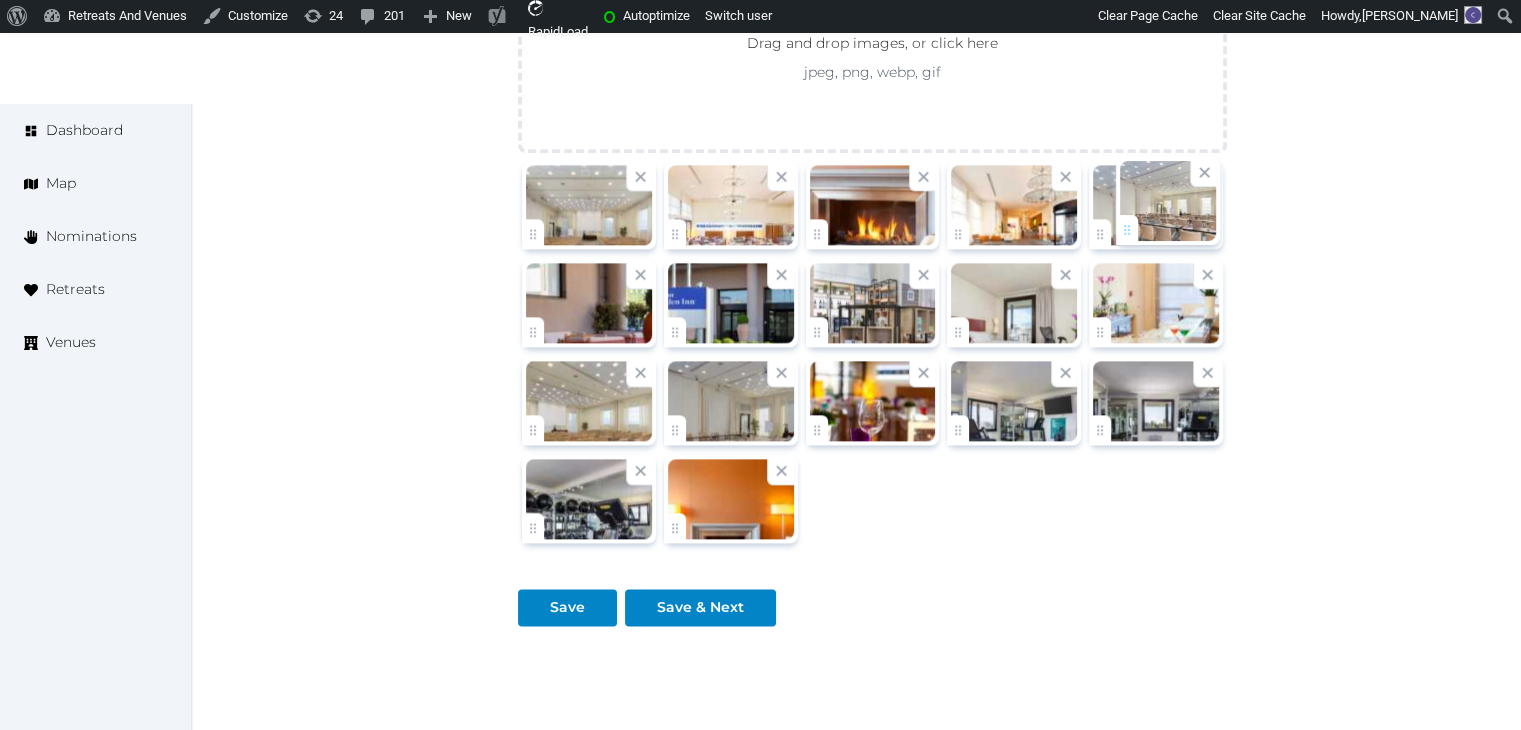 drag, startPoint x: 533, startPoint y: 330, endPoint x: 1109, endPoint y: 241, distance: 582.8353 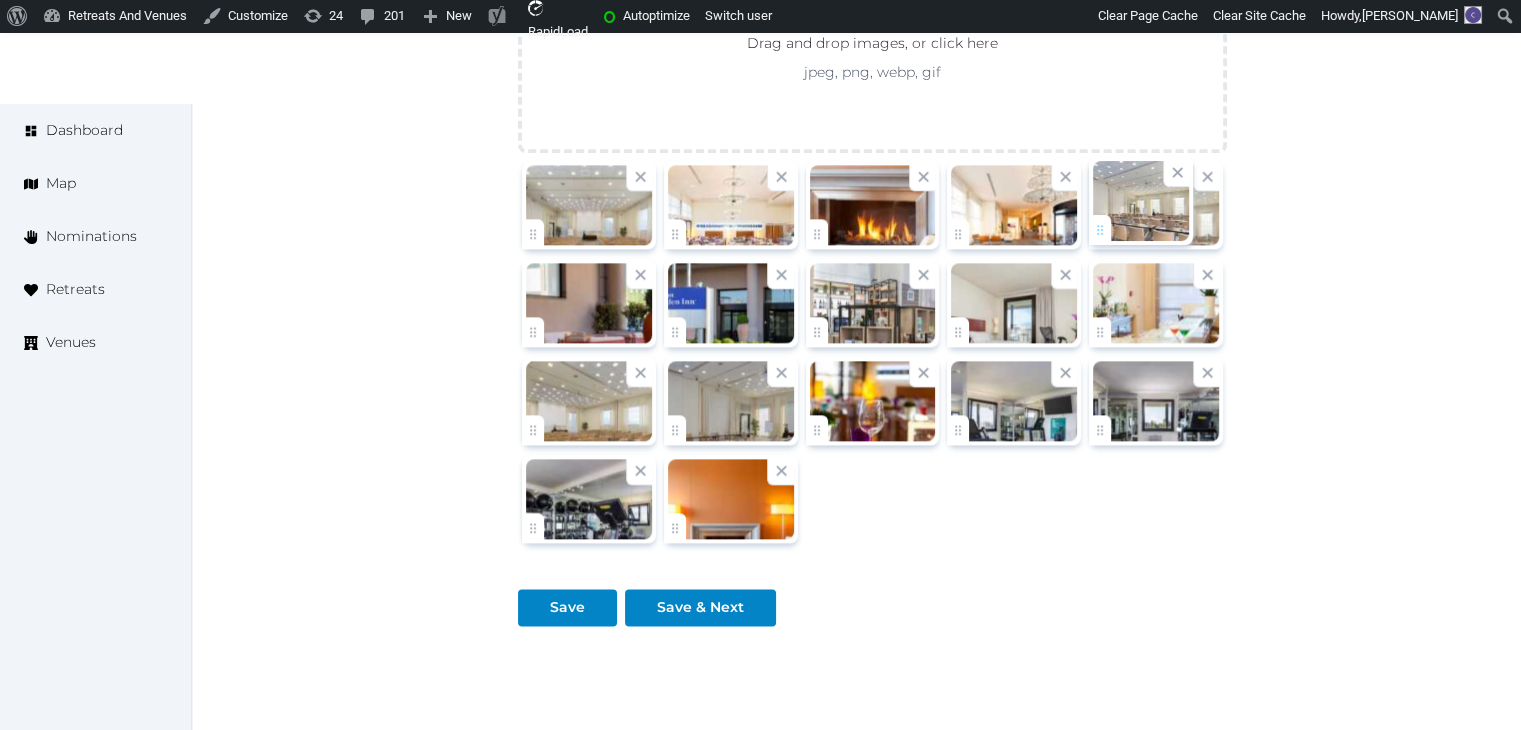 click on "Catherine Mesina   Account My Venue Listings My Retreats Logout      Dashboard Map Nominations Retreats Venues Edit venue 68 %  complete Fill out all the fields in your listing to increase its completion percentage.   A higher completion percentage will make your listing more attractive and result in better matches. Hilton Garden Inn Florence Novoli   View  listing   Open    Close CRM Lead Basic details Pricing and policies Retreat spaces Meeting spaces Accommodations Amenities Food and dining Activities and experiences Location Environment Types of retreats Brochures Notes Ownership Administration Activity This venue is live and visible to the public Mark draft Archive Venue owned by RetreatsAndVenues Manager c.o.r.e.y.sanford@retreatsandvenues.com Copy ownership transfer link Share this link with any user to transfer ownership of this venue. Users without accounts will be directed to register. Copy update link Copy recommended link Name *" at bounding box center (760, -759) 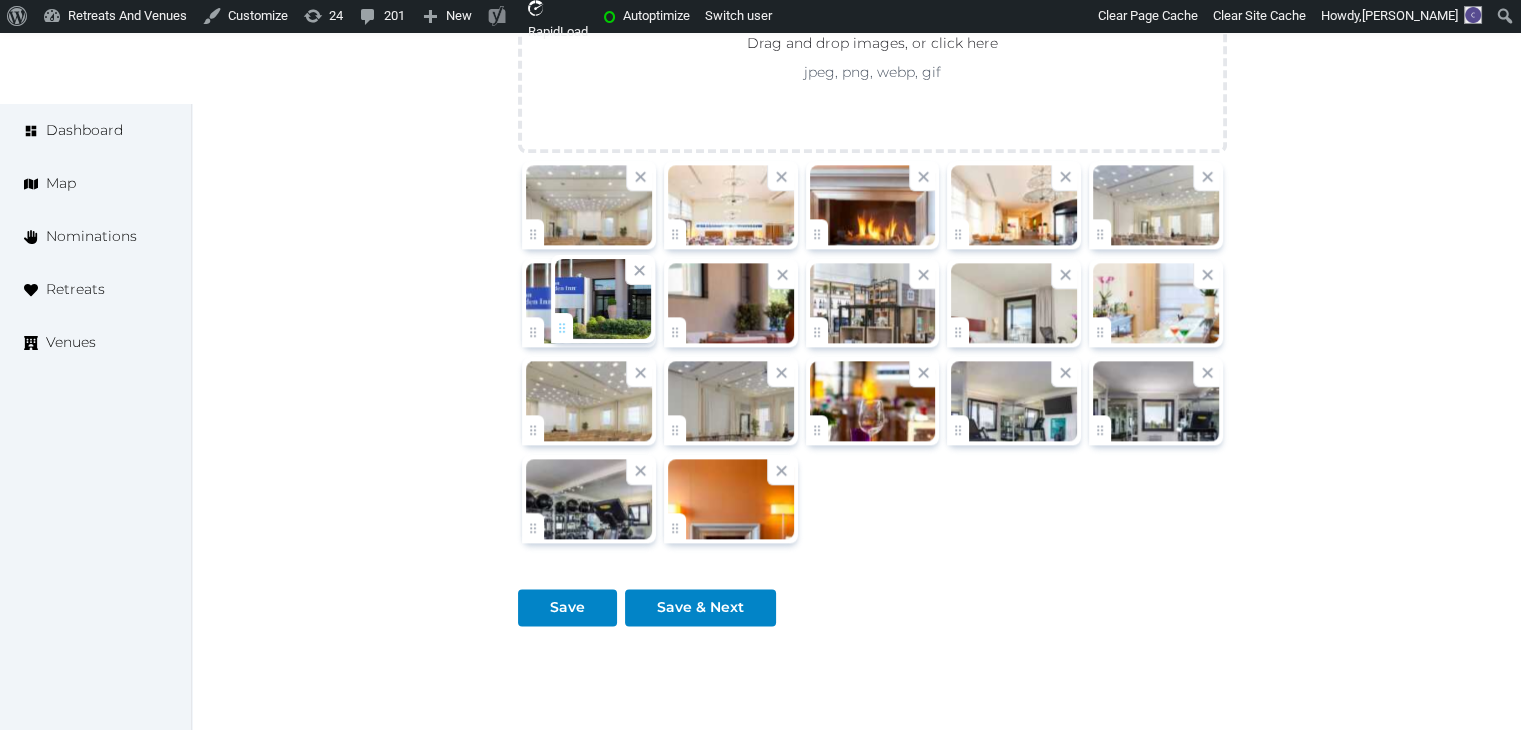 drag, startPoint x: 680, startPoint y: 333, endPoint x: 566, endPoint y: 333, distance: 114 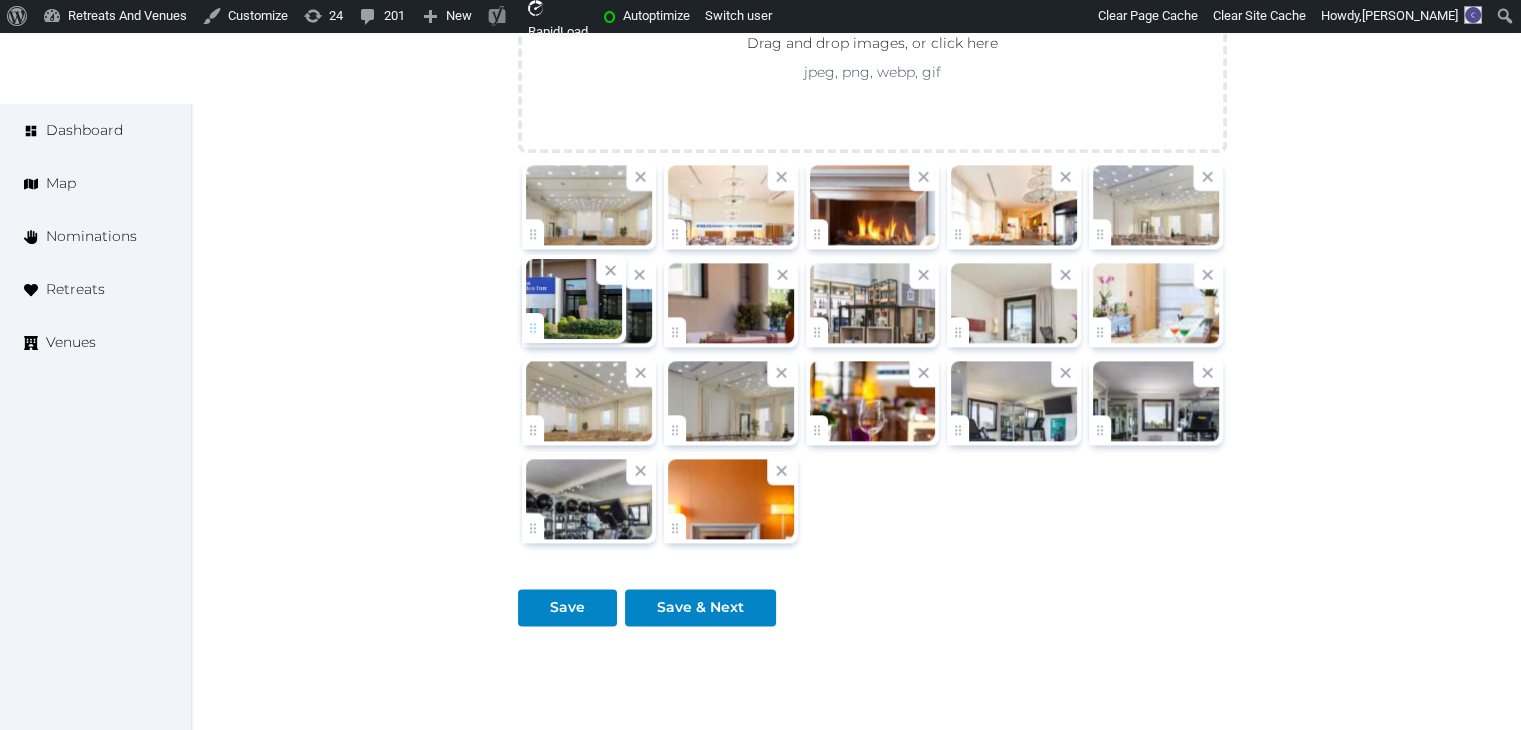 click on "Catherine Mesina   Account My Venue Listings My Retreats Logout      Dashboard Map Nominations Retreats Venues Edit venue 68 %  complete Fill out all the fields in your listing to increase its completion percentage.   A higher completion percentage will make your listing more attractive and result in better matches. Hilton Garden Inn Florence Novoli   View  listing   Open    Close CRM Lead Basic details Pricing and policies Retreat spaces Meeting spaces Accommodations Amenities Food and dining Activities and experiences Location Environment Types of retreats Brochures Notes Ownership Administration Activity This venue is live and visible to the public Mark draft Archive Venue owned by RetreatsAndVenues Manager c.o.r.e.y.sanford@retreatsandvenues.com Copy ownership transfer link Share this link with any user to transfer ownership of this venue. Users without accounts will be directed to register. Copy update link Copy recommended link Name *" at bounding box center [760, -759] 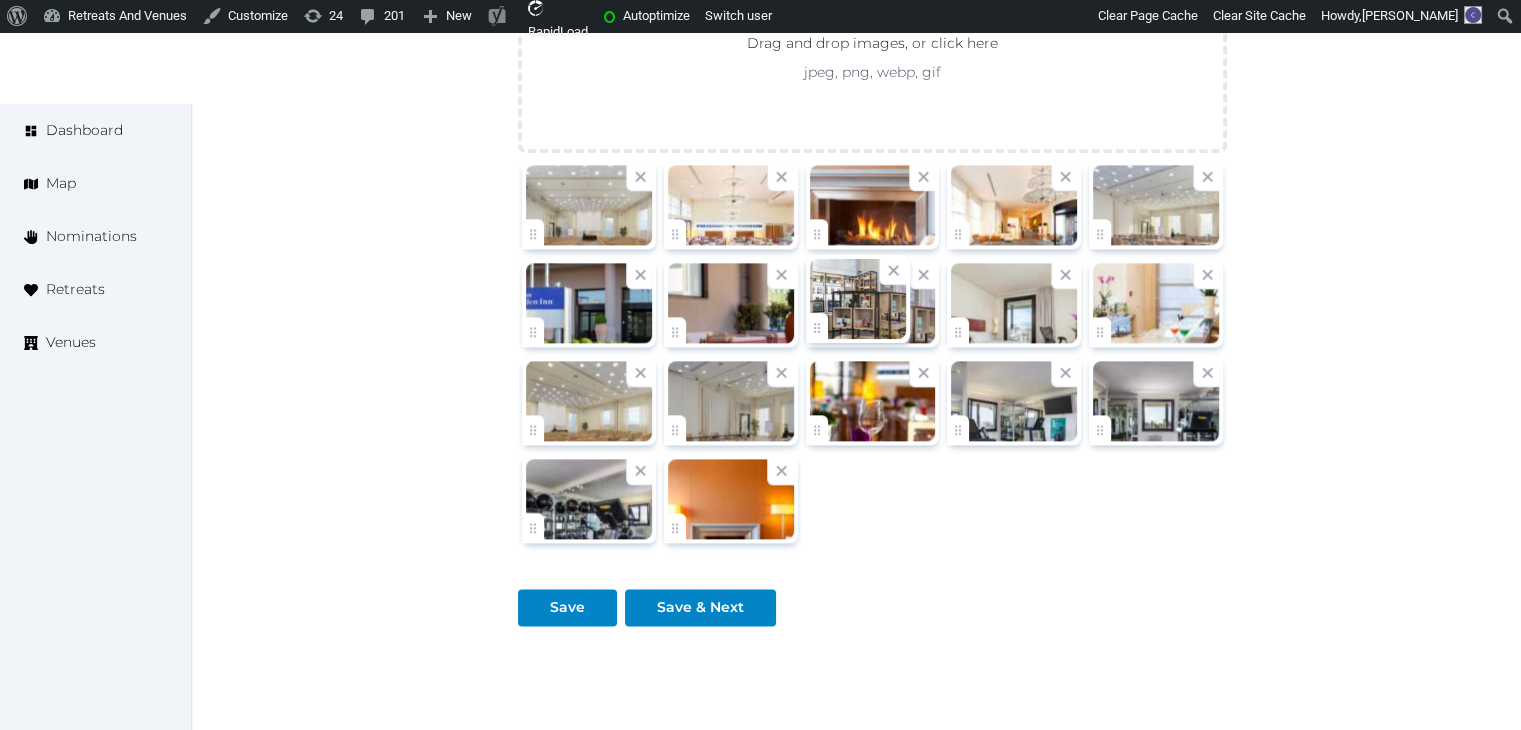 click on "Catherine Mesina   Account My Venue Listings My Retreats Logout      Dashboard Map Nominations Retreats Venues Edit venue 68 %  complete Fill out all the fields in your listing to increase its completion percentage.   A higher completion percentage will make your listing more attractive and result in better matches. Hilton Garden Inn Florence Novoli   View  listing   Open    Close CRM Lead Basic details Pricing and policies Retreat spaces Meeting spaces Accommodations Amenities Food and dining Activities and experiences Location Environment Types of retreats Brochures Notes Ownership Administration Activity This venue is live and visible to the public Mark draft Archive Venue owned by RetreatsAndVenues Manager c.o.r.e.y.sanford@retreatsandvenues.com Copy ownership transfer link Share this link with any user to transfer ownership of this venue. Users without accounts will be directed to register. Copy update link Copy recommended link Name *" at bounding box center (760, -759) 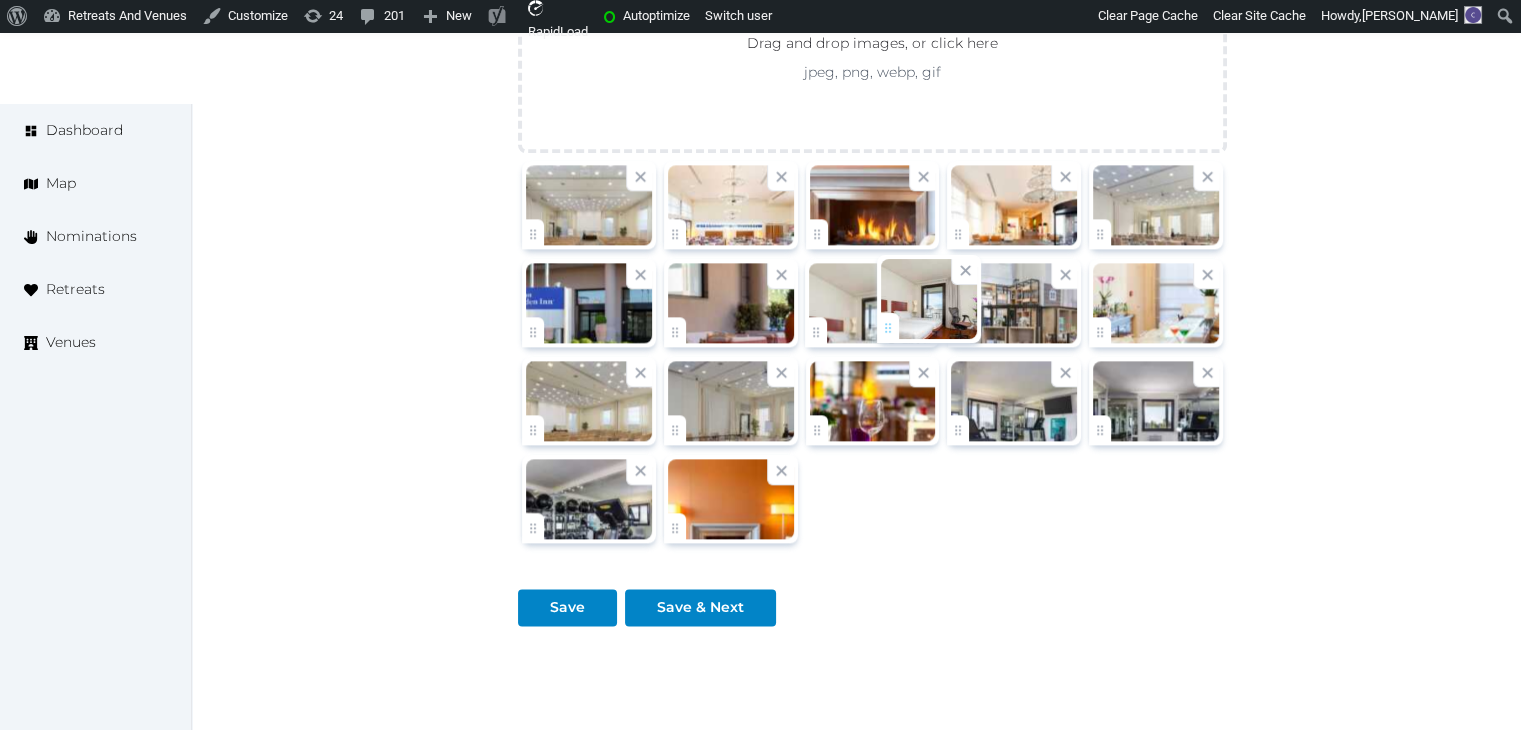 drag, startPoint x: 967, startPoint y: 321, endPoint x: 849, endPoint y: 321, distance: 118 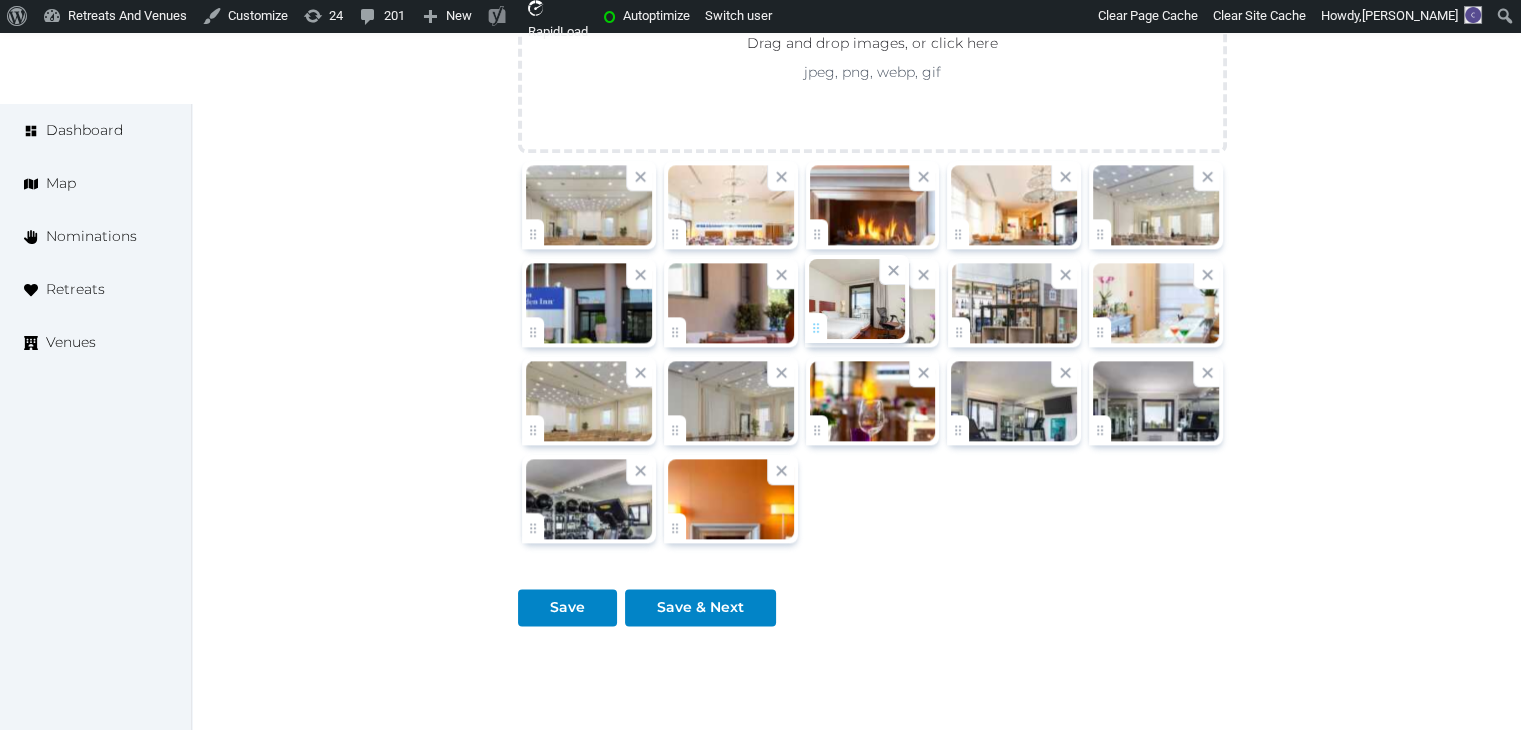 click on "Catherine Mesina   Account My Venue Listings My Retreats Logout      Dashboard Map Nominations Retreats Venues Edit venue 68 %  complete Fill out all the fields in your listing to increase its completion percentage.   A higher completion percentage will make your listing more attractive and result in better matches. Hilton Garden Inn Florence Novoli   View  listing   Open    Close CRM Lead Basic details Pricing and policies Retreat spaces Meeting spaces Accommodations Amenities Food and dining Activities and experiences Location Environment Types of retreats Brochures Notes Ownership Administration Activity This venue is live and visible to the public Mark draft Archive Venue owned by RetreatsAndVenues Manager c.o.r.e.y.sanford@retreatsandvenues.com Copy ownership transfer link Share this link with any user to transfer ownership of this venue. Users without accounts will be directed to register. Copy update link Copy recommended link Name *" at bounding box center [760, -759] 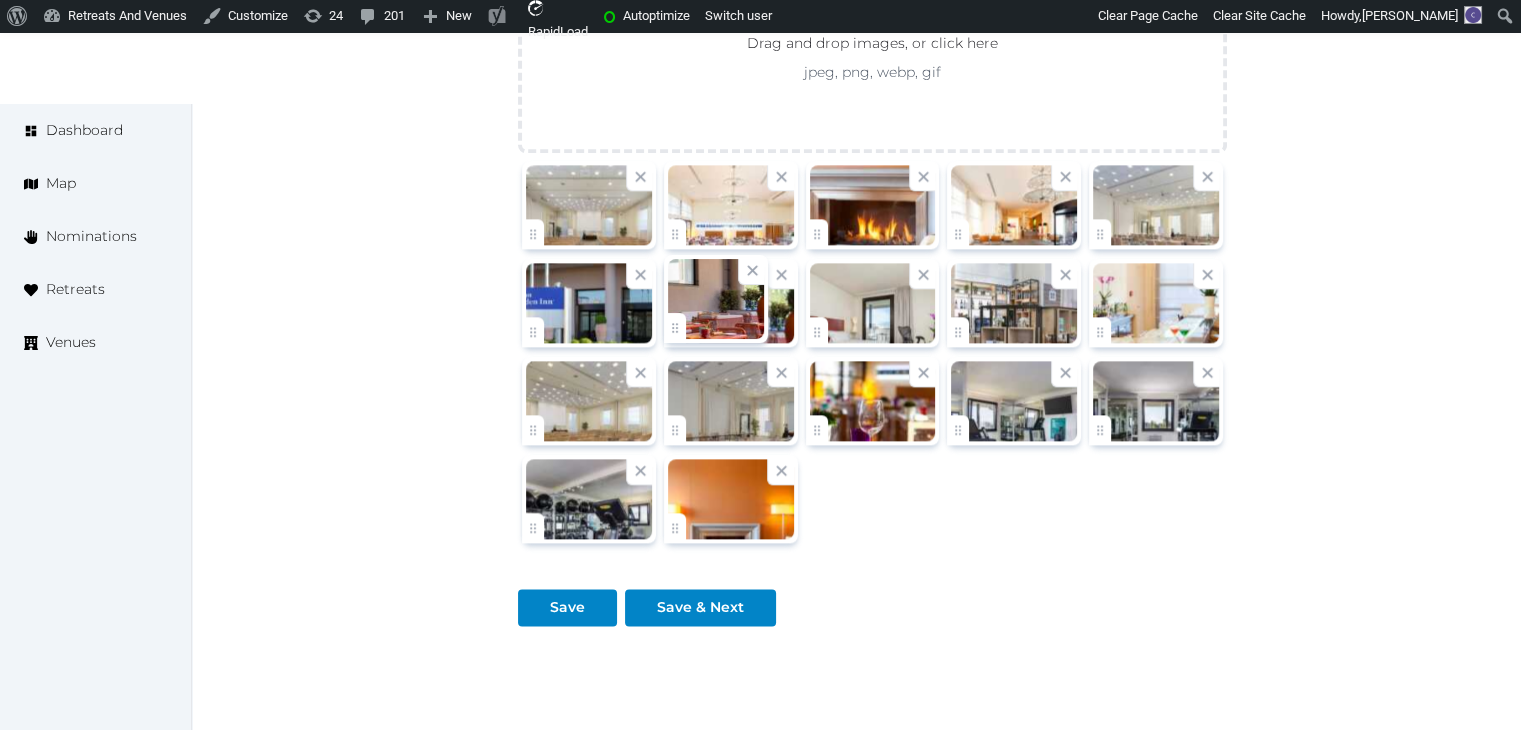 click on "Catherine Mesina   Account My Venue Listings My Retreats Logout      Dashboard Map Nominations Retreats Venues Edit venue 68 %  complete Fill out all the fields in your listing to increase its completion percentage.   A higher completion percentage will make your listing more attractive and result in better matches. Hilton Garden Inn Florence Novoli   View  listing   Open    Close CRM Lead Basic details Pricing and policies Retreat spaces Meeting spaces Accommodations Amenities Food and dining Activities and experiences Location Environment Types of retreats Brochures Notes Ownership Administration Activity This venue is live and visible to the public Mark draft Archive Venue owned by RetreatsAndVenues Manager c.o.r.e.y.sanford@retreatsandvenues.com Copy ownership transfer link Share this link with any user to transfer ownership of this venue. Users without accounts will be directed to register. Copy update link Copy recommended link Name *" at bounding box center (760, -759) 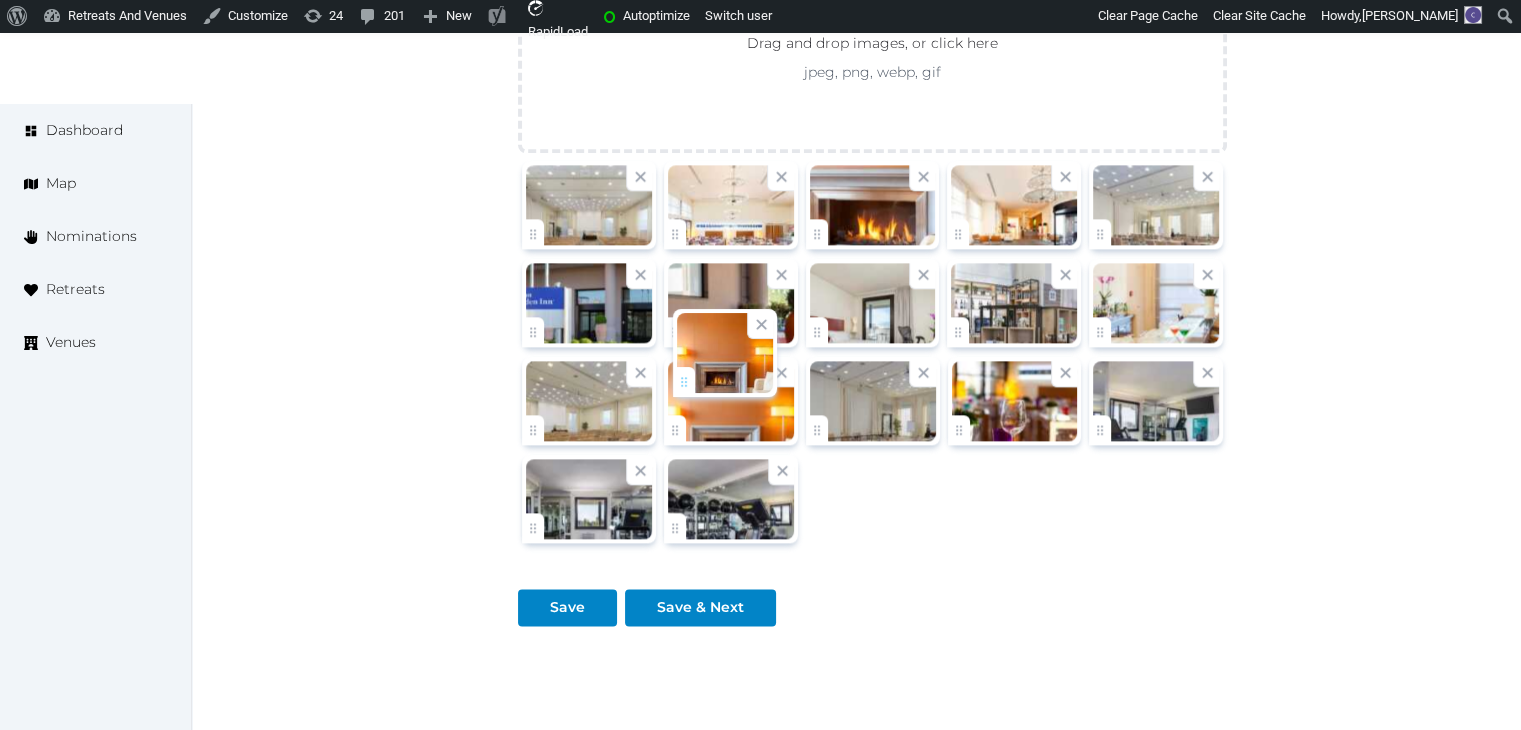 drag, startPoint x: 684, startPoint y: 530, endPoint x: 693, endPoint y: 365, distance: 165.24527 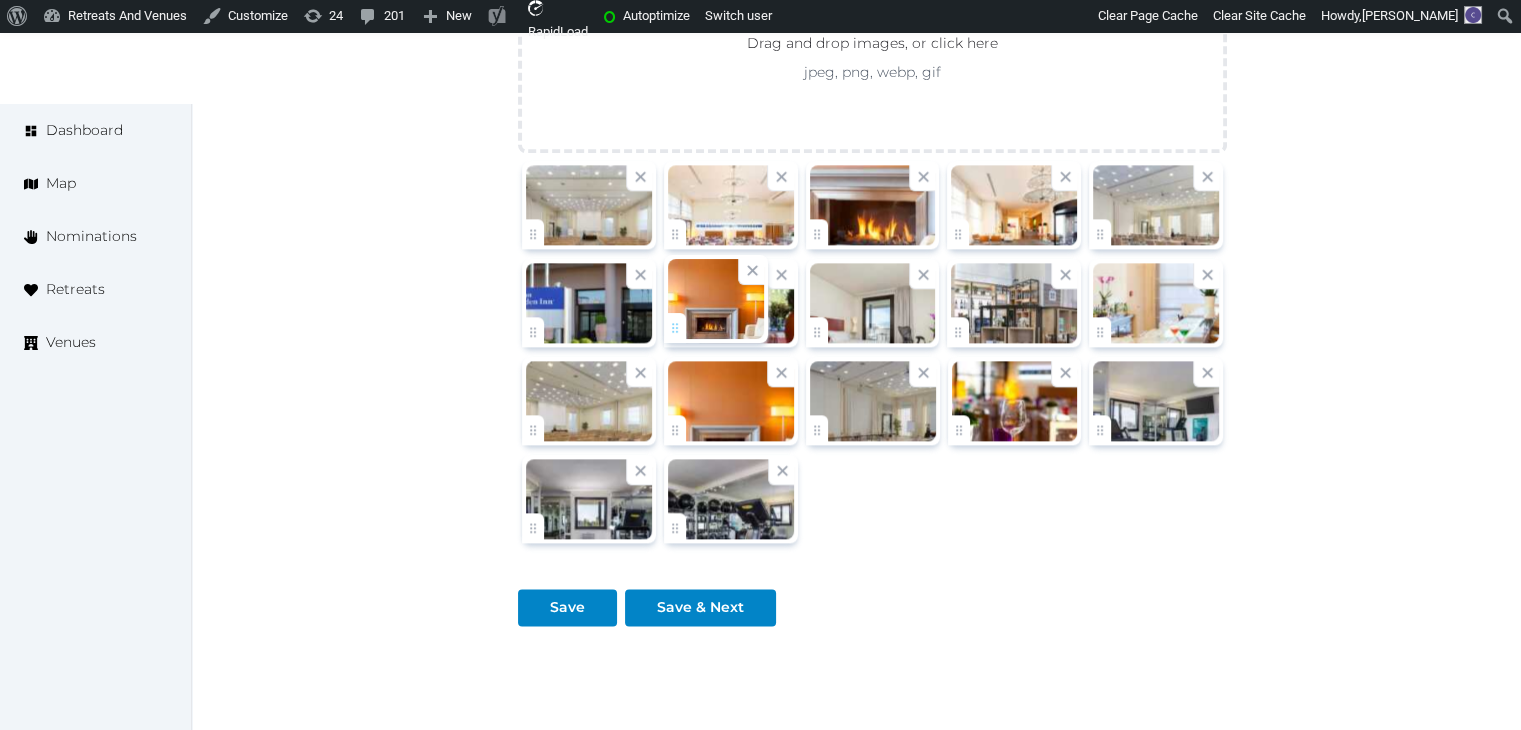 click on "Catherine Mesina   Account My Venue Listings My Retreats Logout      Dashboard Map Nominations Retreats Venues Edit venue 68 %  complete Fill out all the fields in your listing to increase its completion percentage.   A higher completion percentage will make your listing more attractive and result in better matches. Hilton Garden Inn Florence Novoli   View  listing   Open    Close CRM Lead Basic details Pricing and policies Retreat spaces Meeting spaces Accommodations Amenities Food and dining Activities and experiences Location Environment Types of retreats Brochures Notes Ownership Administration Activity This venue is live and visible to the public Mark draft Archive Venue owned by RetreatsAndVenues Manager c.o.r.e.y.sanford@retreatsandvenues.com Copy ownership transfer link Share this link with any user to transfer ownership of this venue. Users without accounts will be directed to register. Copy update link Copy recommended link Name *" at bounding box center [760, -759] 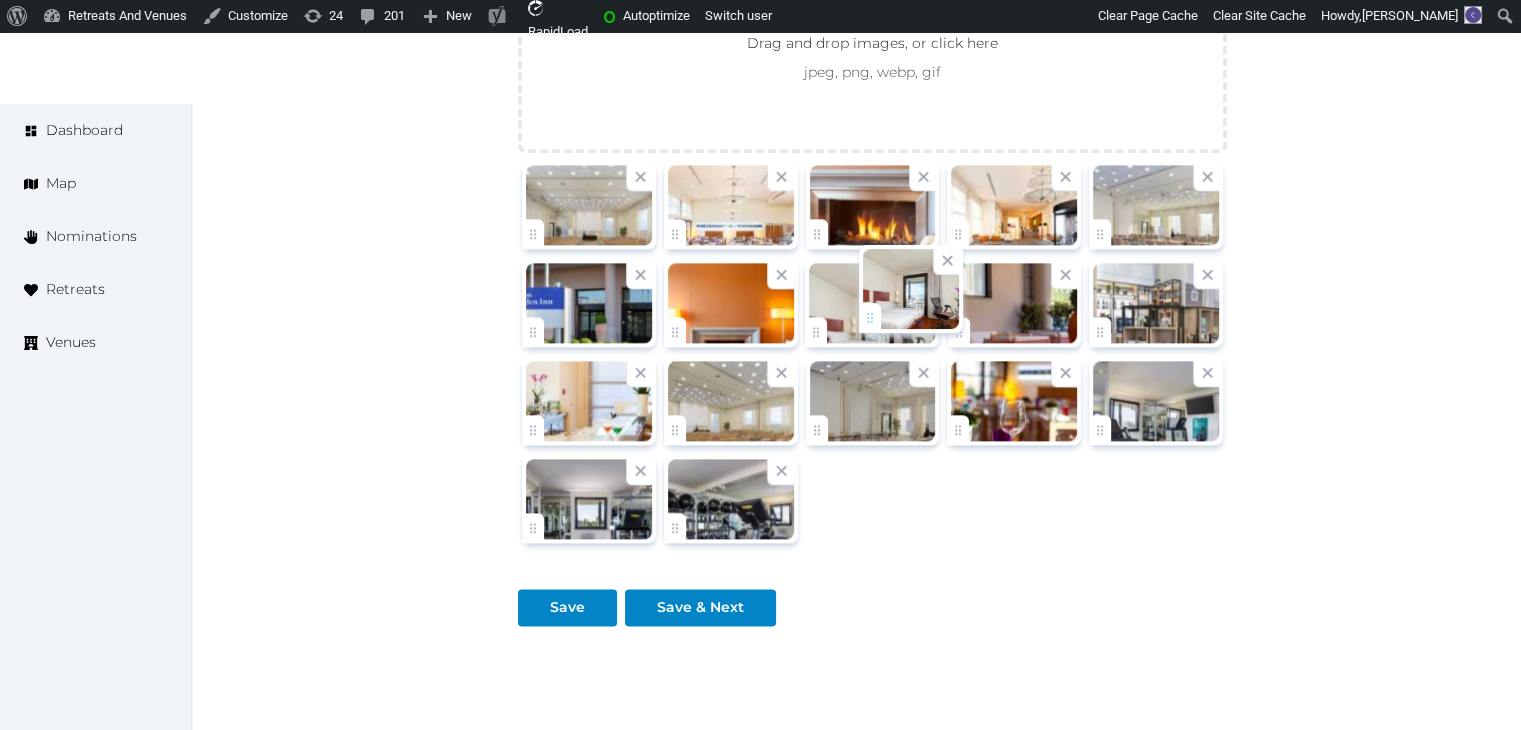 drag, startPoint x: 953, startPoint y: 330, endPoint x: 864, endPoint y: 320, distance: 89.560036 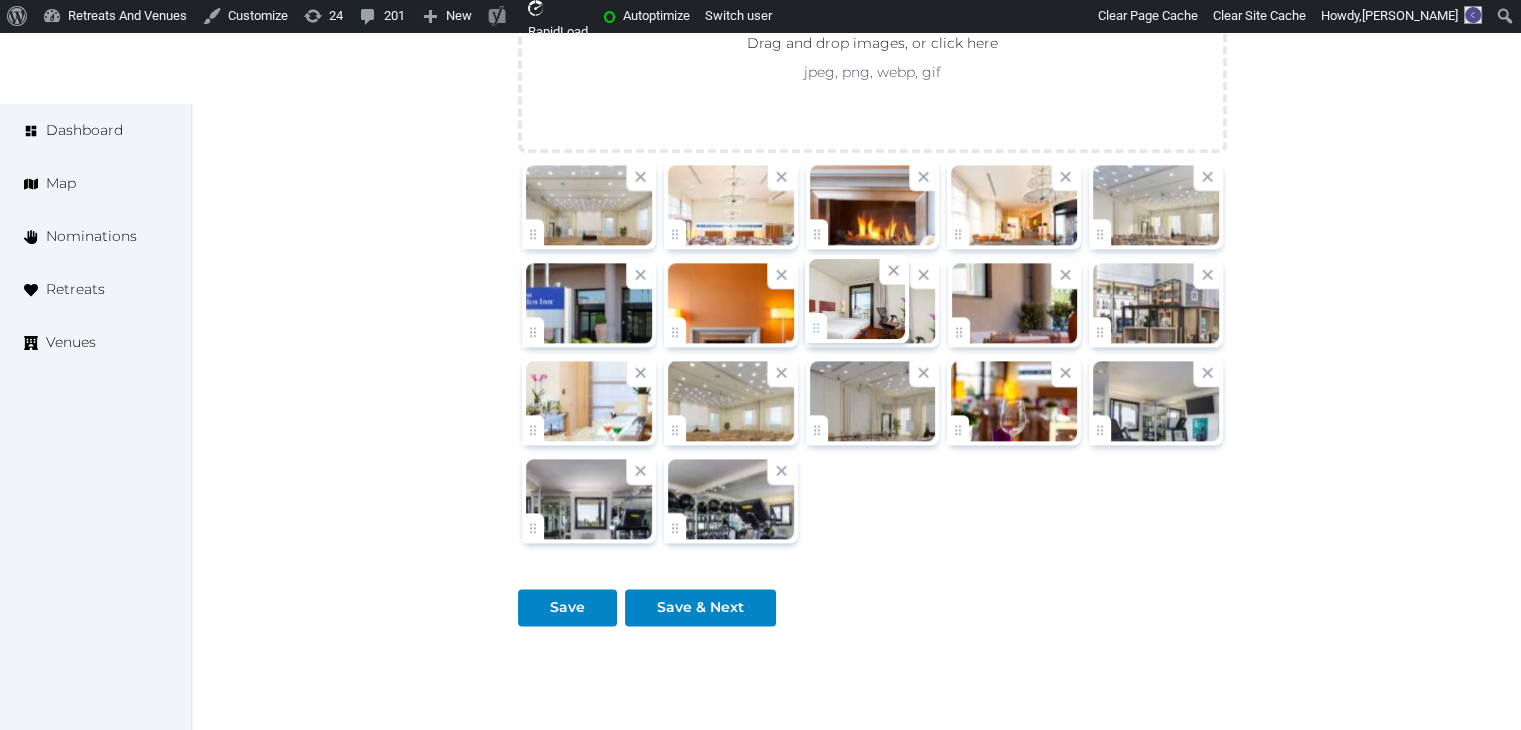 click on "Catherine Mesina   Account My Venue Listings My Retreats Logout      Dashboard Map Nominations Retreats Venues Edit venue 68 %  complete Fill out all the fields in your listing to increase its completion percentage.   A higher completion percentage will make your listing more attractive and result in better matches. Hilton Garden Inn Florence Novoli   View  listing   Open    Close CRM Lead Basic details Pricing and policies Retreat spaces Meeting spaces Accommodations Amenities Food and dining Activities and experiences Location Environment Types of retreats Brochures Notes Ownership Administration Activity This venue is live and visible to the public Mark draft Archive Venue owned by RetreatsAndVenues Manager c.o.r.e.y.sanford@retreatsandvenues.com Copy ownership transfer link Share this link with any user to transfer ownership of this venue. Users without accounts will be directed to register. Copy update link Copy recommended link Name *" at bounding box center (760, -759) 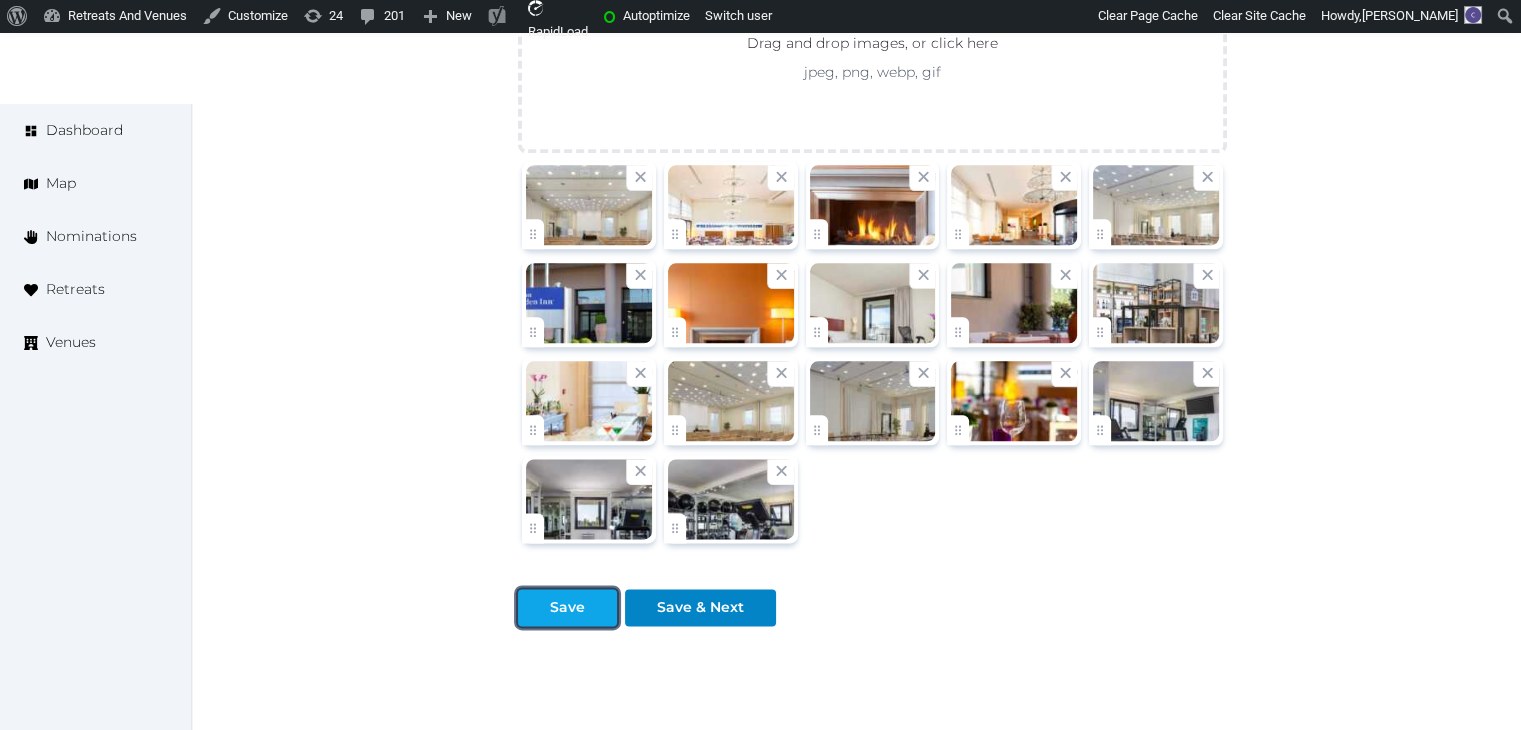 click on "Save" at bounding box center [567, 607] 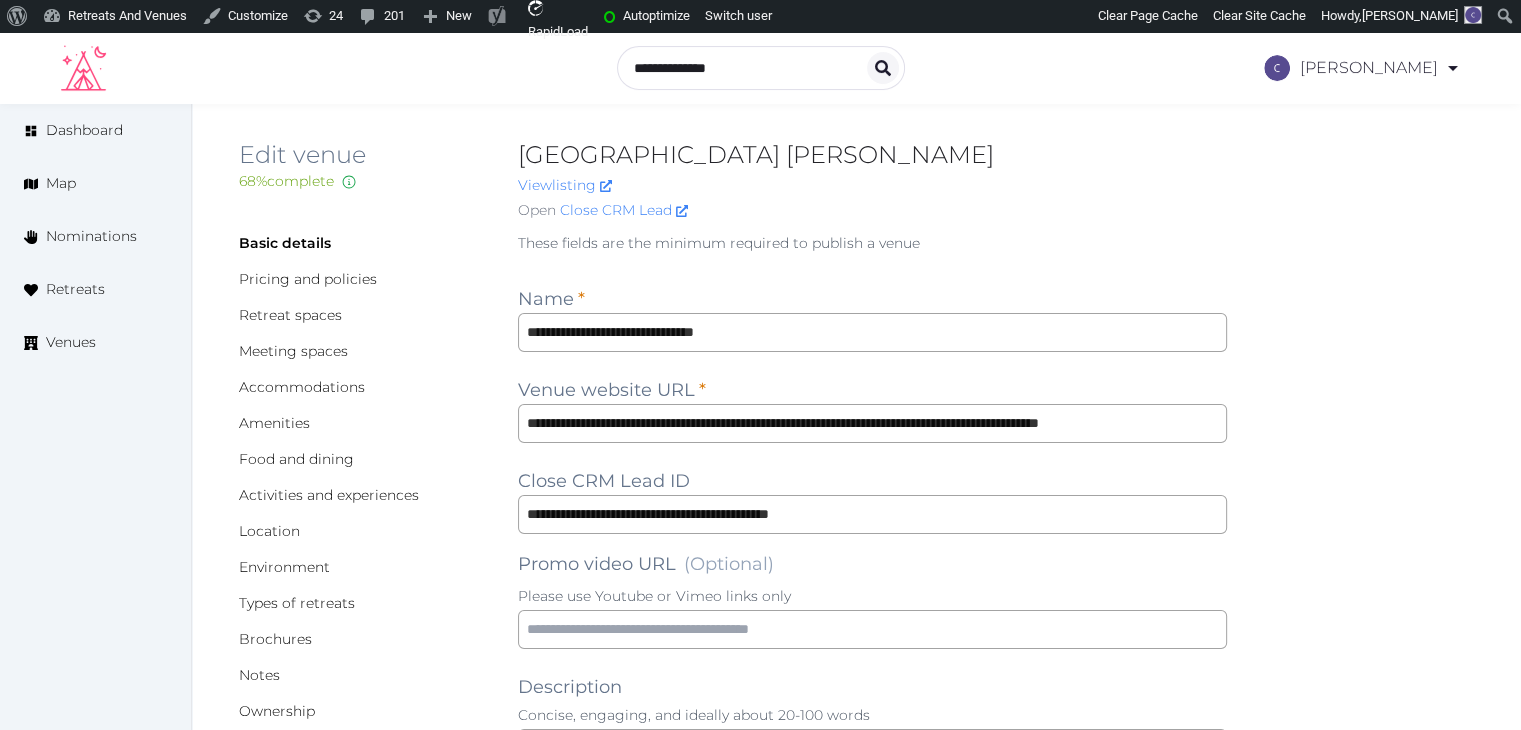 scroll, scrollTop: 0, scrollLeft: 0, axis: both 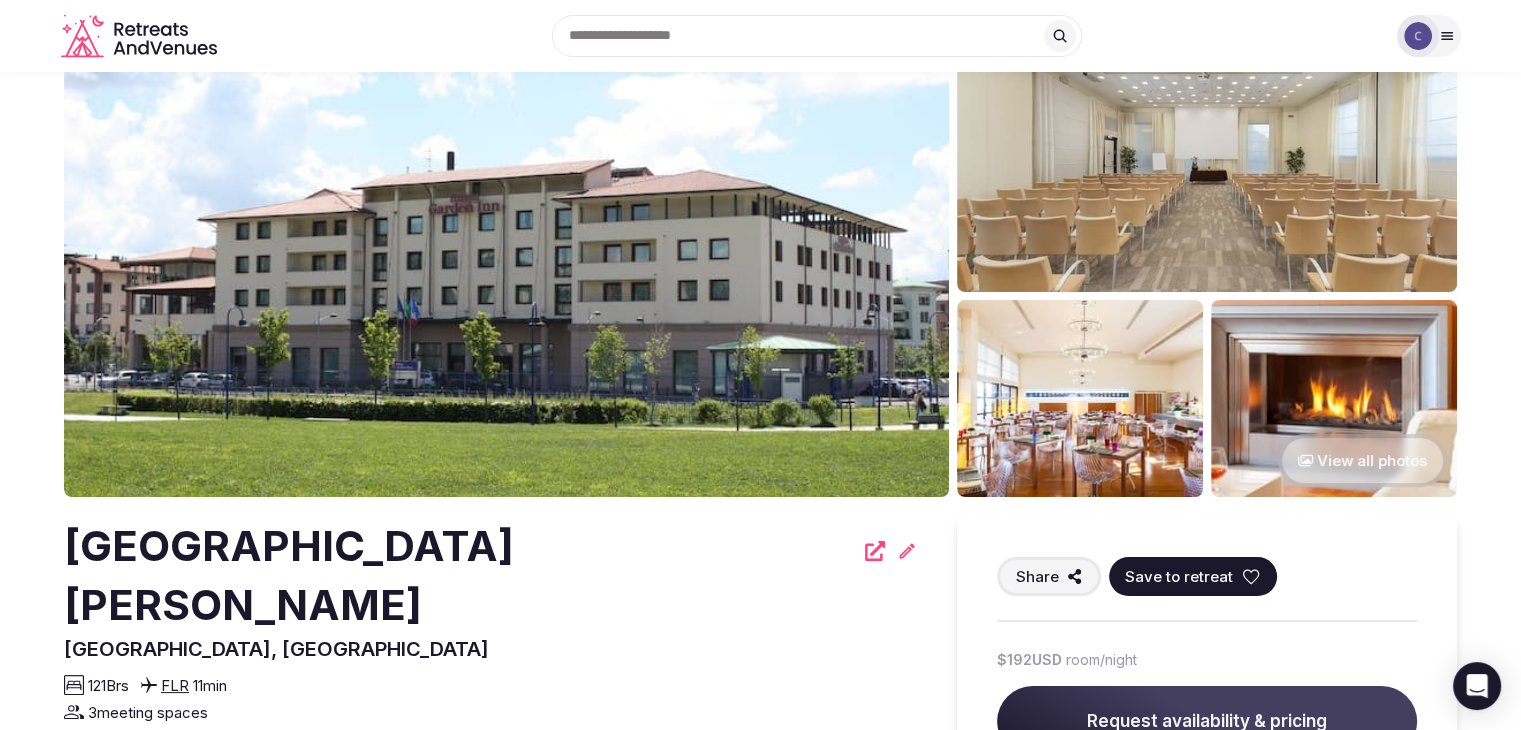 click on "[GEOGRAPHIC_DATA] [PERSON_NAME]" at bounding box center [458, 576] 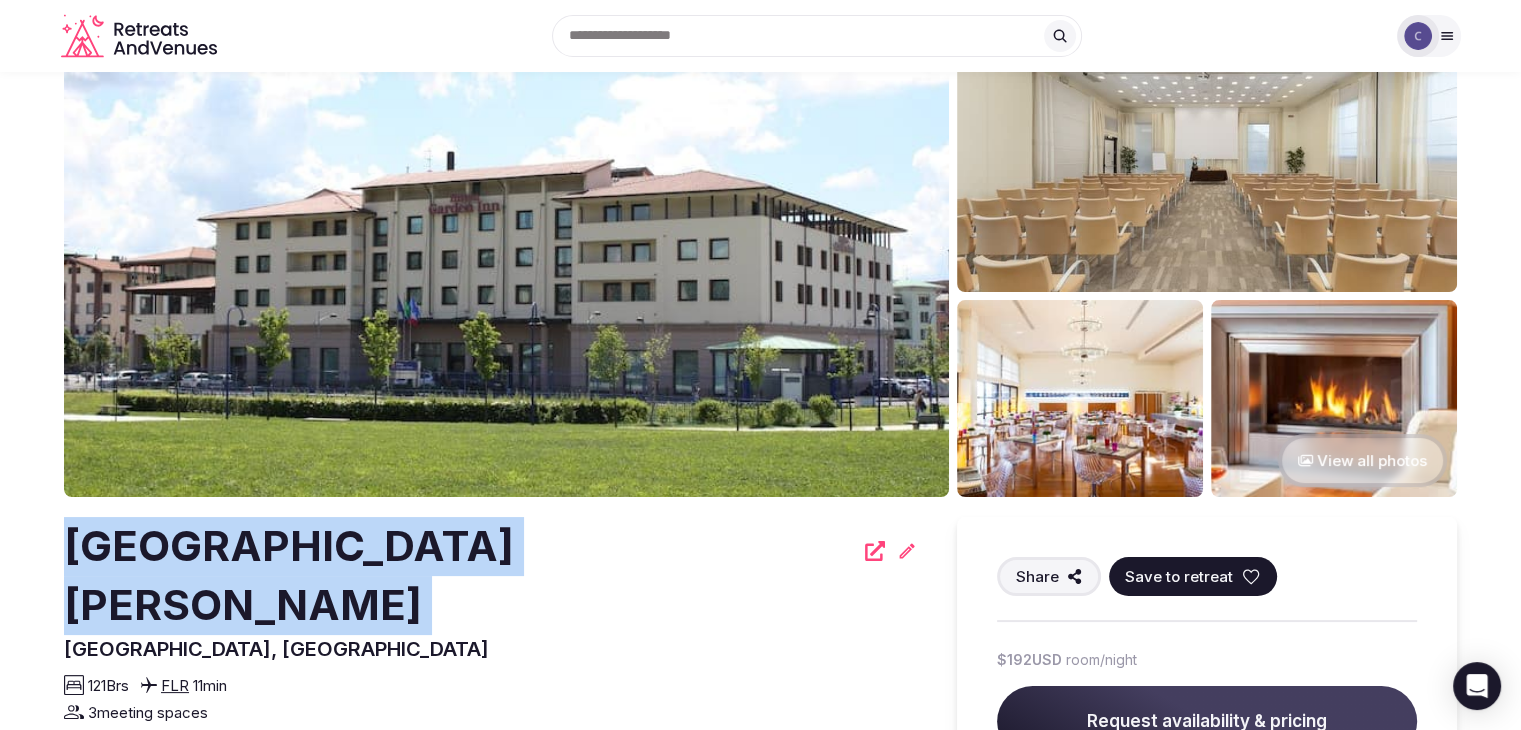 click on "[GEOGRAPHIC_DATA] [PERSON_NAME]" at bounding box center [458, 576] 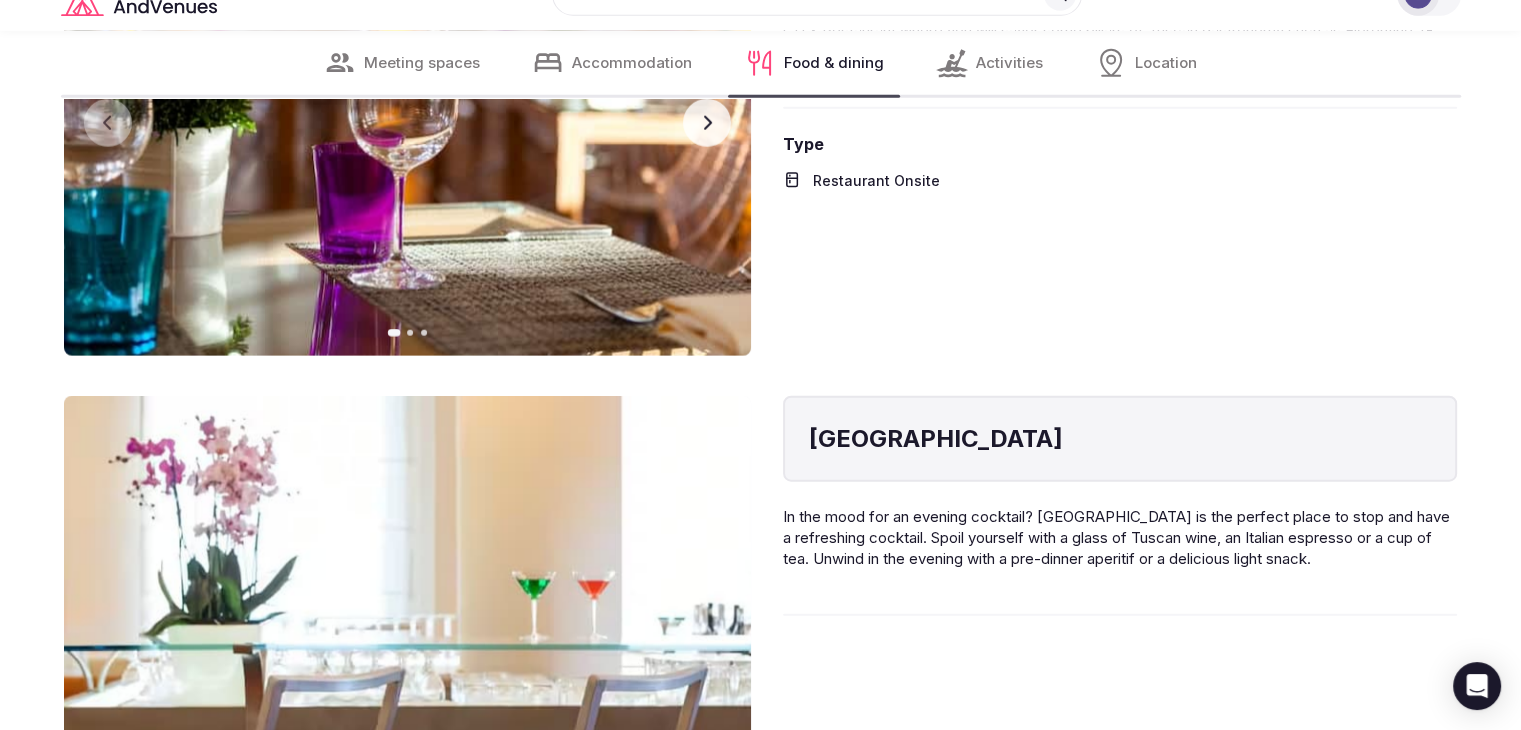scroll, scrollTop: 4600, scrollLeft: 0, axis: vertical 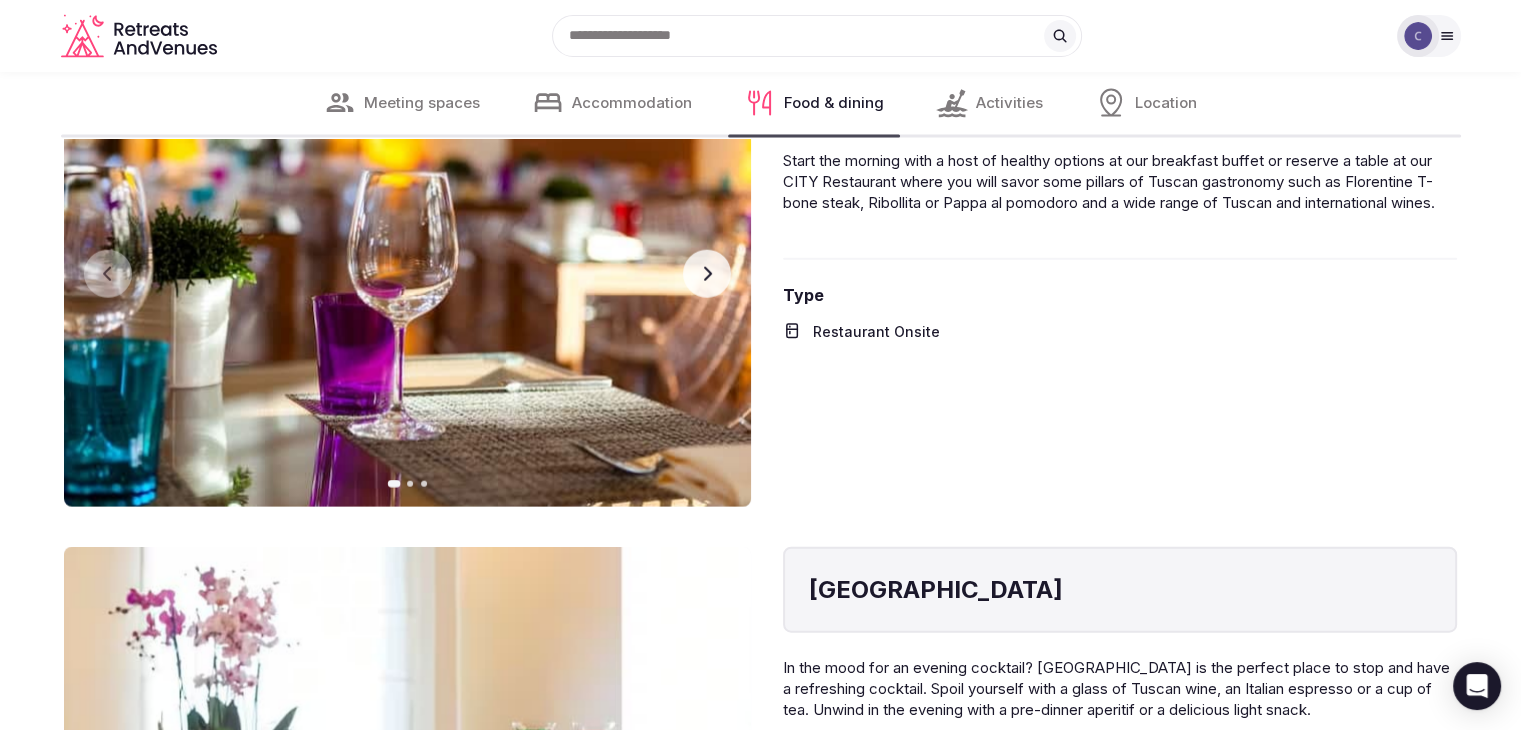 click 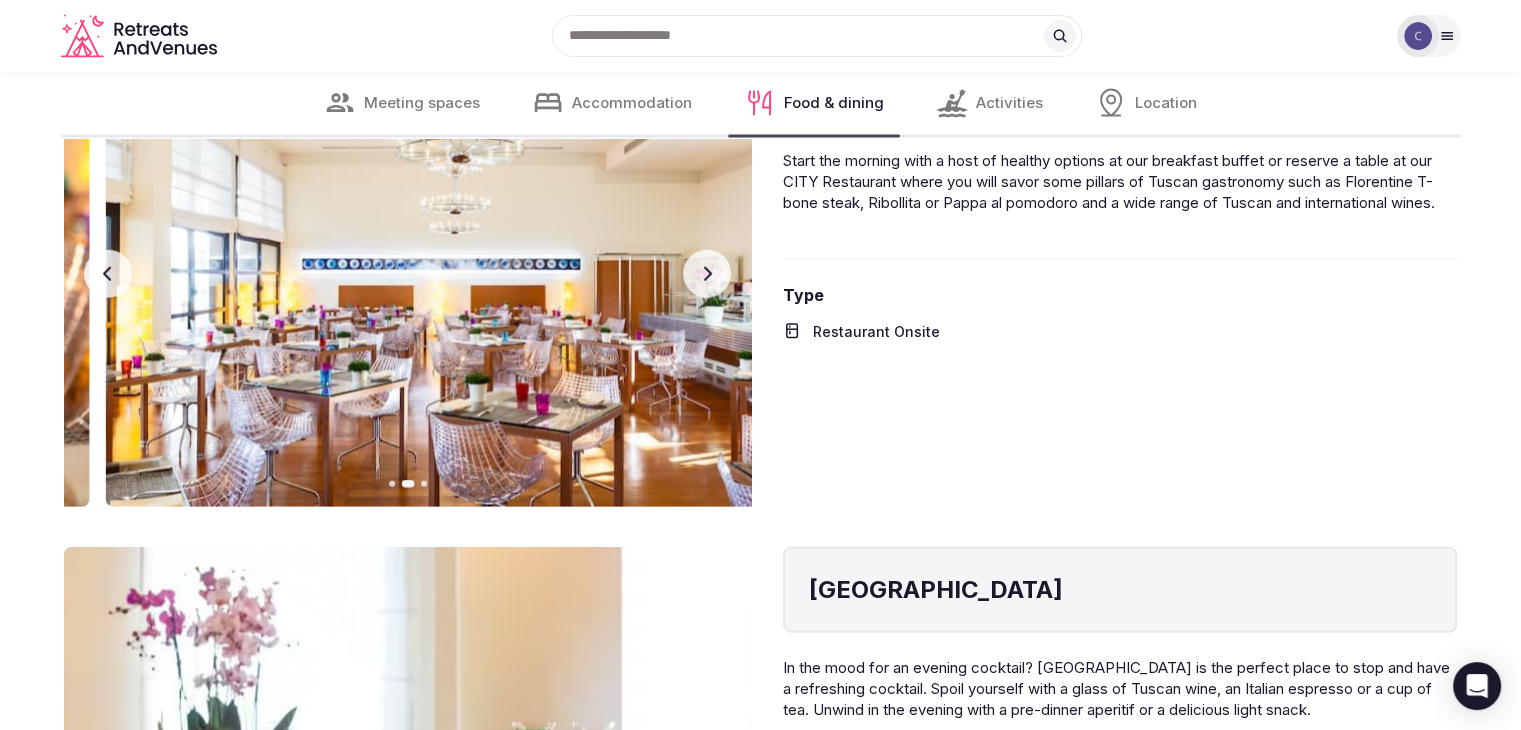 click 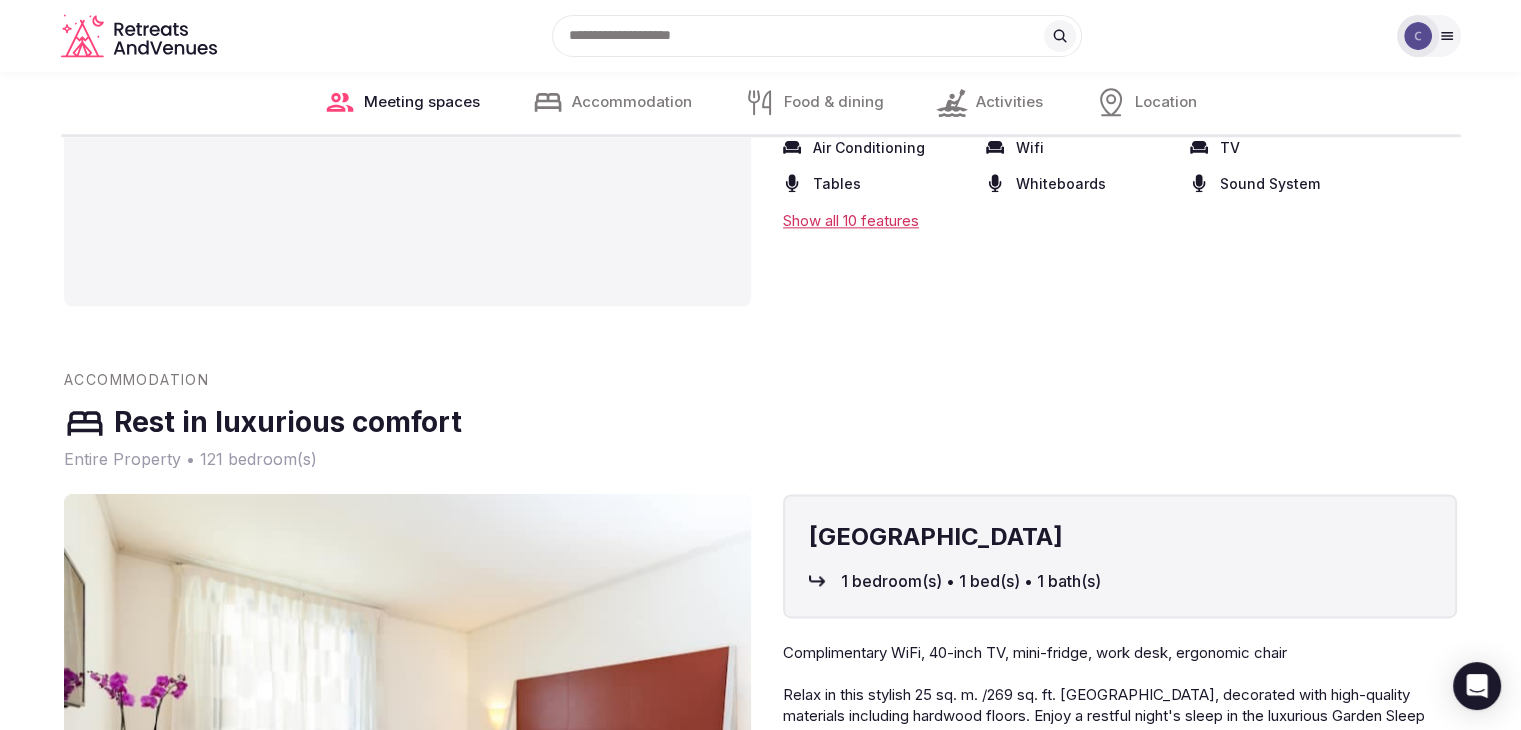 scroll, scrollTop: 2200, scrollLeft: 0, axis: vertical 